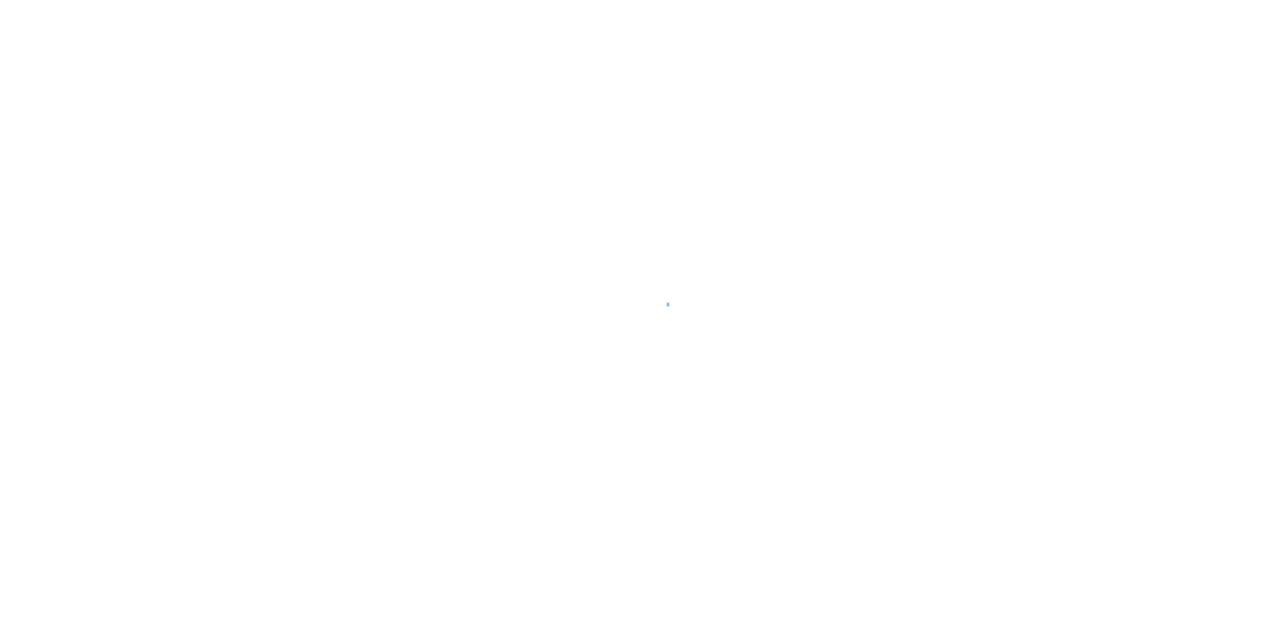 scroll, scrollTop: 0, scrollLeft: 0, axis: both 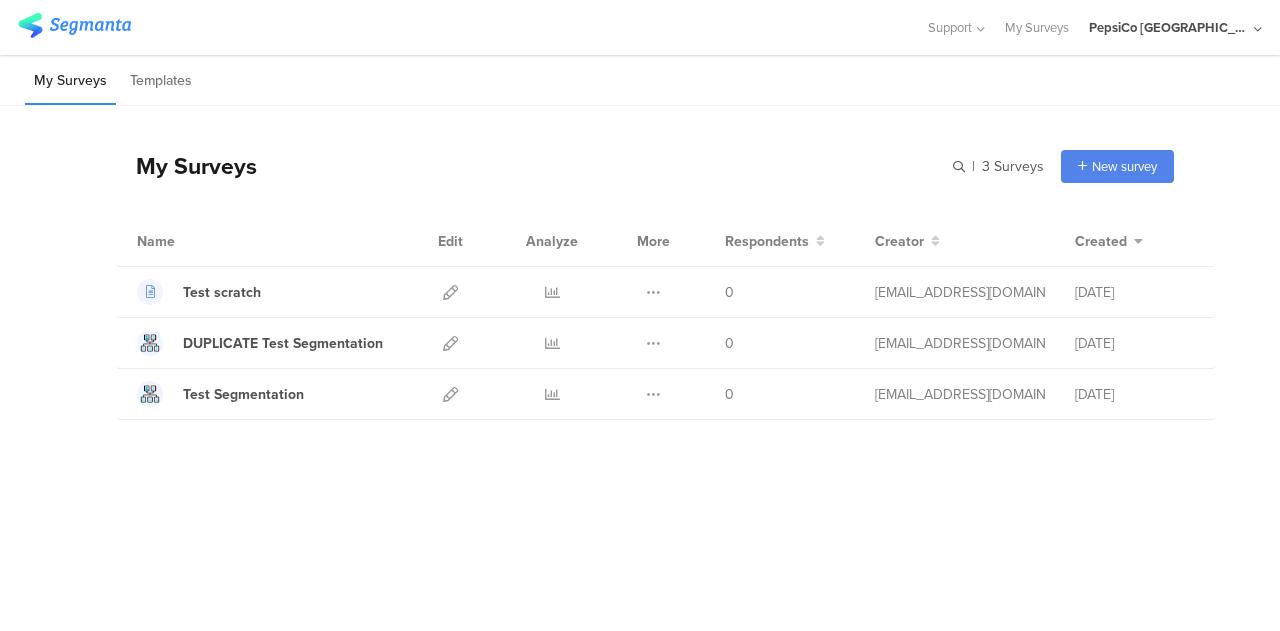 click on "My Surveys
|
3 Surveys
New survey
Start from scratch
Choose from templates
Name
Edit
Analyze
More
Respondents
Creator" at bounding box center (645, 263) 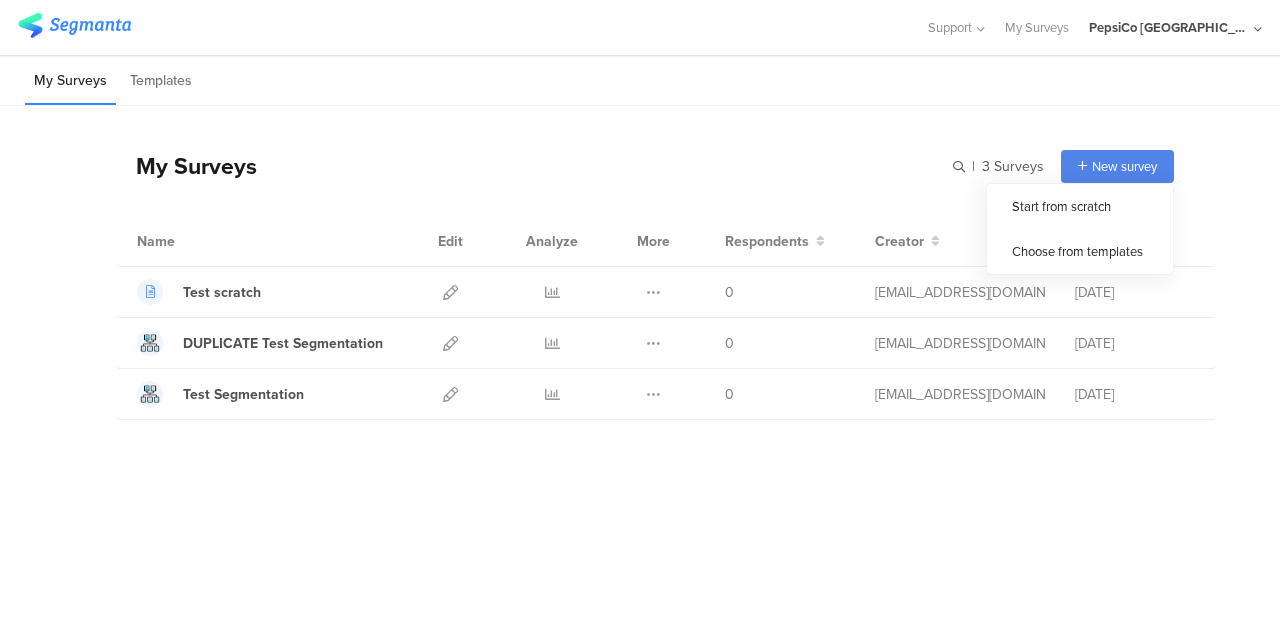 click on "New survey" 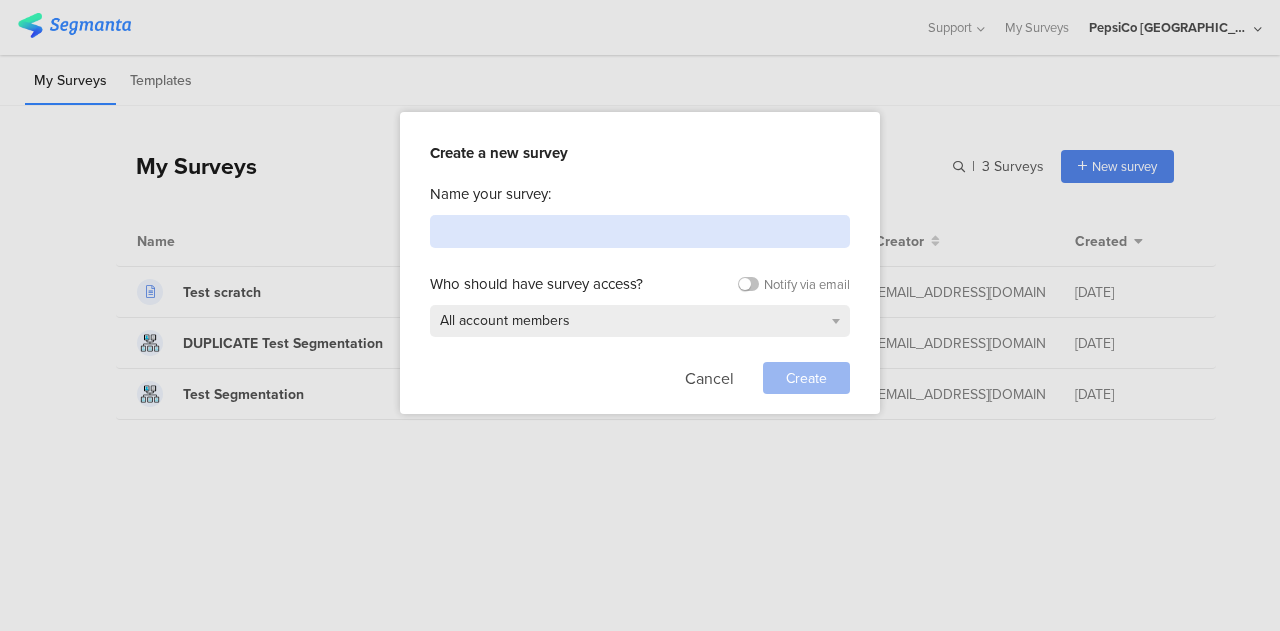 click at bounding box center [640, 231] 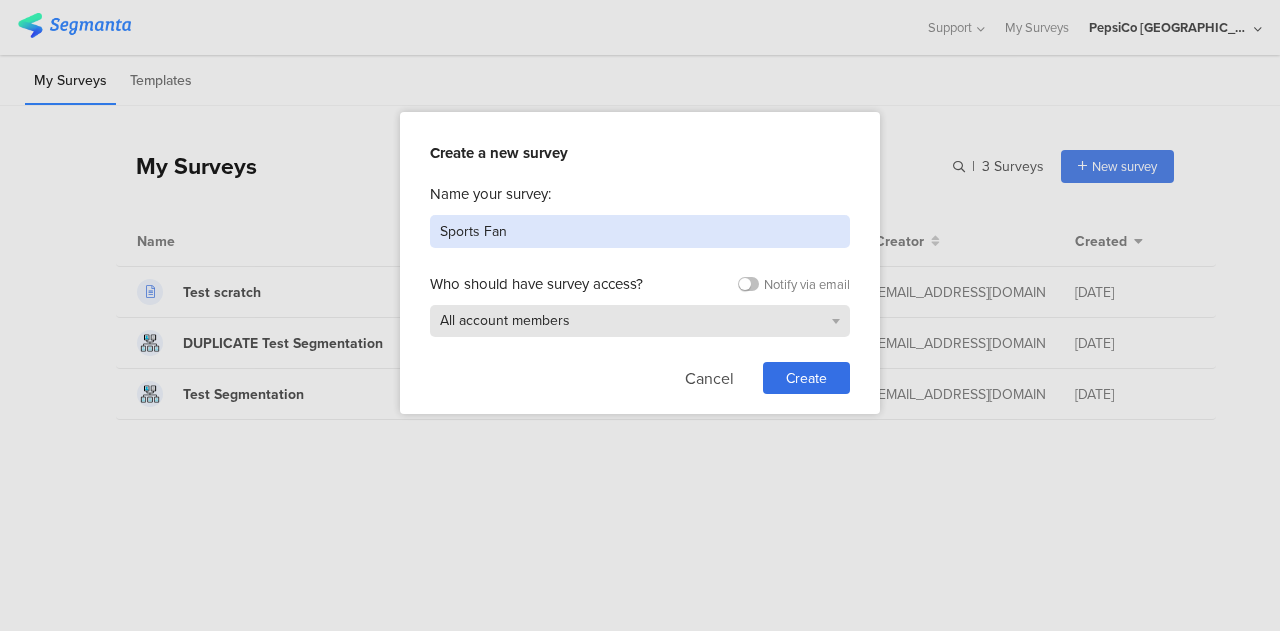 type on "Sports Fan" 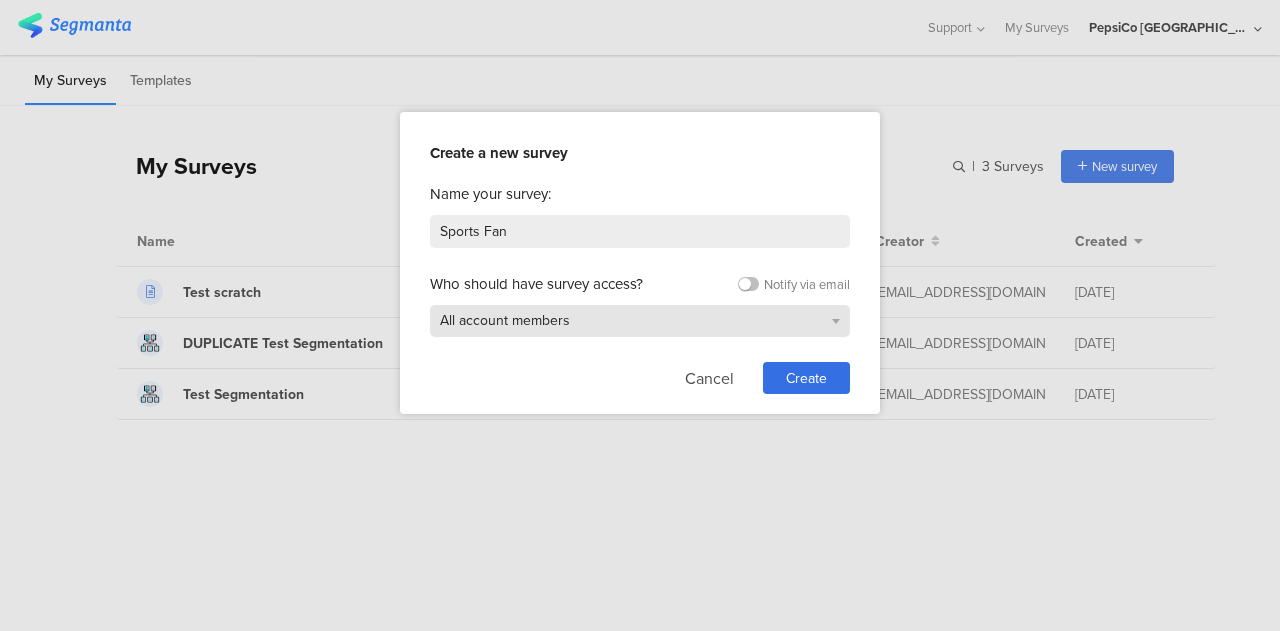 click on "All account members" at bounding box center (640, 321) 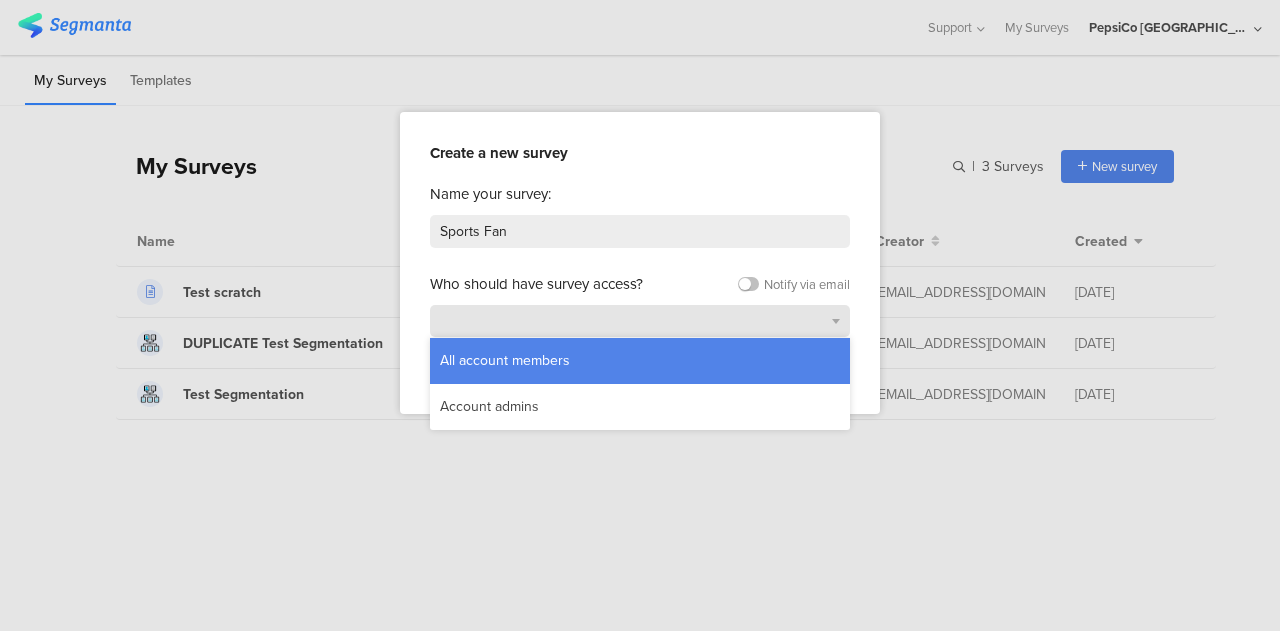 click on "All account members" at bounding box center (640, 321) 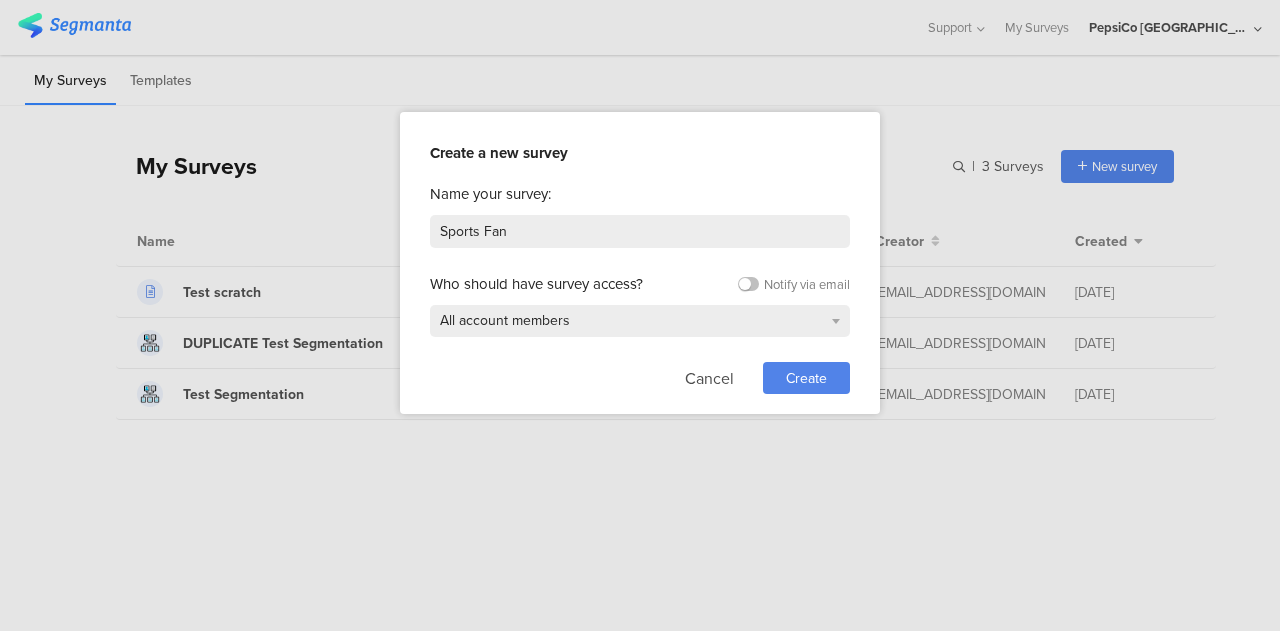 click on "Create" at bounding box center (806, 378) 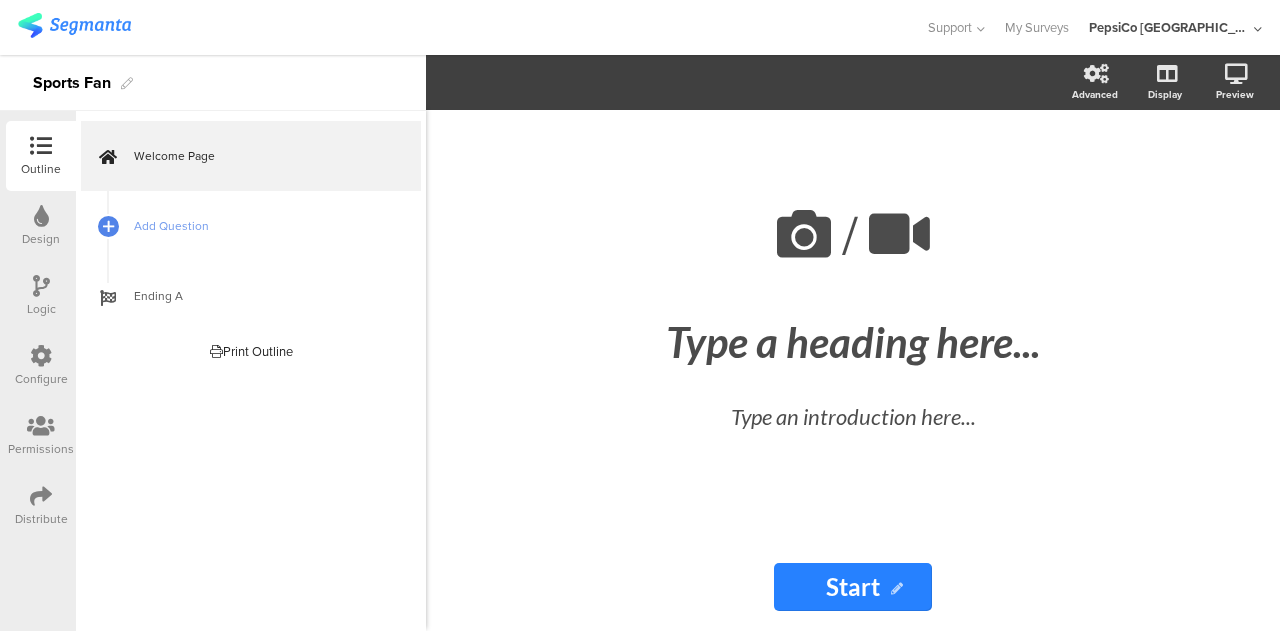 click at bounding box center [41, 216] 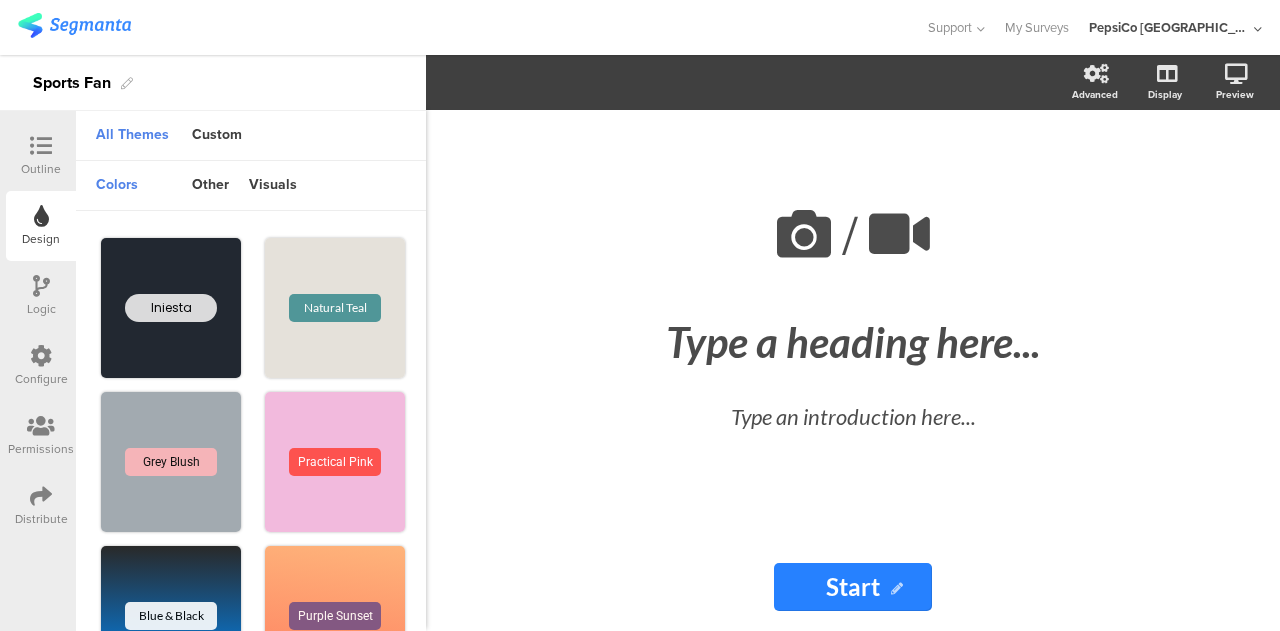 click on "Outline" at bounding box center [41, 169] 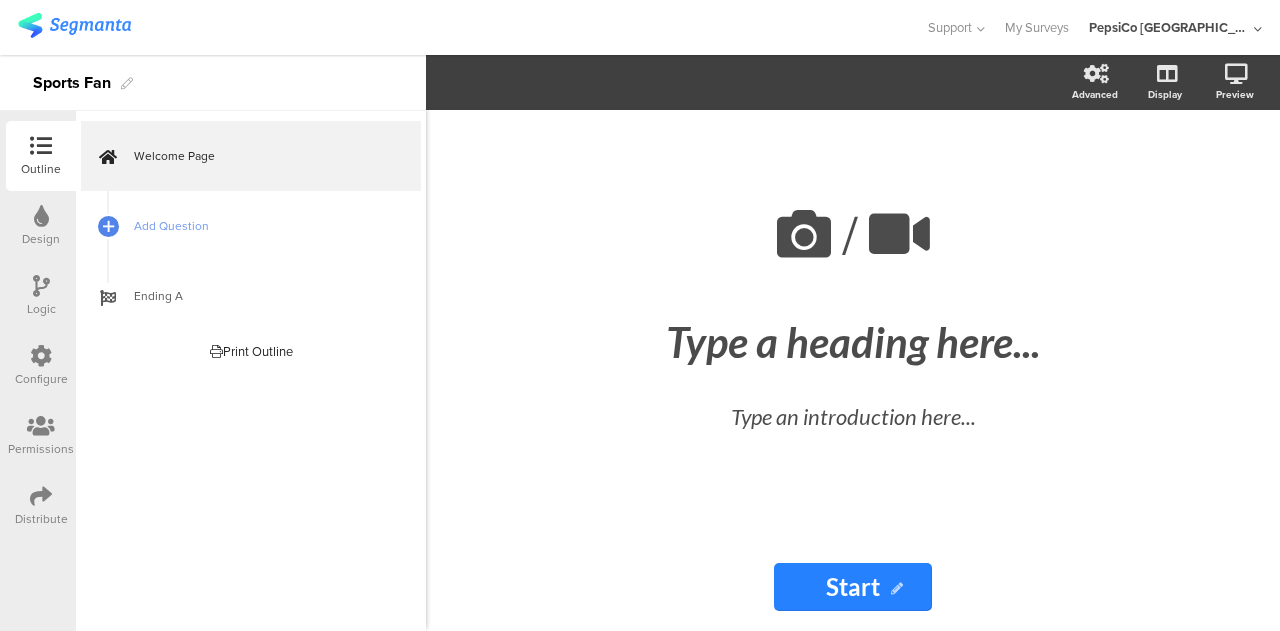 click at bounding box center [41, 286] 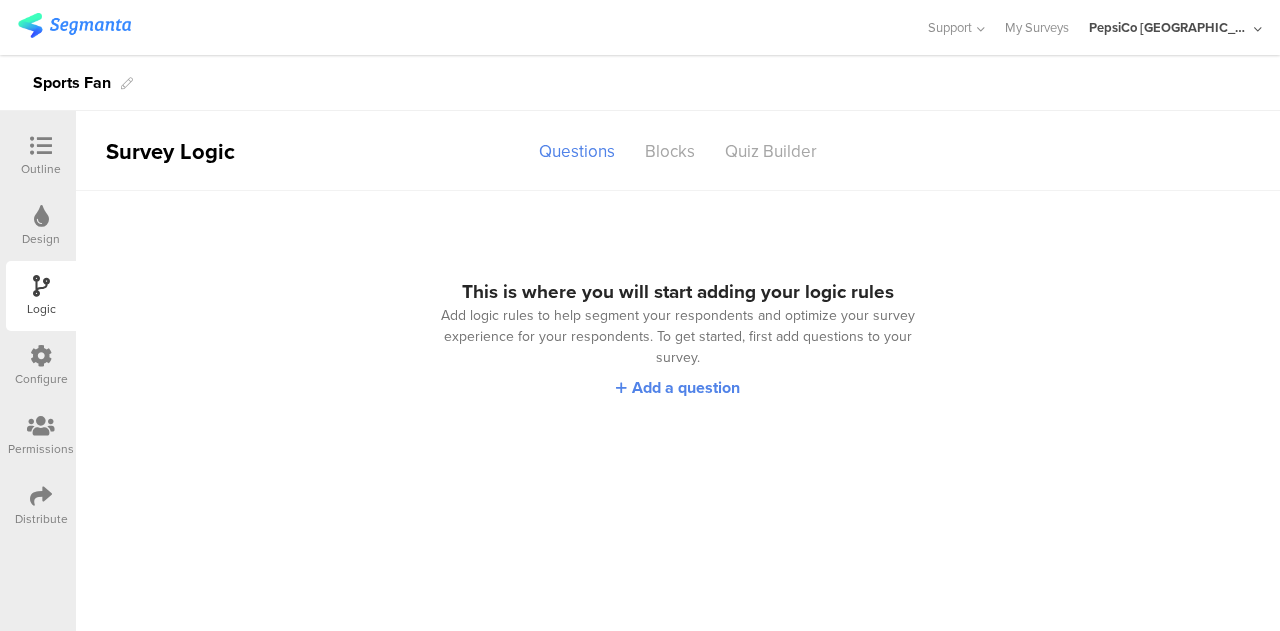 click at bounding box center (41, 286) 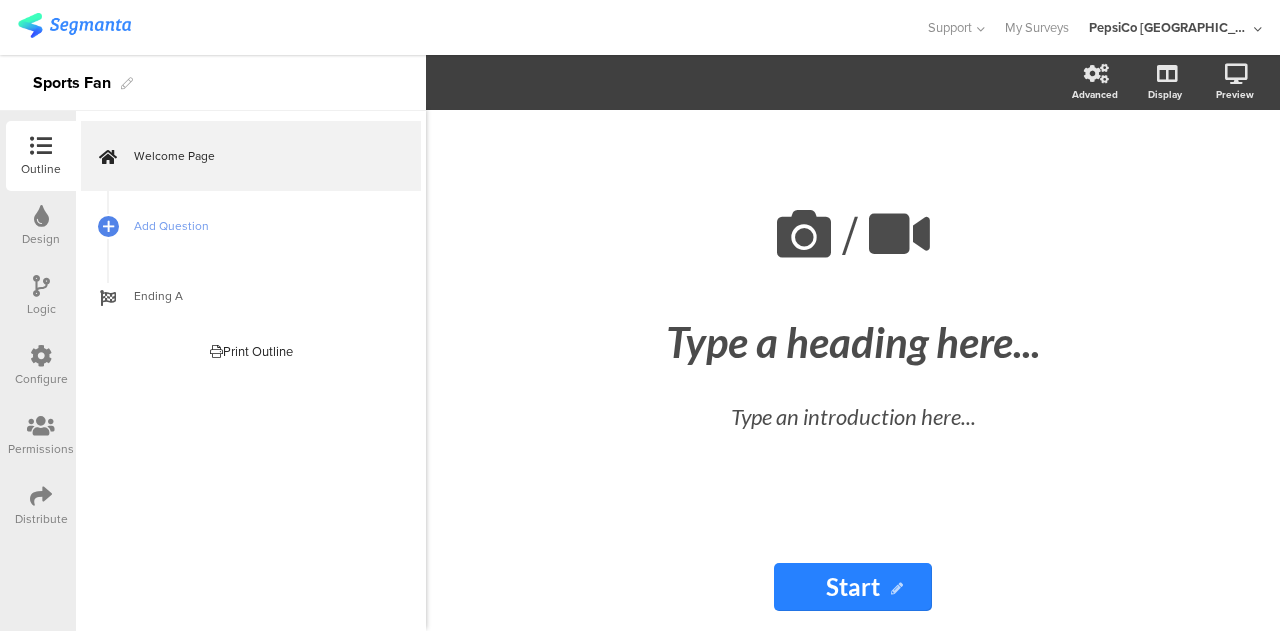 click on "Configure" at bounding box center (41, 379) 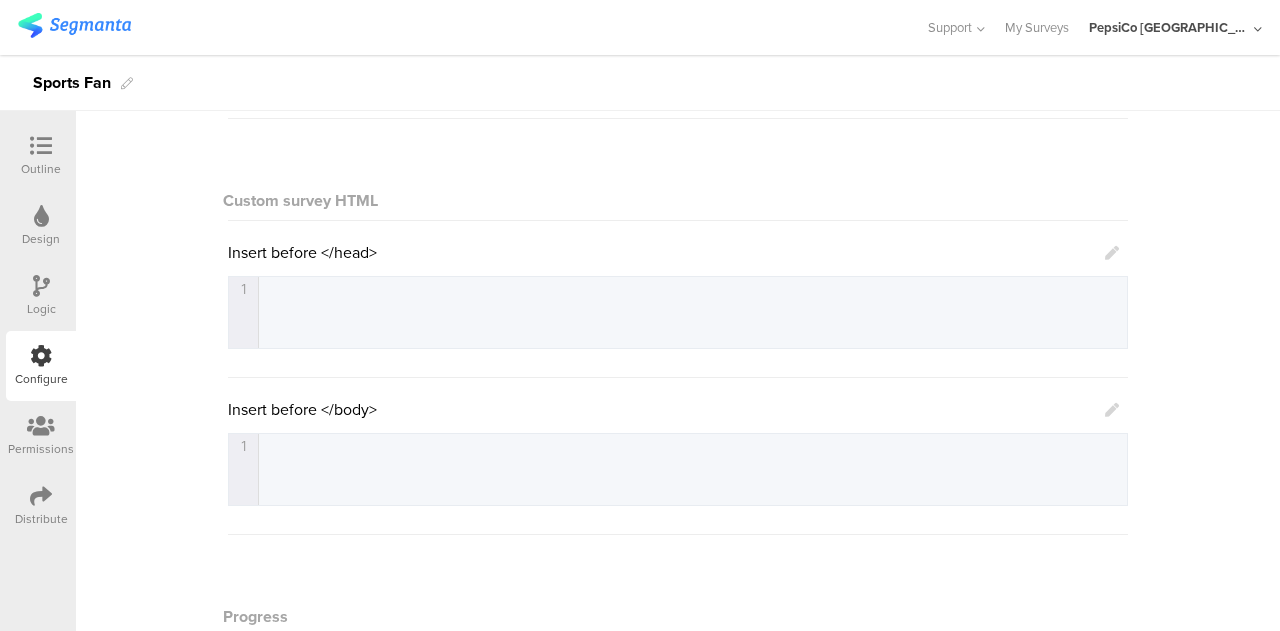 scroll, scrollTop: 496, scrollLeft: 0, axis: vertical 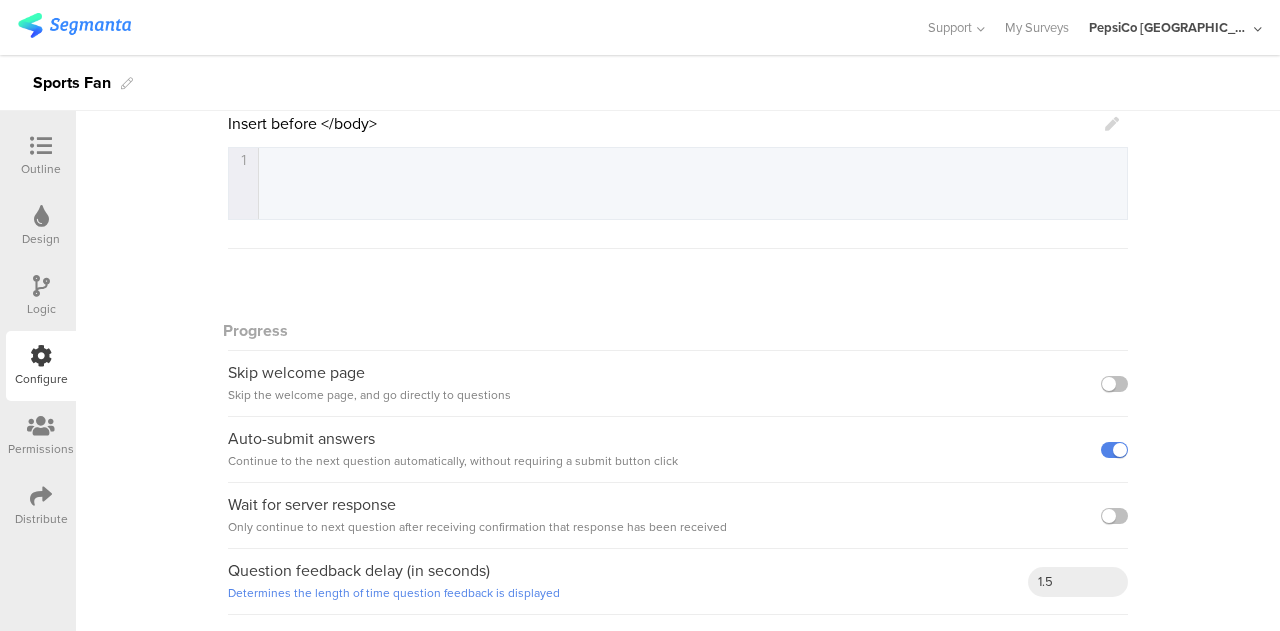 click on "Outline" at bounding box center (41, 156) 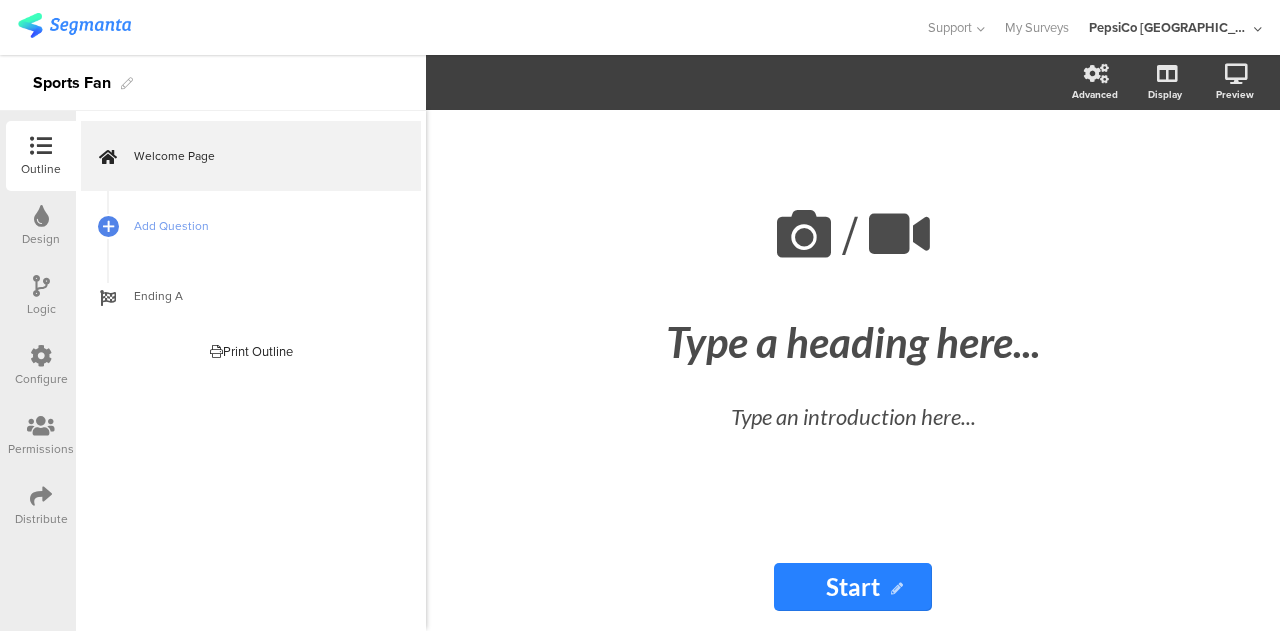 scroll, scrollTop: 0, scrollLeft: 0, axis: both 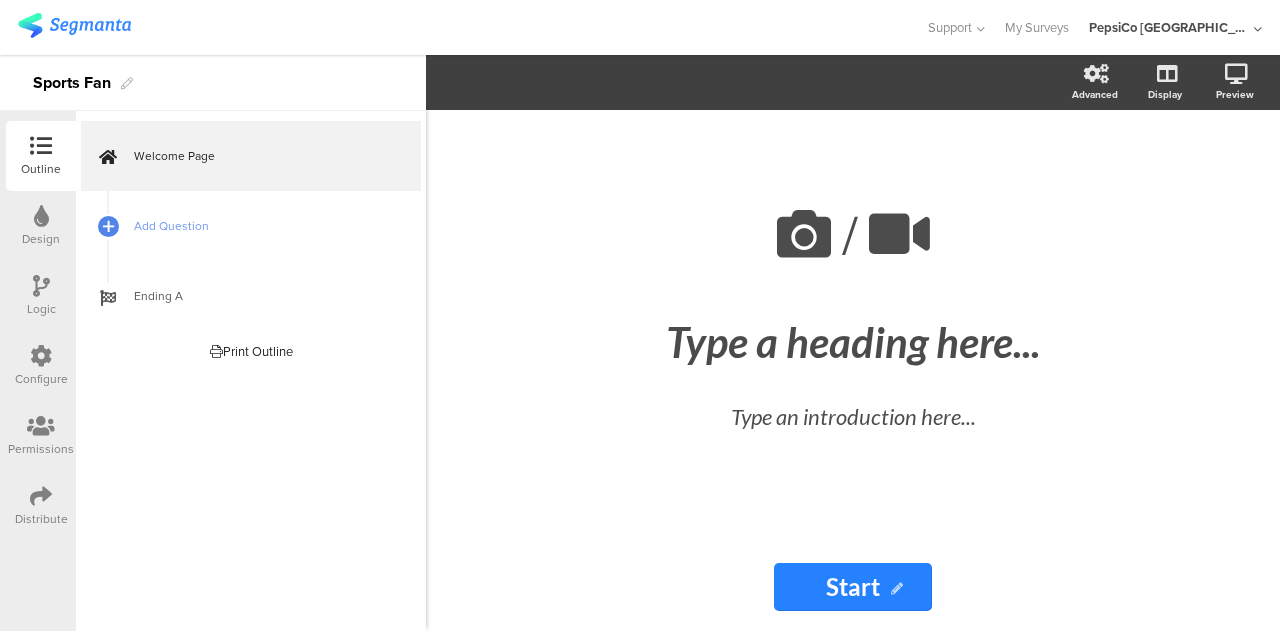 click on "Start" 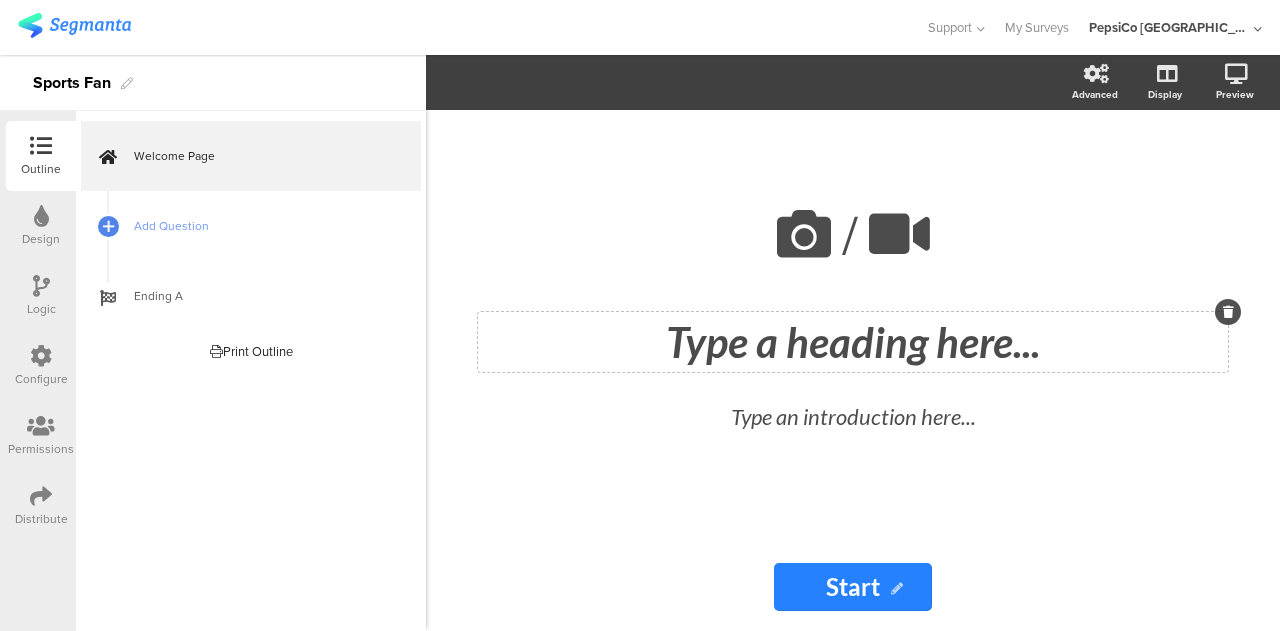 click on "Type a heading here..." 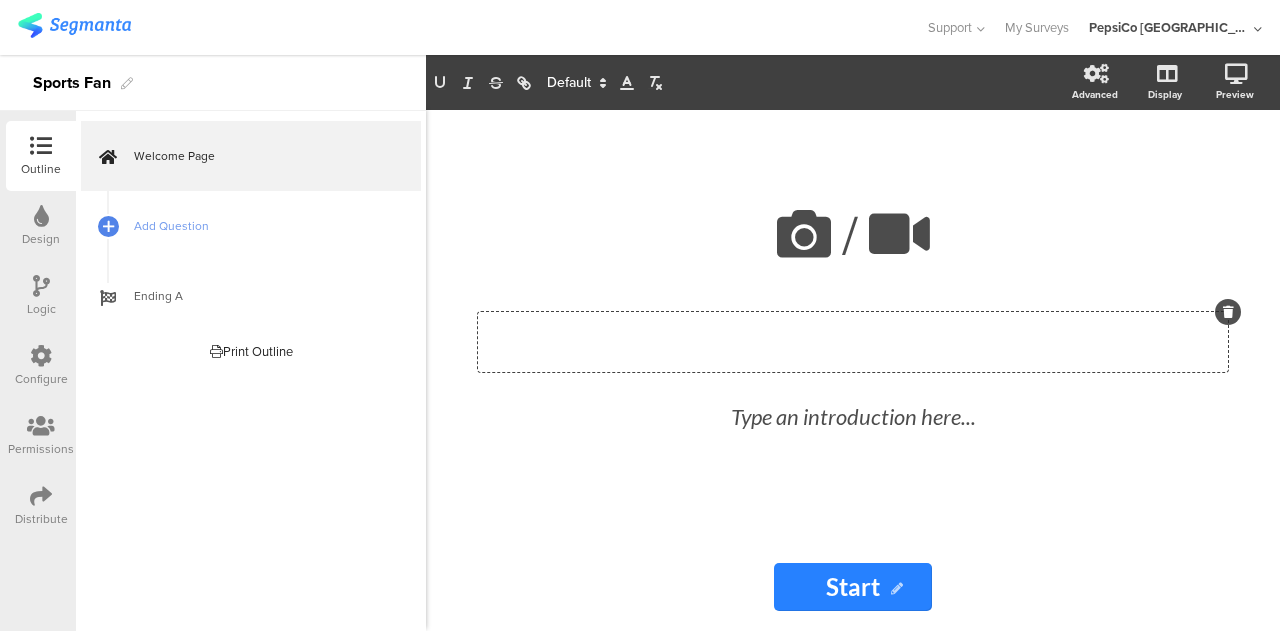 click on "/
Type a heading here...
Type an introduction here..." 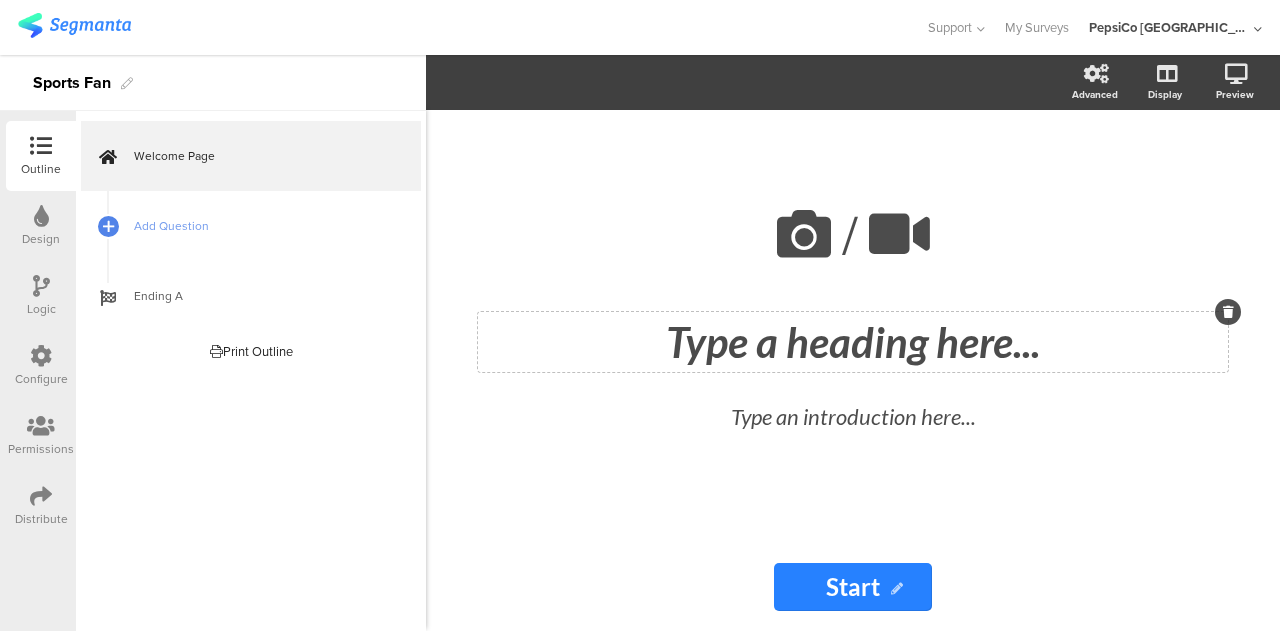 click on "Type a heading here..." 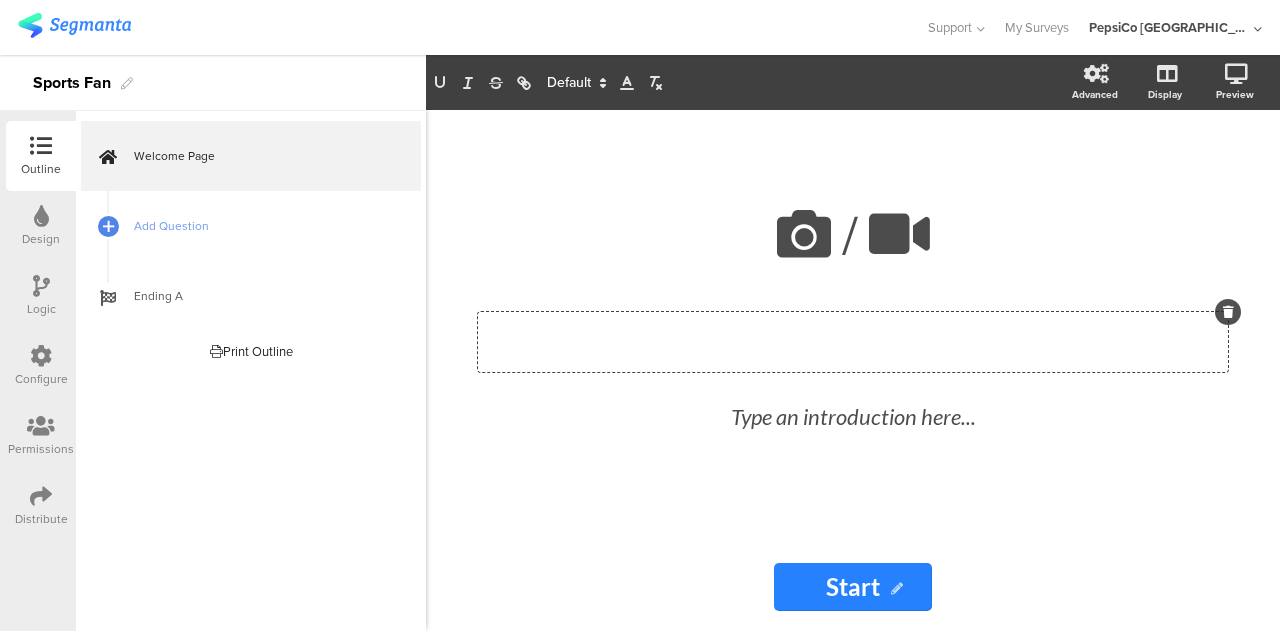 type 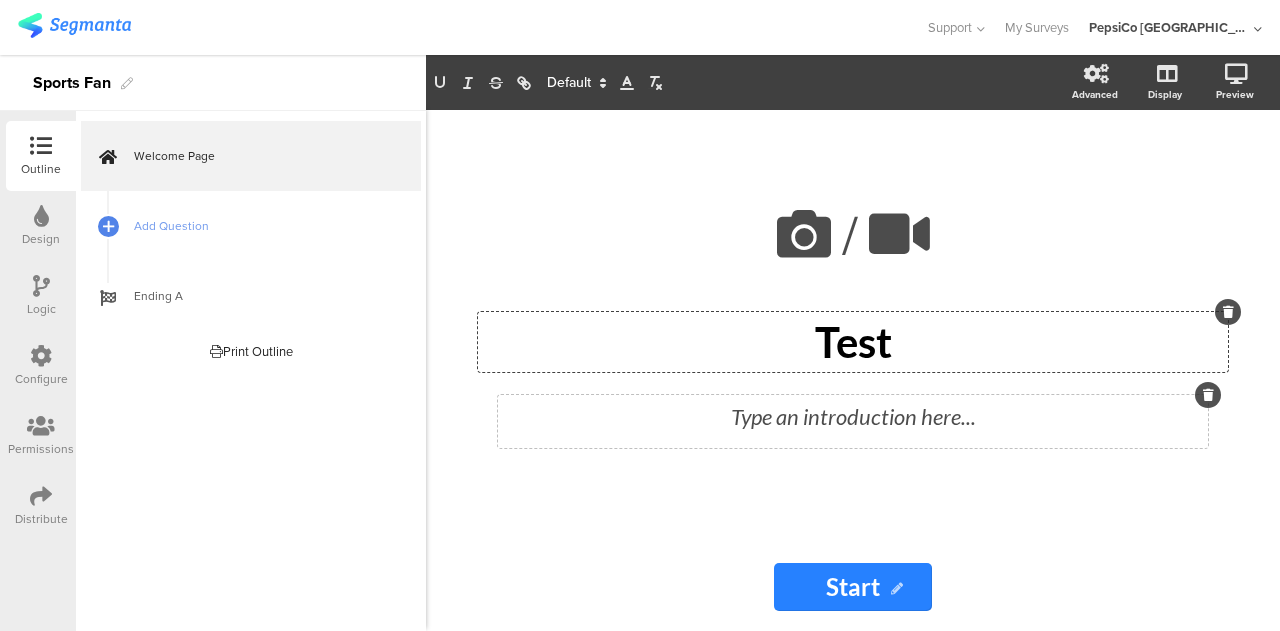 click on "Type an introduction here..." 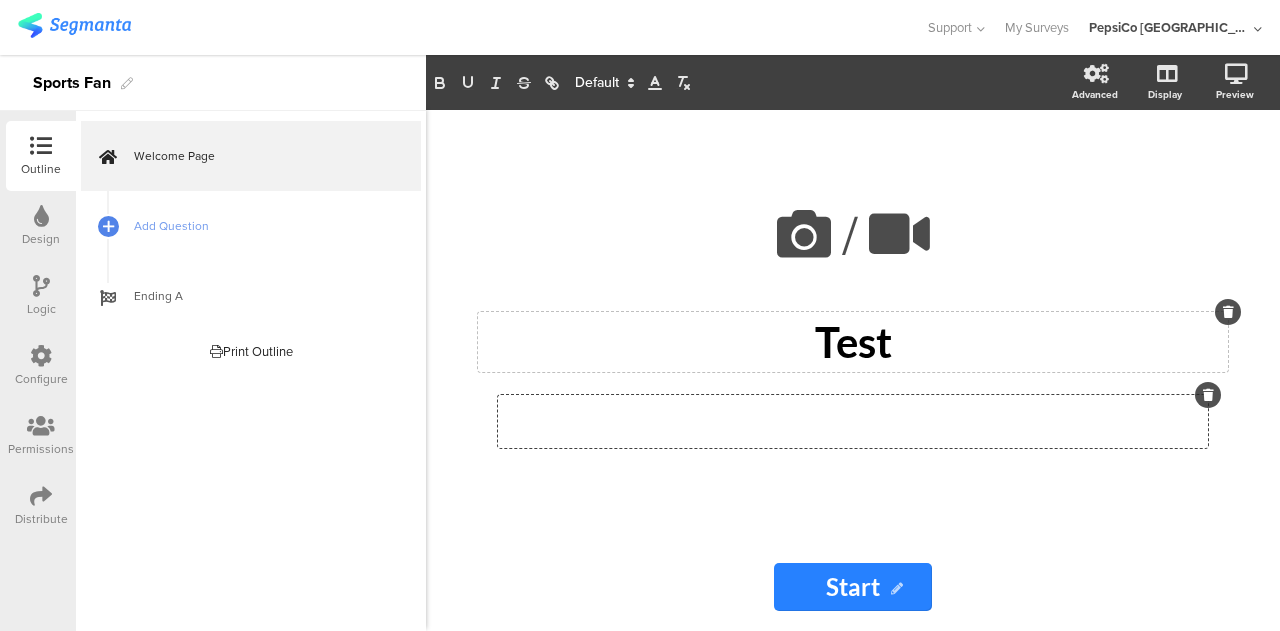 type 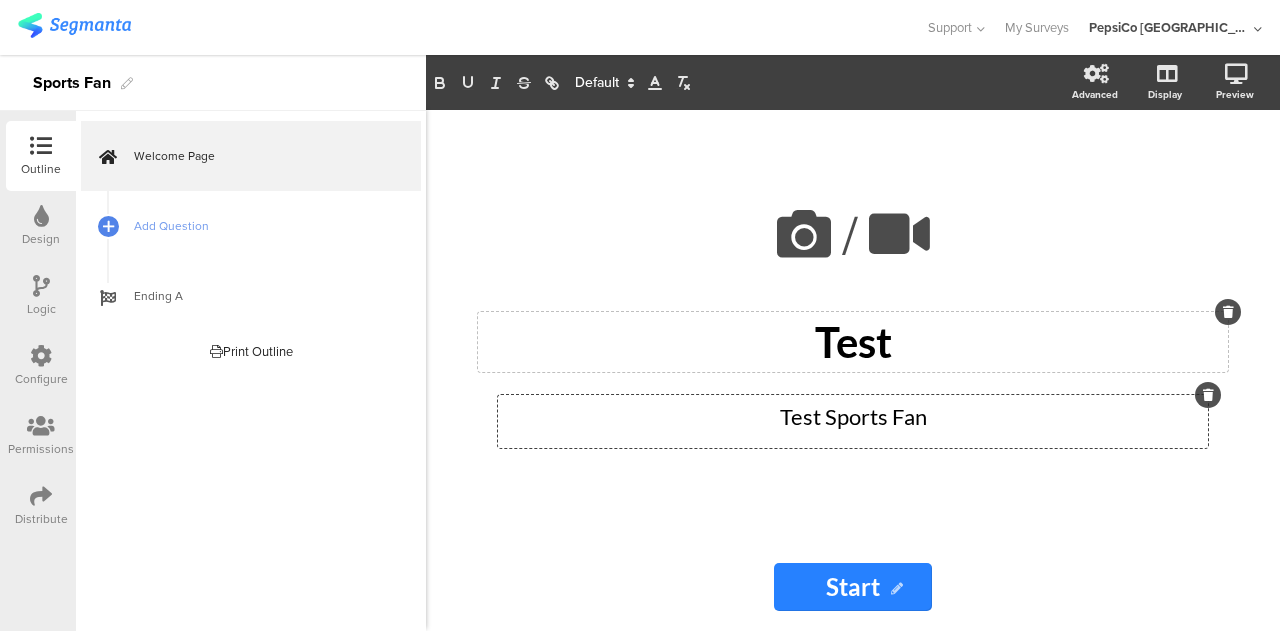 click on "Test Sports Fan" 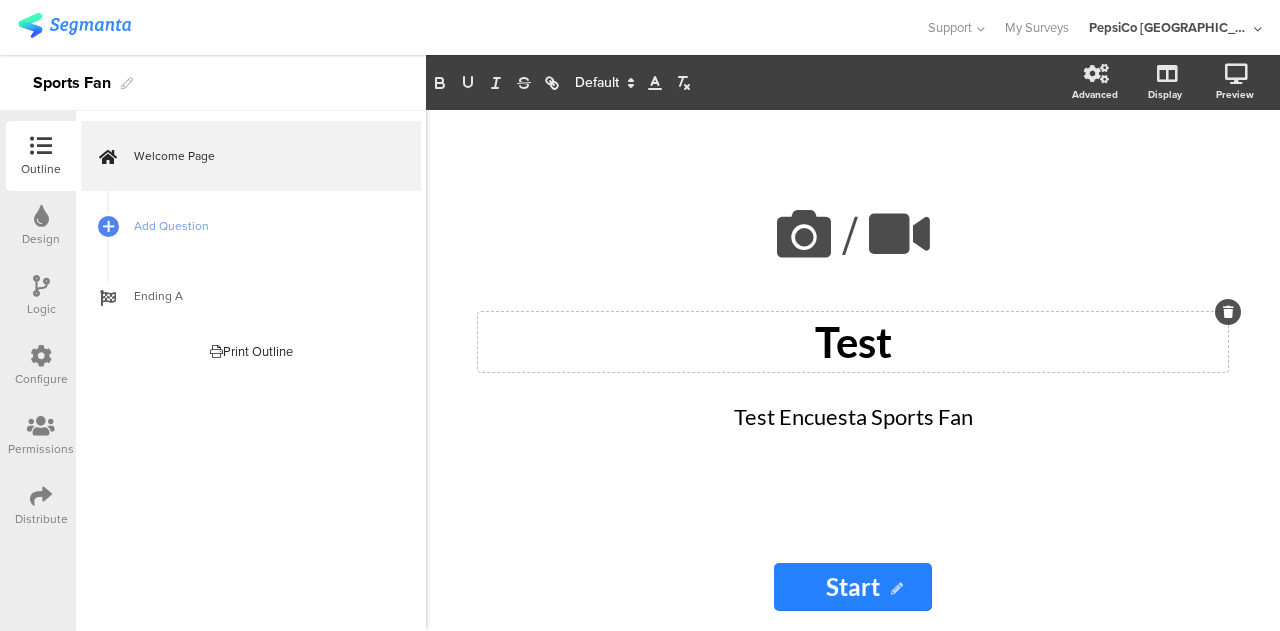 click on "Start" 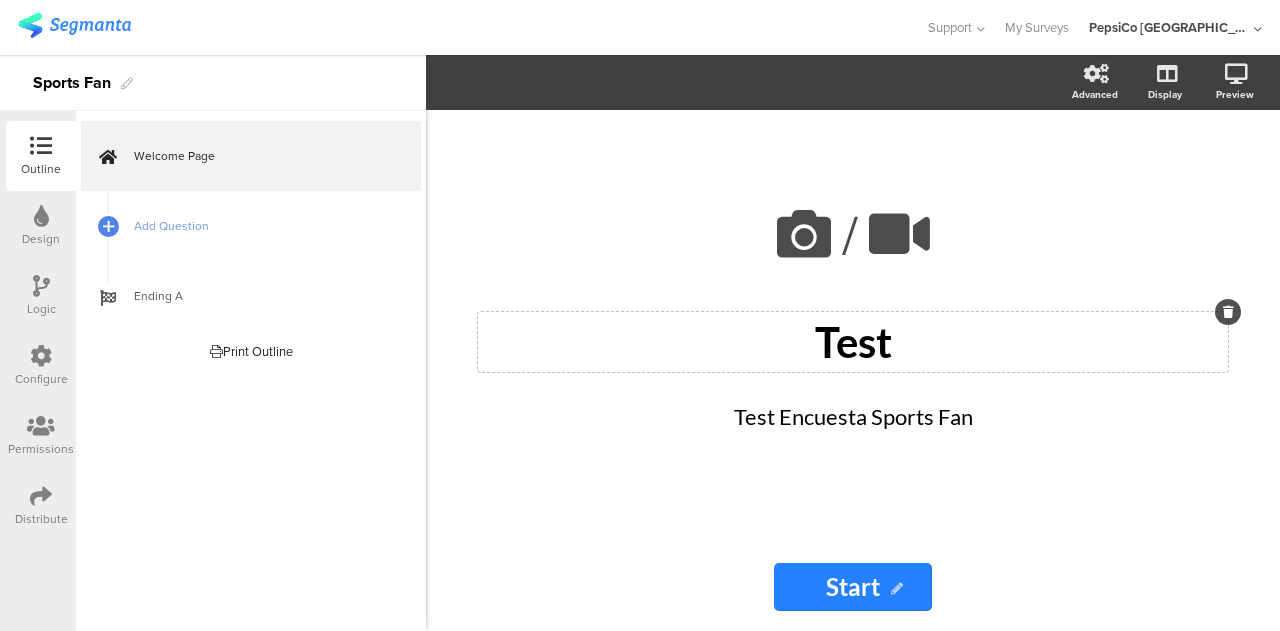 click on "Start" 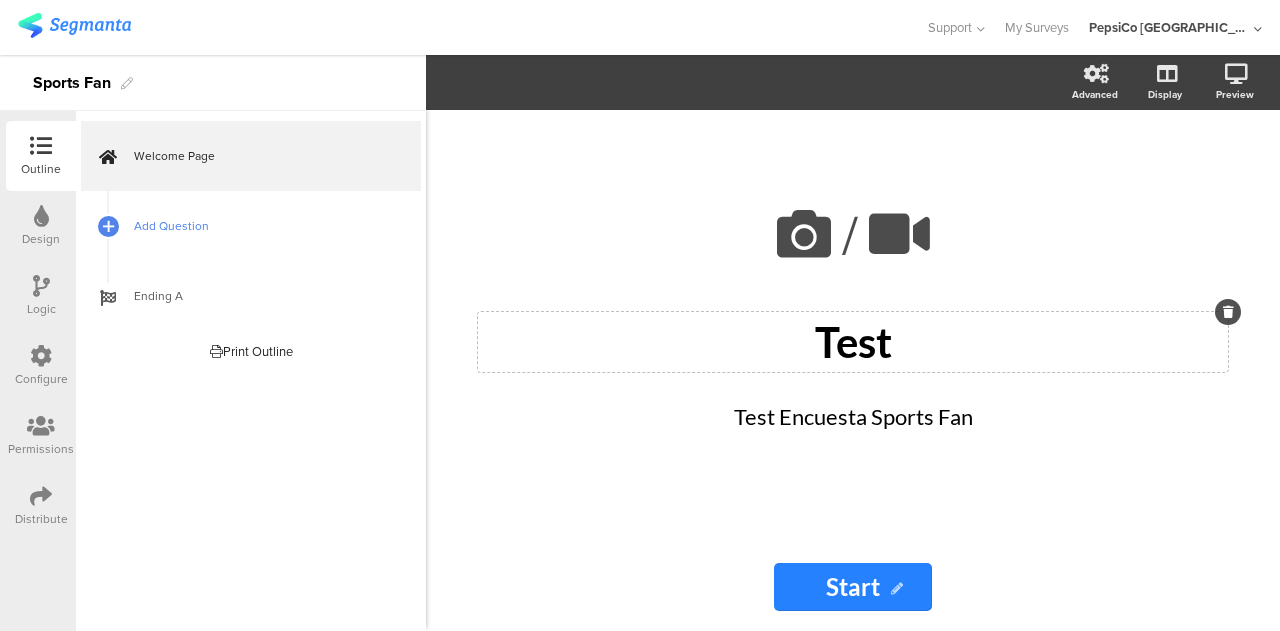 click on "Add Question" at bounding box center (262, 226) 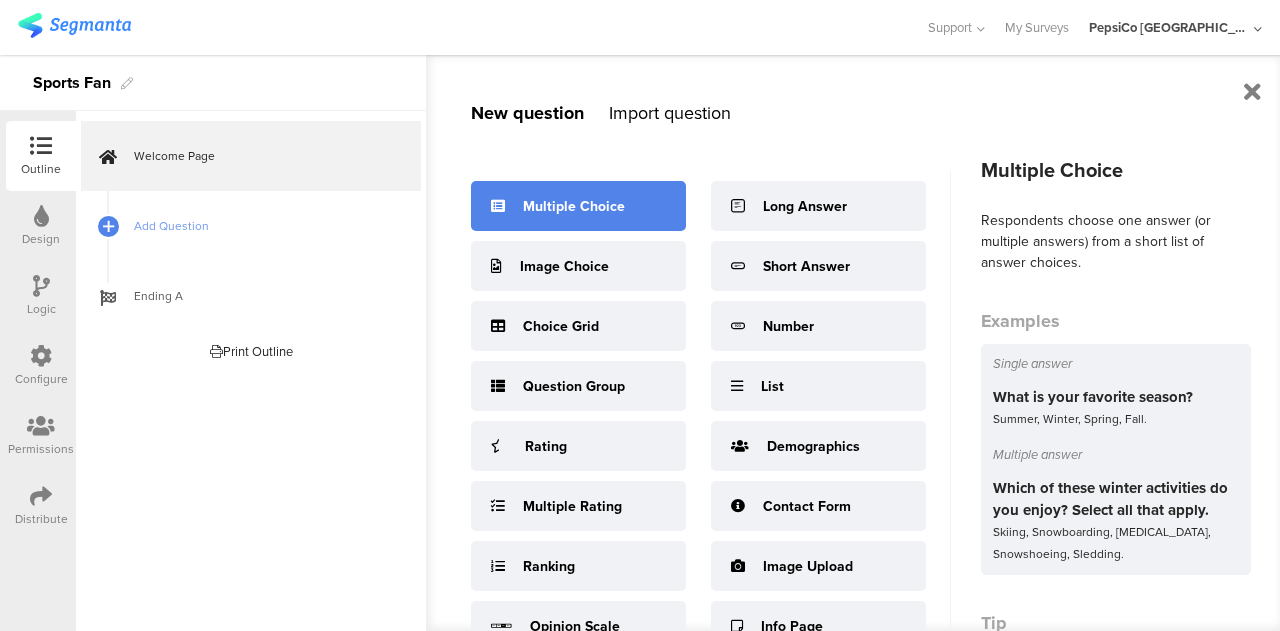 click on "Multiple Choice" at bounding box center (578, 206) 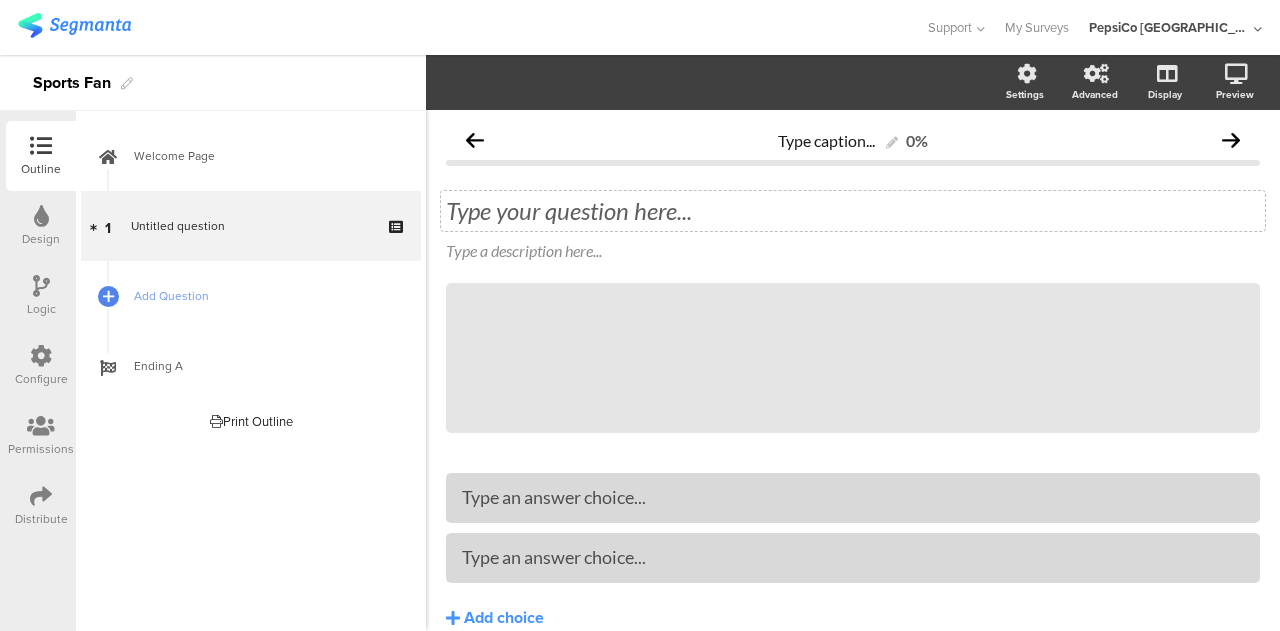 click on "Type your question here..." 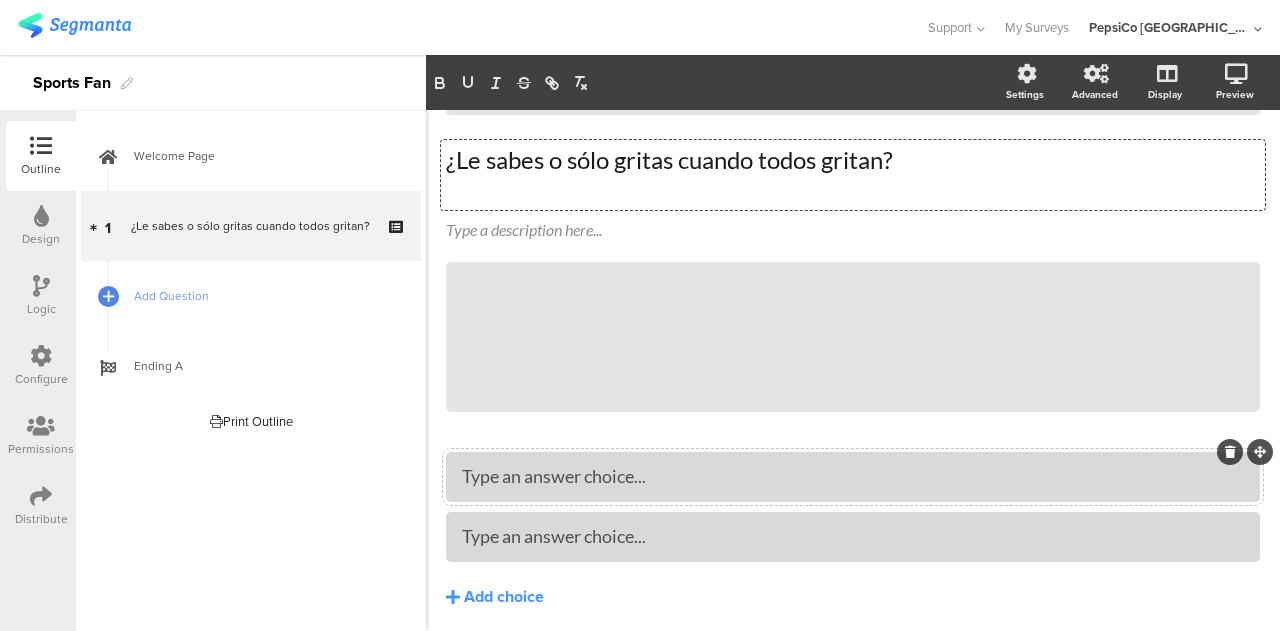 scroll, scrollTop: 50, scrollLeft: 0, axis: vertical 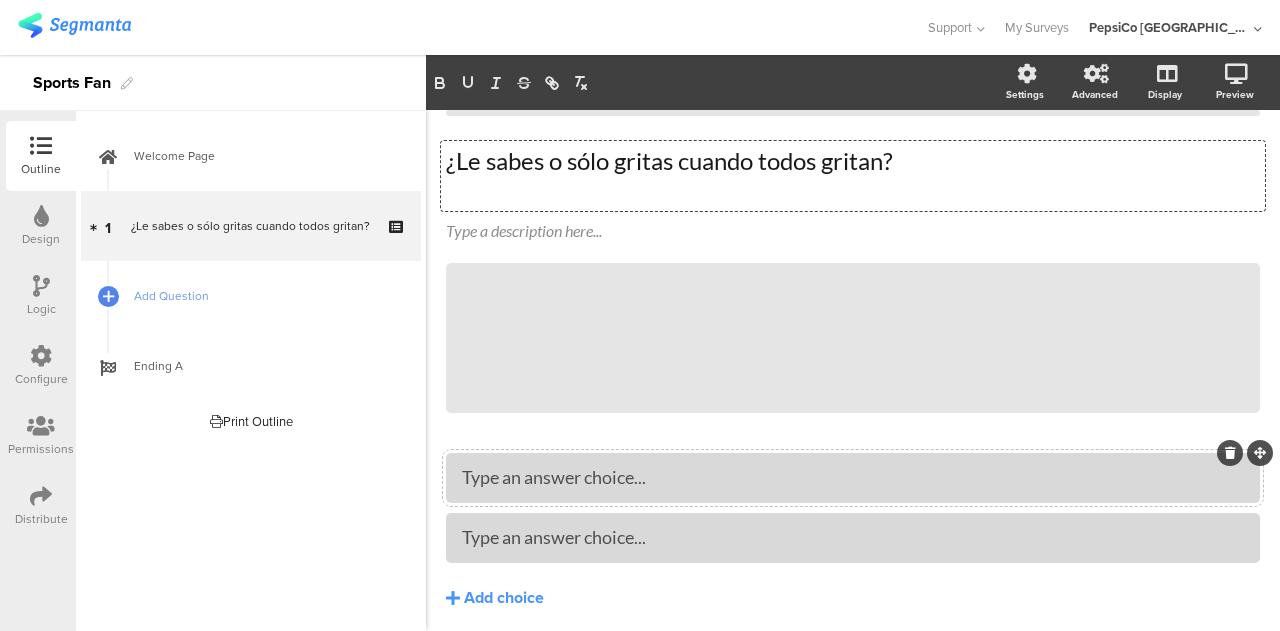 type 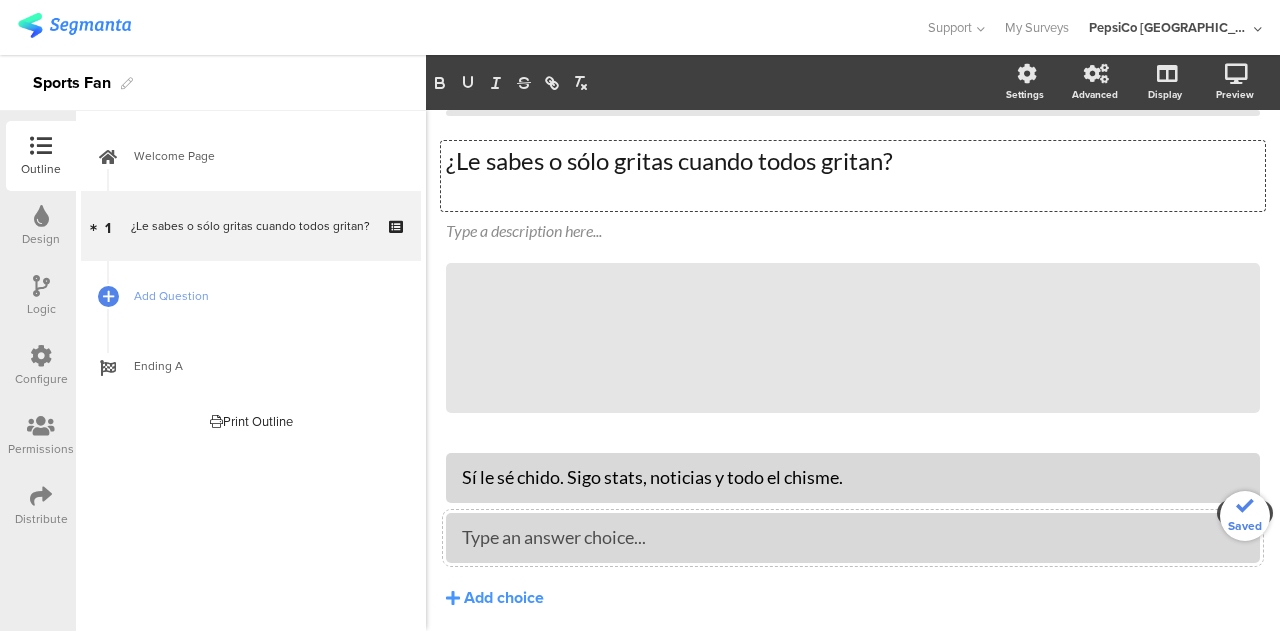 type 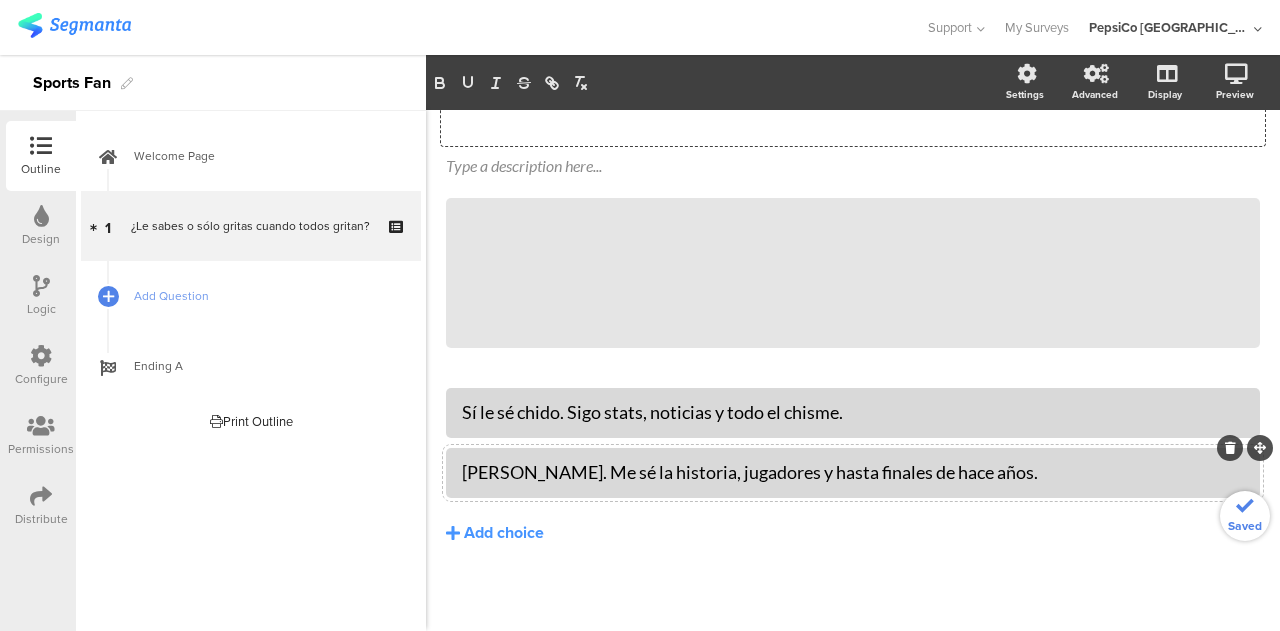 scroll, scrollTop: 121, scrollLeft: 0, axis: vertical 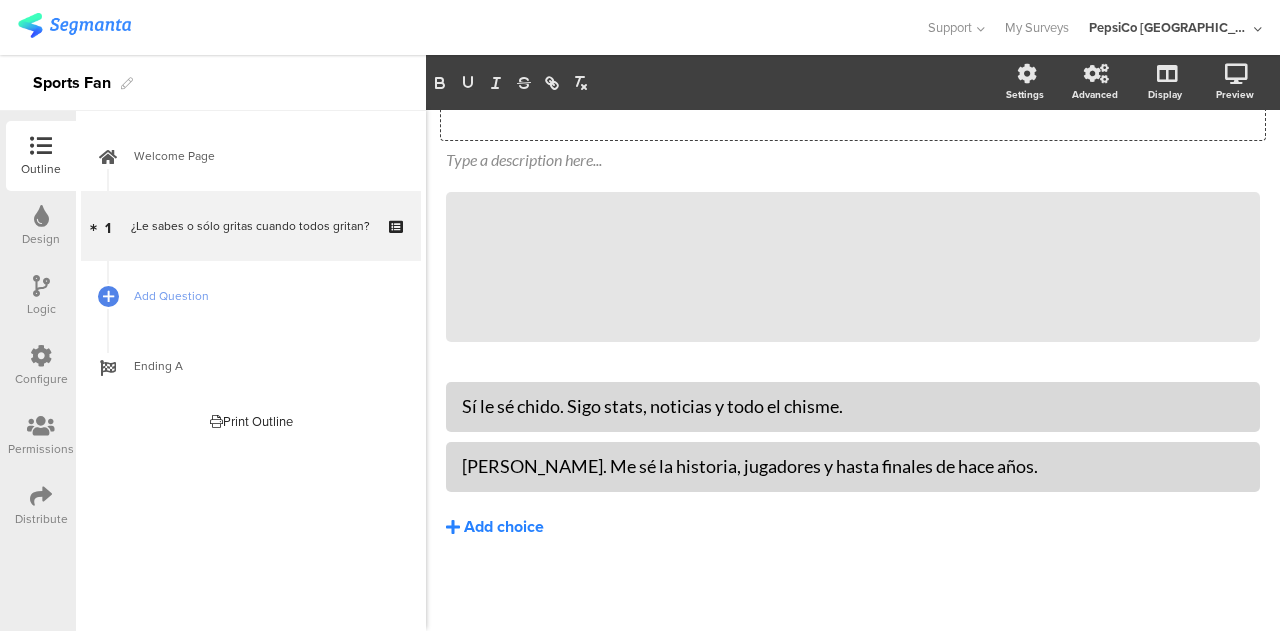 click on "Add choice" 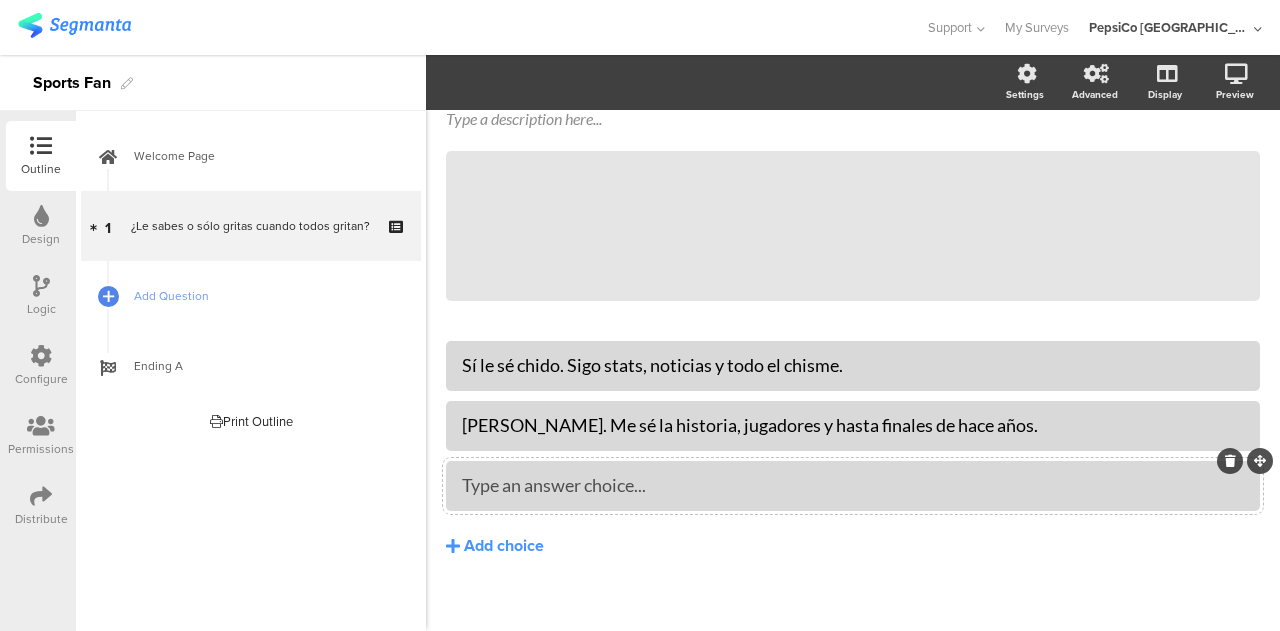 scroll, scrollTop: 163, scrollLeft: 0, axis: vertical 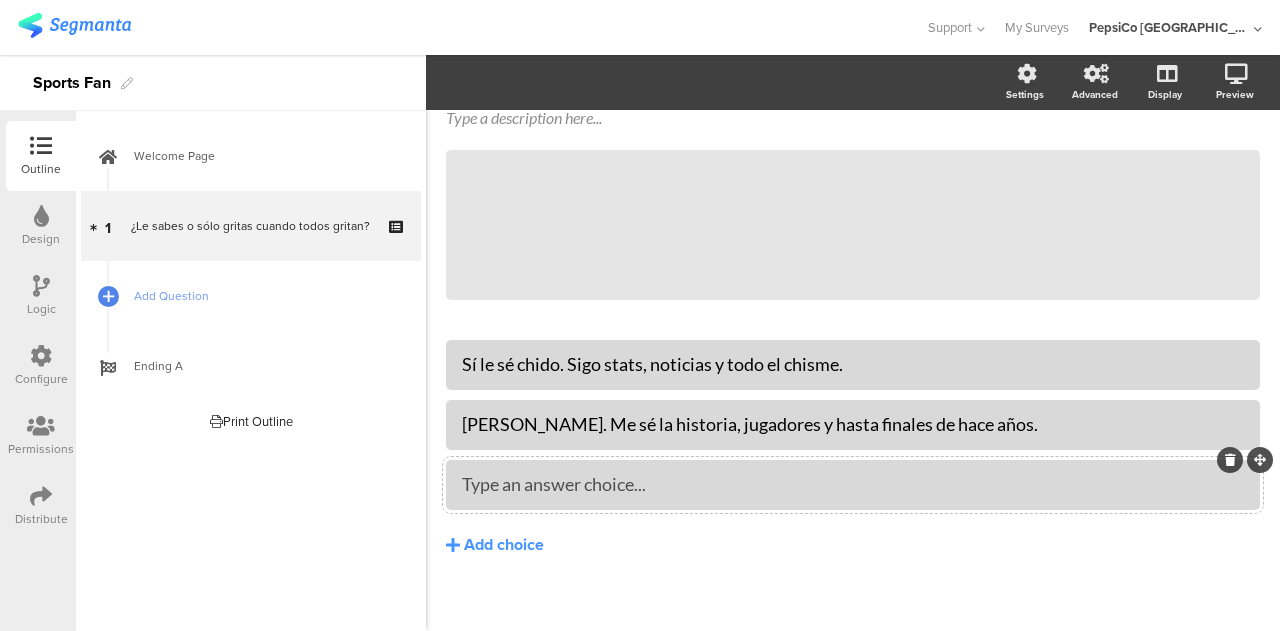 type 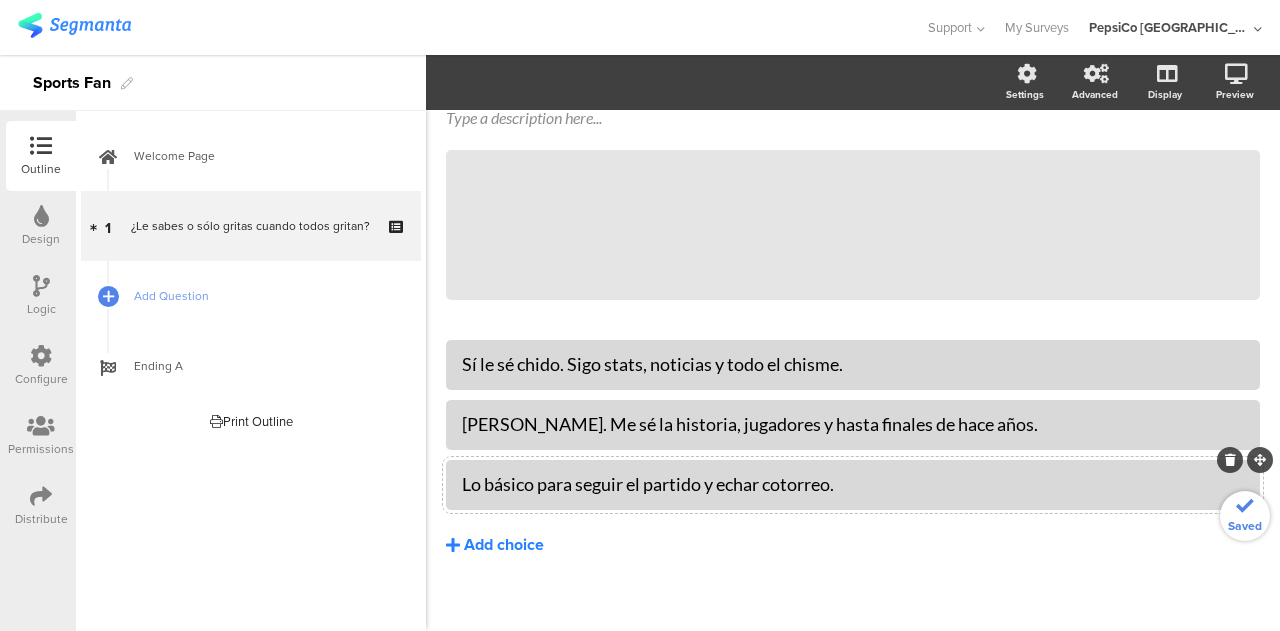 click on "Add choice" 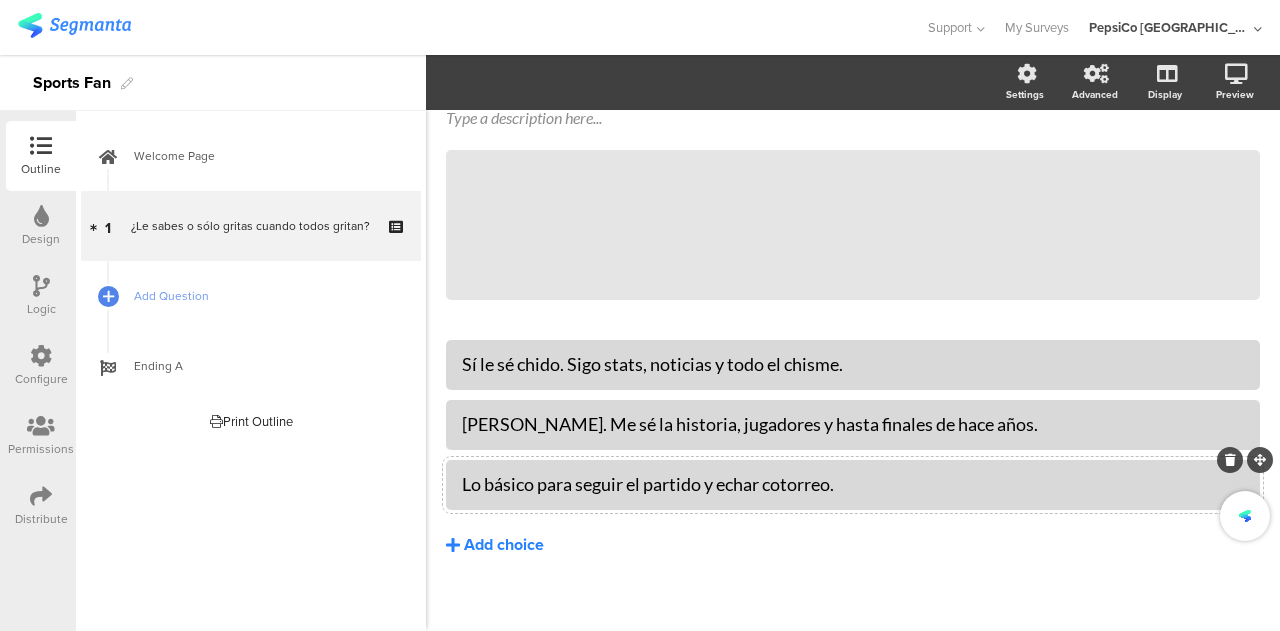 type 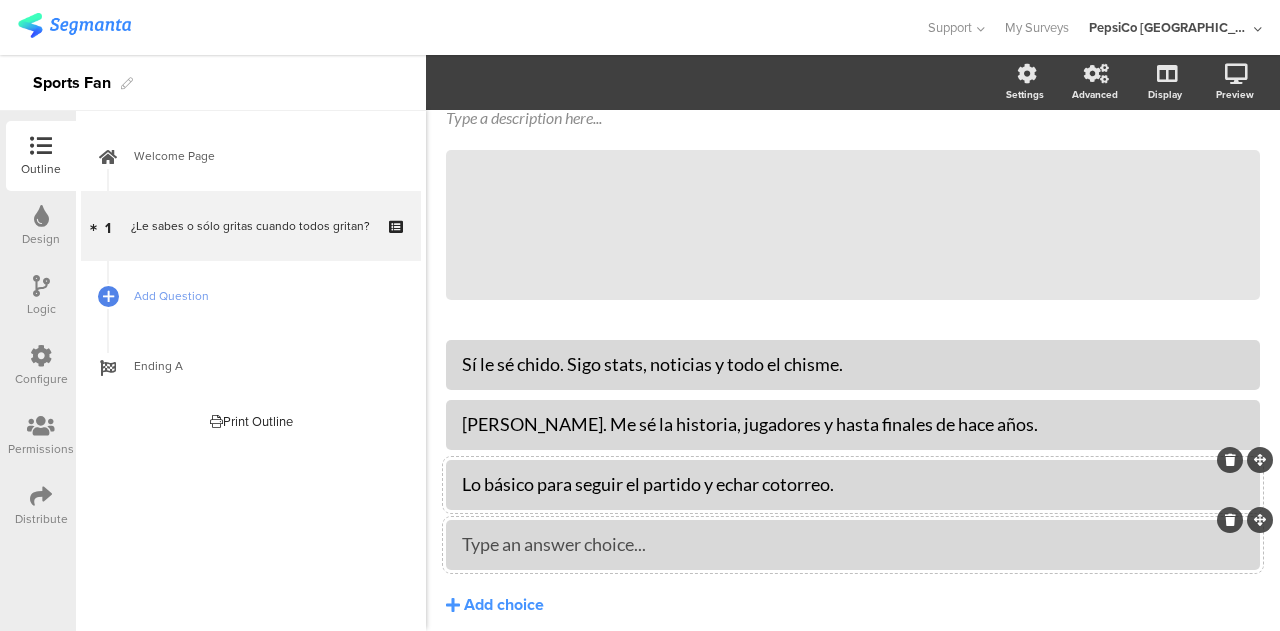 type 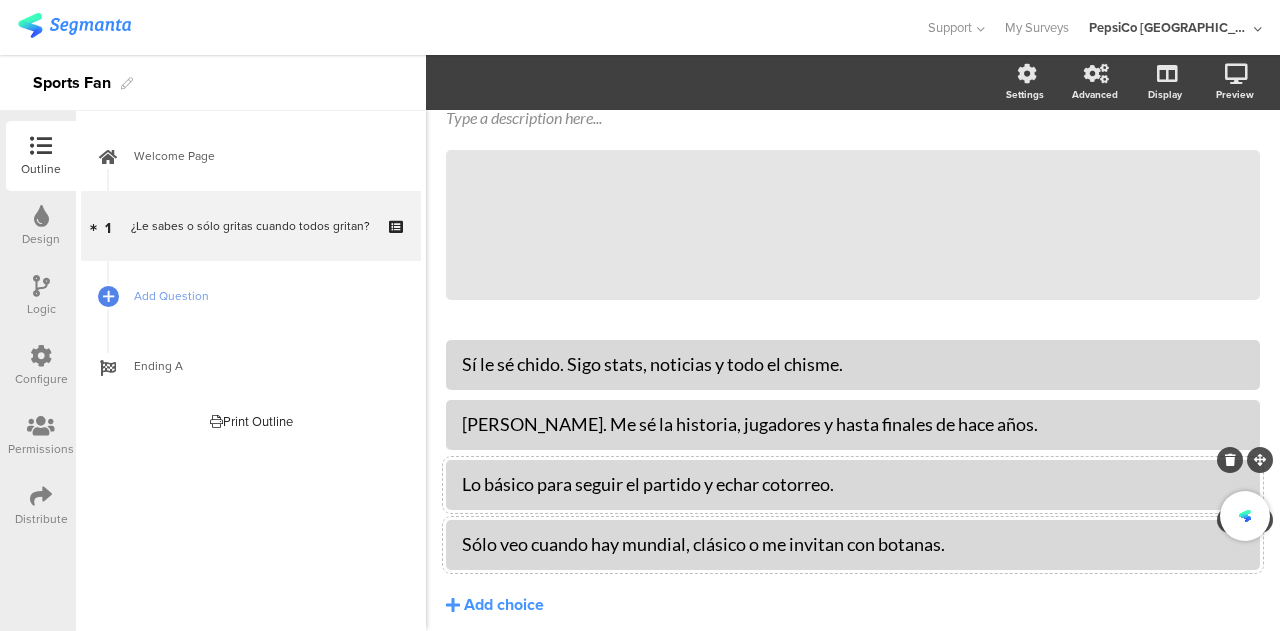 scroll, scrollTop: 241, scrollLeft: 0, axis: vertical 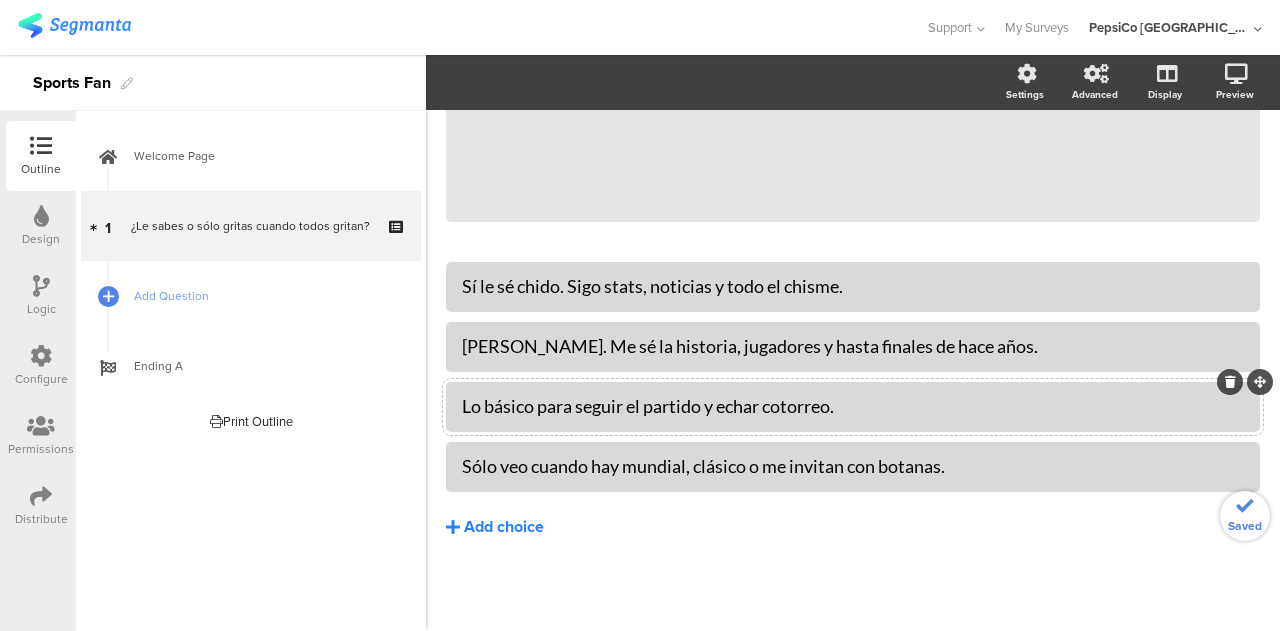 click on "Add choice" 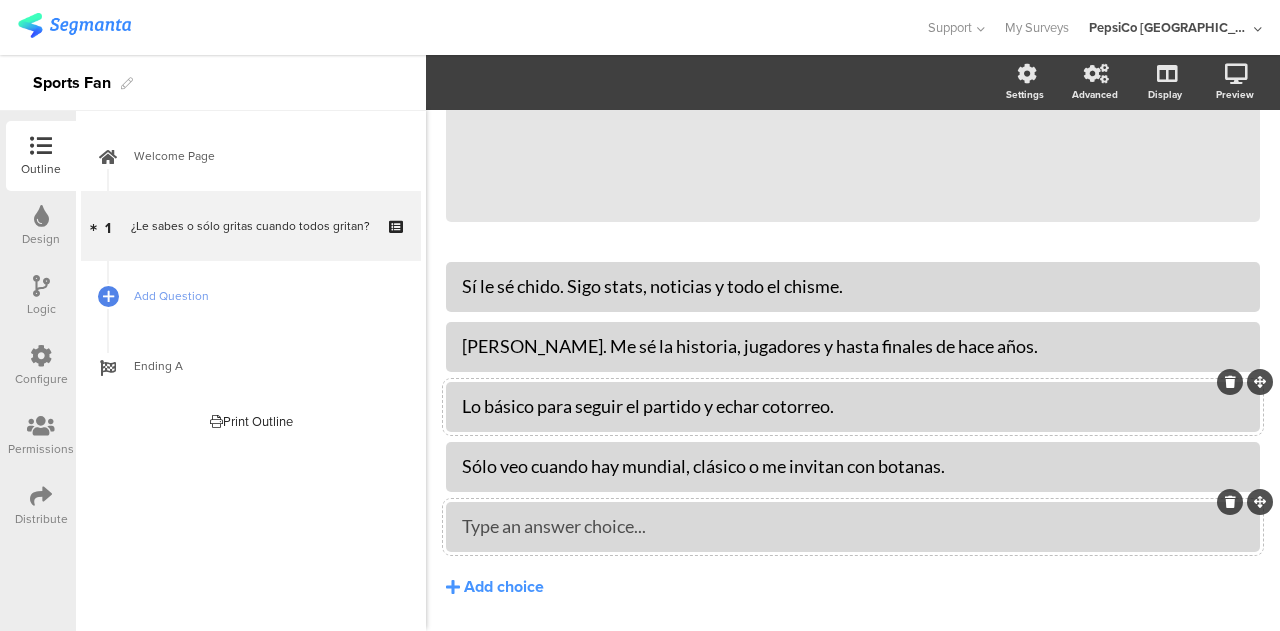 type 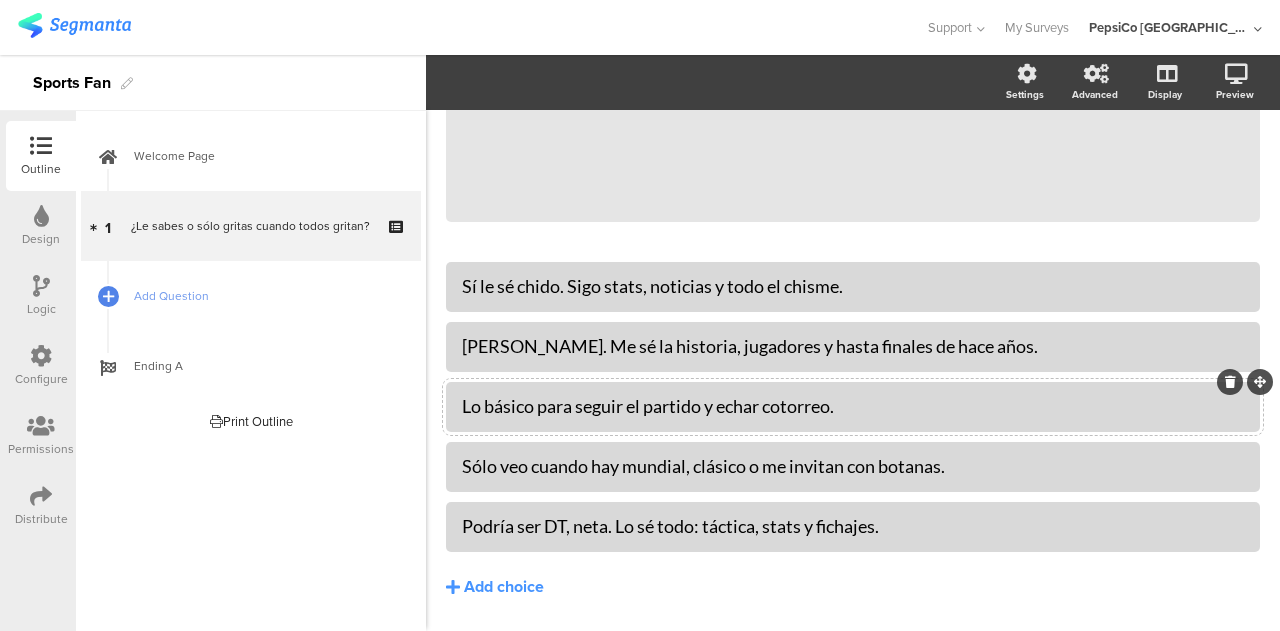 click on "¿Le sabes o sólo gritas cuando todos gritan?
¿Le sabes o sólo gritas cuando todos gritan?
Type a description here...
/" 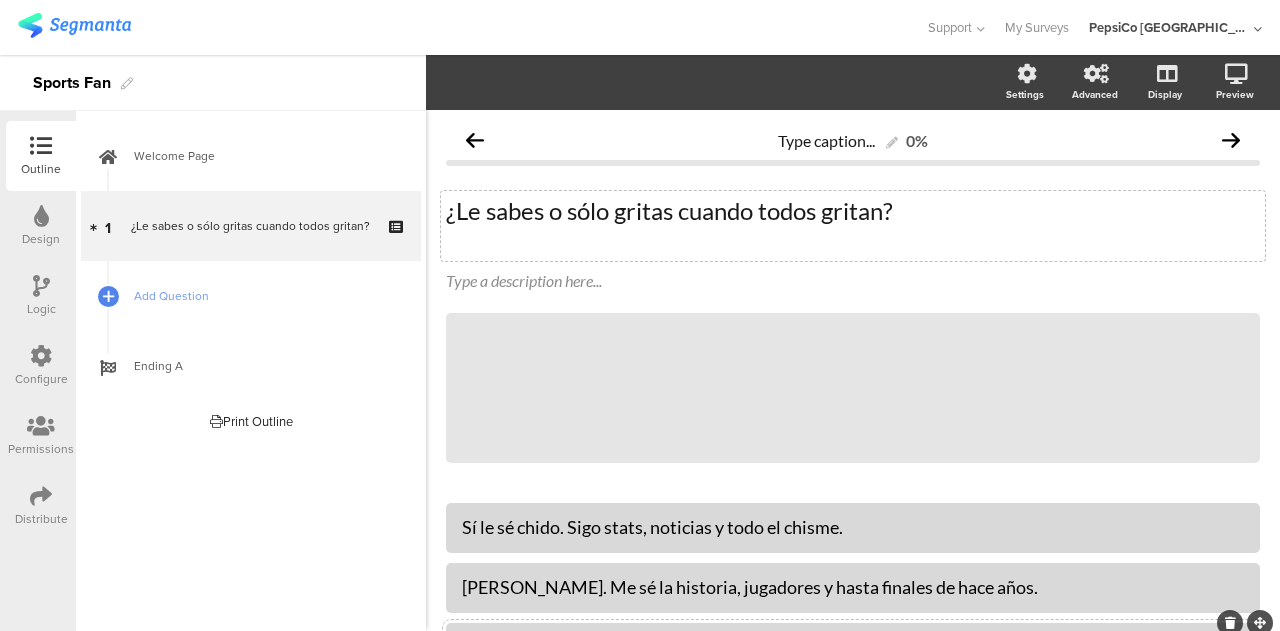 scroll, scrollTop: 301, scrollLeft: 0, axis: vertical 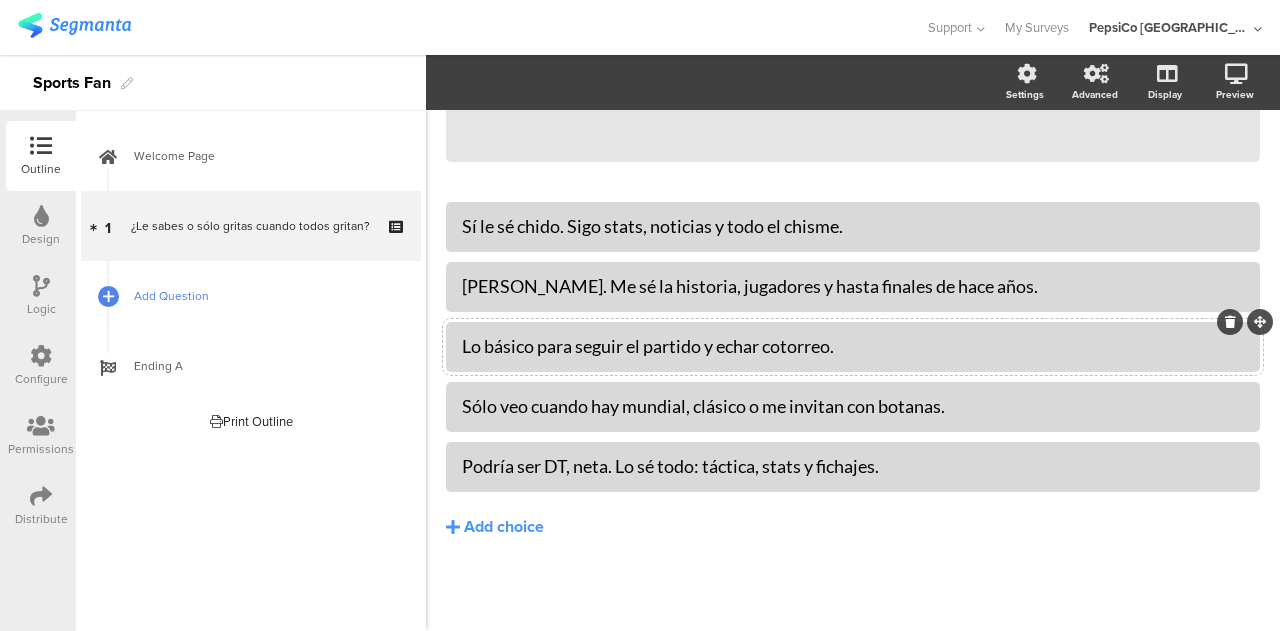 click on "Add Question" at bounding box center (262, 296) 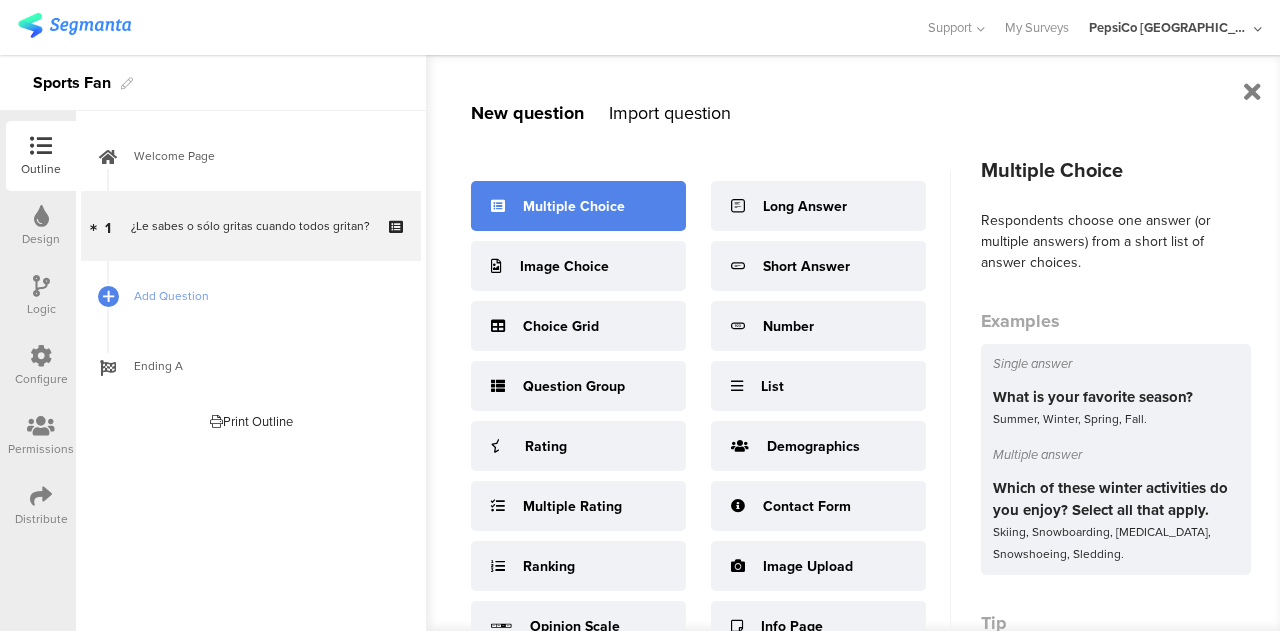 click on "Multiple Choice" at bounding box center (574, 206) 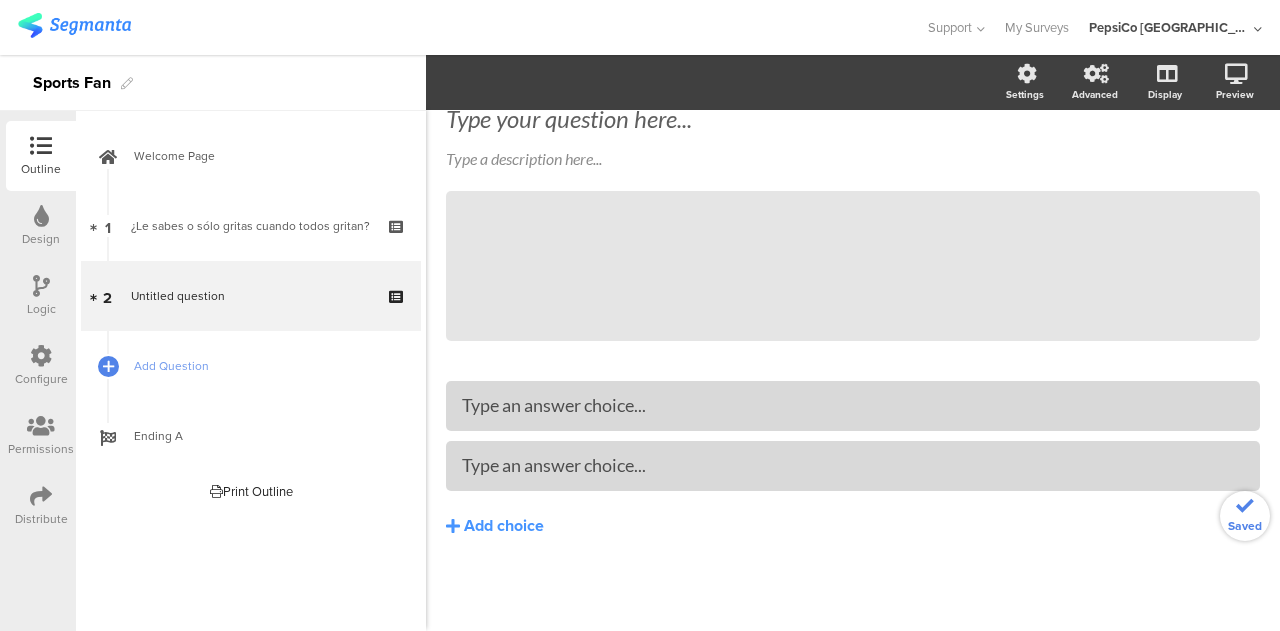 scroll, scrollTop: 91, scrollLeft: 0, axis: vertical 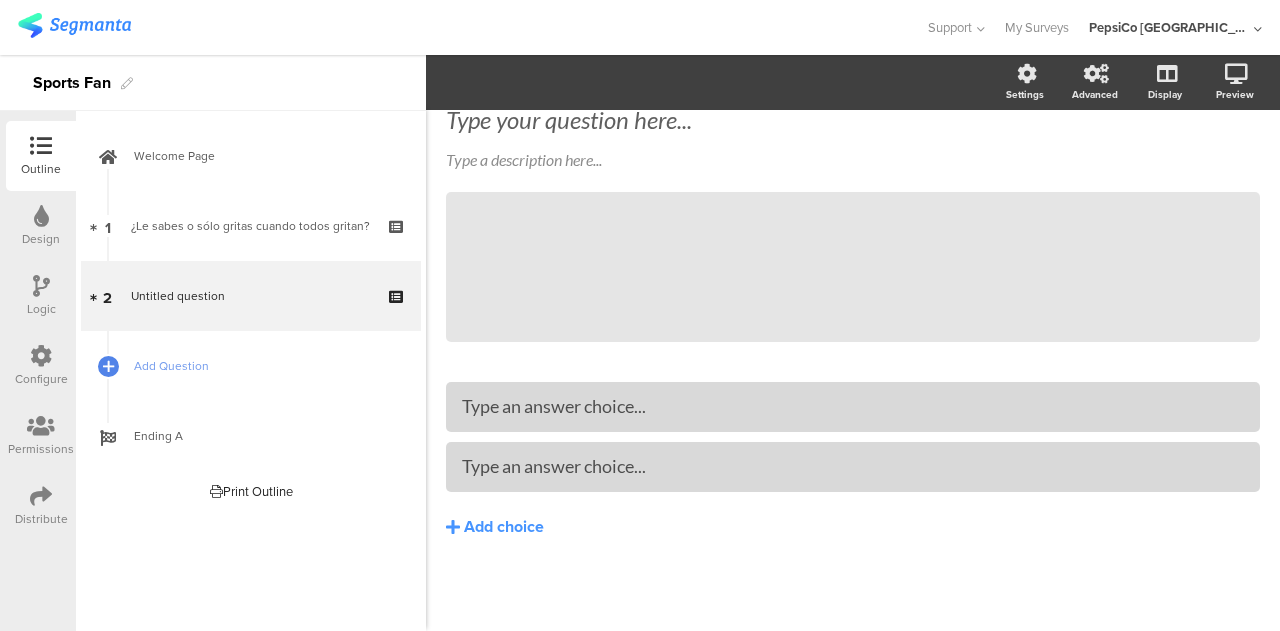 click on "Type your question here...
Type a description here...
/" 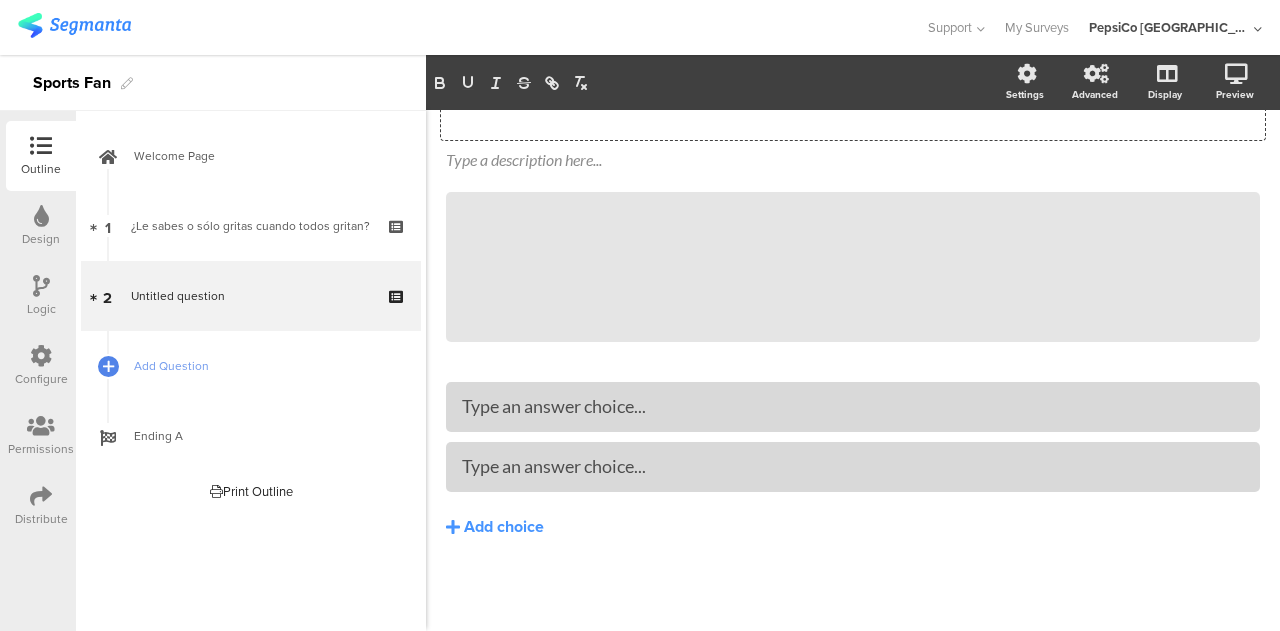 scroll, scrollTop: 61, scrollLeft: 0, axis: vertical 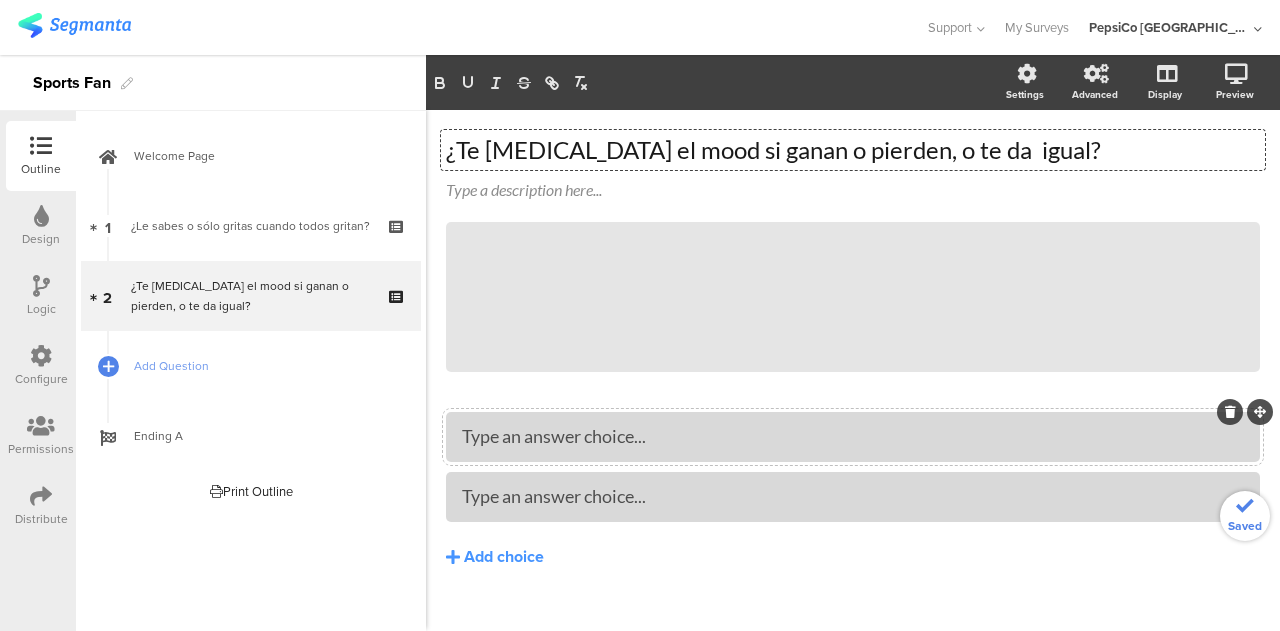 type 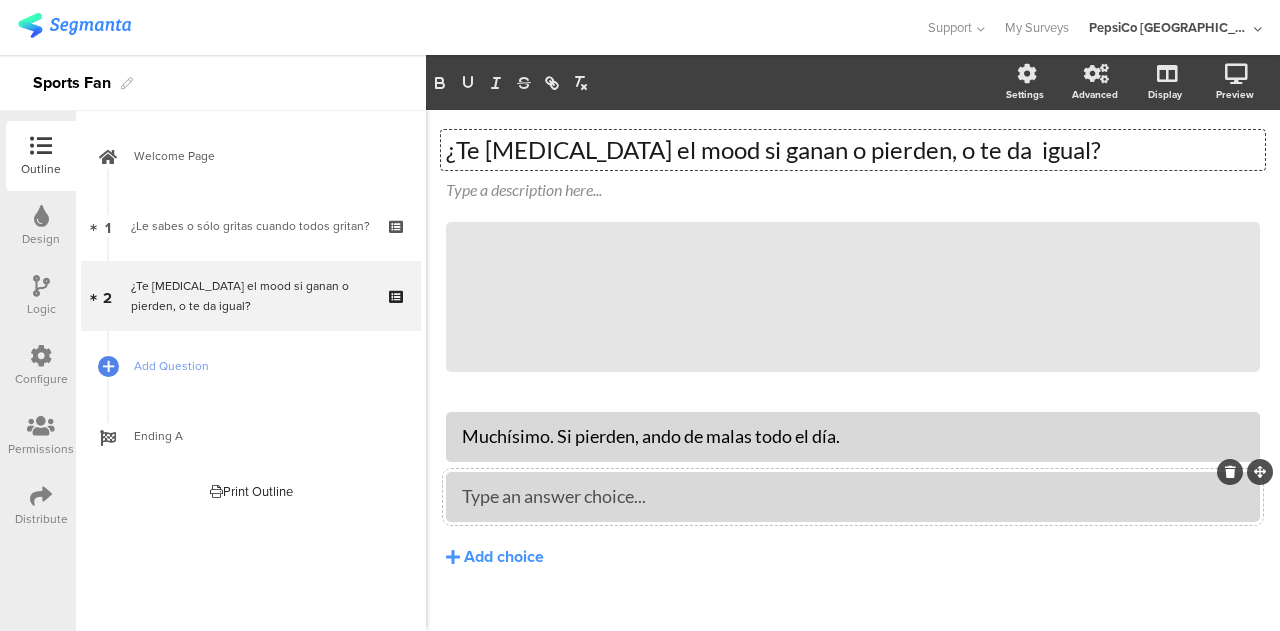 click 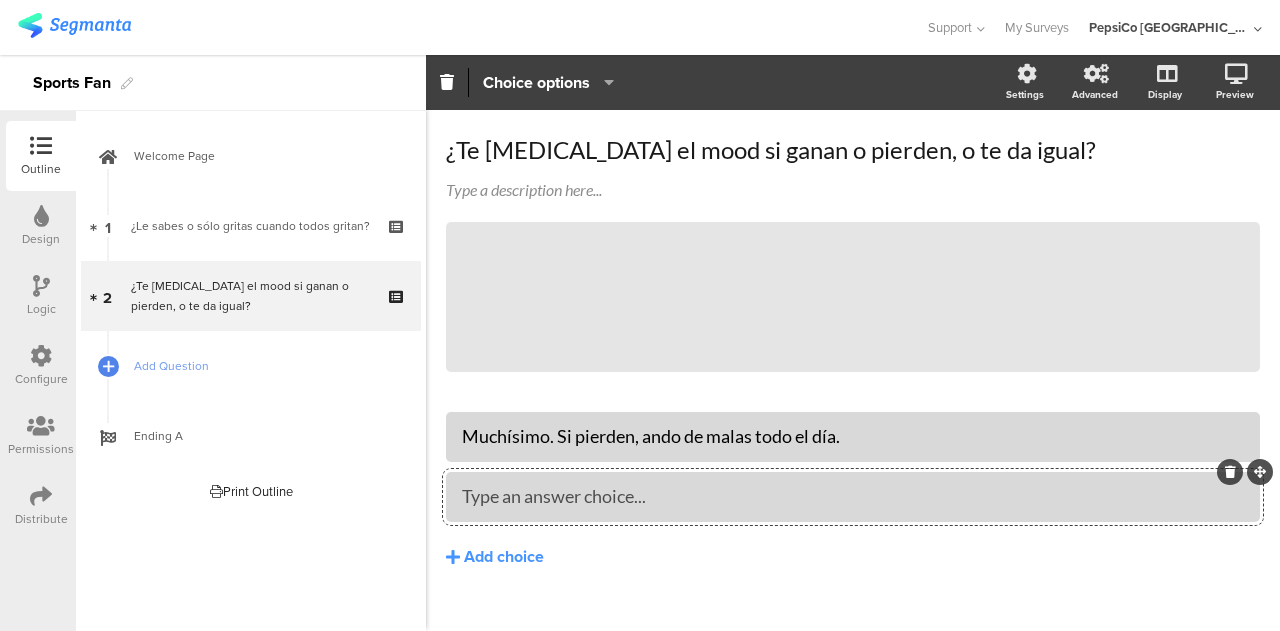 type 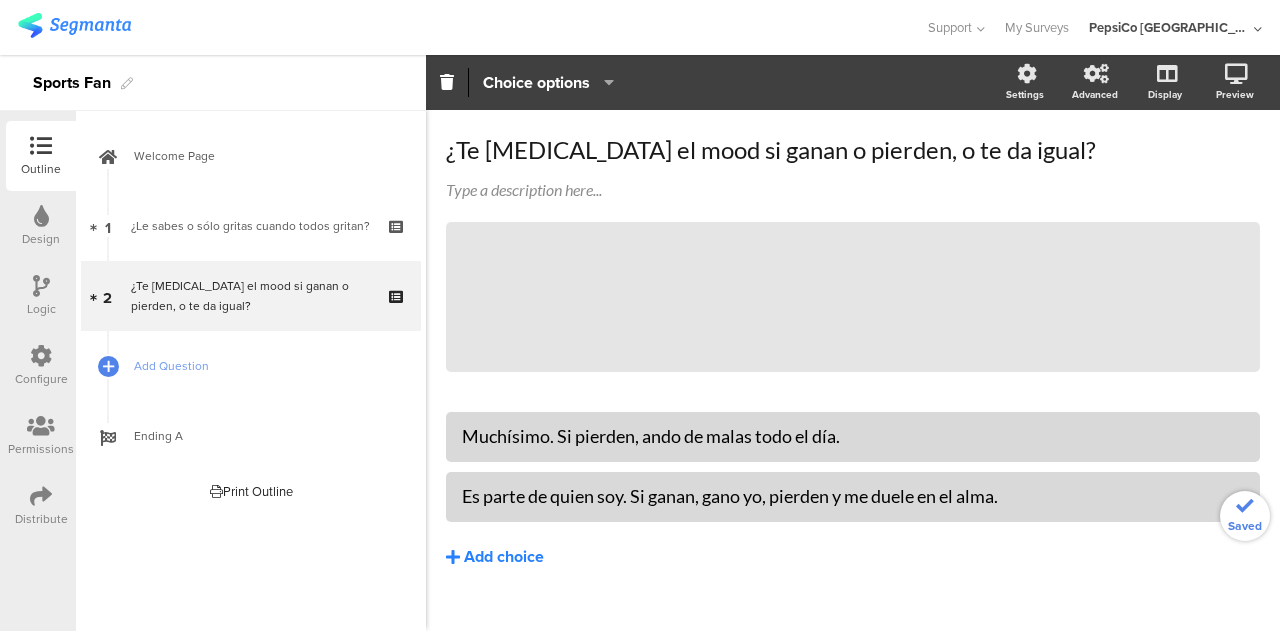 click on "Add choice" 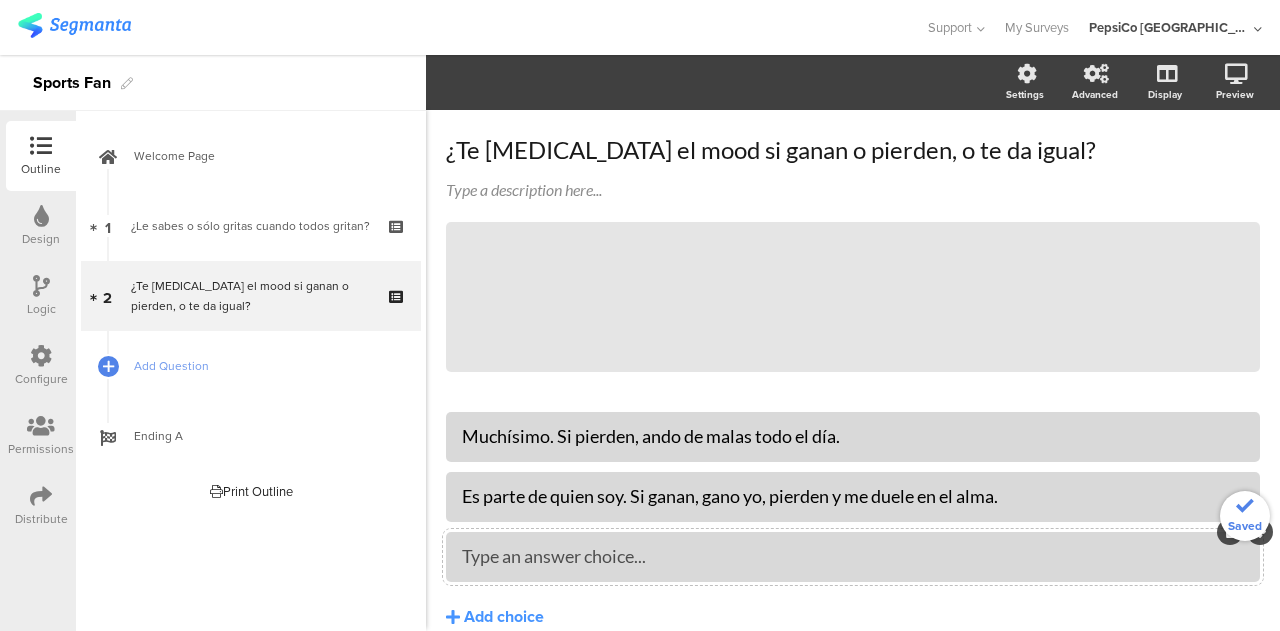 type 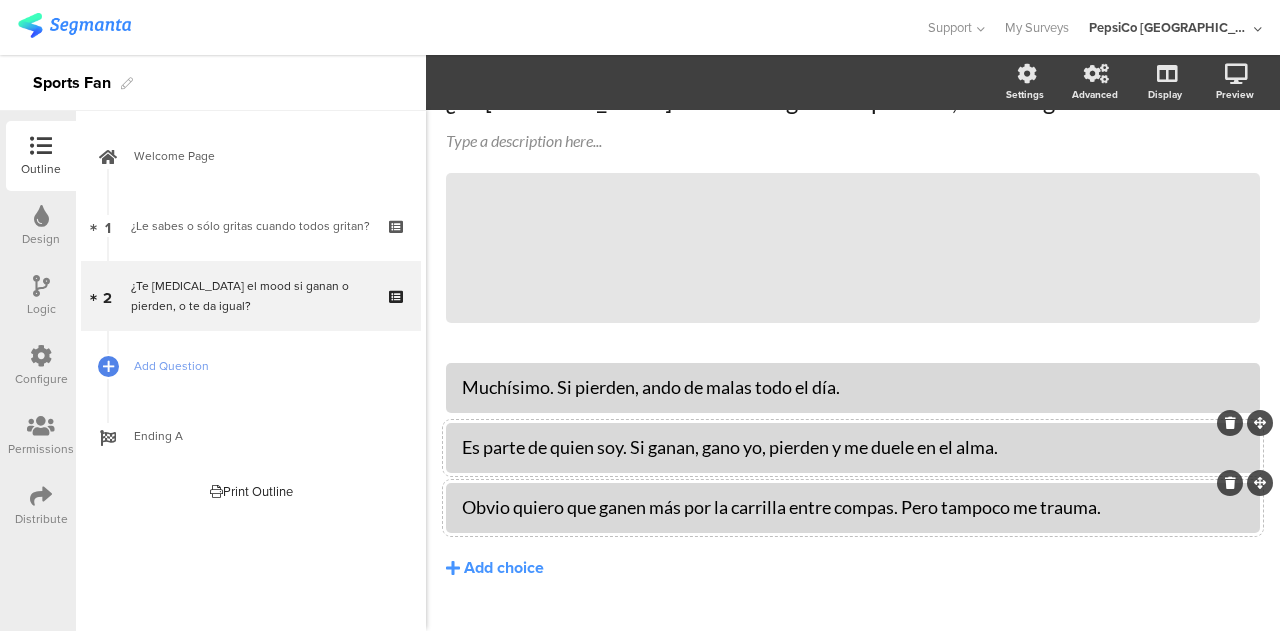 scroll, scrollTop: 111, scrollLeft: 0, axis: vertical 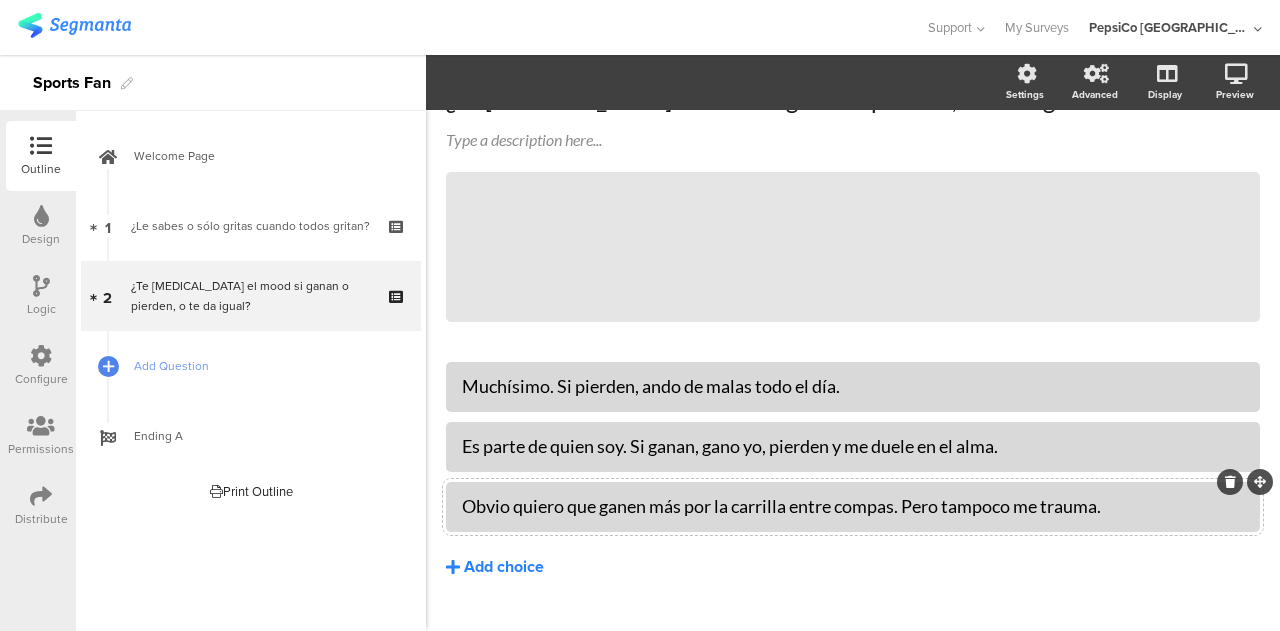 click on "Add choice" 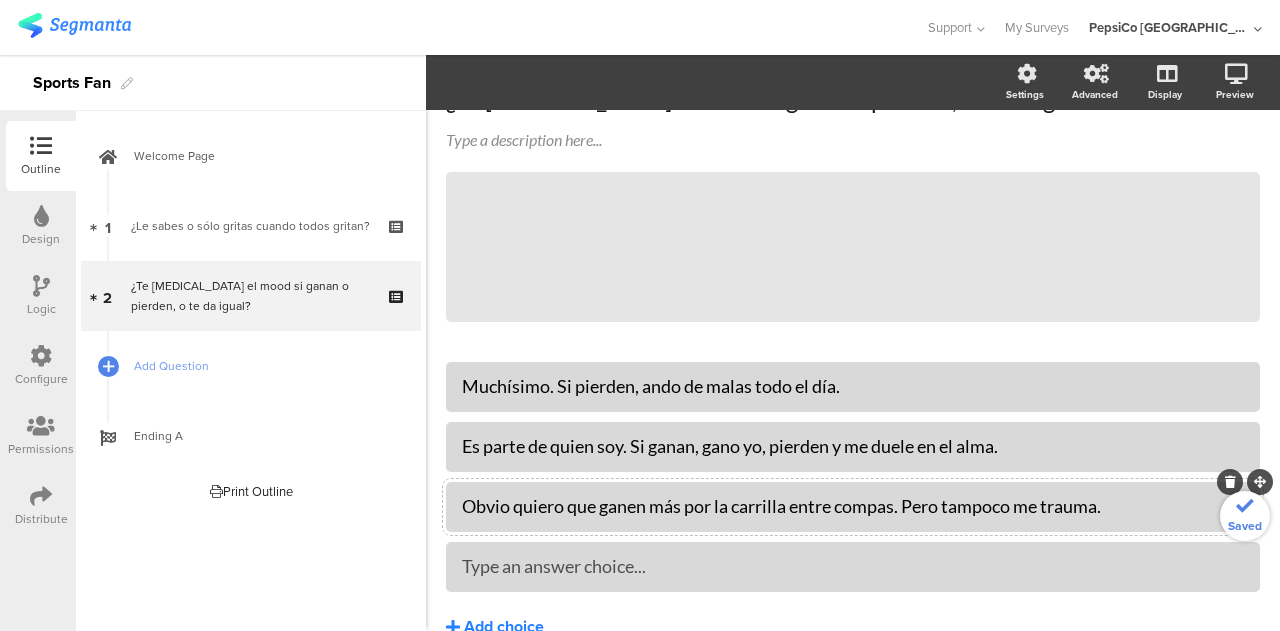 type 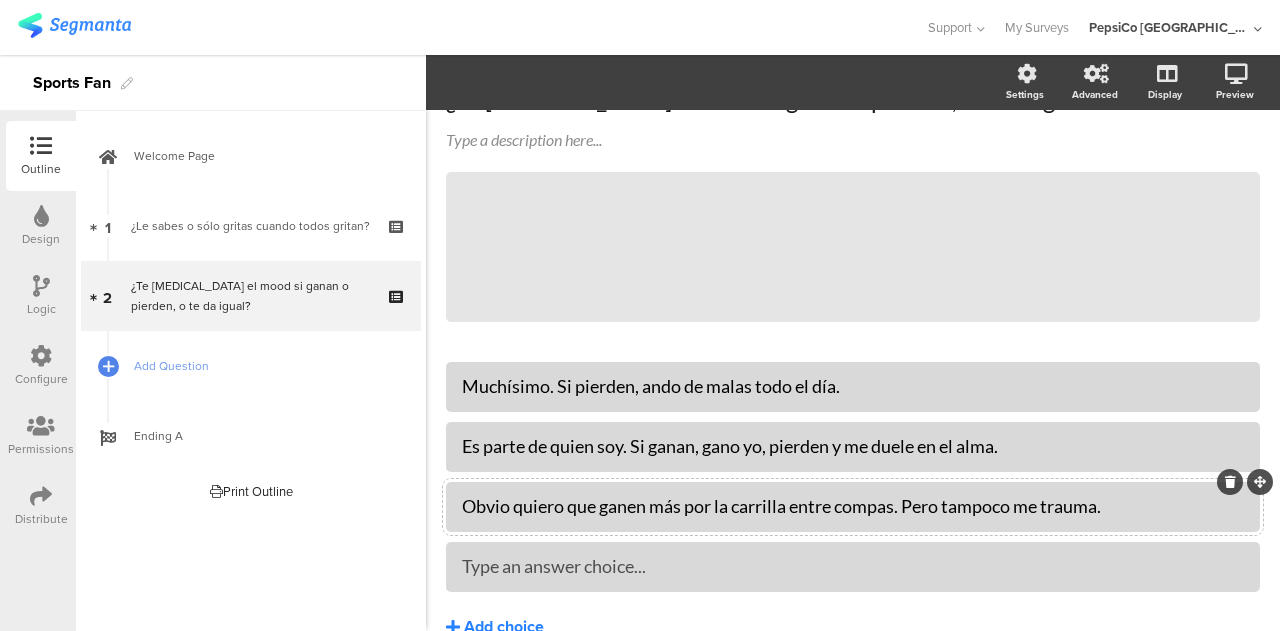 type 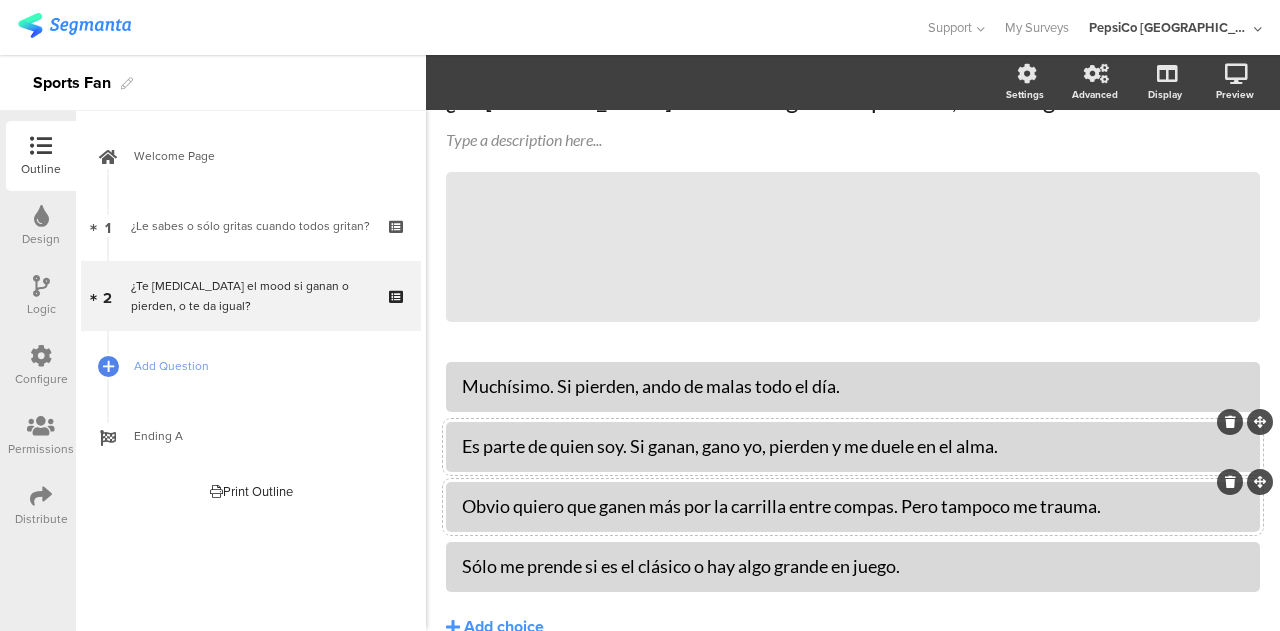 scroll, scrollTop: 211, scrollLeft: 0, axis: vertical 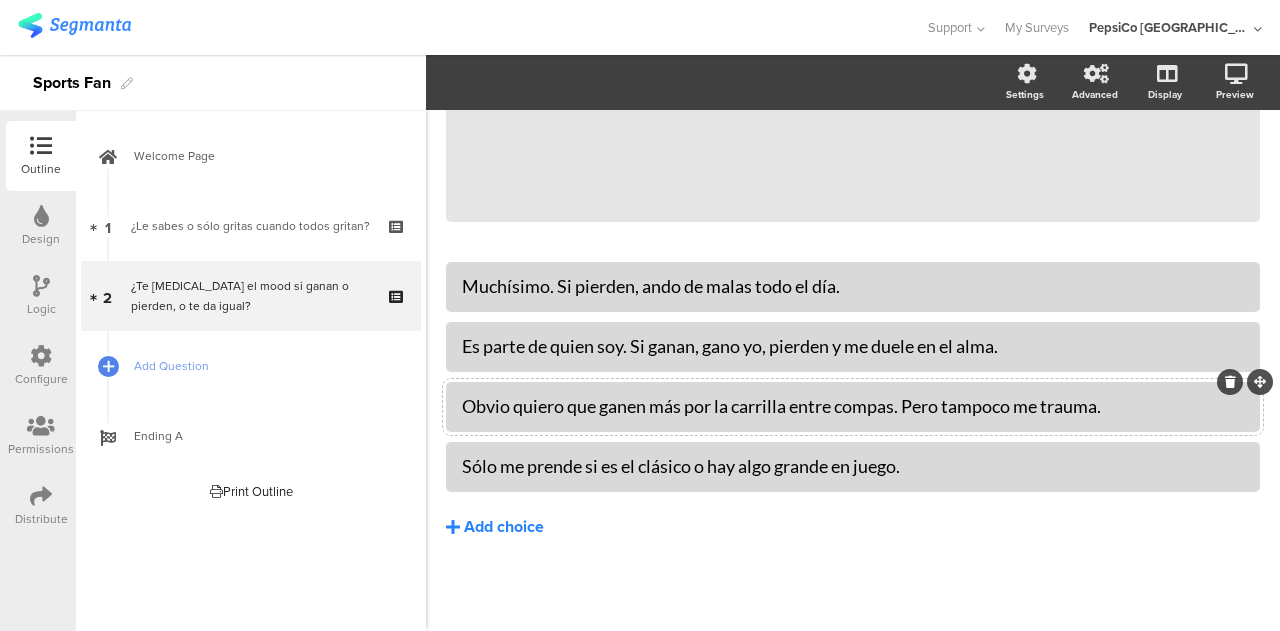 click on "Add choice" 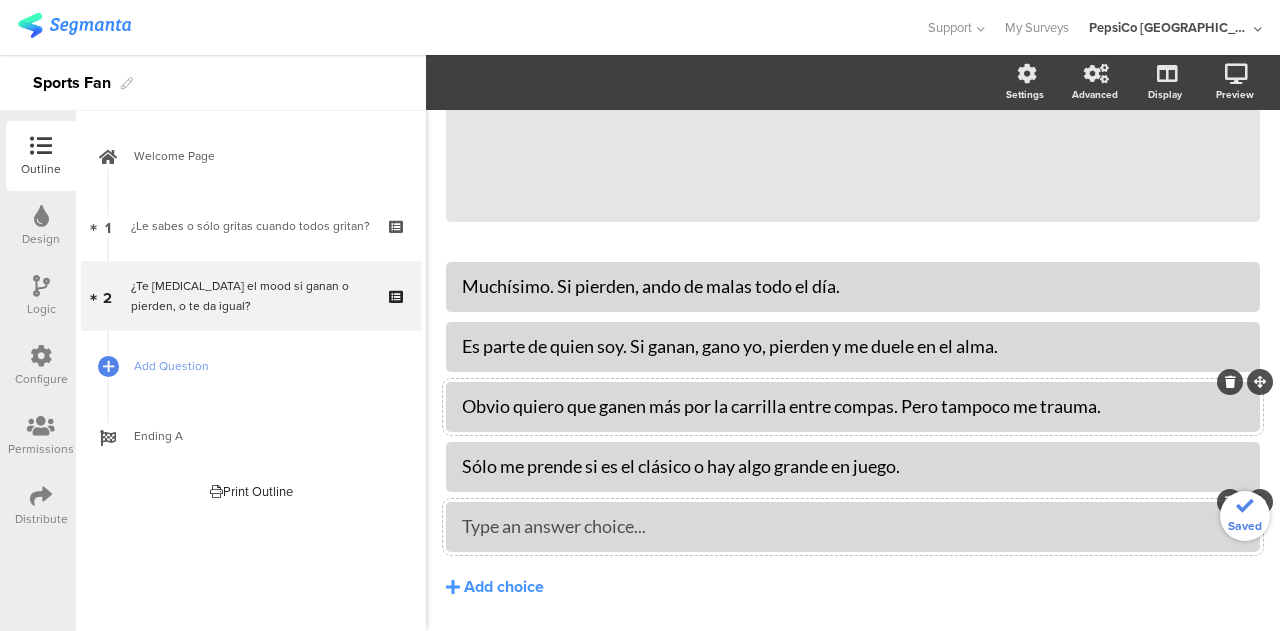 type 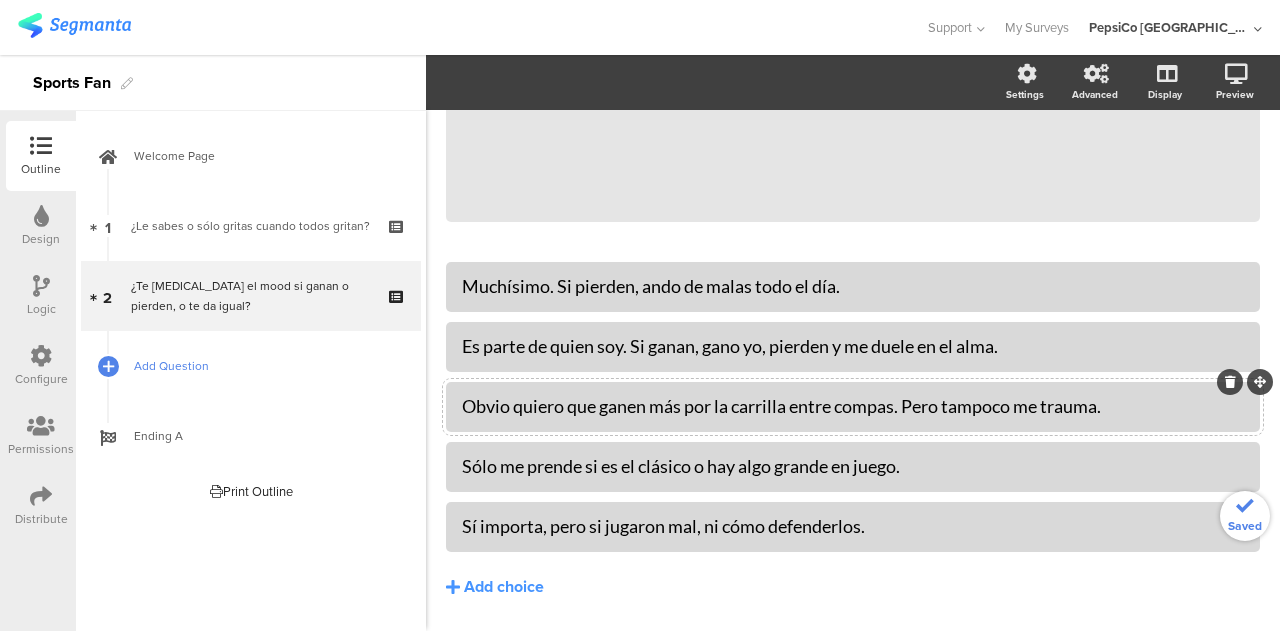 click on "Add Question" at bounding box center [251, 366] 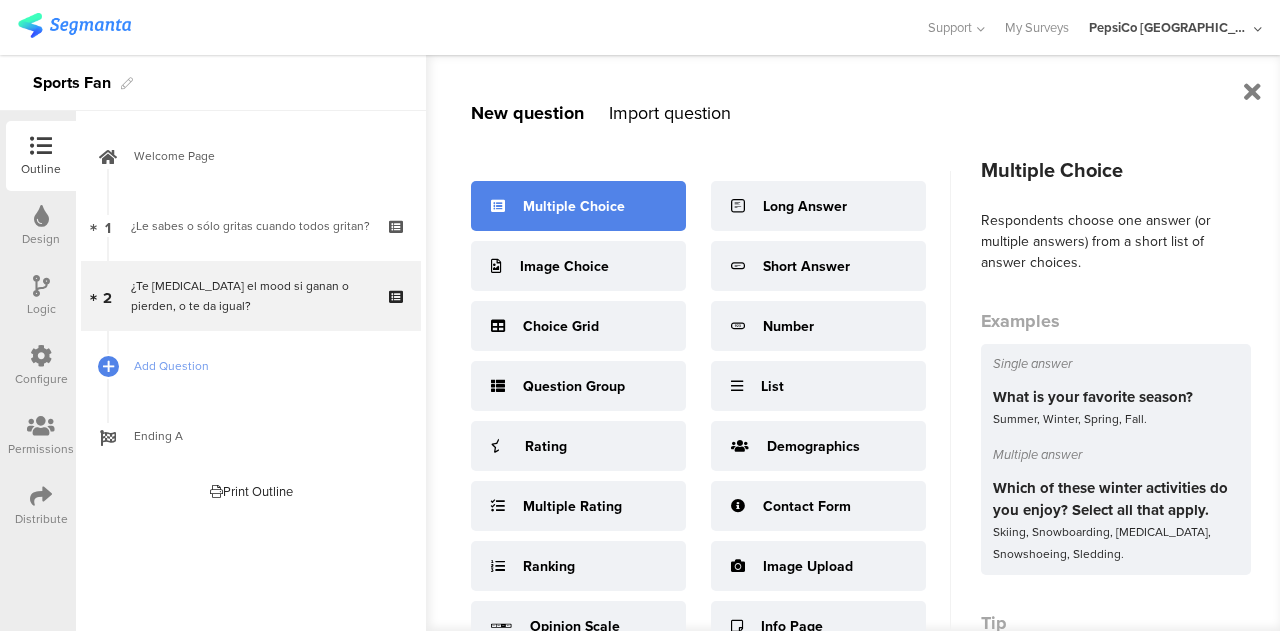 click on "Multiple Choice" at bounding box center (578, 206) 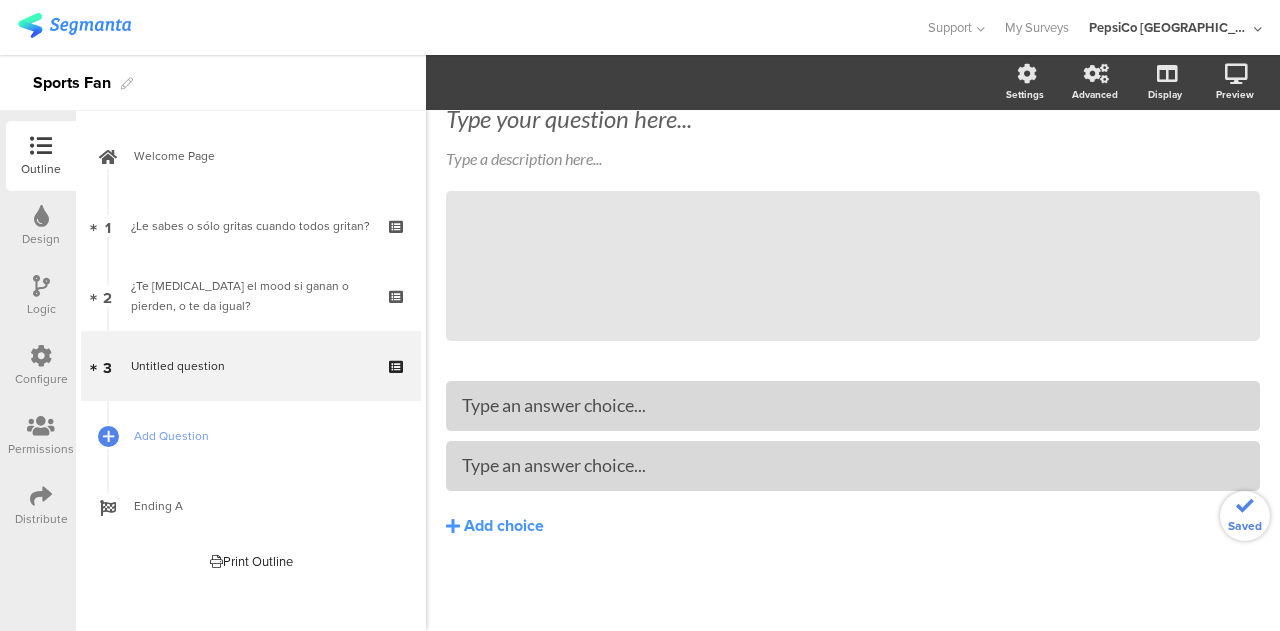 scroll, scrollTop: 91, scrollLeft: 0, axis: vertical 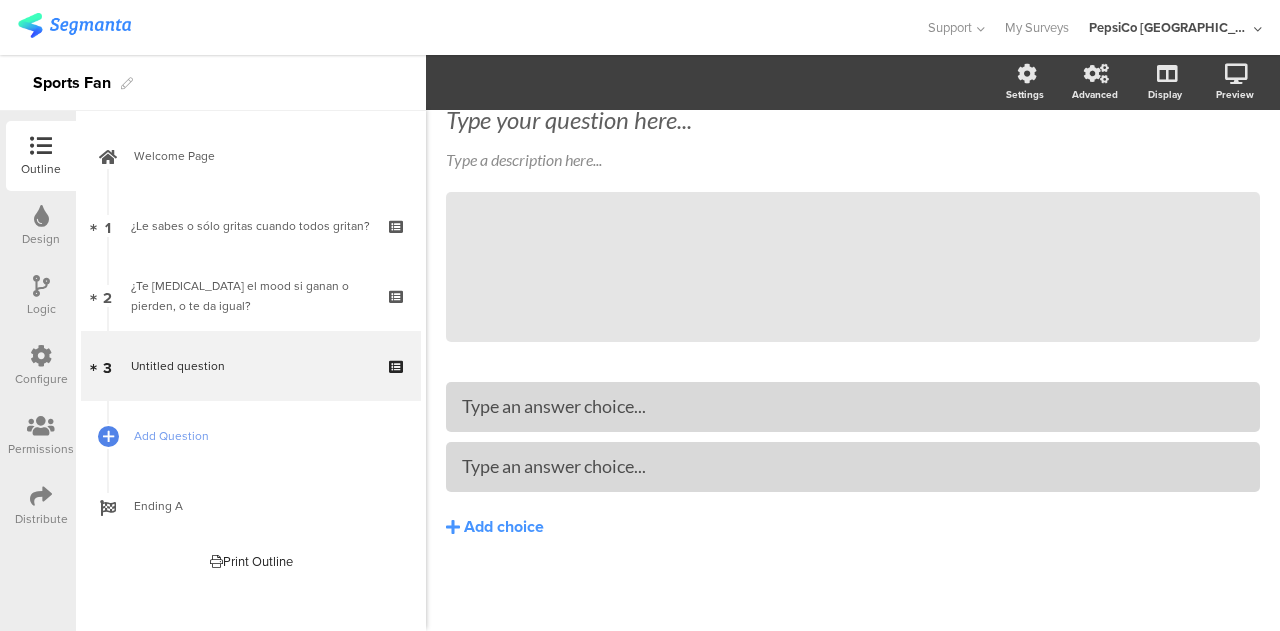 click on "Type your question here...
Type a description here...
/" 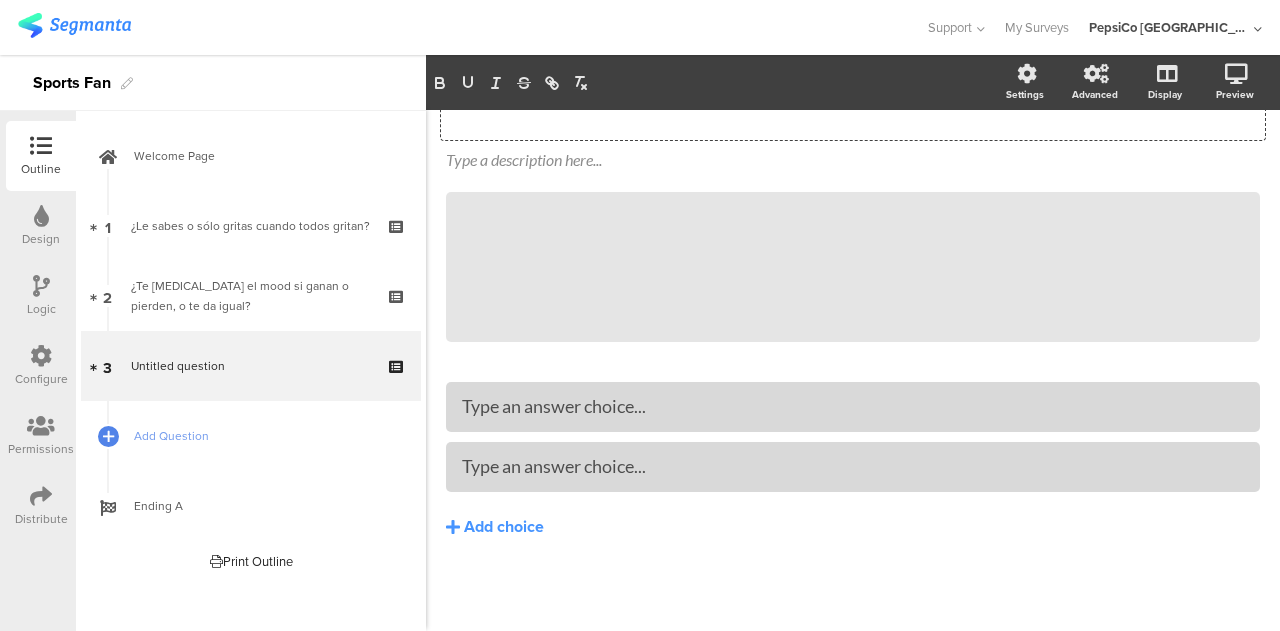 scroll, scrollTop: 61, scrollLeft: 0, axis: vertical 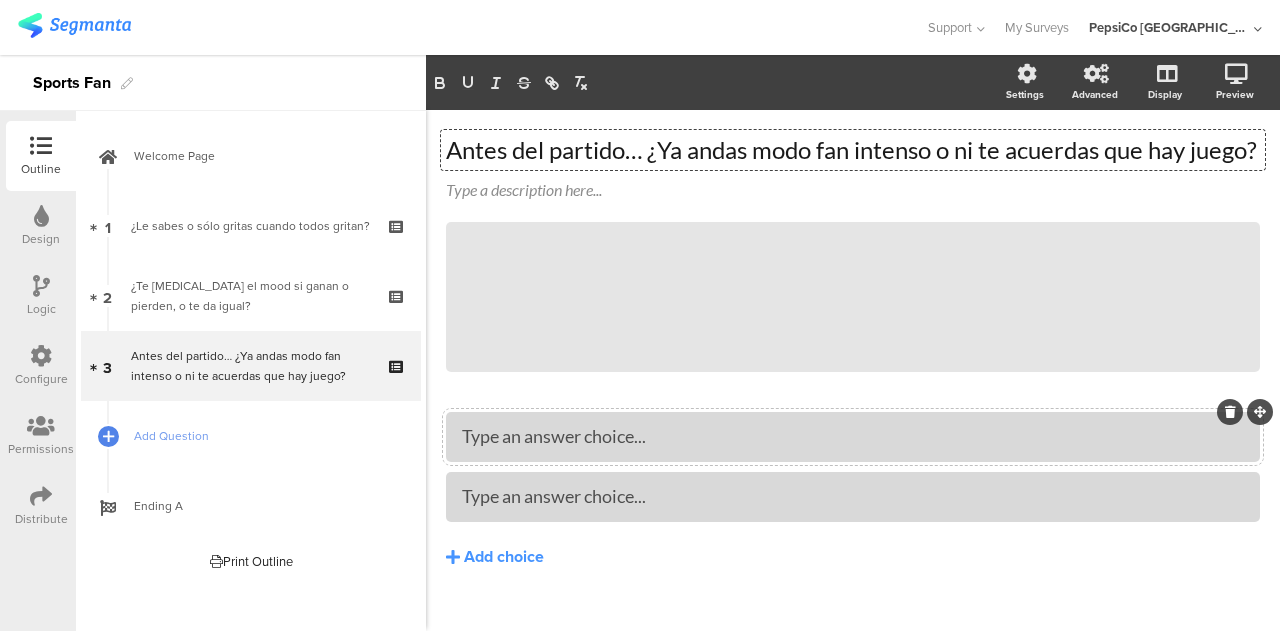 type 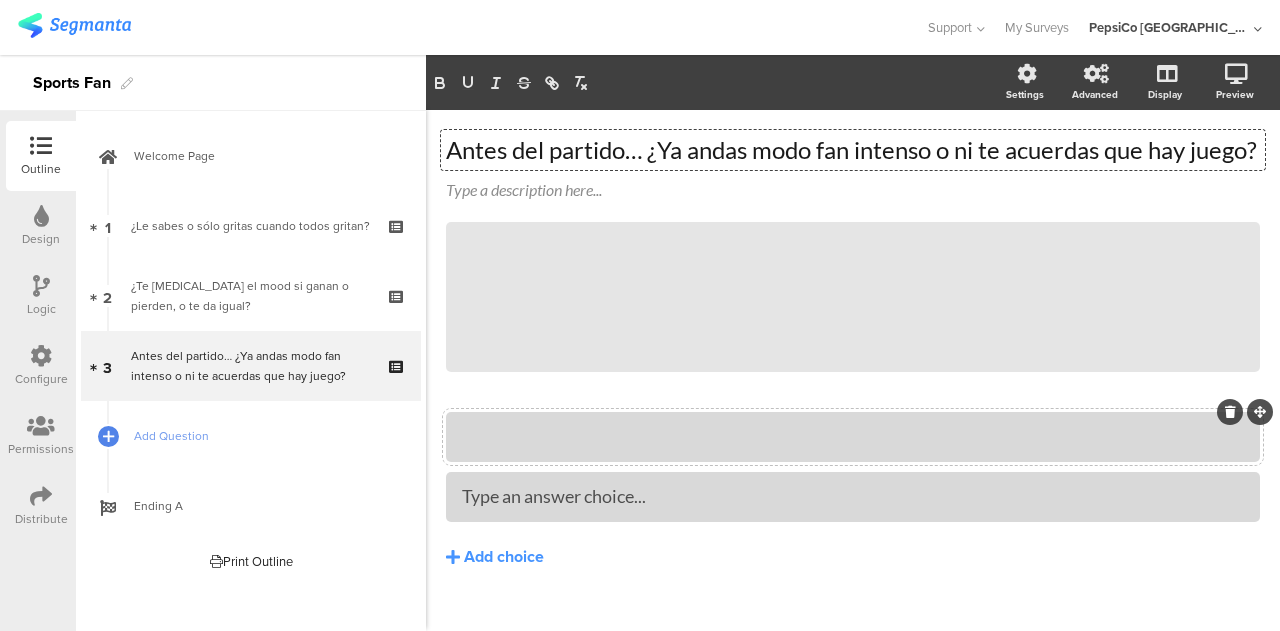 click 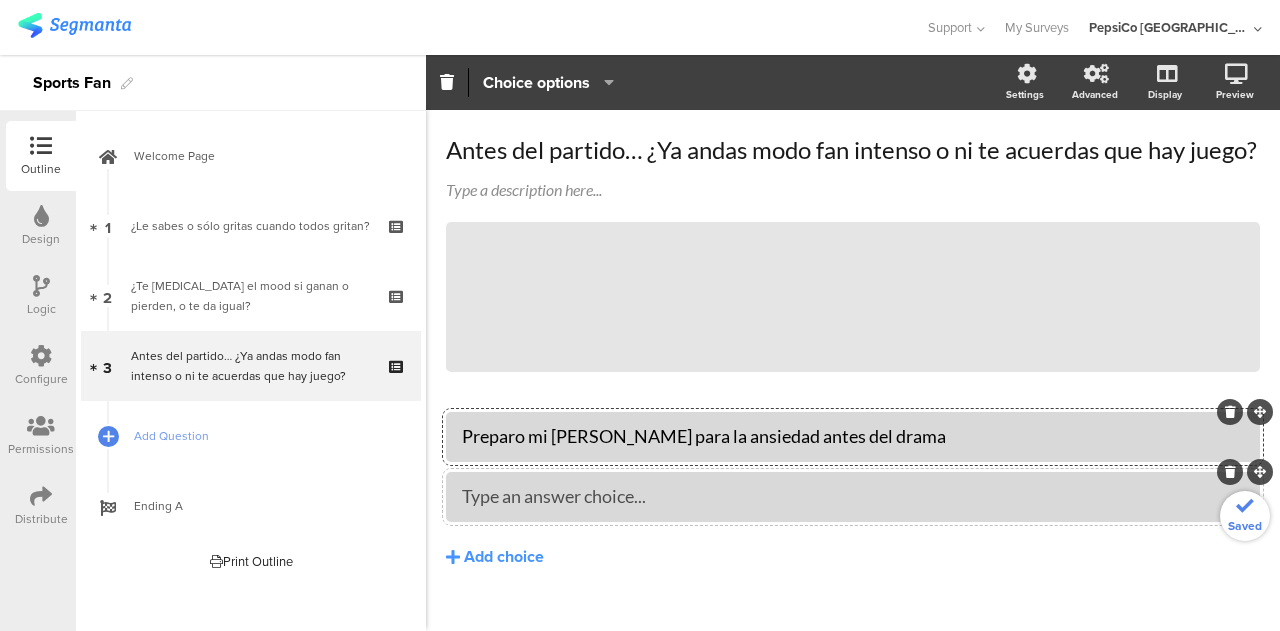 type 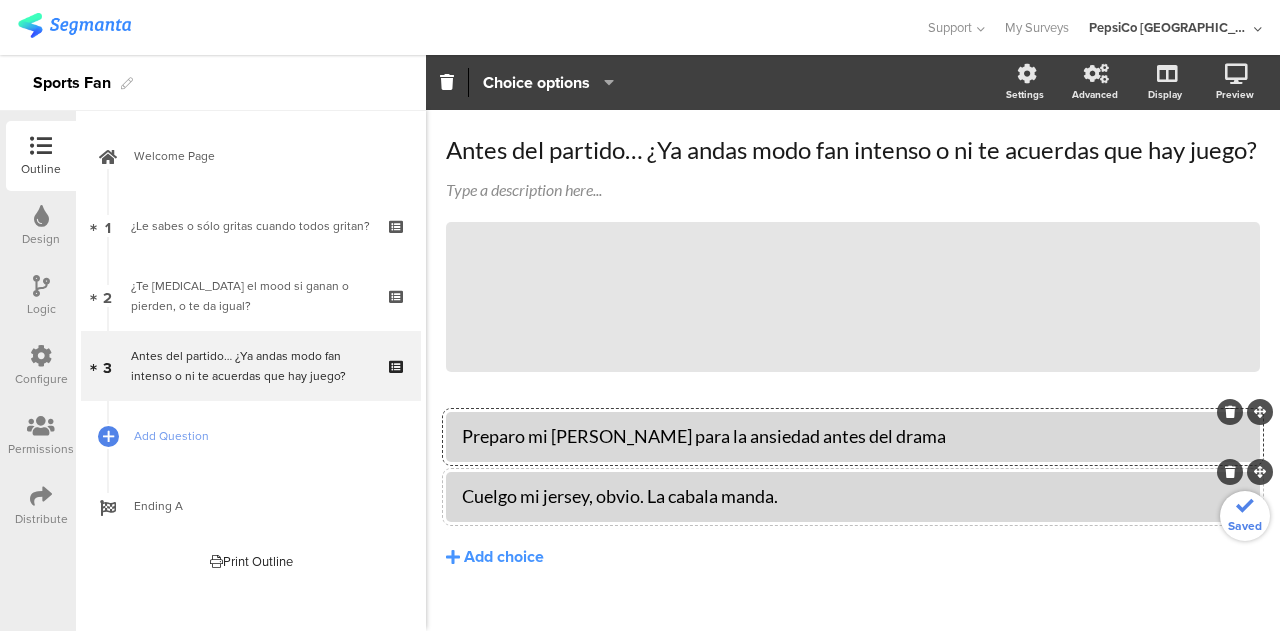 scroll, scrollTop: 121, scrollLeft: 0, axis: vertical 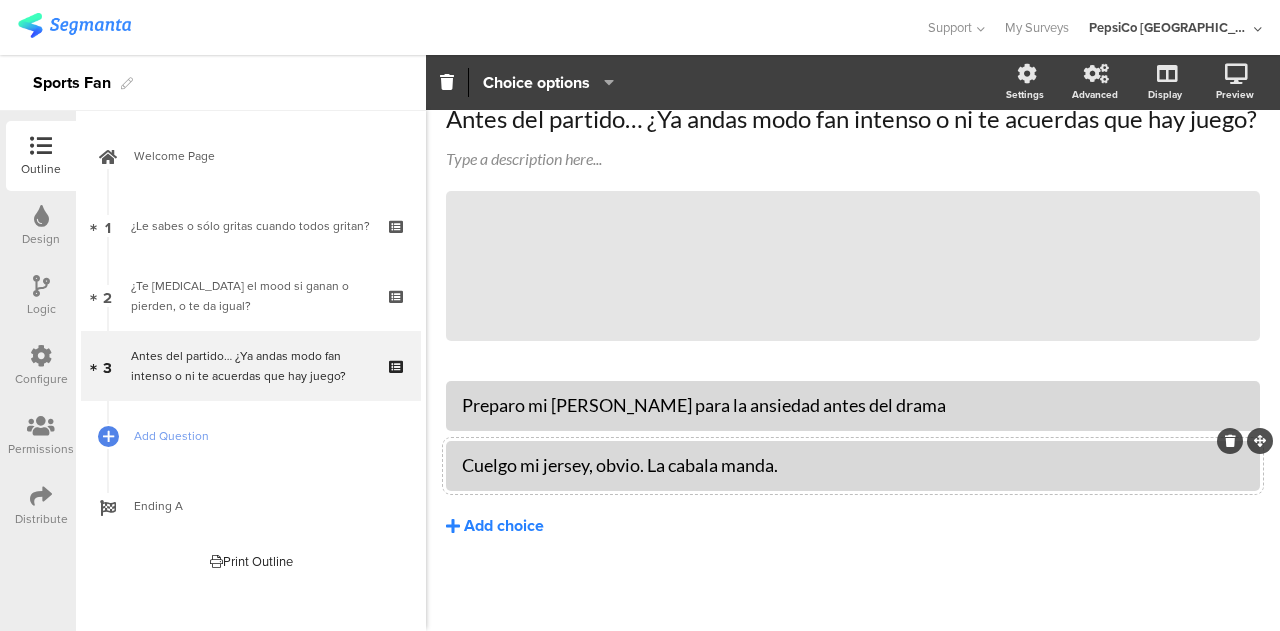 click on "Add choice" 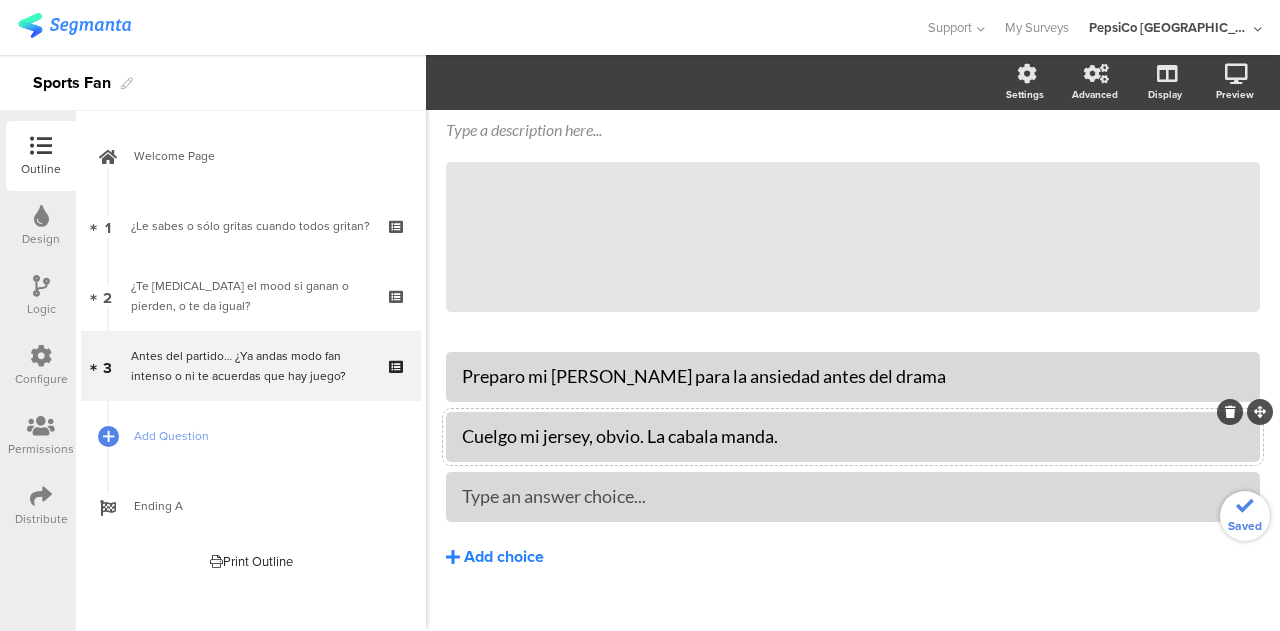 type 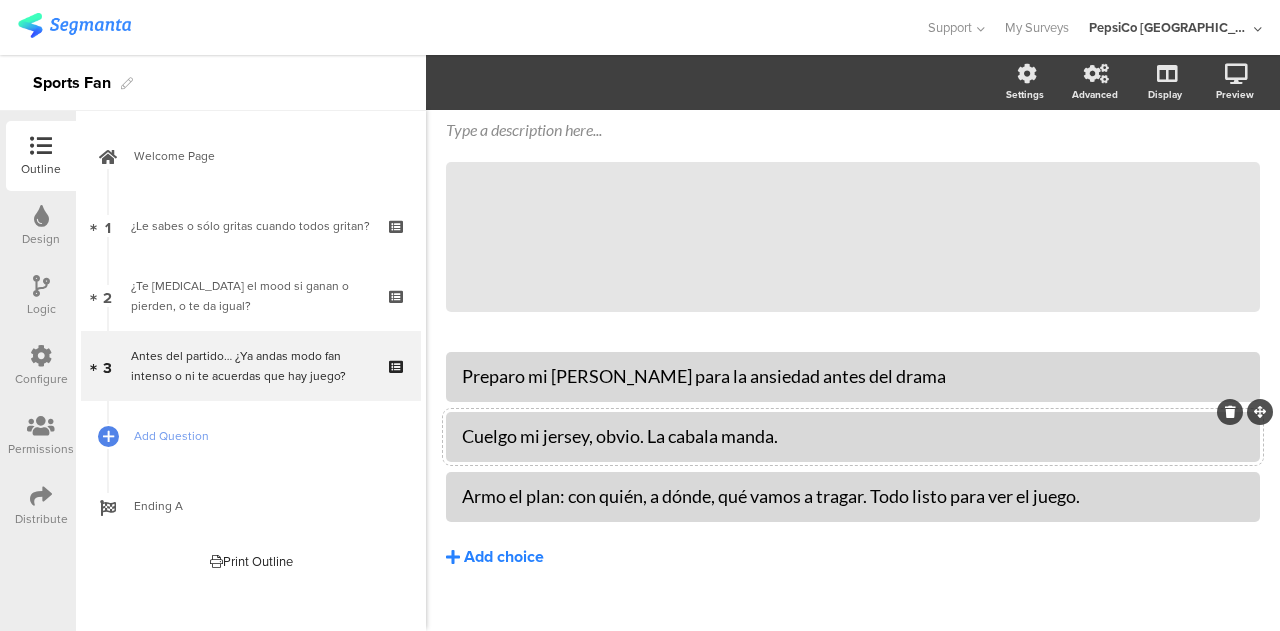 click on "Add choice" 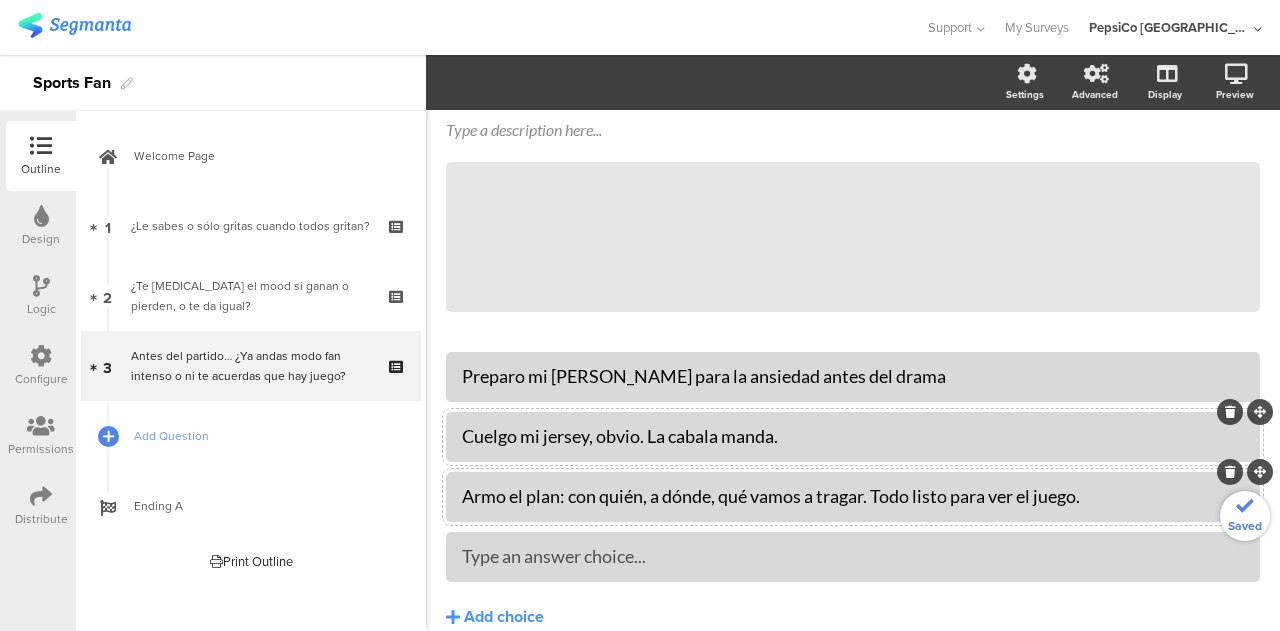 scroll, scrollTop: 241, scrollLeft: 0, axis: vertical 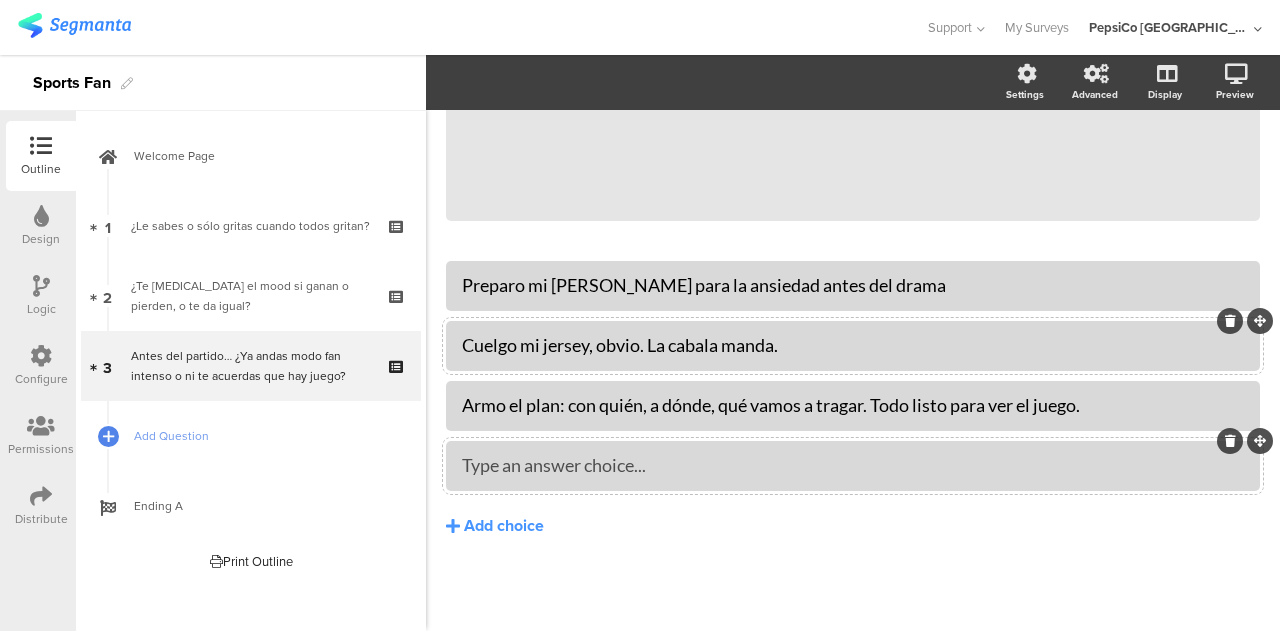 type 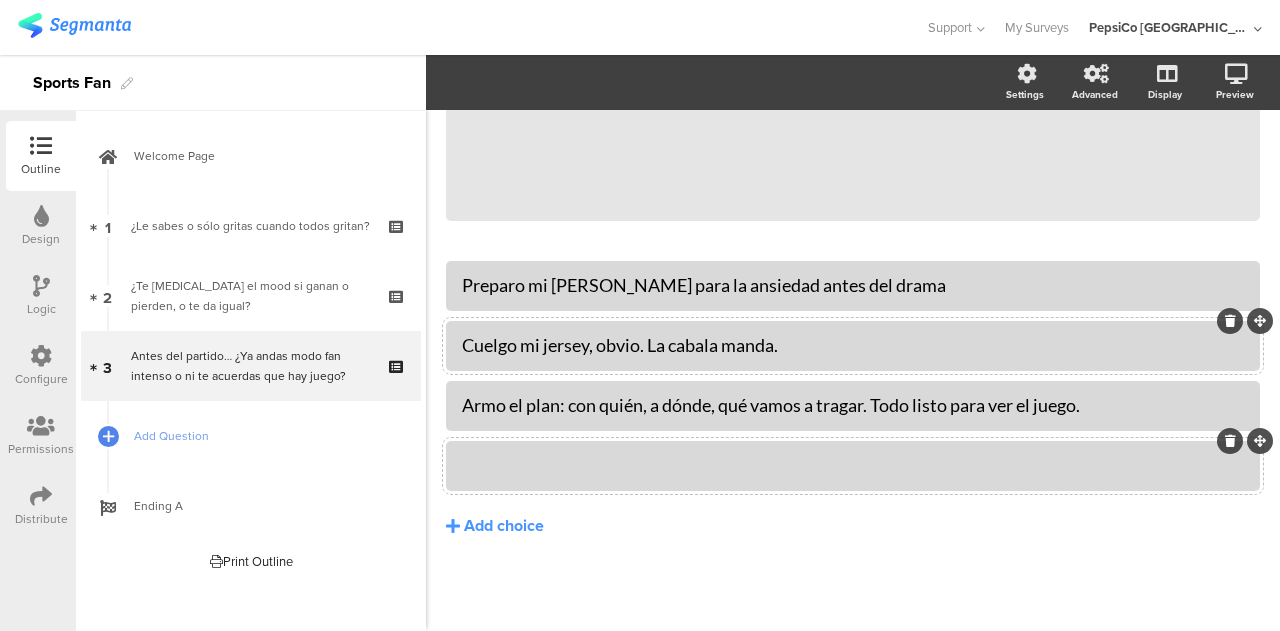 click 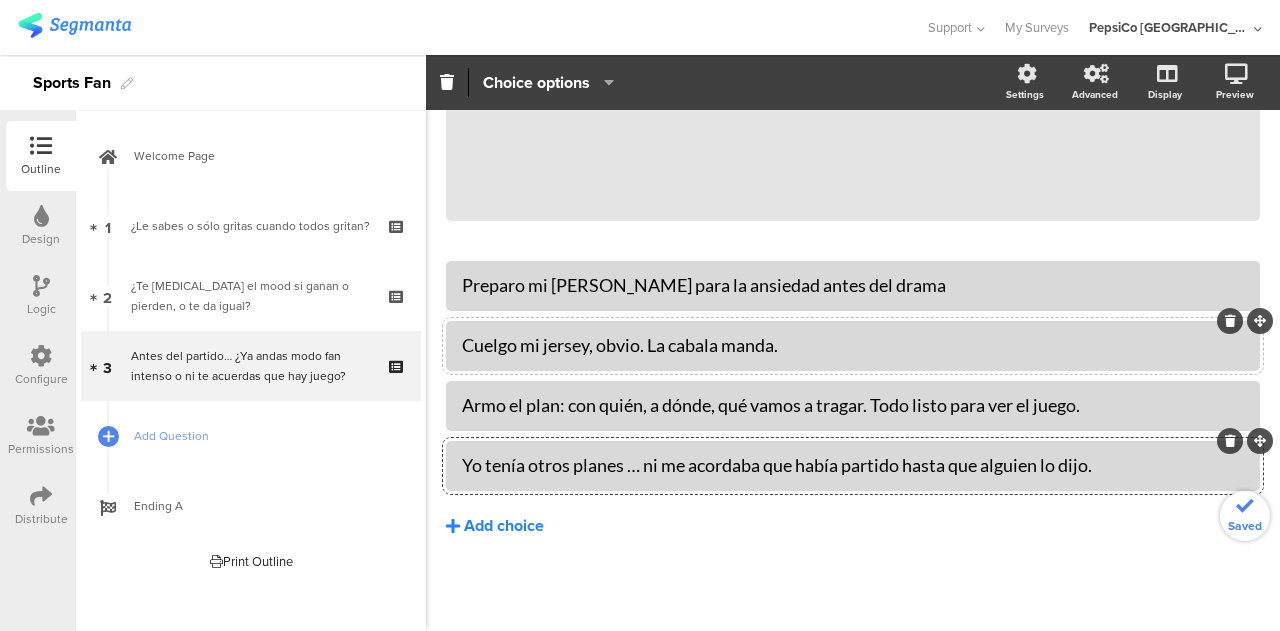 click on "Add choice" 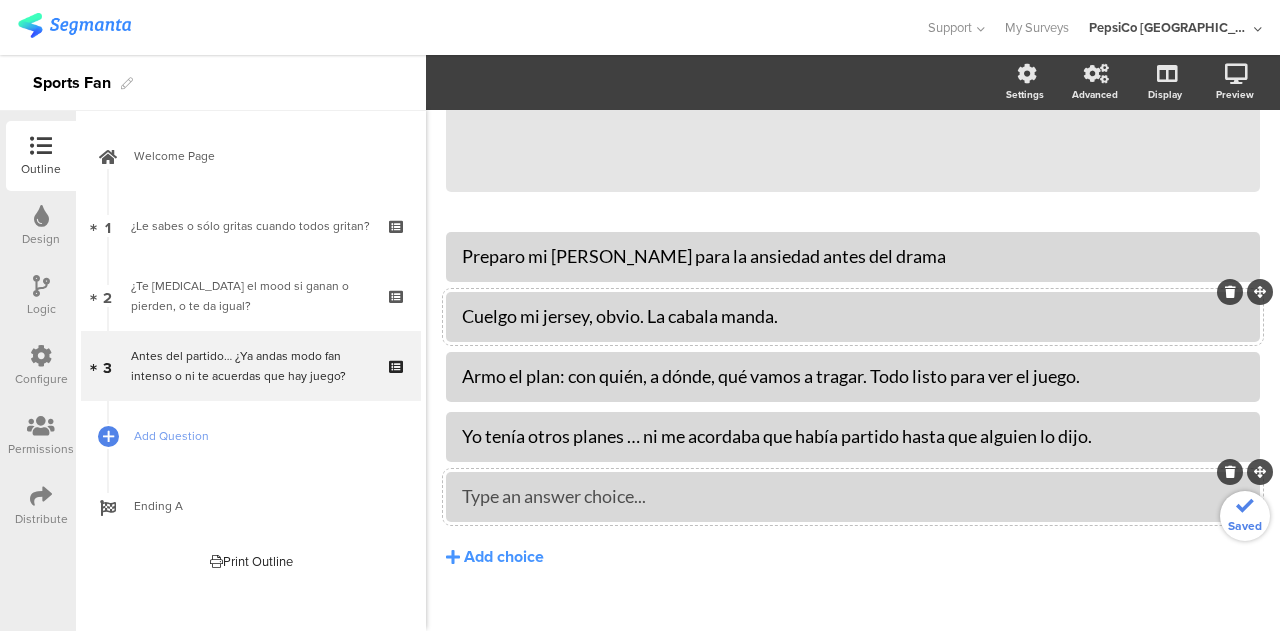 type 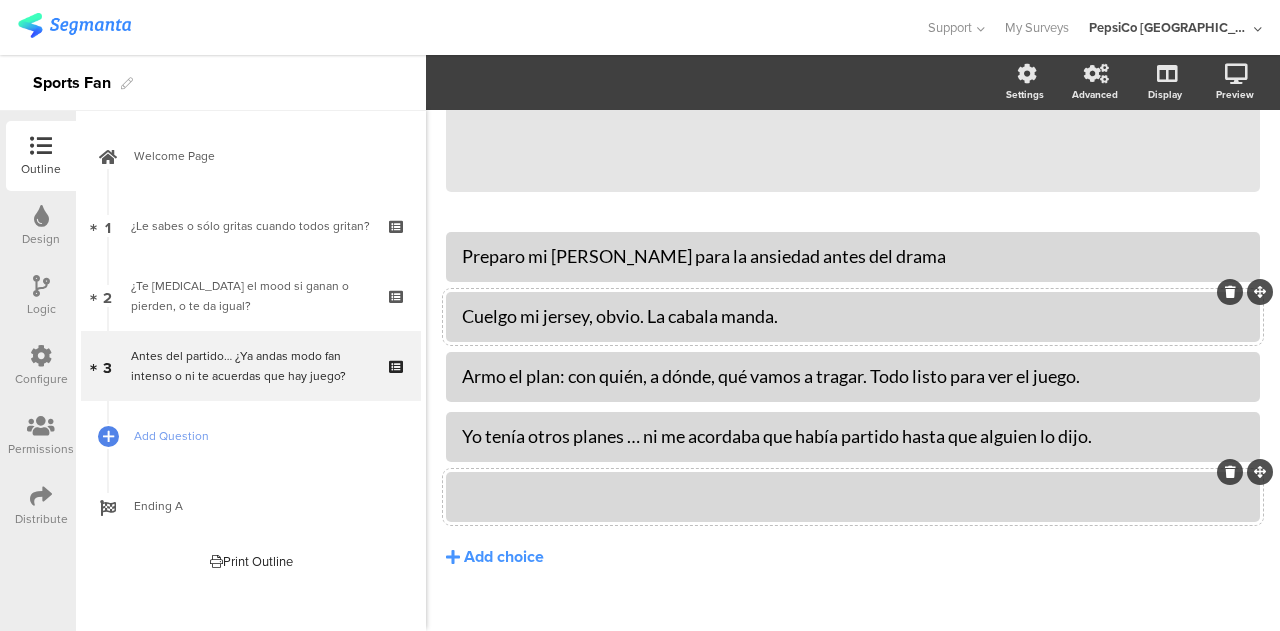 click 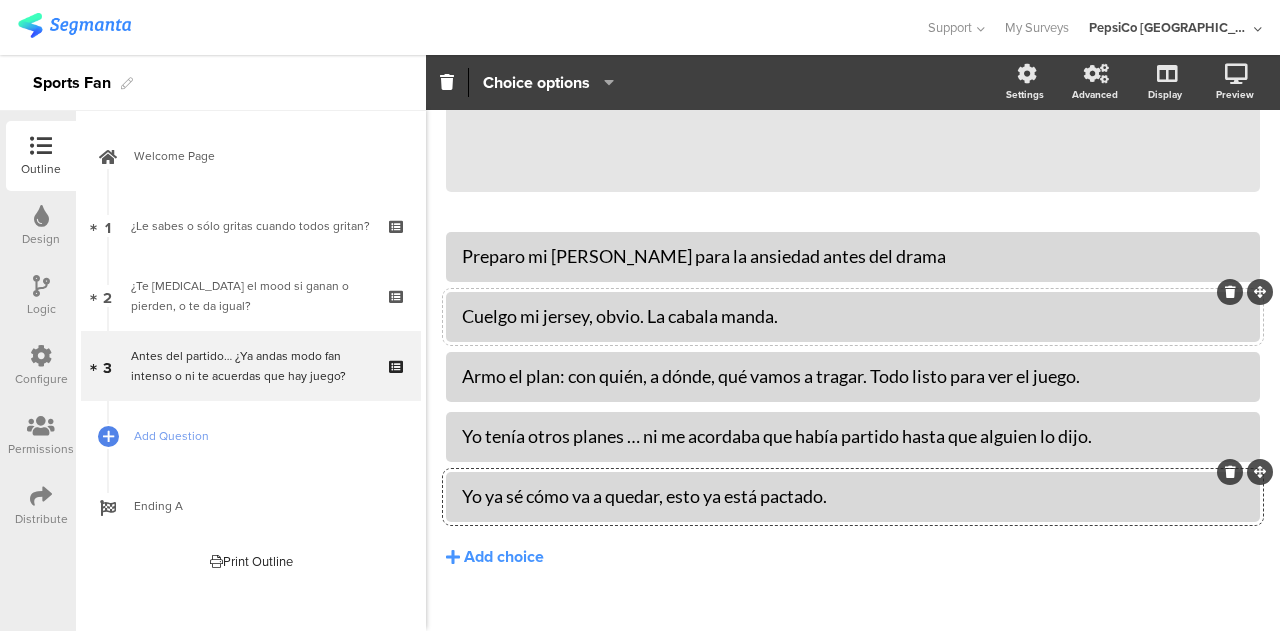 scroll, scrollTop: 301, scrollLeft: 0, axis: vertical 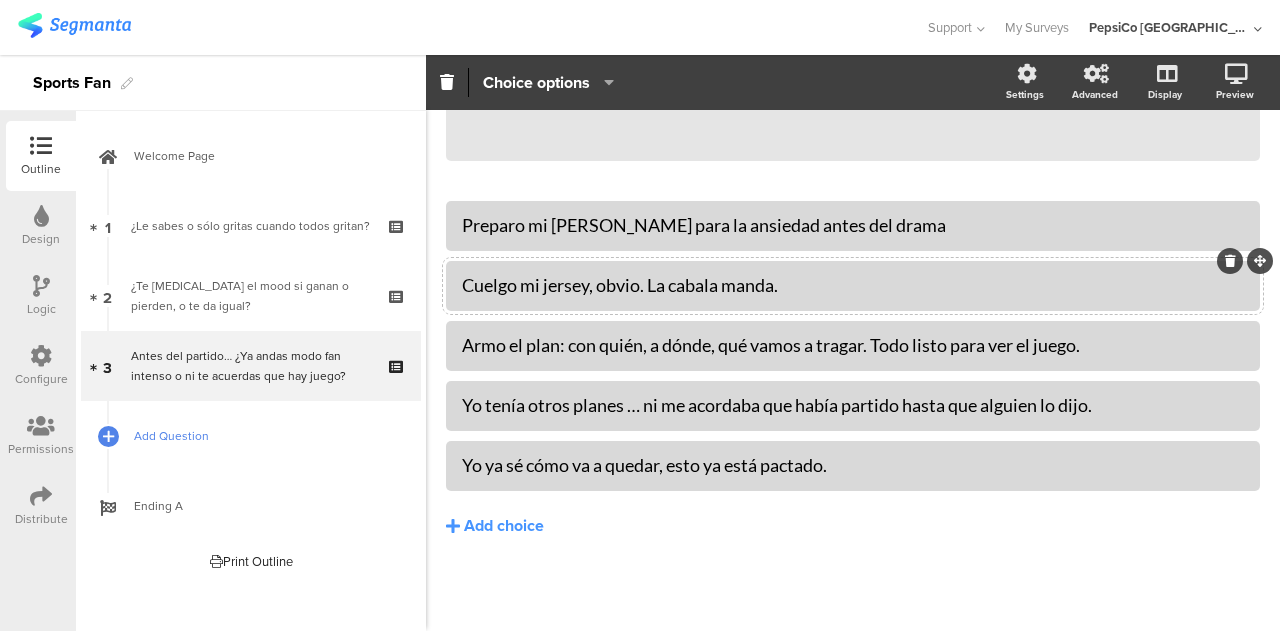 click on "Add Question" at bounding box center (262, 436) 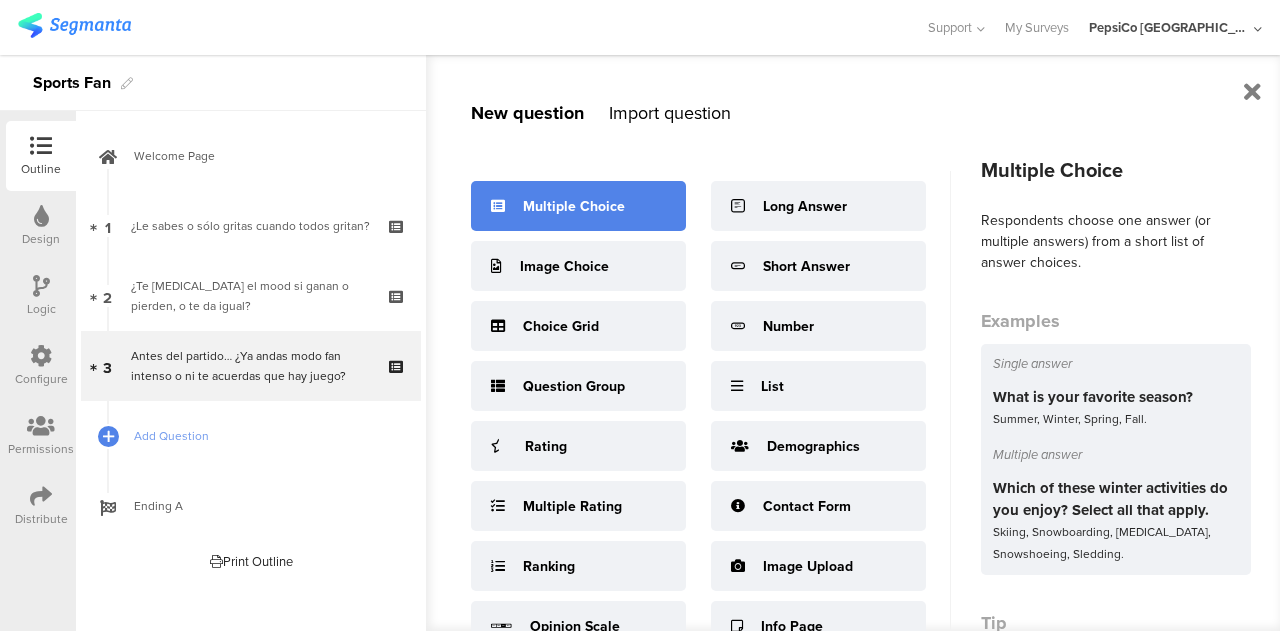 click on "Multiple Choice" at bounding box center (578, 206) 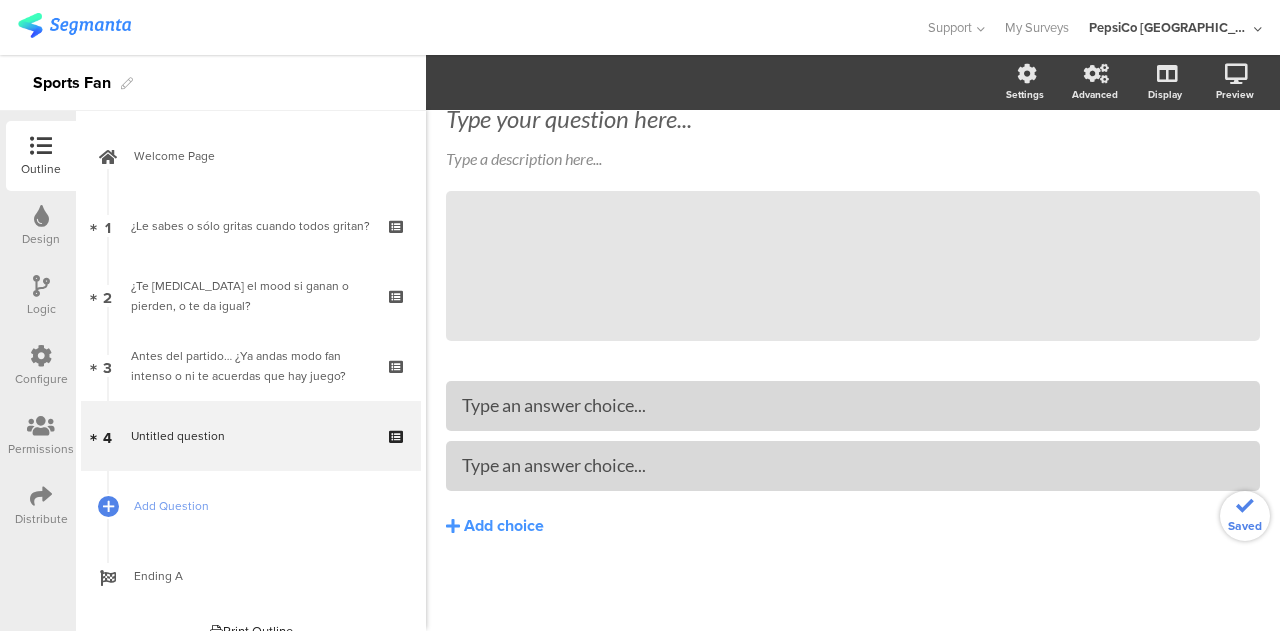scroll, scrollTop: 91, scrollLeft: 0, axis: vertical 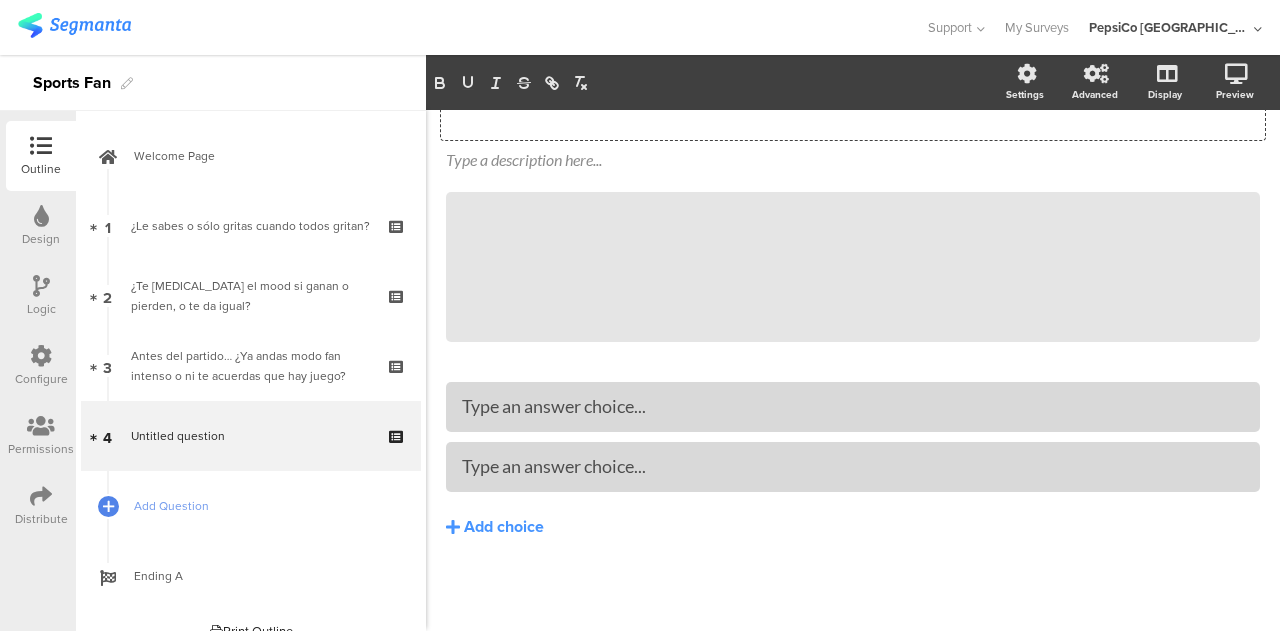 click on "Type your question here...
Type a description here...
/" 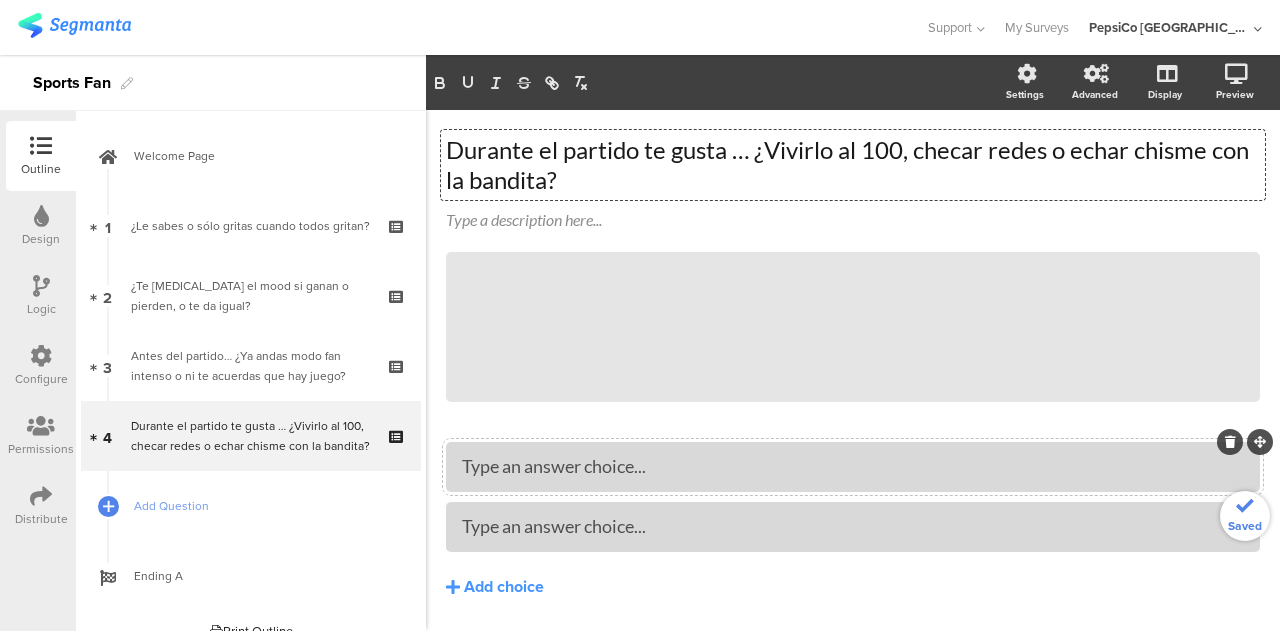 type 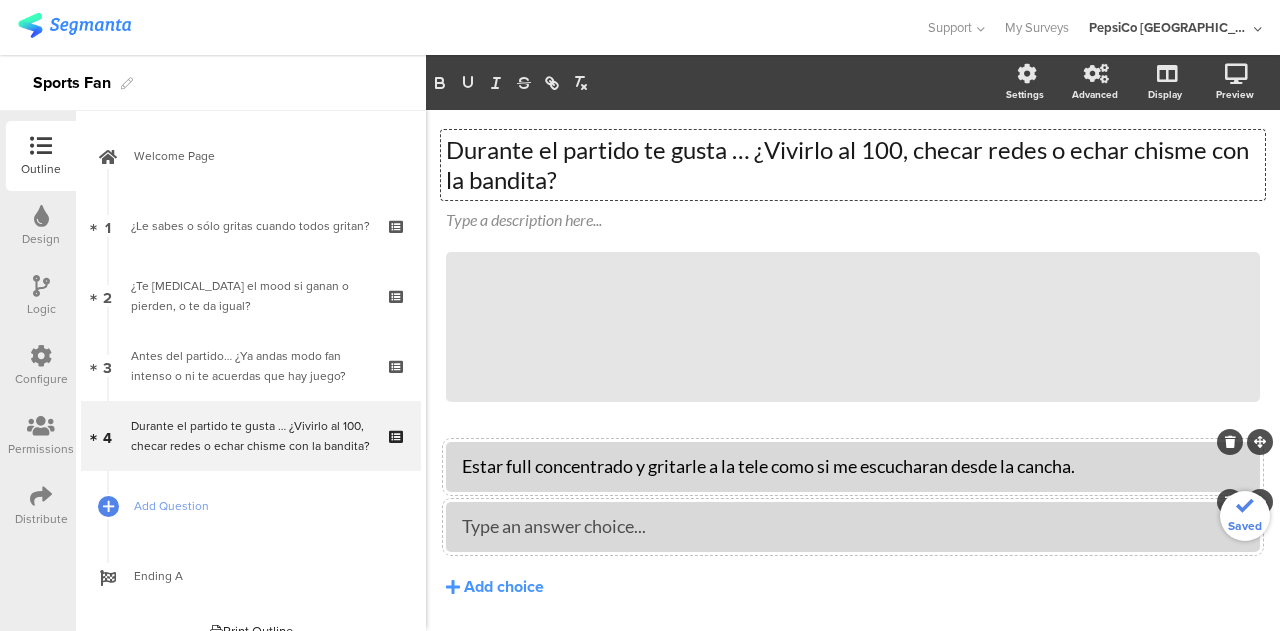 type 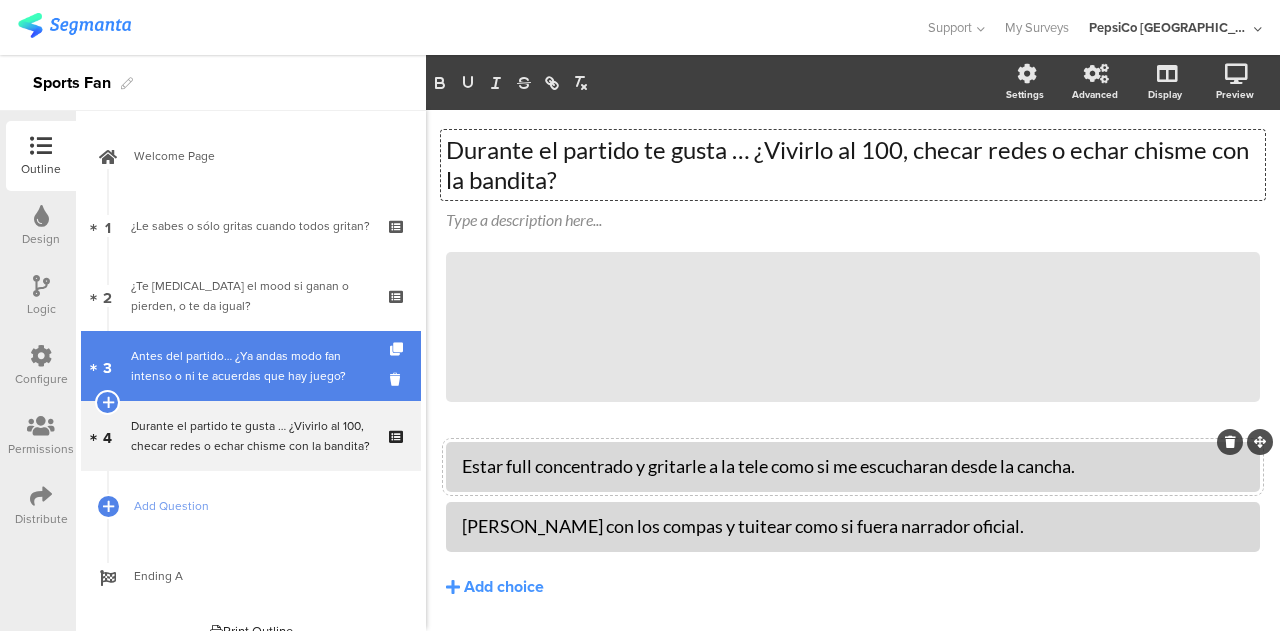 click on "Antes del partido… ¿Ya andas modo fan intenso o ni te acuerdas que hay juego?" at bounding box center (250, 366) 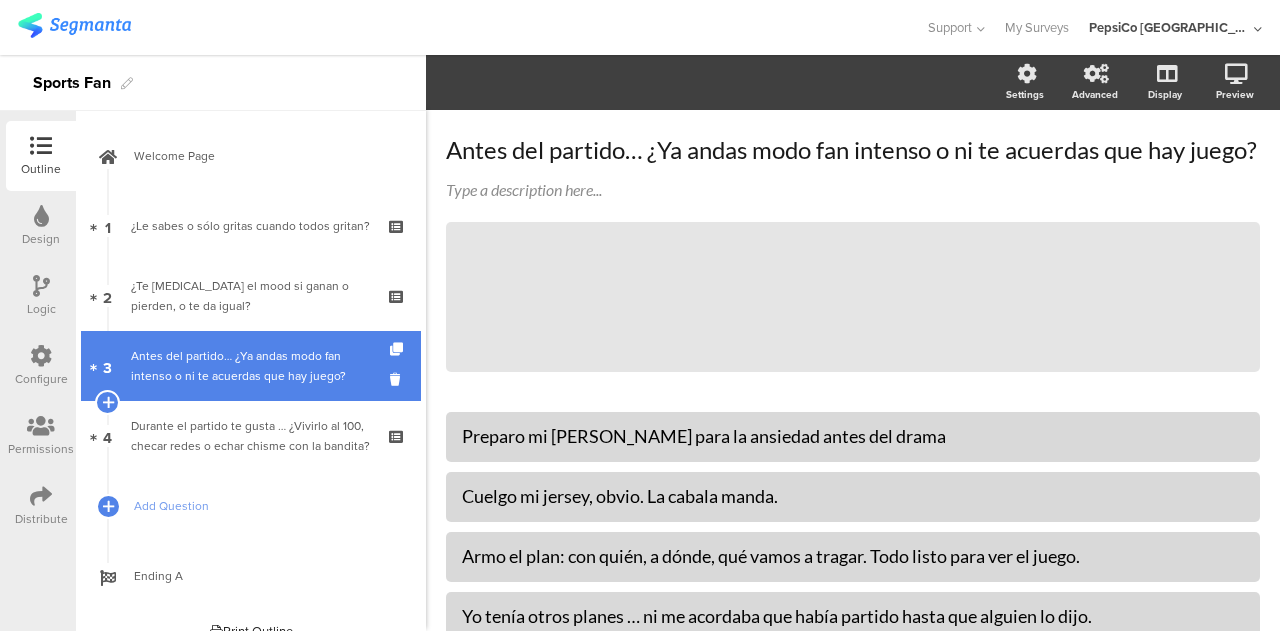 scroll, scrollTop: 114, scrollLeft: 0, axis: vertical 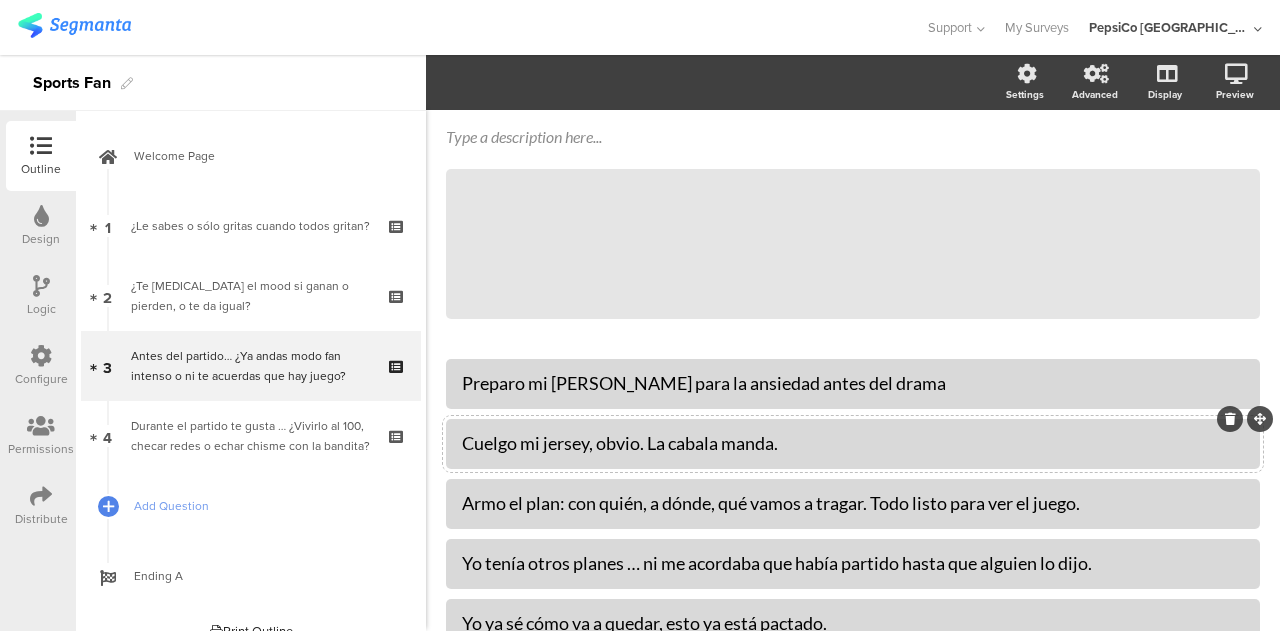 click on "Cuelgo mi jersey, obvio. La cabala manda." 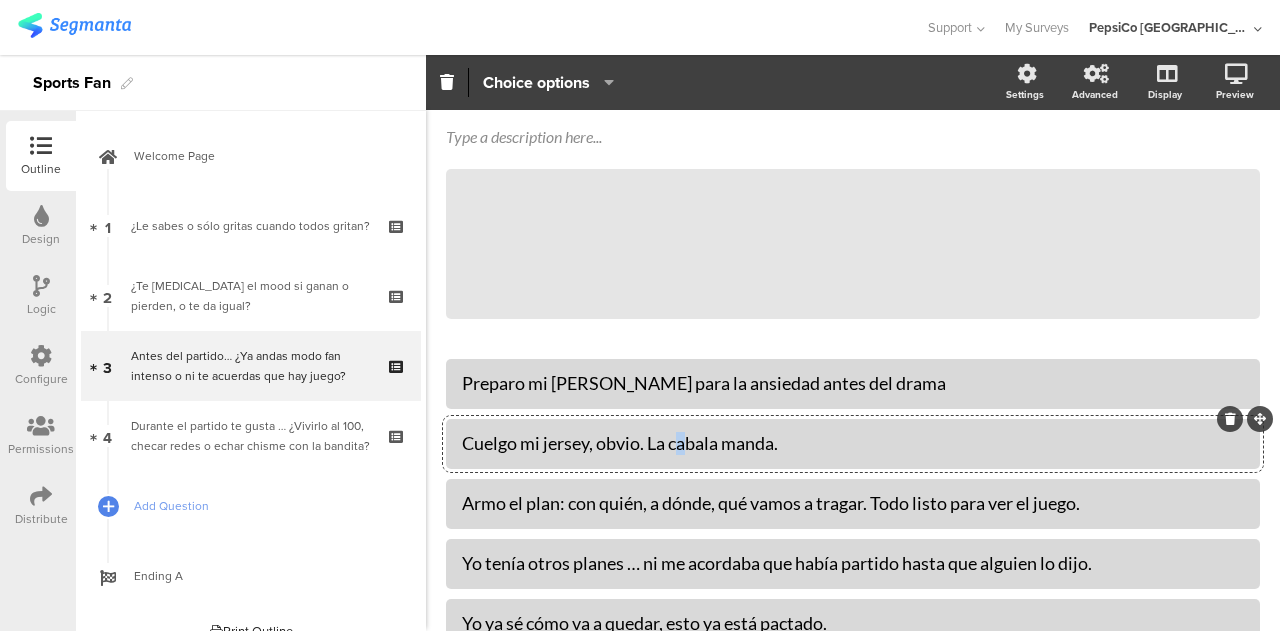 type 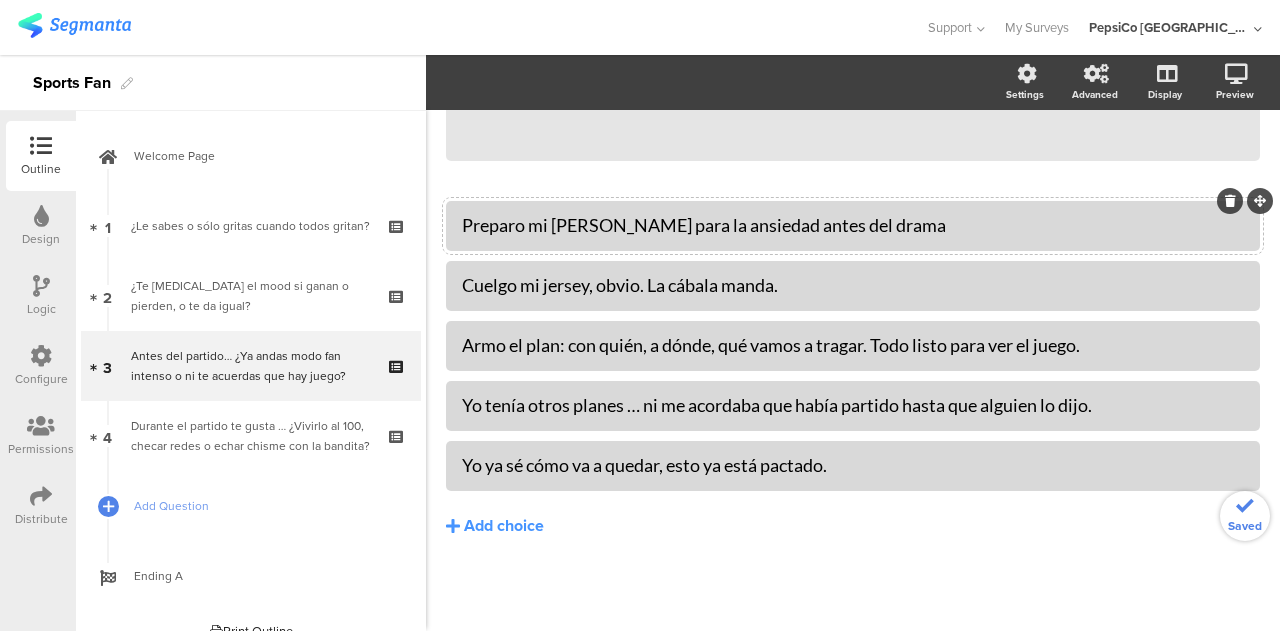 scroll, scrollTop: 288, scrollLeft: 0, axis: vertical 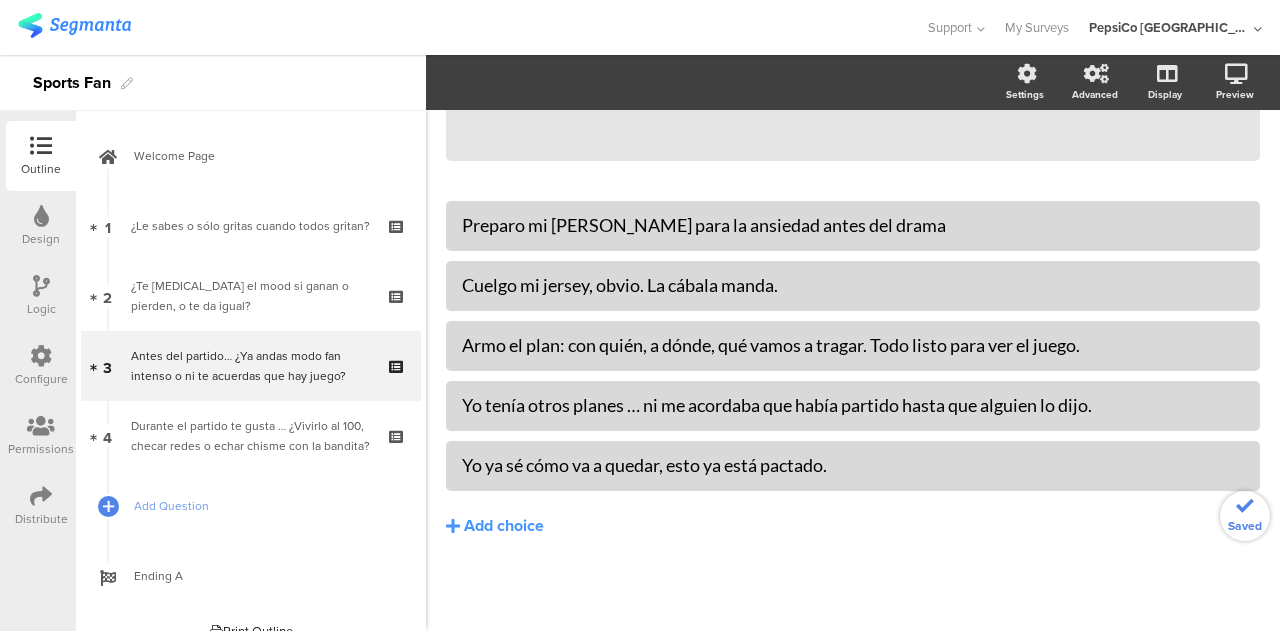 click on "Durante el partido te gusta … ¿Vivirlo al 100, checar redes o echar chisme con la bandita?" at bounding box center [250, 436] 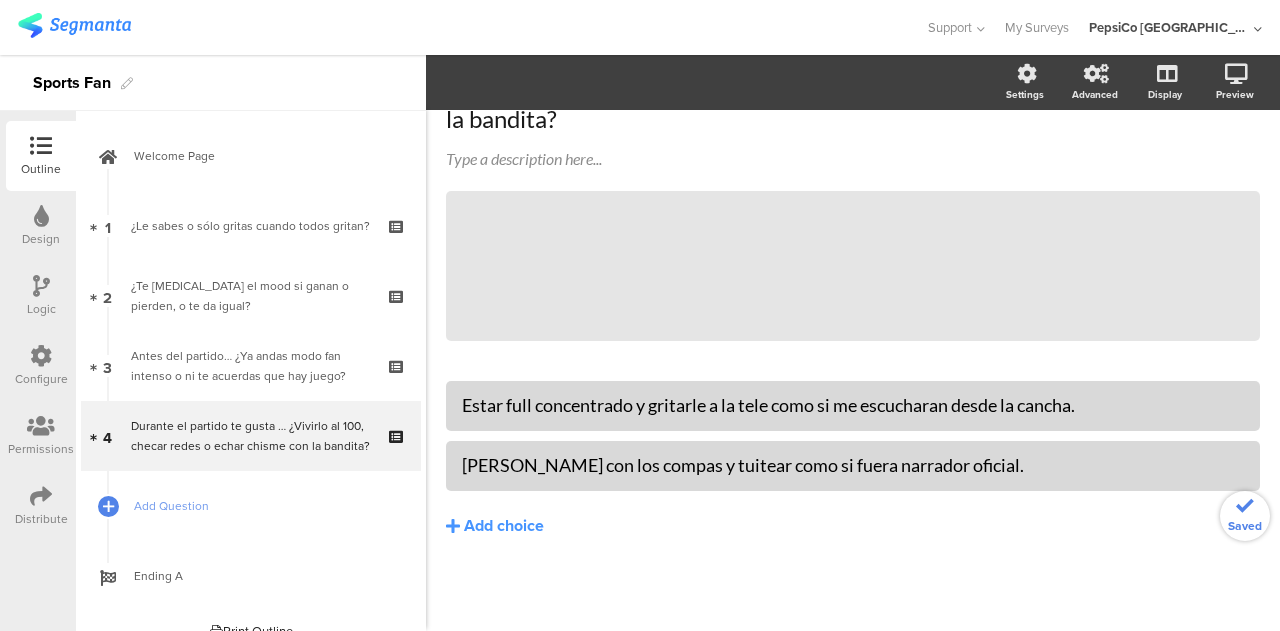 scroll, scrollTop: 121, scrollLeft: 0, axis: vertical 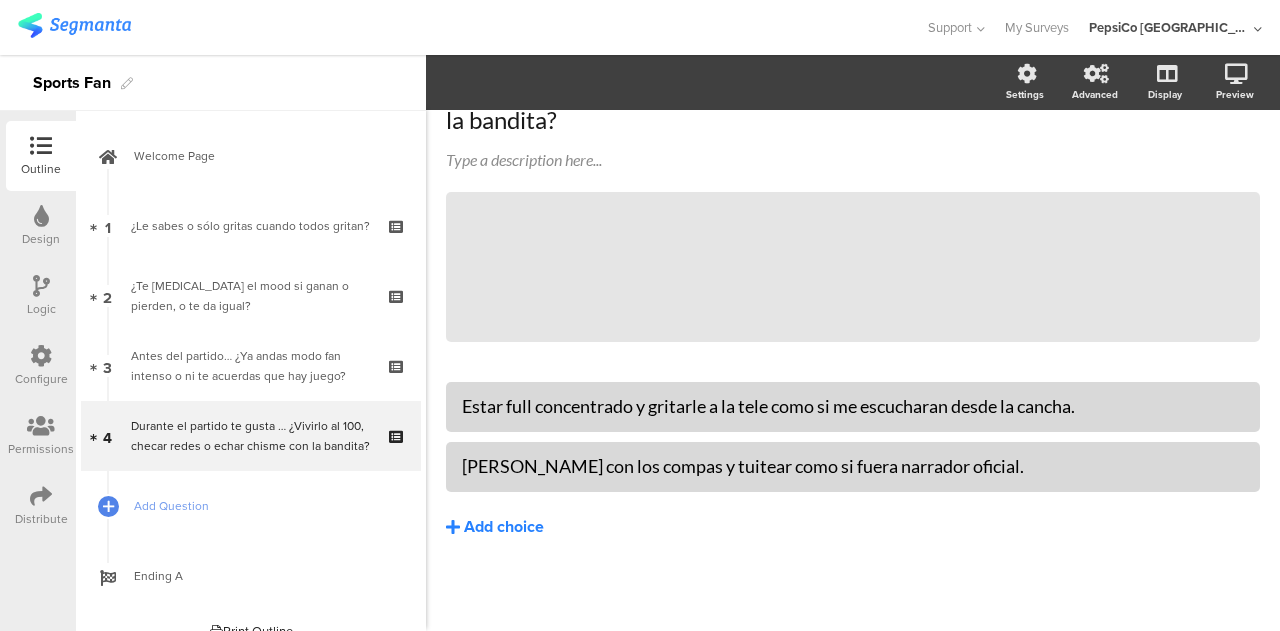 click on "Add choice" 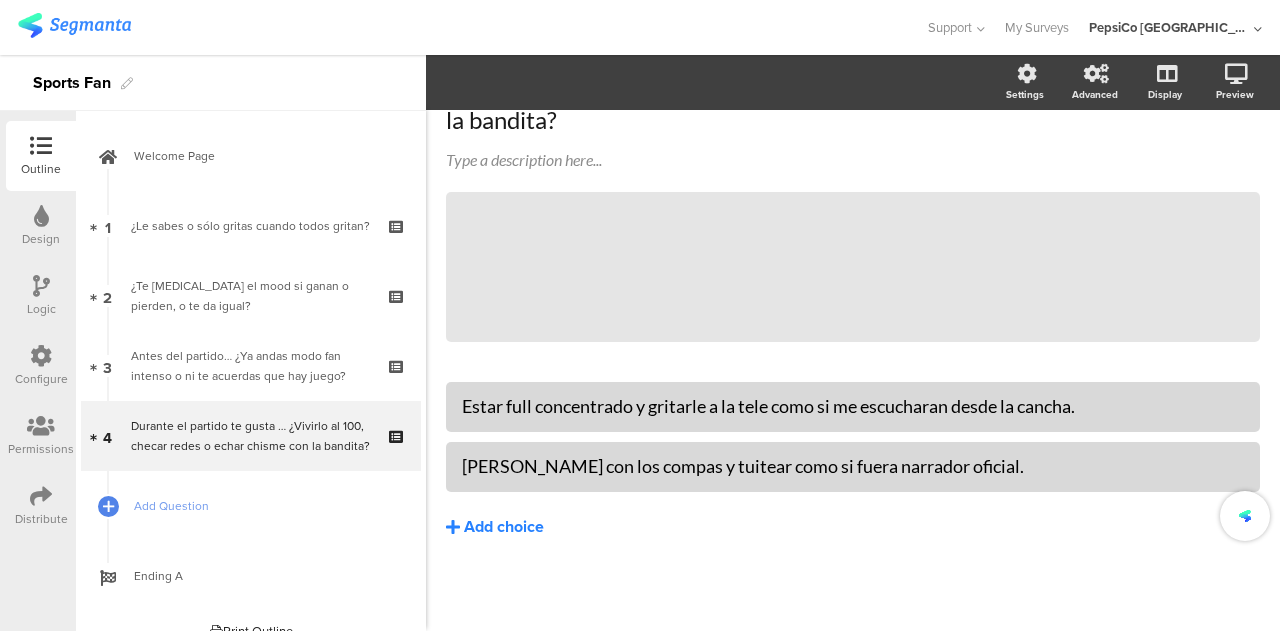 type 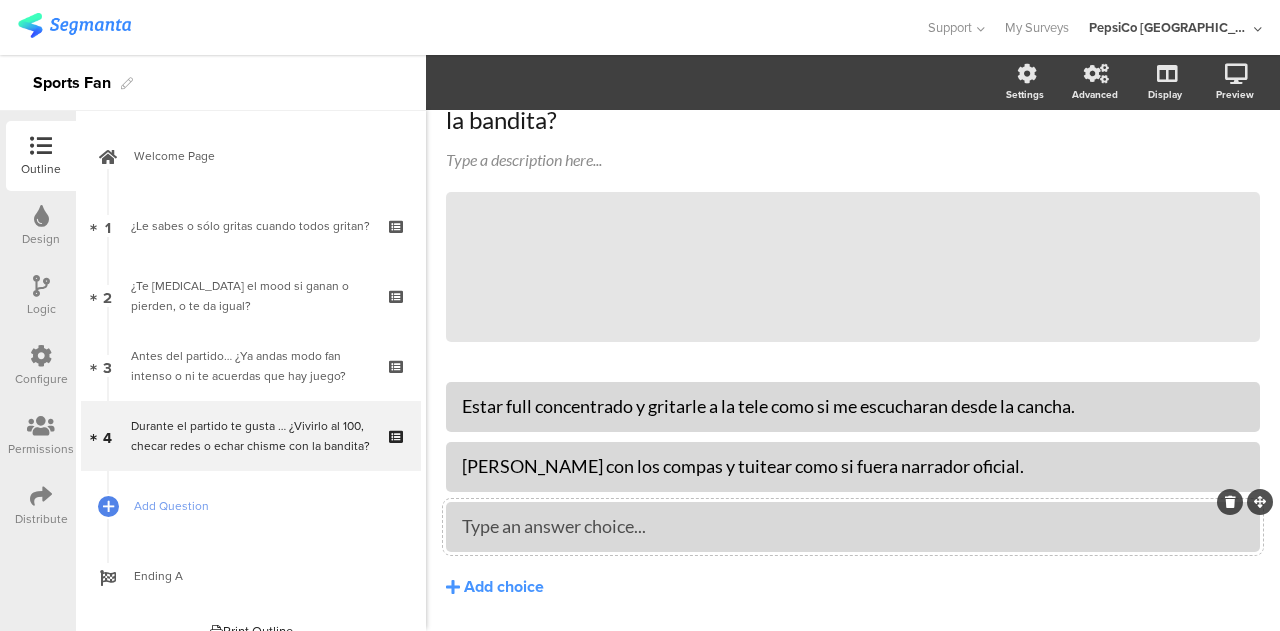type 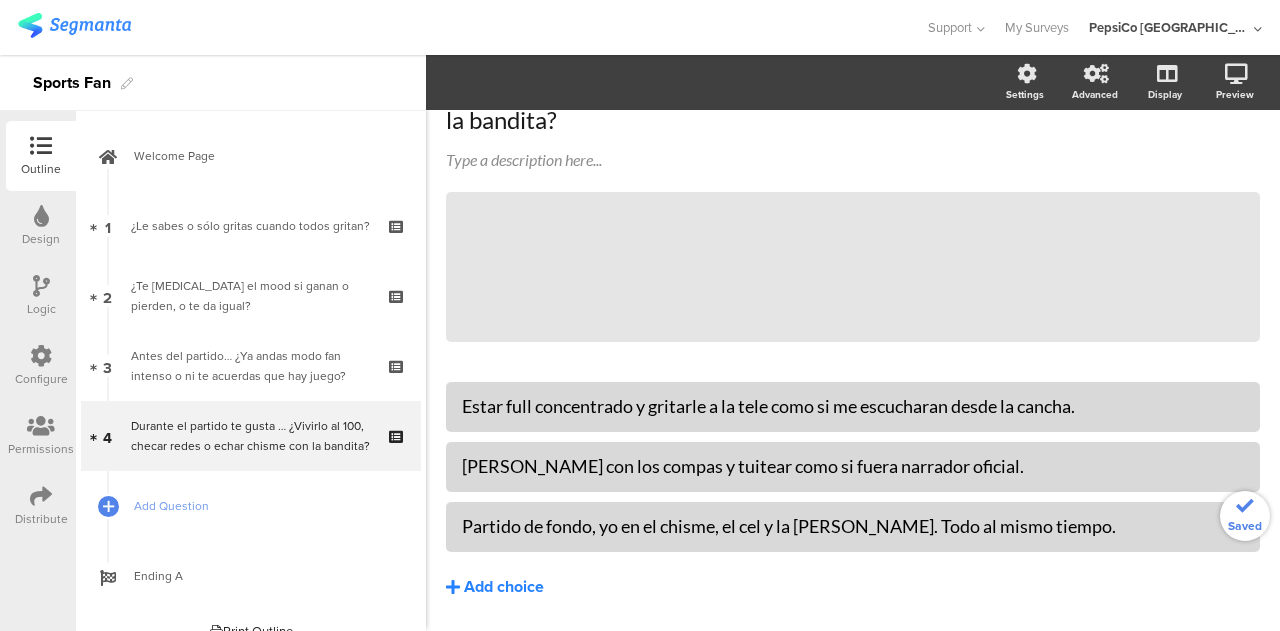 click on "Add choice" 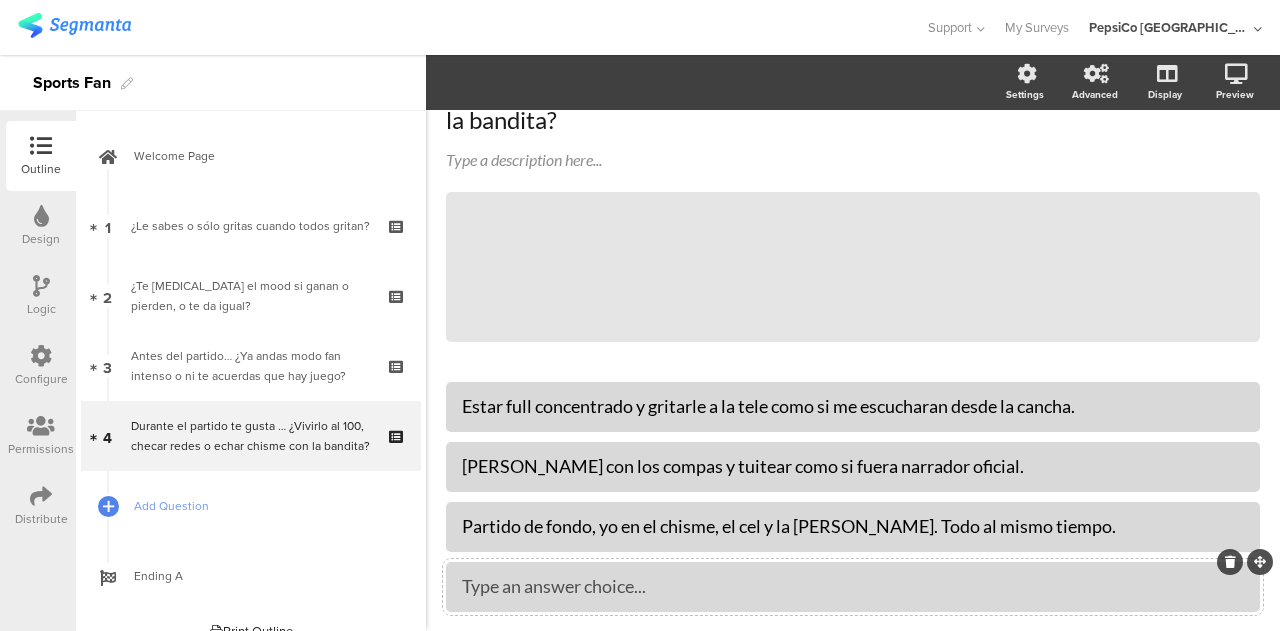 type 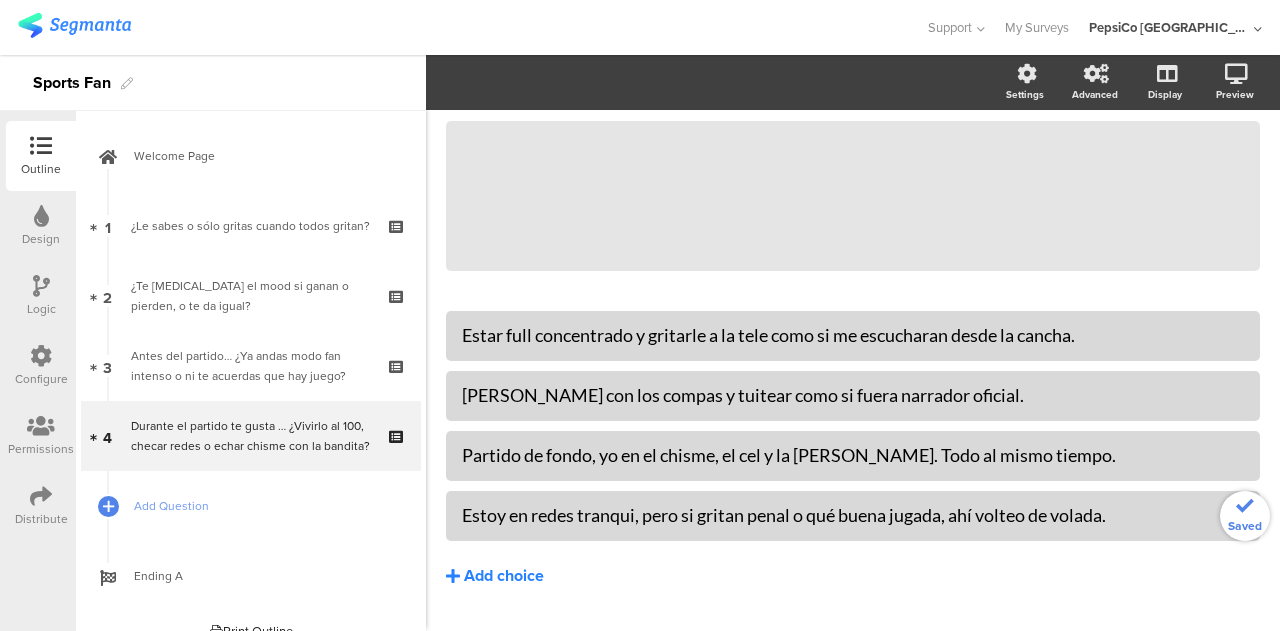 scroll, scrollTop: 193, scrollLeft: 0, axis: vertical 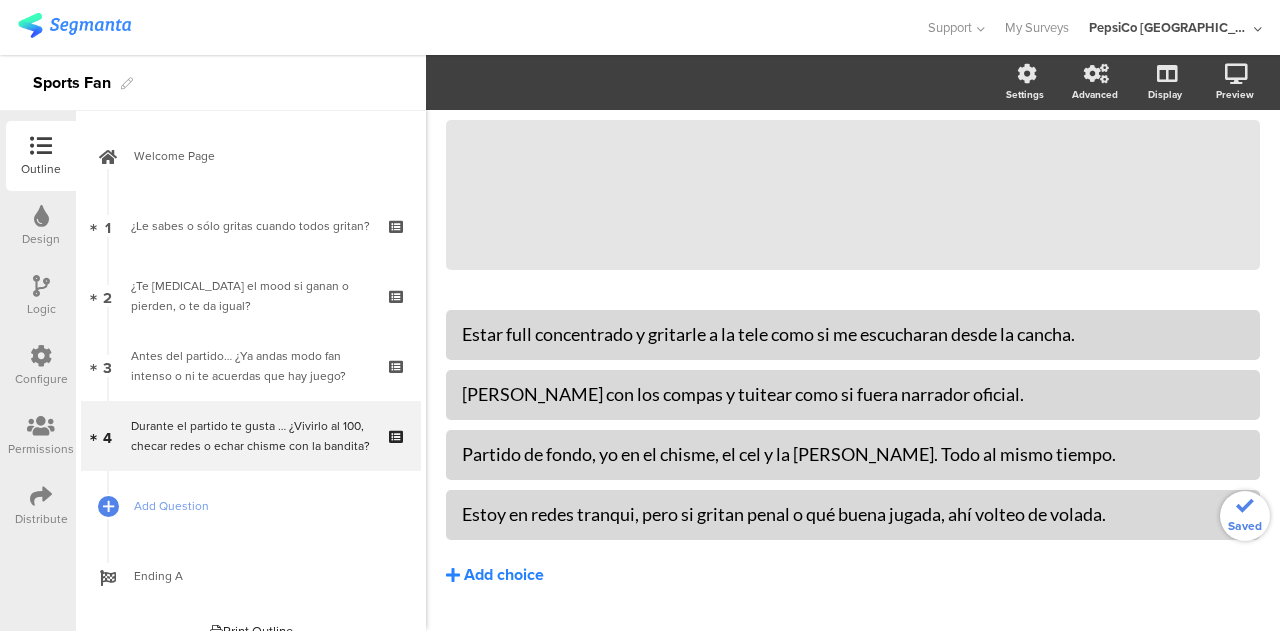click on "Add choice" 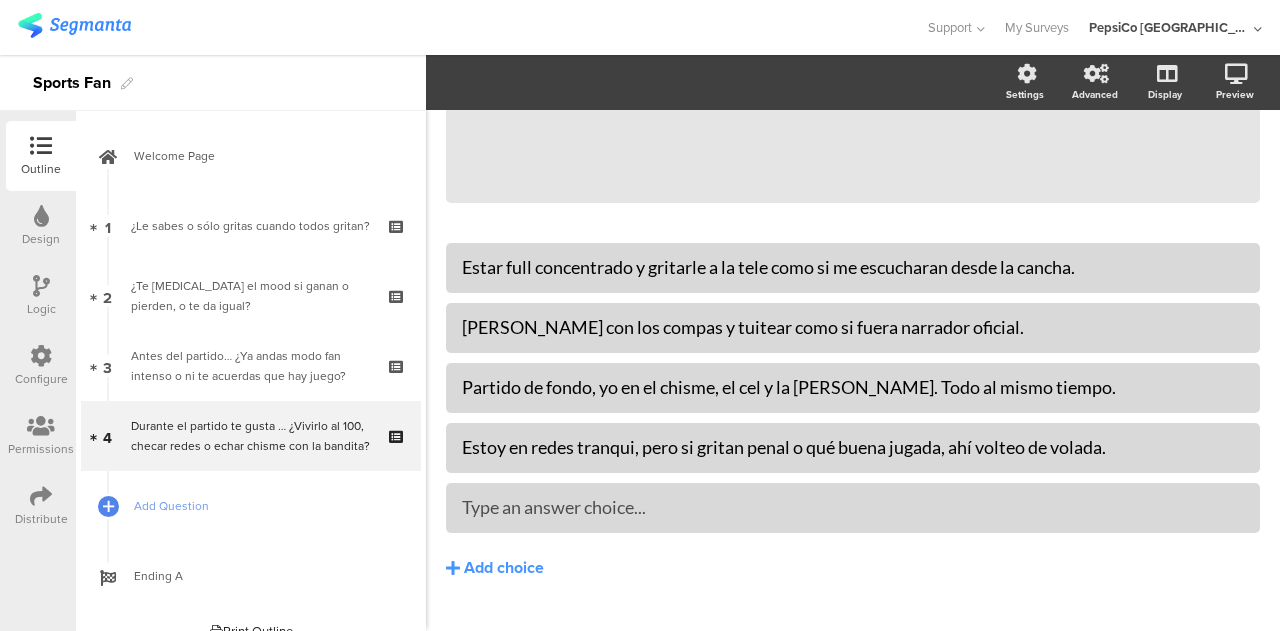 scroll, scrollTop: 262, scrollLeft: 0, axis: vertical 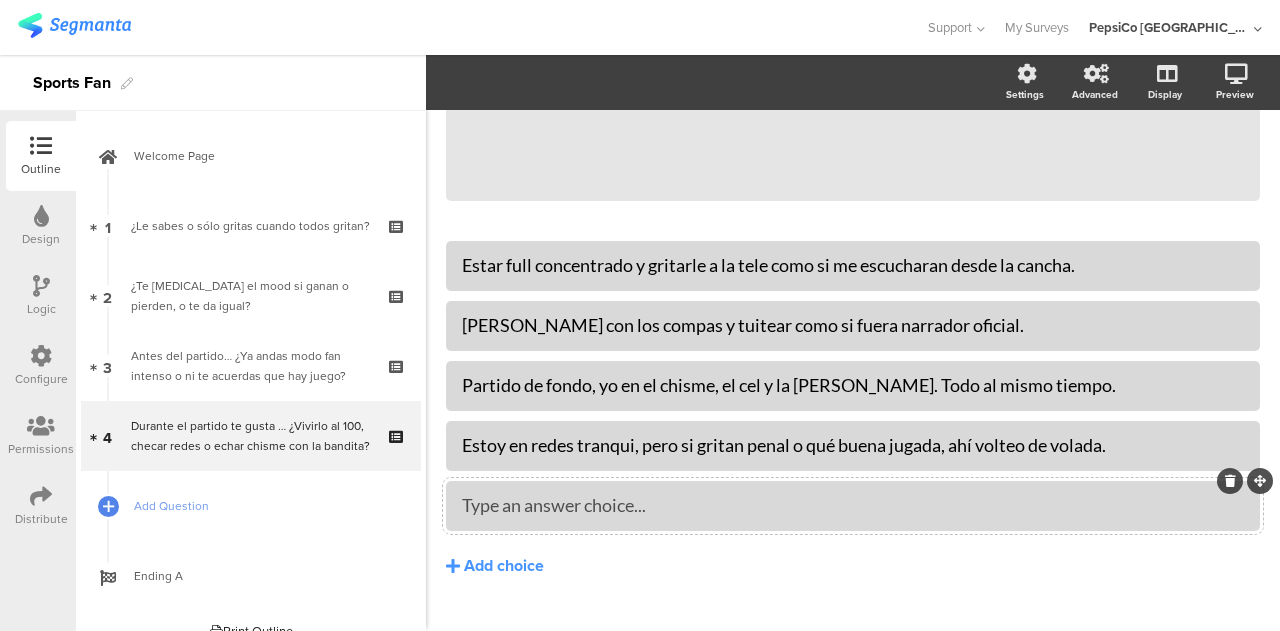 type 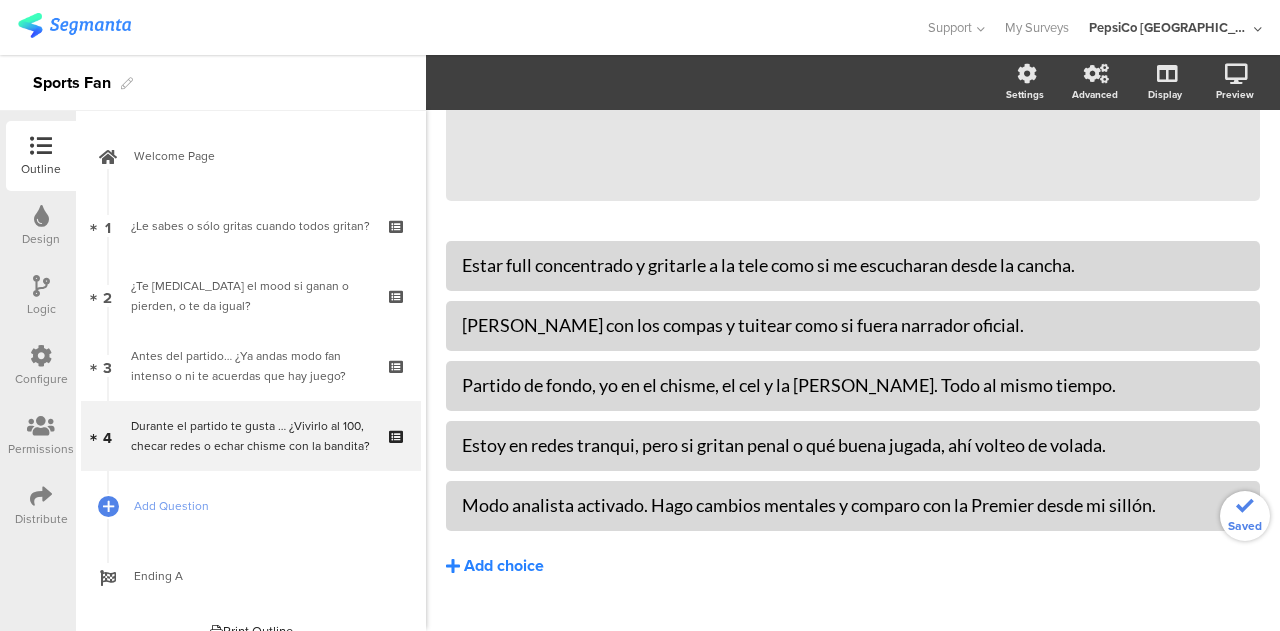 scroll, scrollTop: 301, scrollLeft: 0, axis: vertical 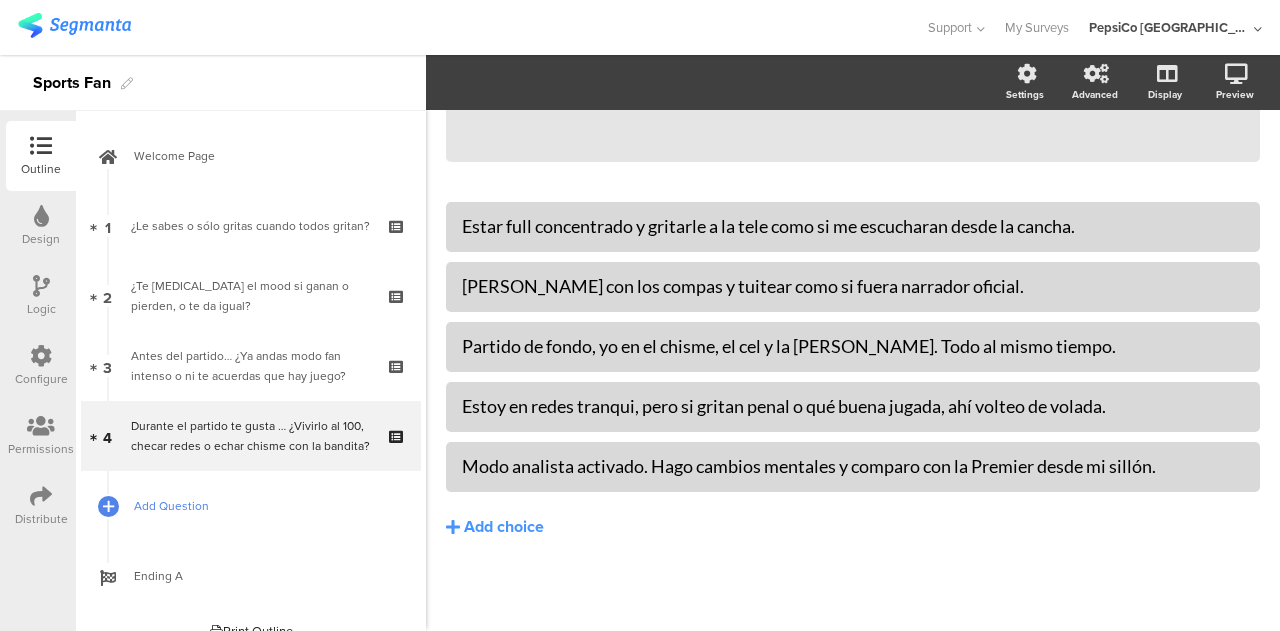click on "Add Question" at bounding box center [262, 506] 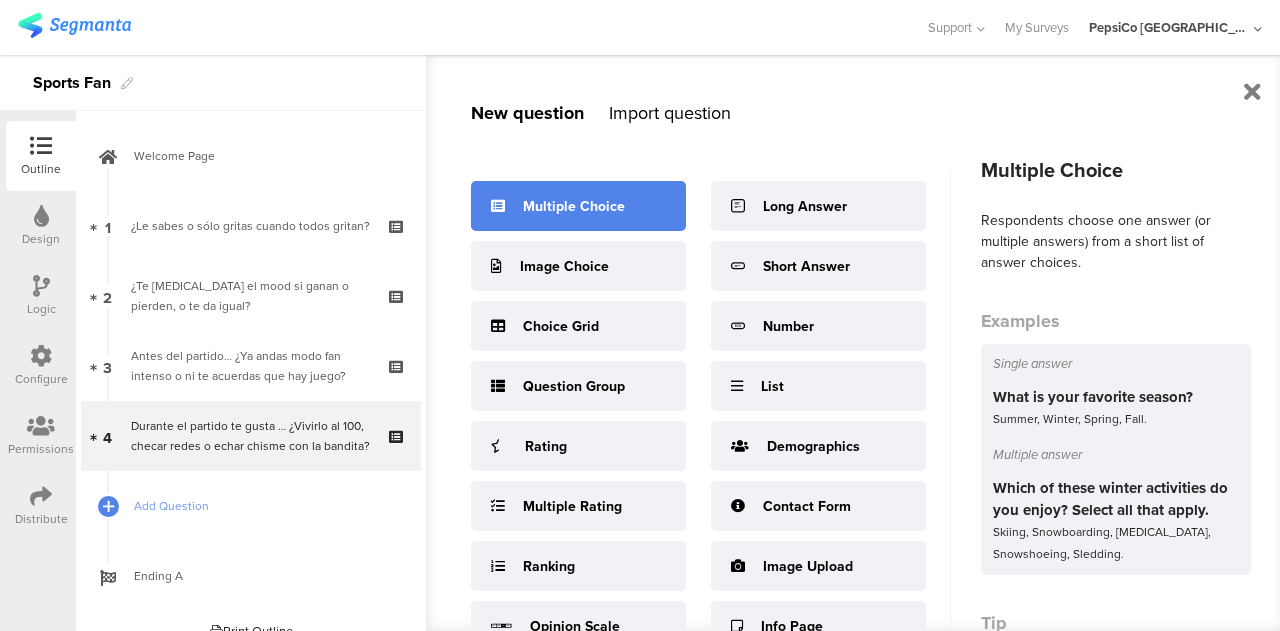 click on "Multiple Choice" at bounding box center [578, 206] 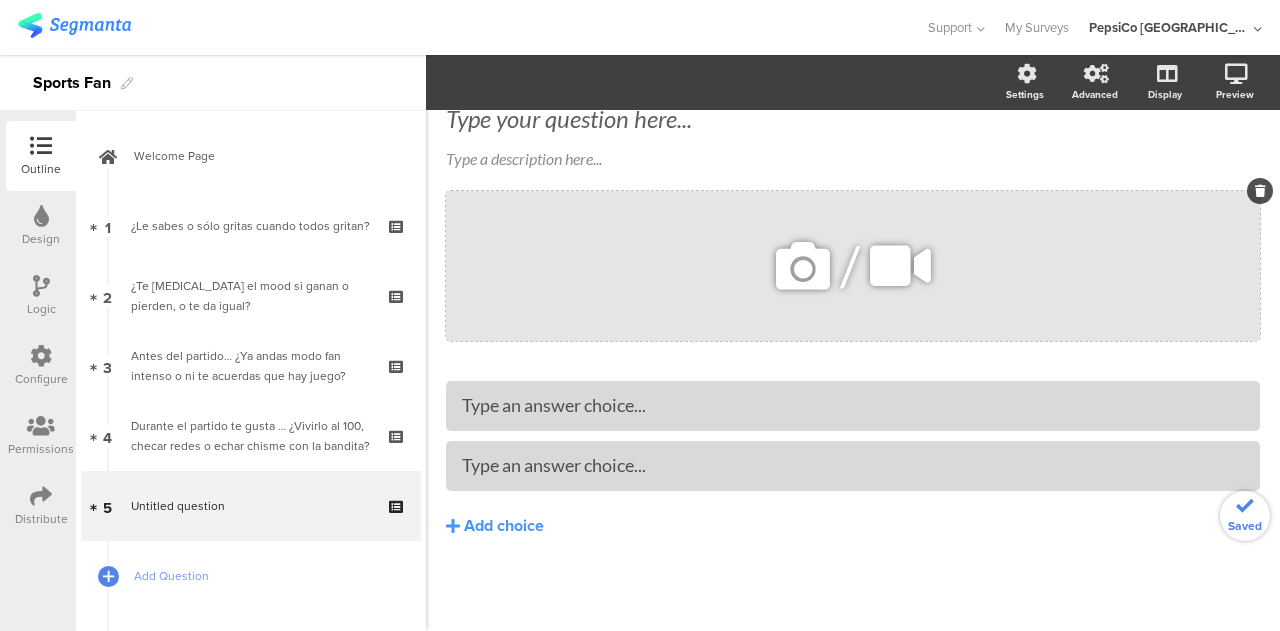 scroll, scrollTop: 91, scrollLeft: 0, axis: vertical 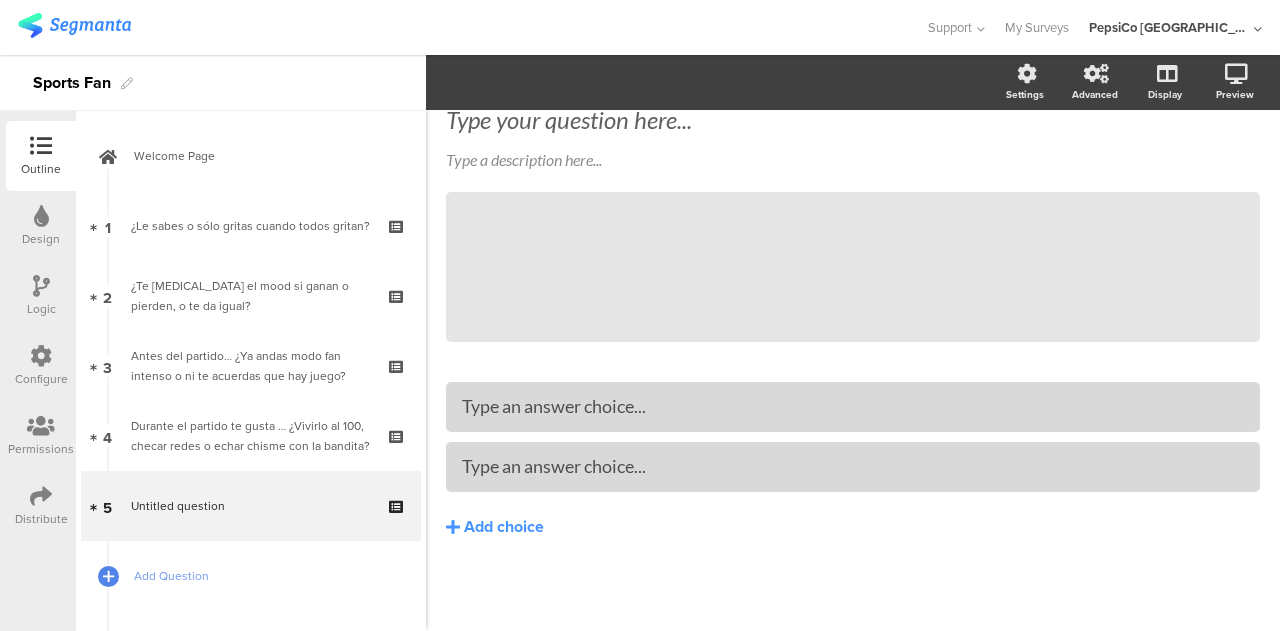 click on "Type your question here...
Type a description here...
/" 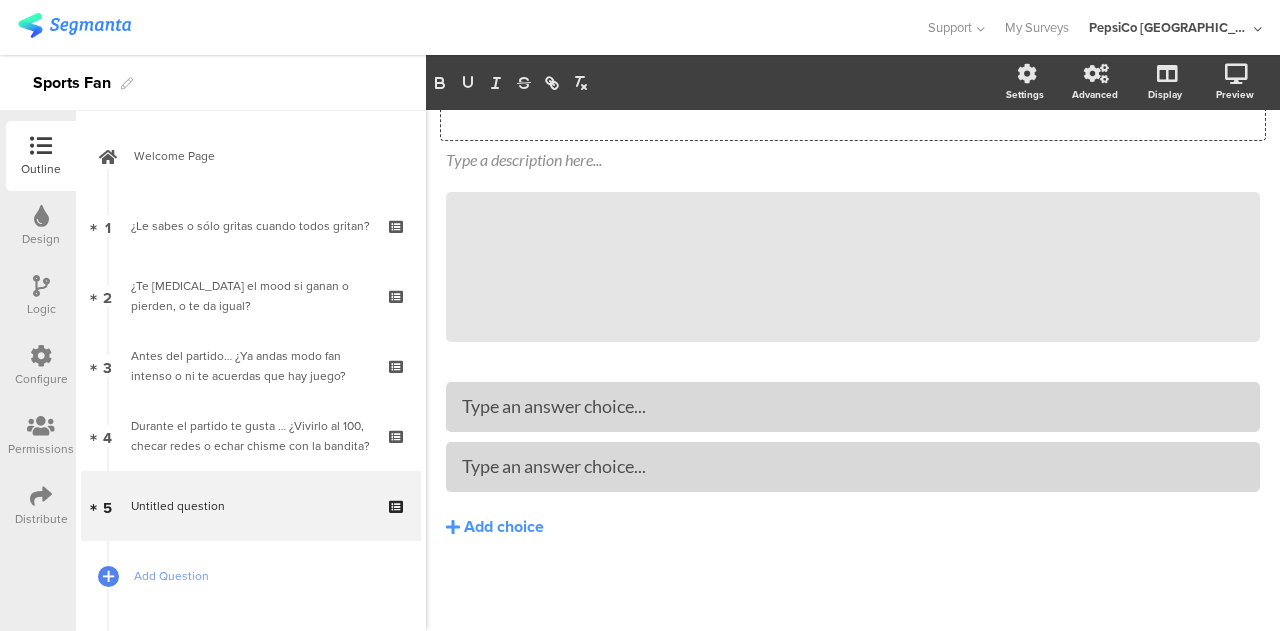 scroll, scrollTop: 61, scrollLeft: 0, axis: vertical 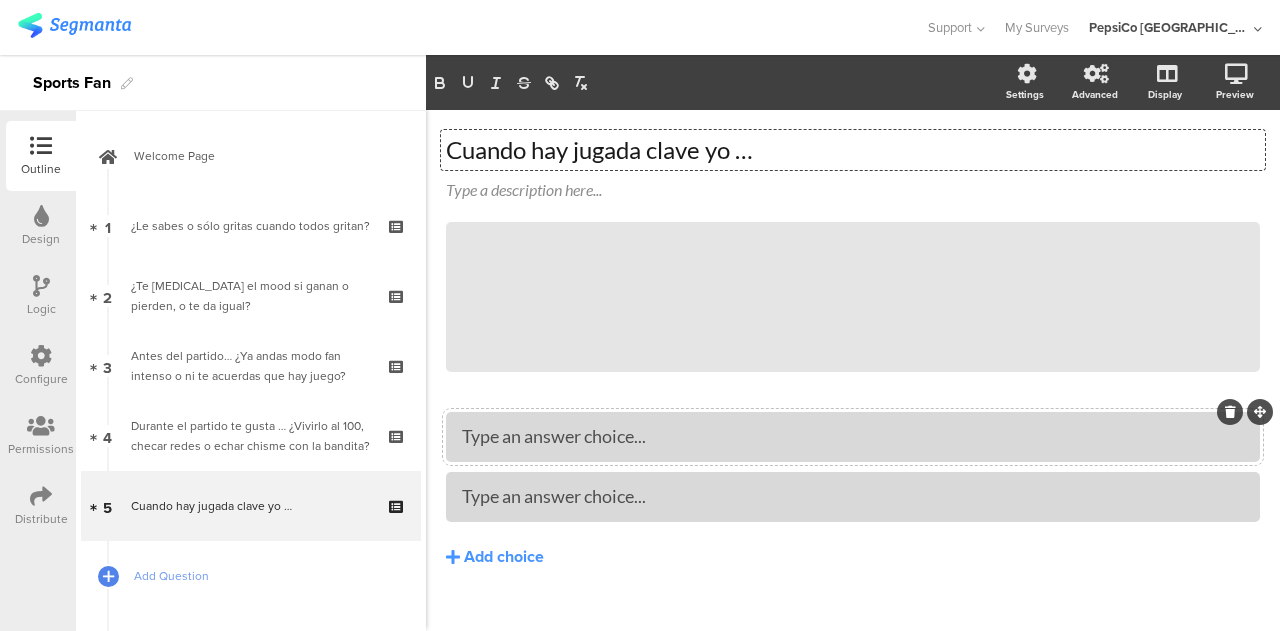 type 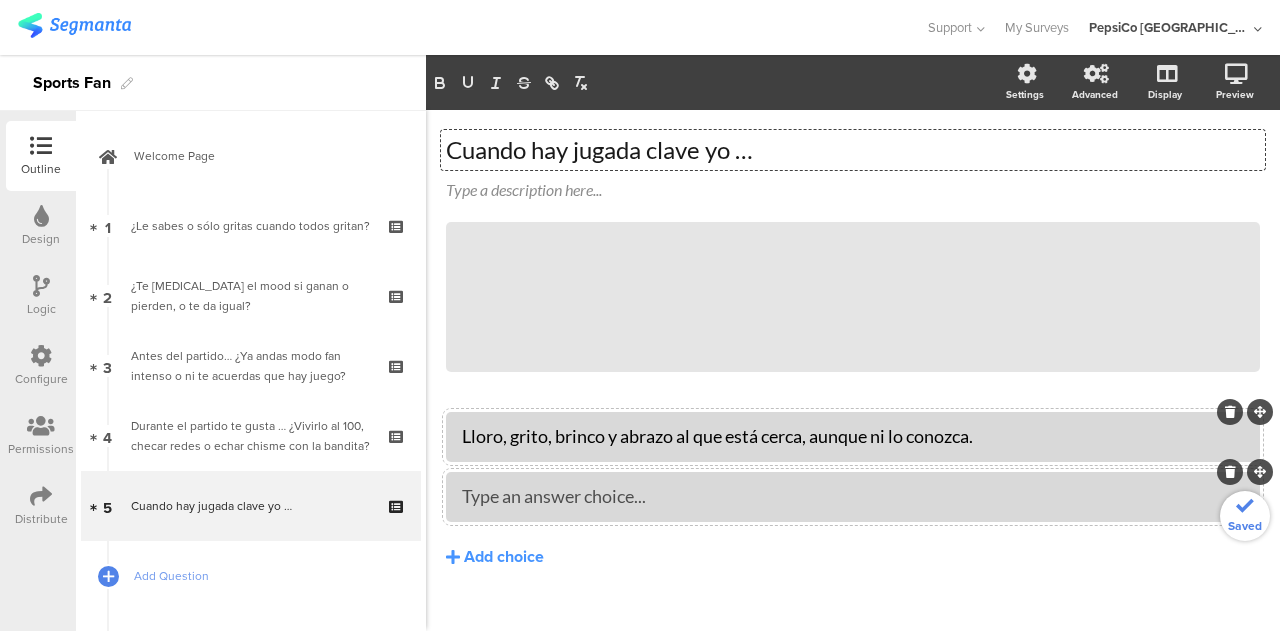 type 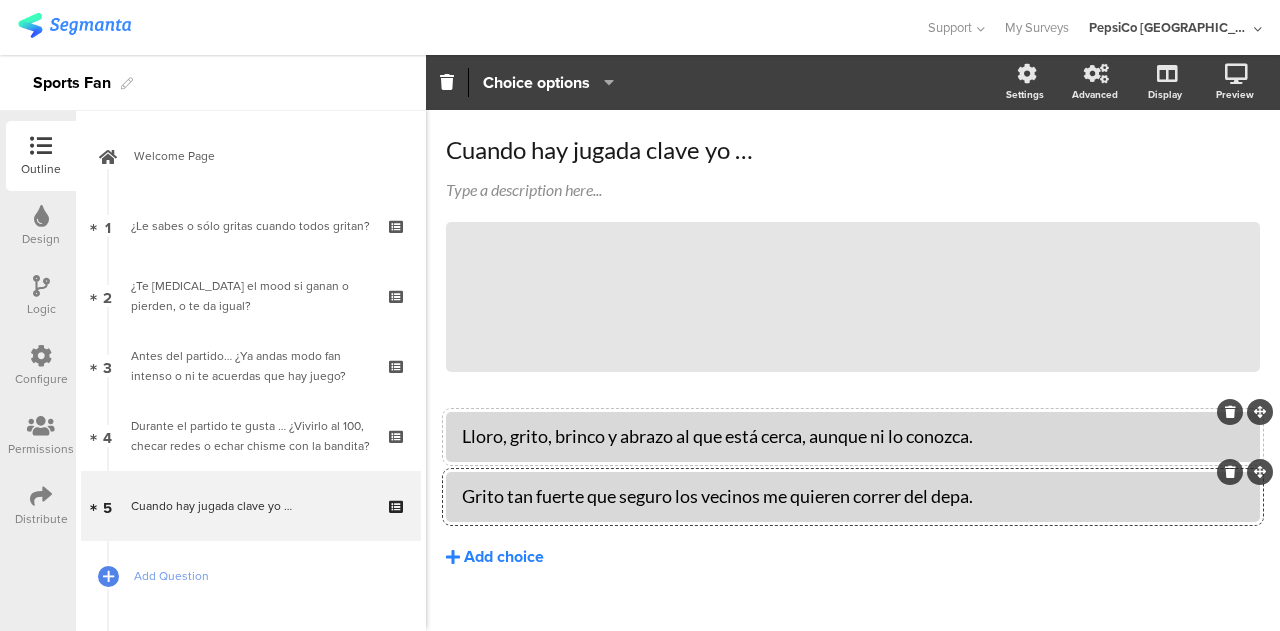 click on "Add choice" 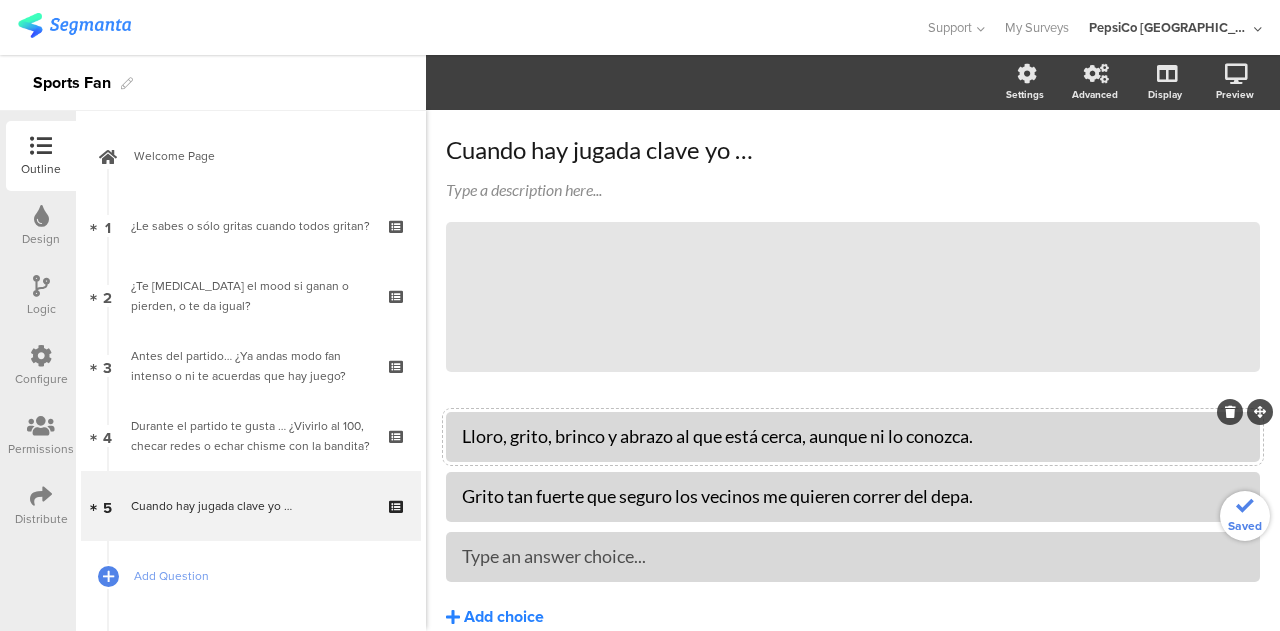 scroll, scrollTop: 151, scrollLeft: 0, axis: vertical 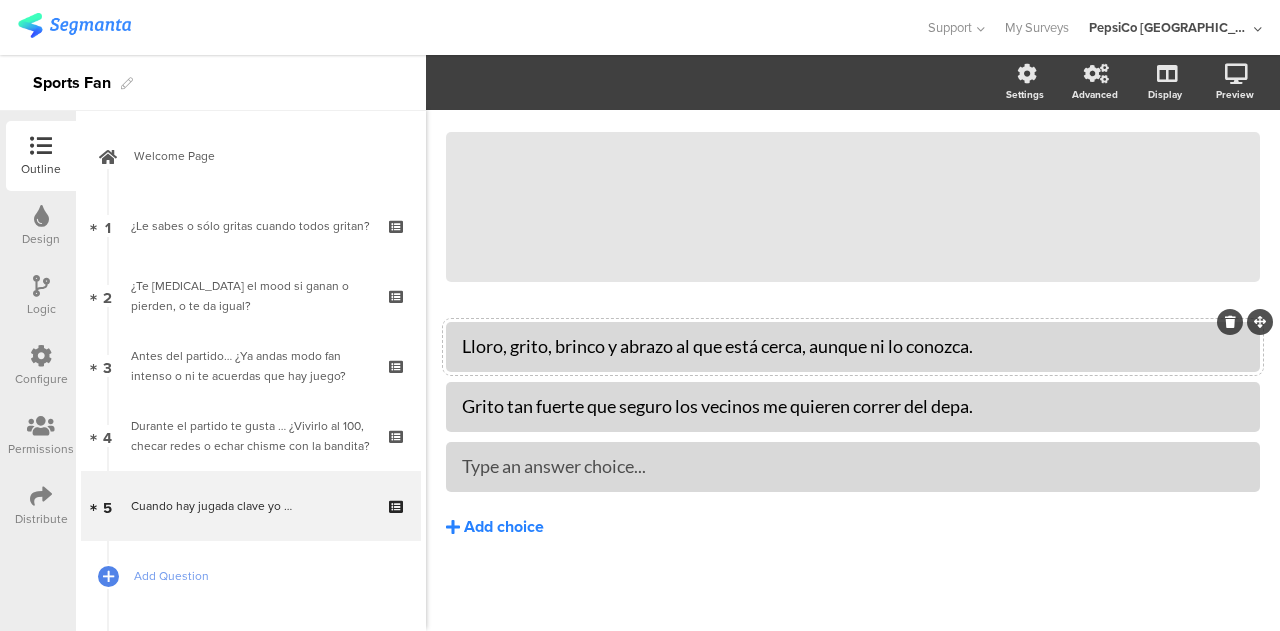type 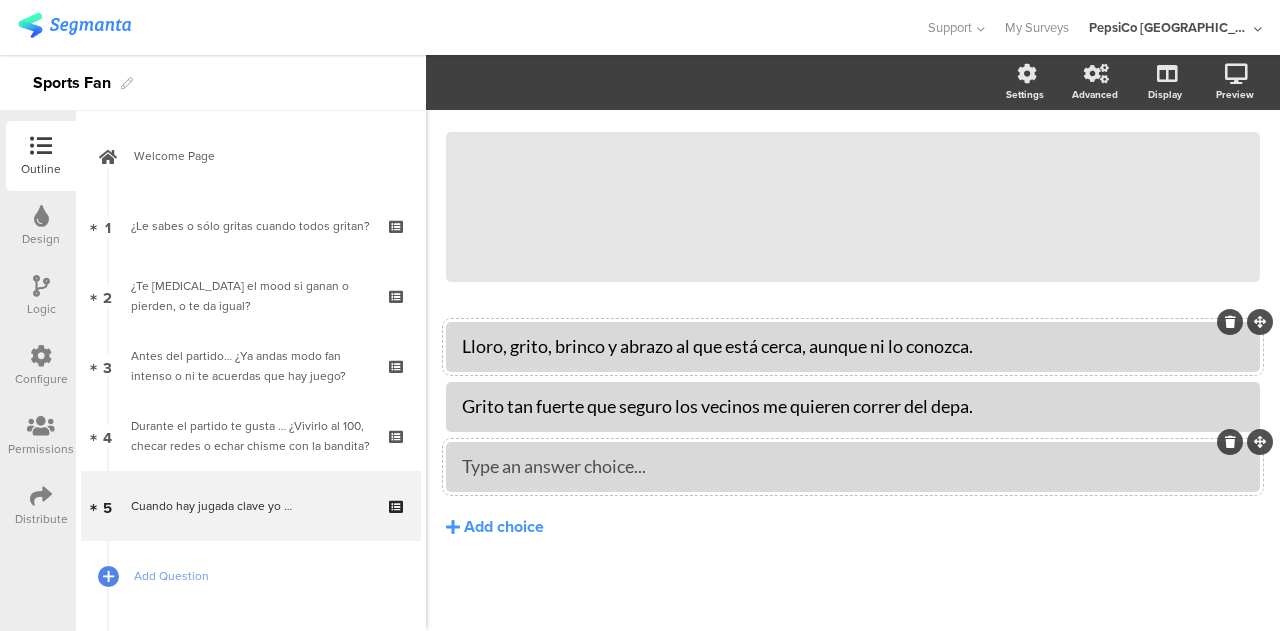 type 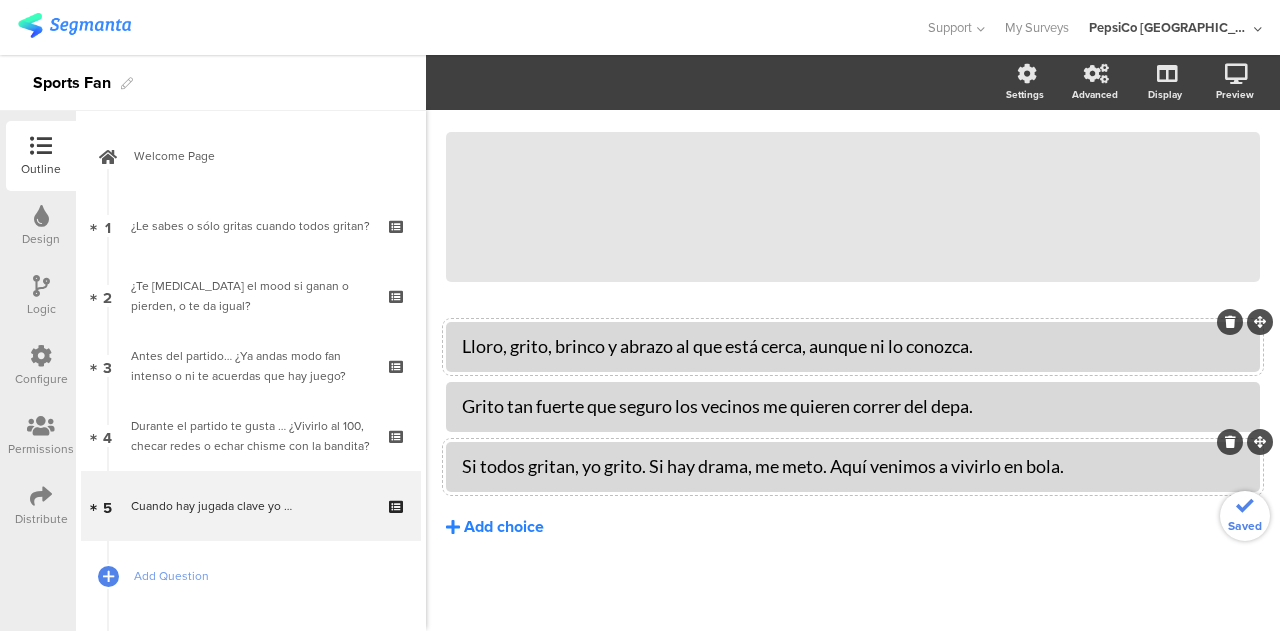 click on "Add choice" 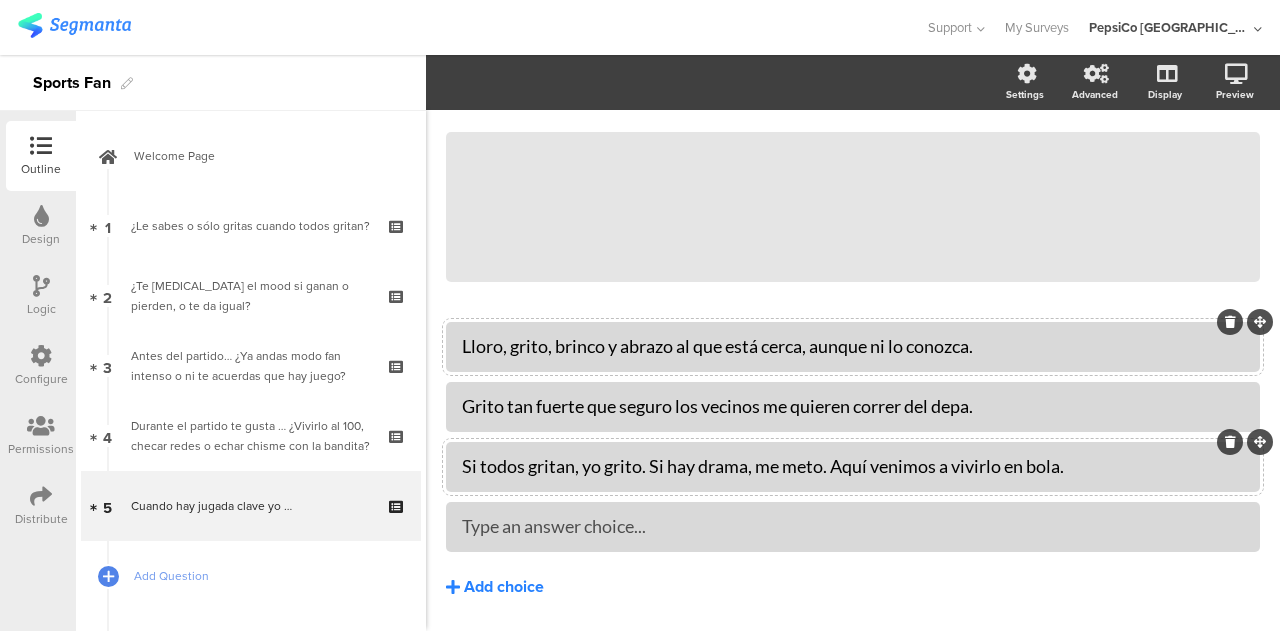 scroll, scrollTop: 211, scrollLeft: 0, axis: vertical 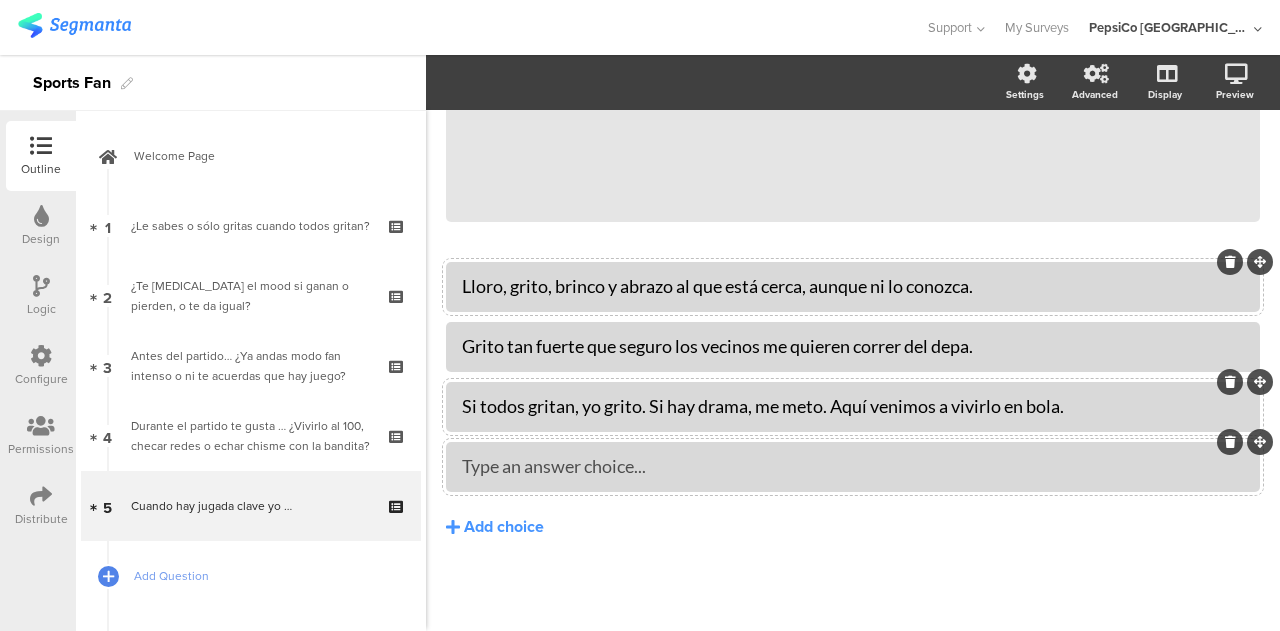 type 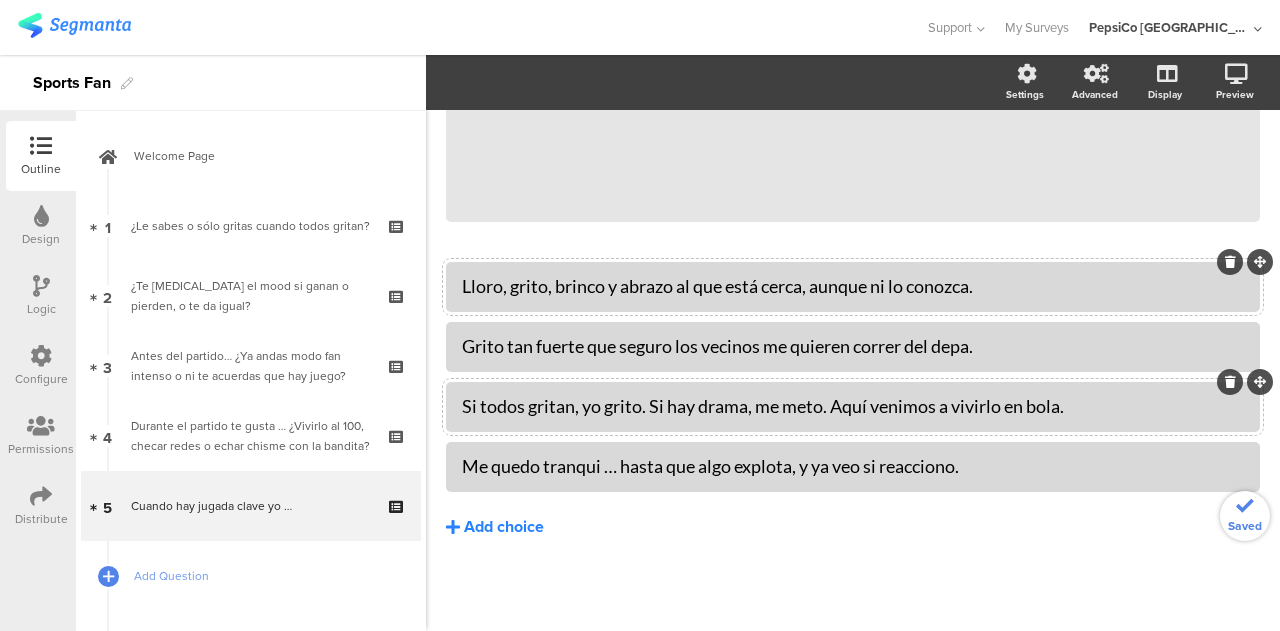 click on "Add choice" 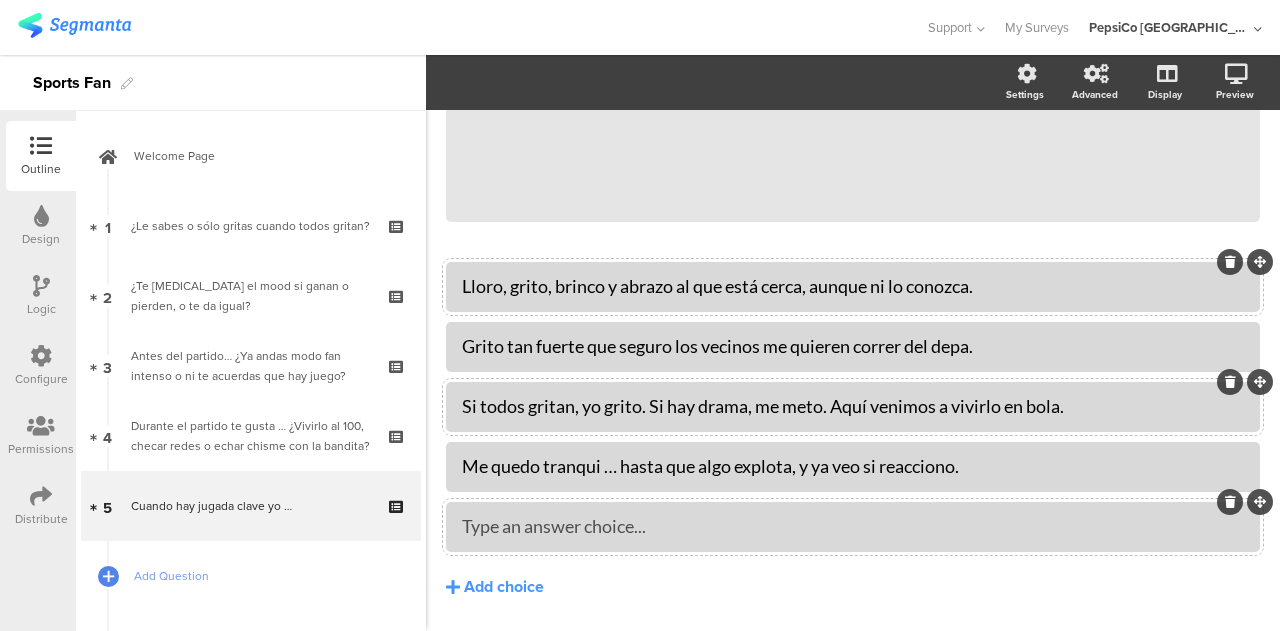 click 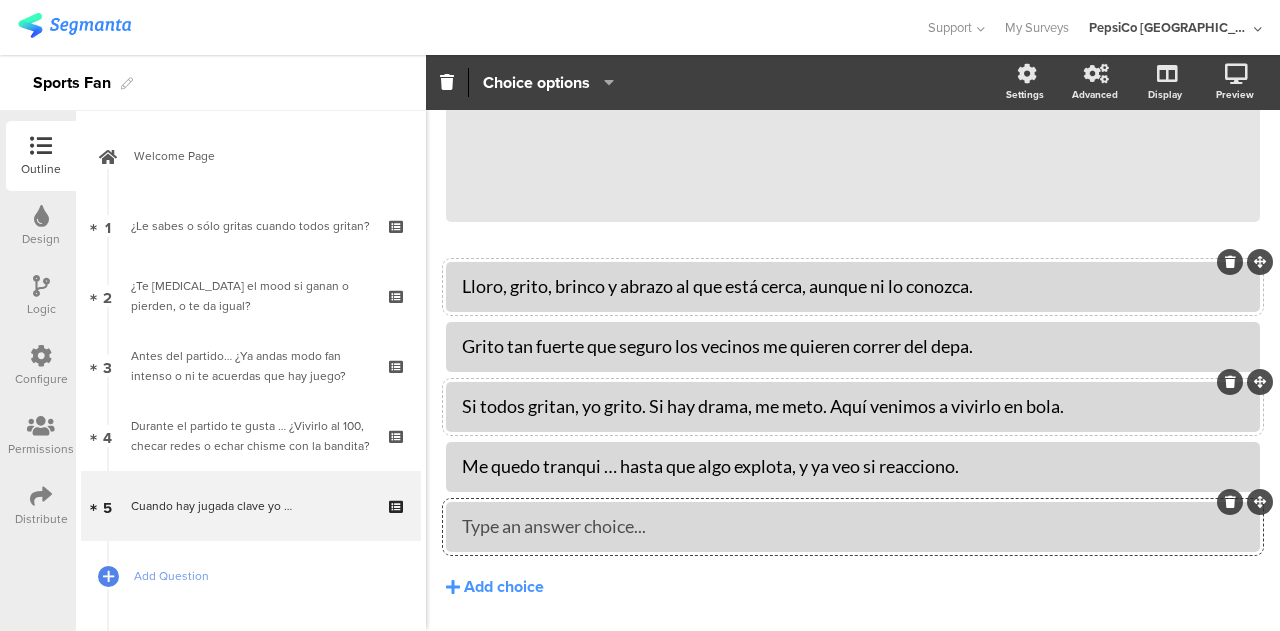 type 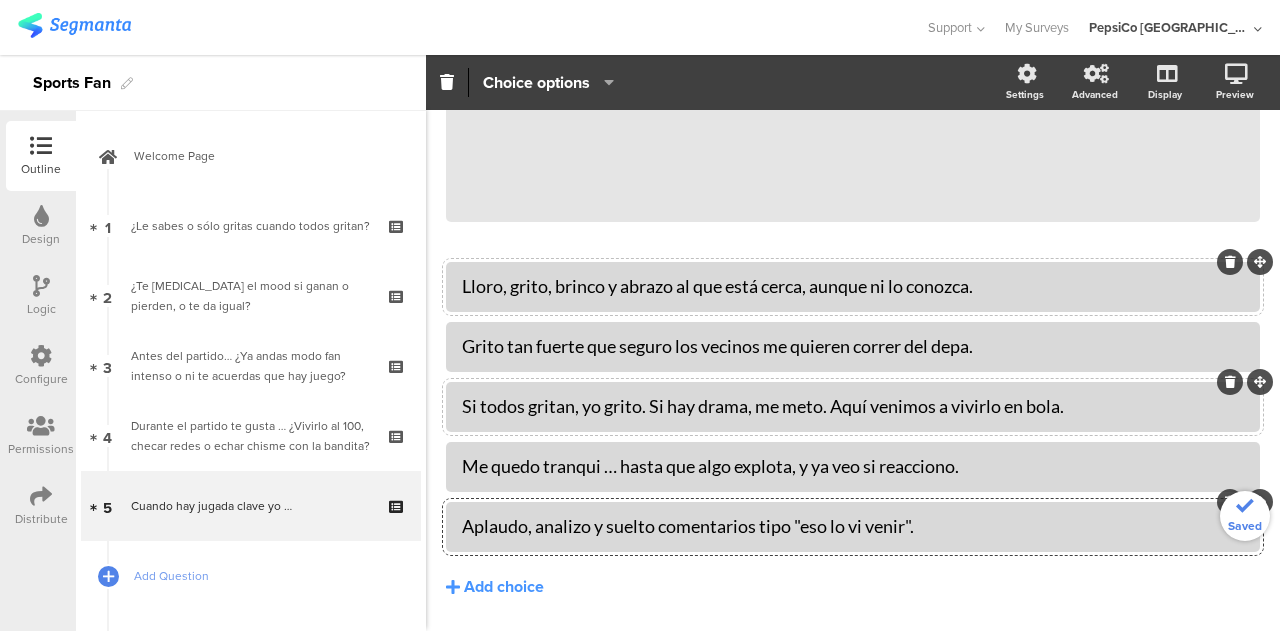 scroll, scrollTop: 271, scrollLeft: 0, axis: vertical 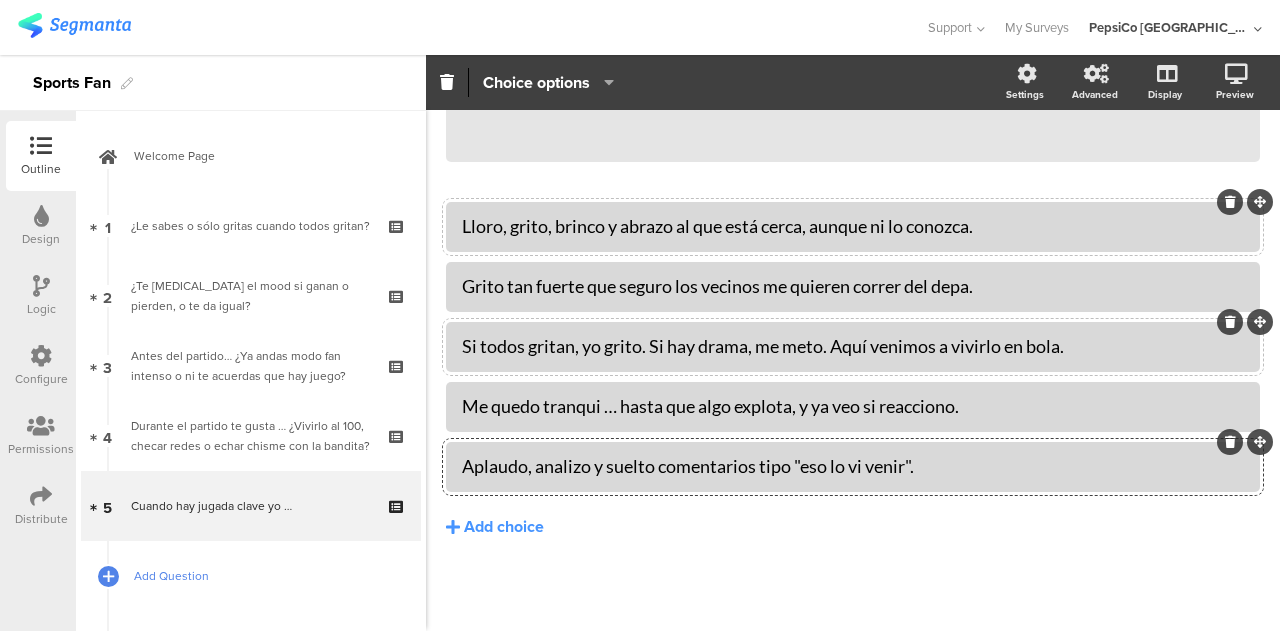 click on "Add Question" at bounding box center [262, 576] 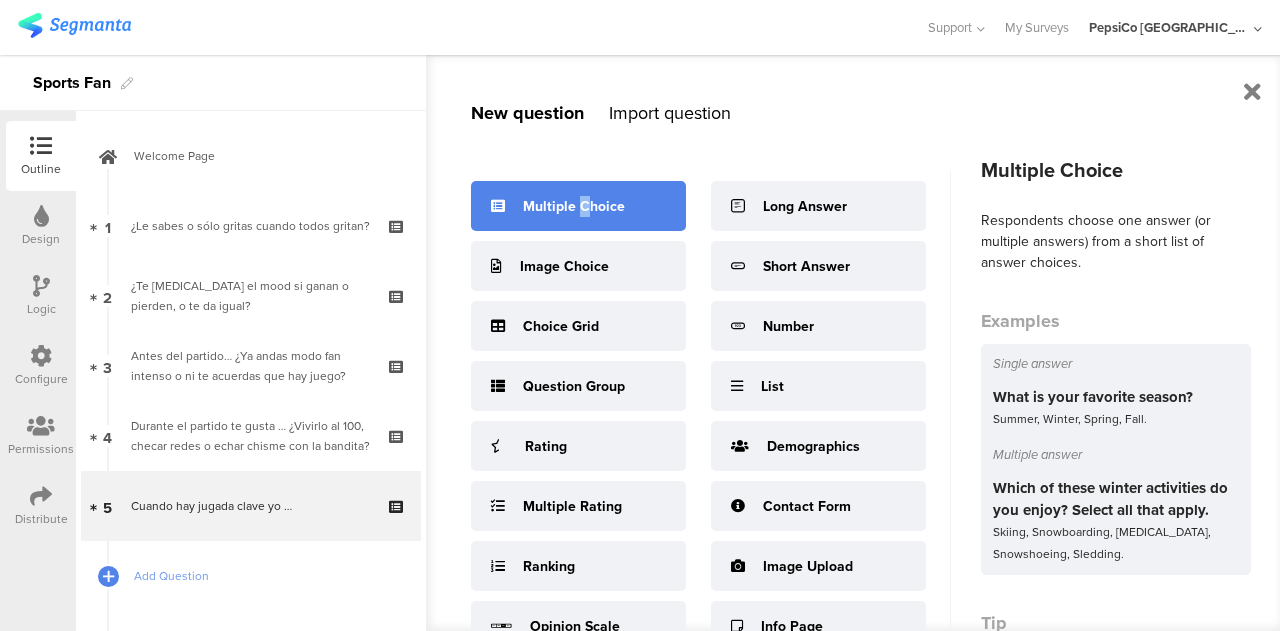 click on "Multiple Choice" at bounding box center (578, 206) 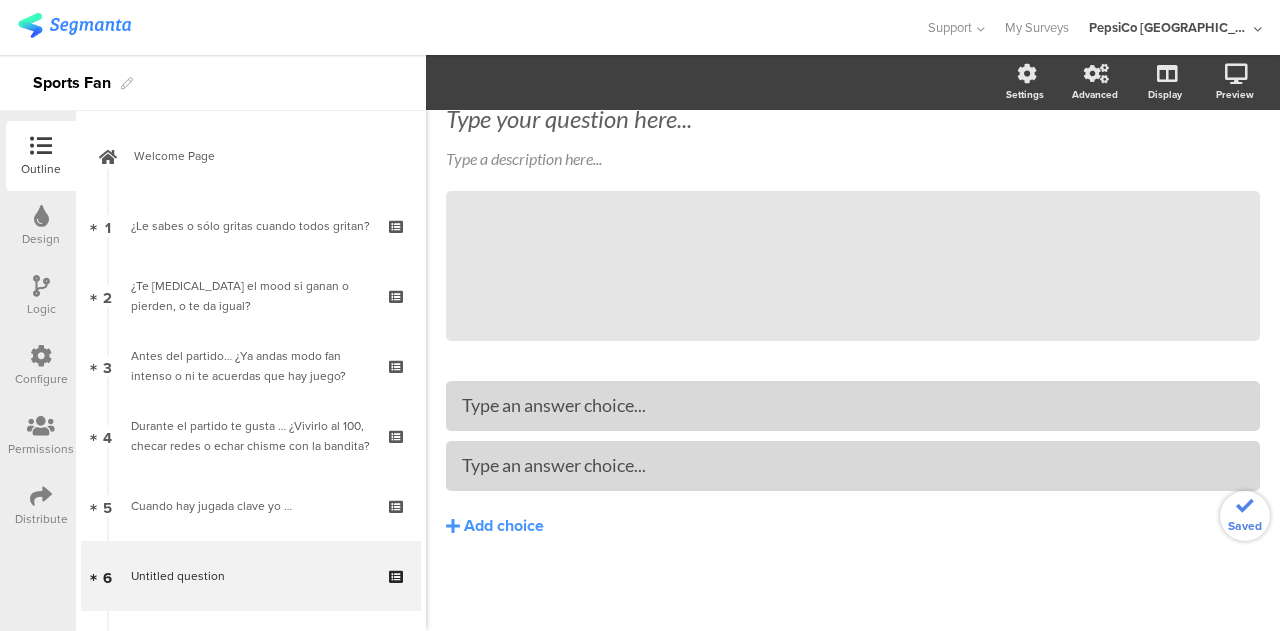 scroll, scrollTop: 91, scrollLeft: 0, axis: vertical 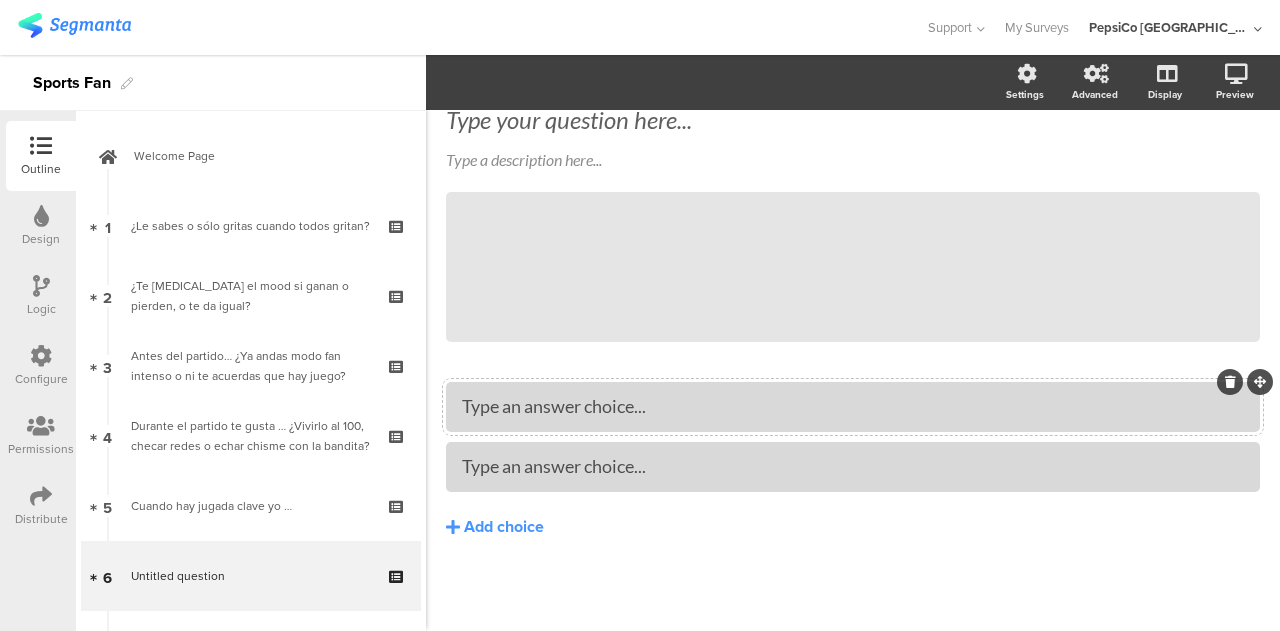 type 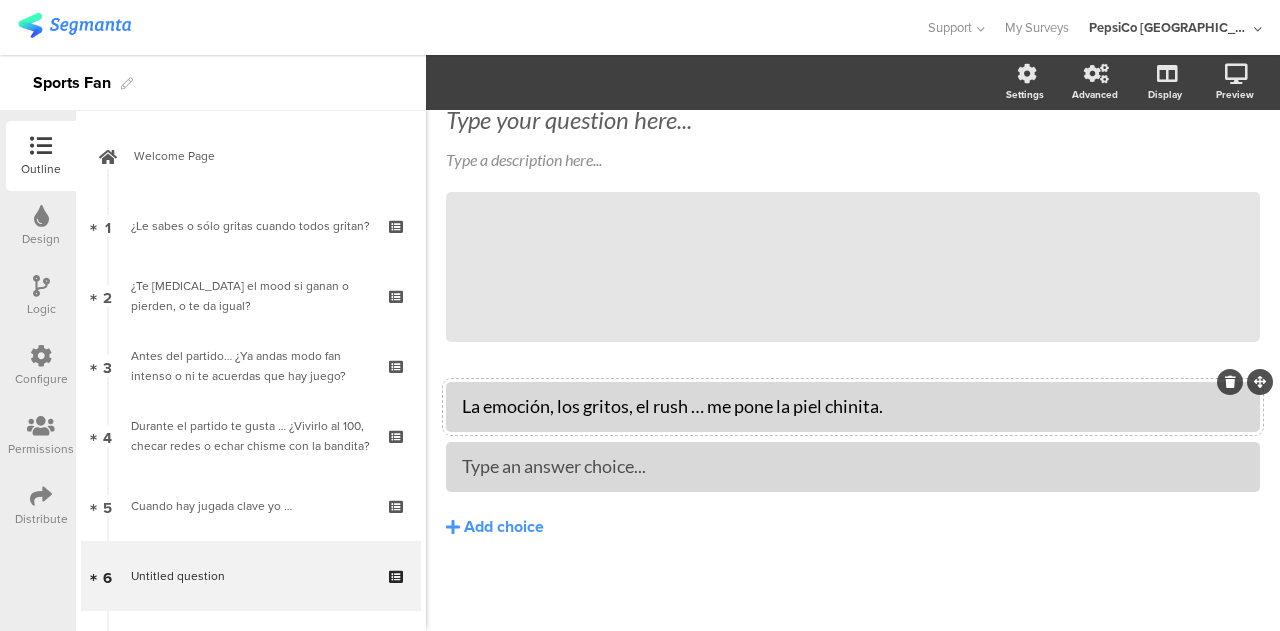 click on "Type your question here...
Type a description here...
/" 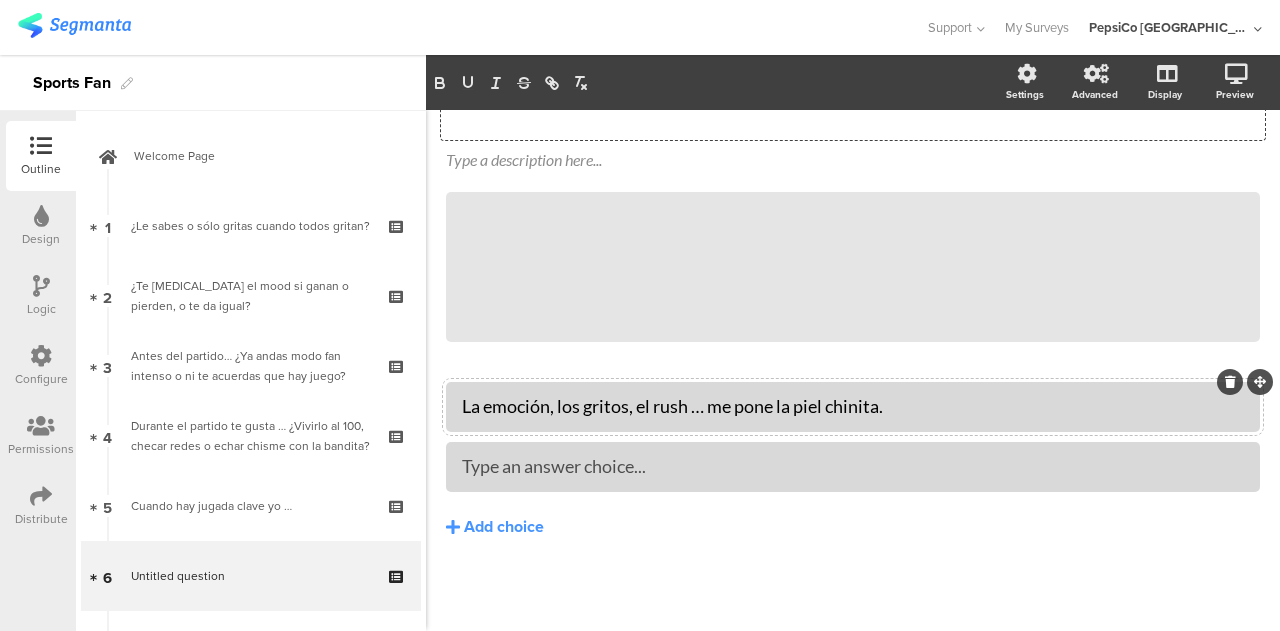 scroll, scrollTop: 61, scrollLeft: 0, axis: vertical 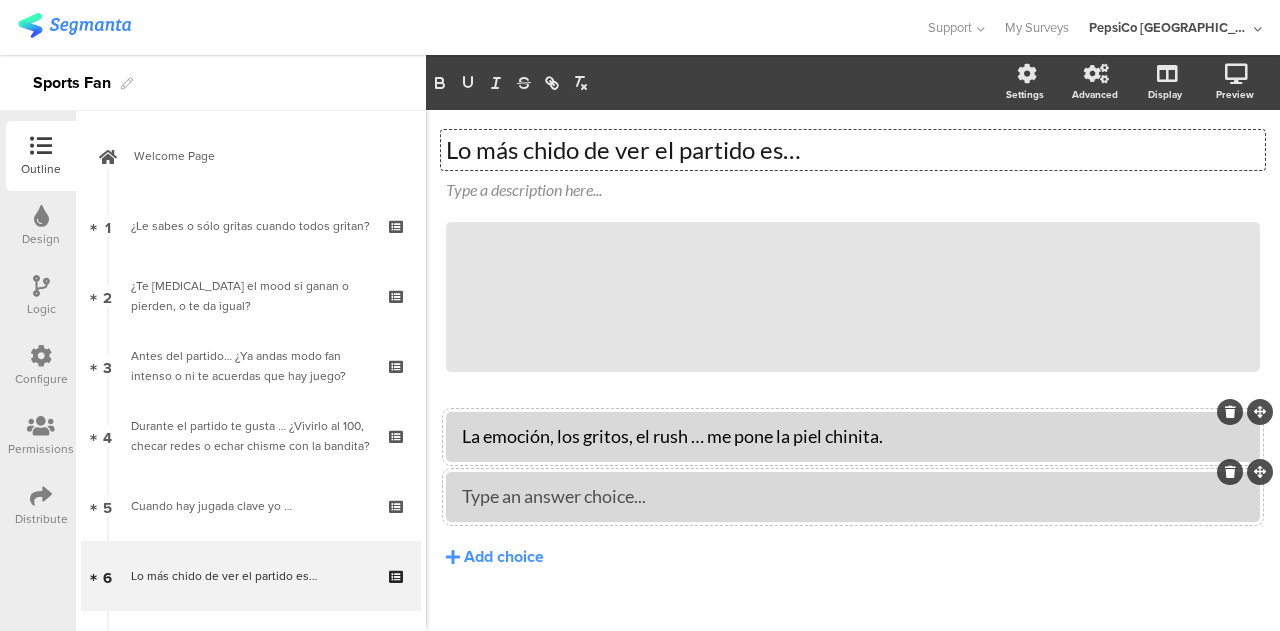 type 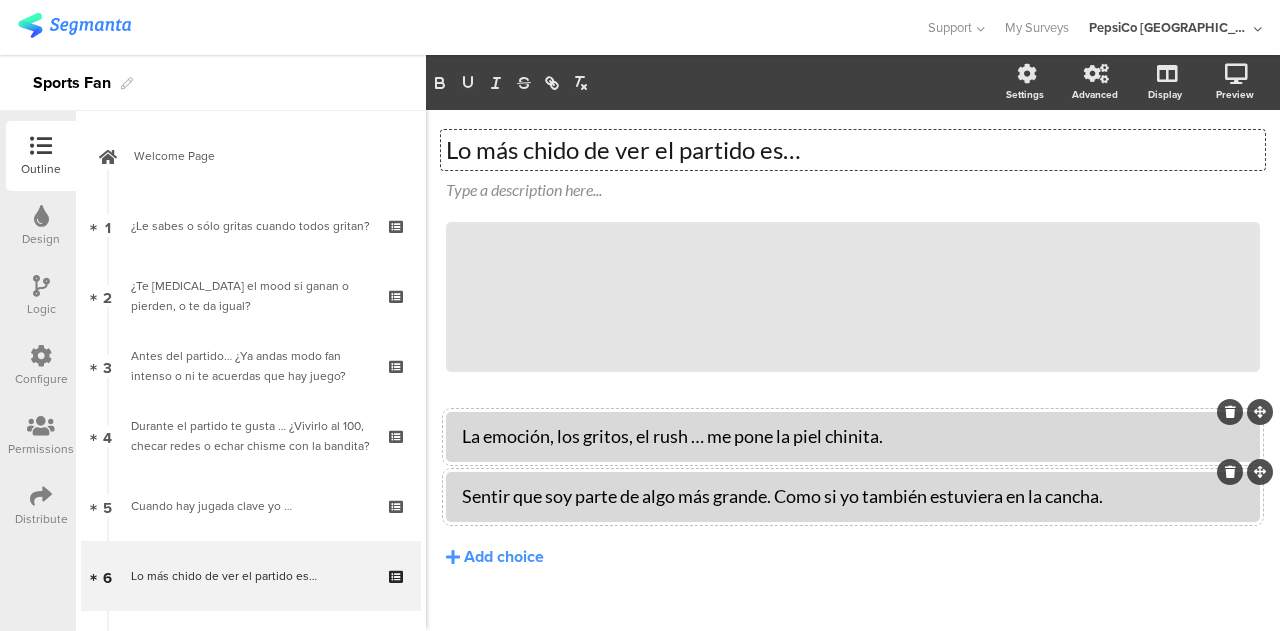 scroll, scrollTop: 91, scrollLeft: 0, axis: vertical 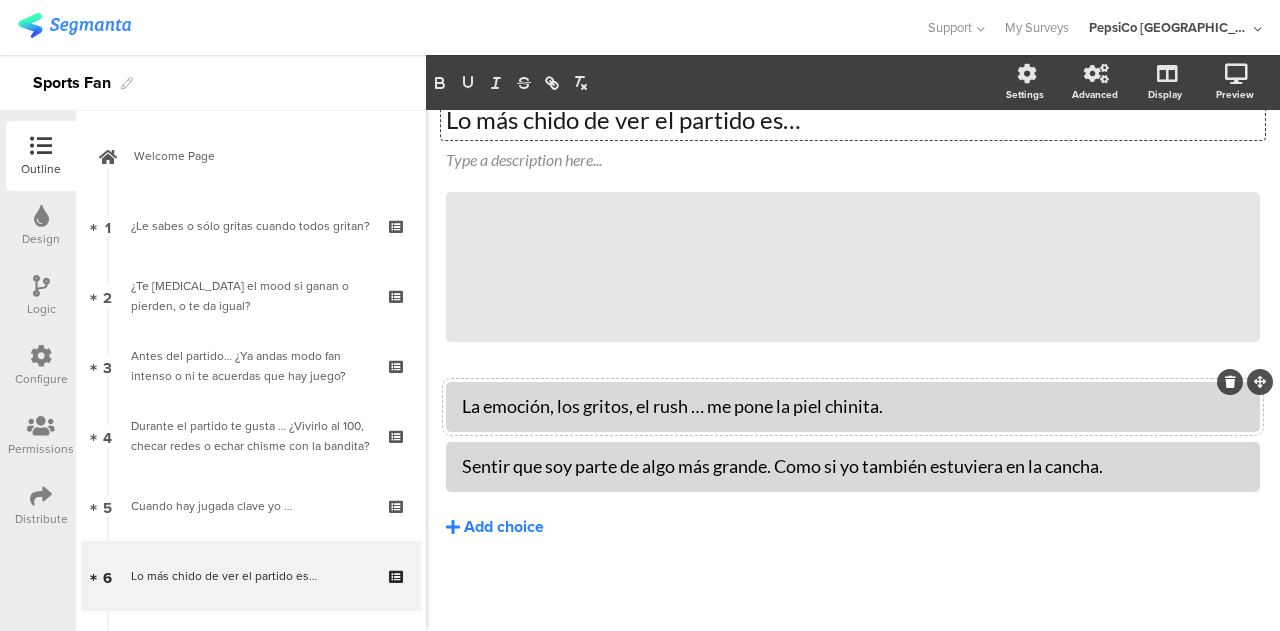 click on "Add choice" 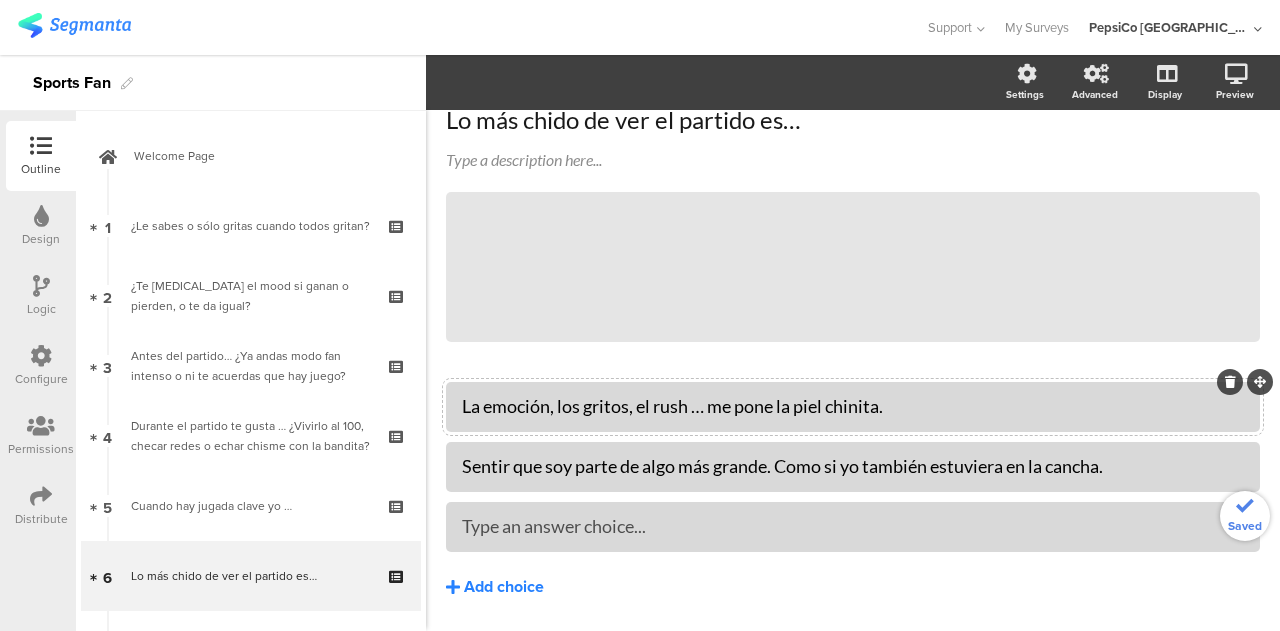 type 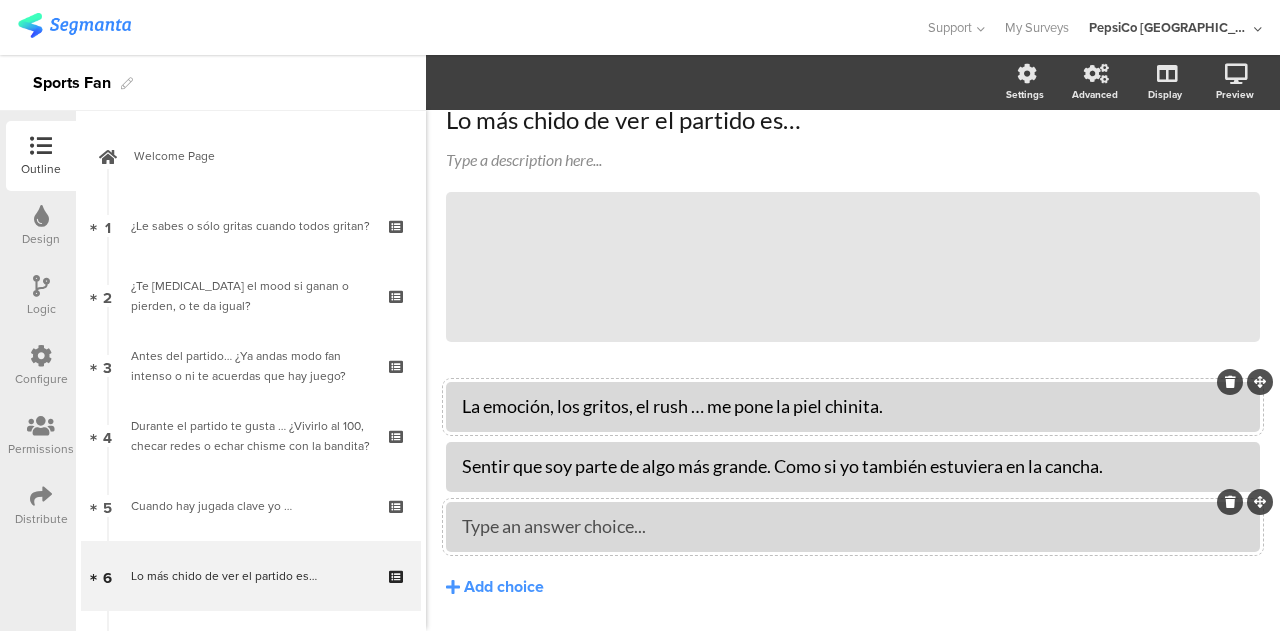 type 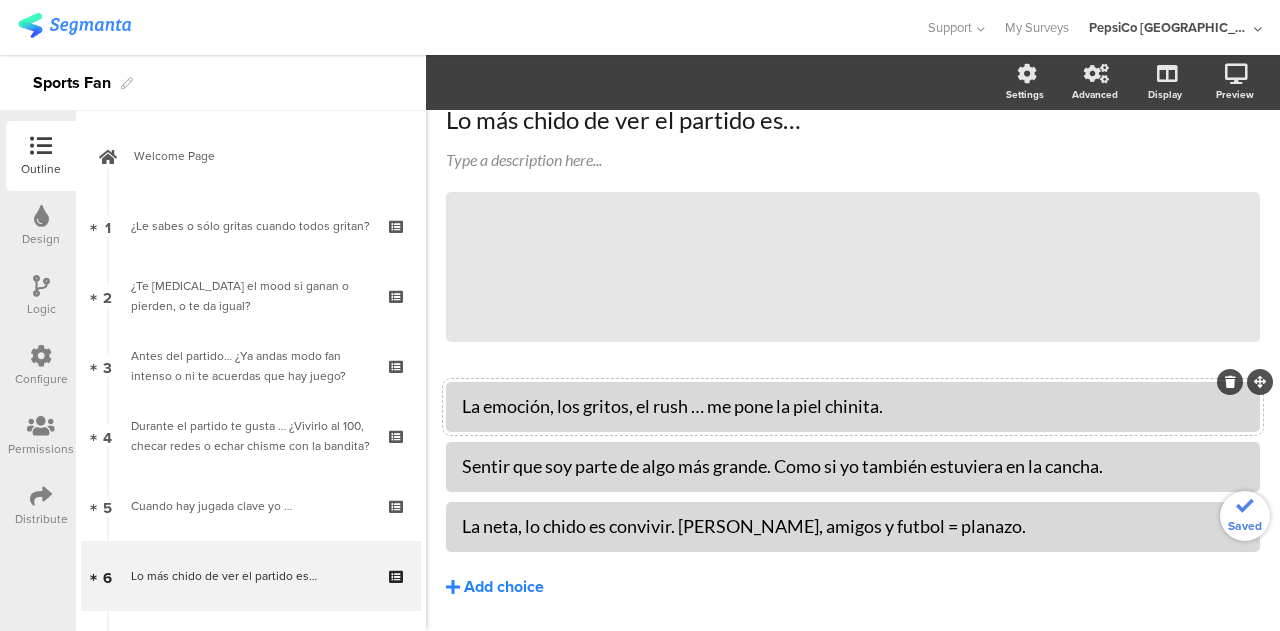 click on "Add choice" 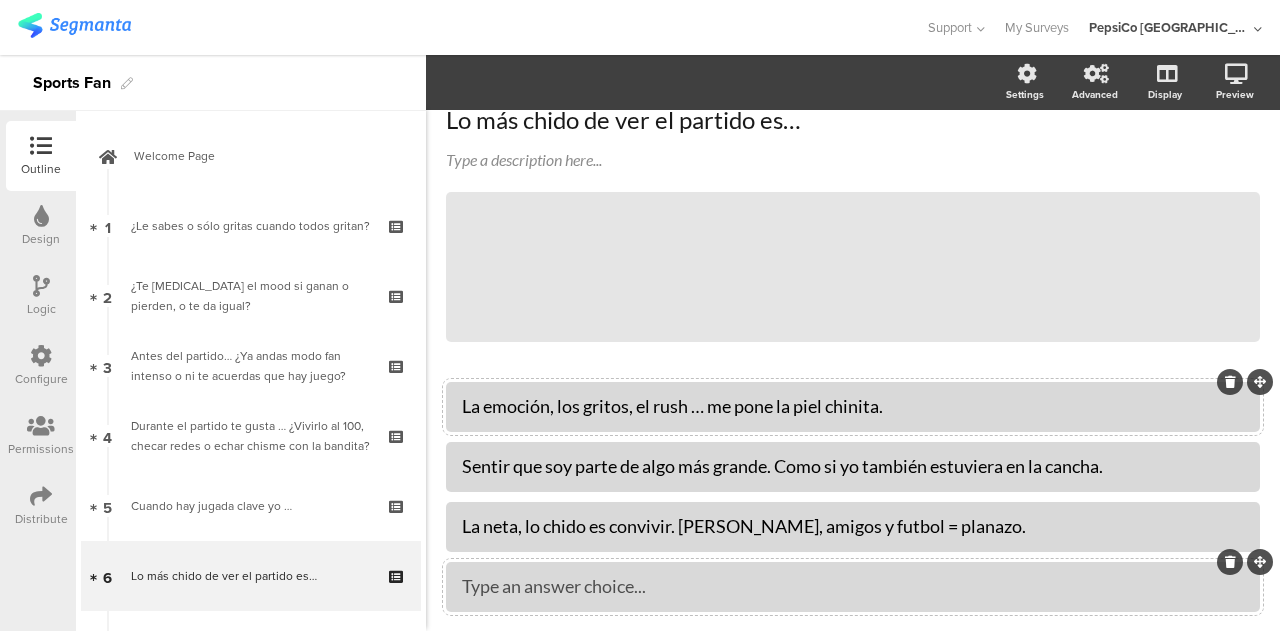 type 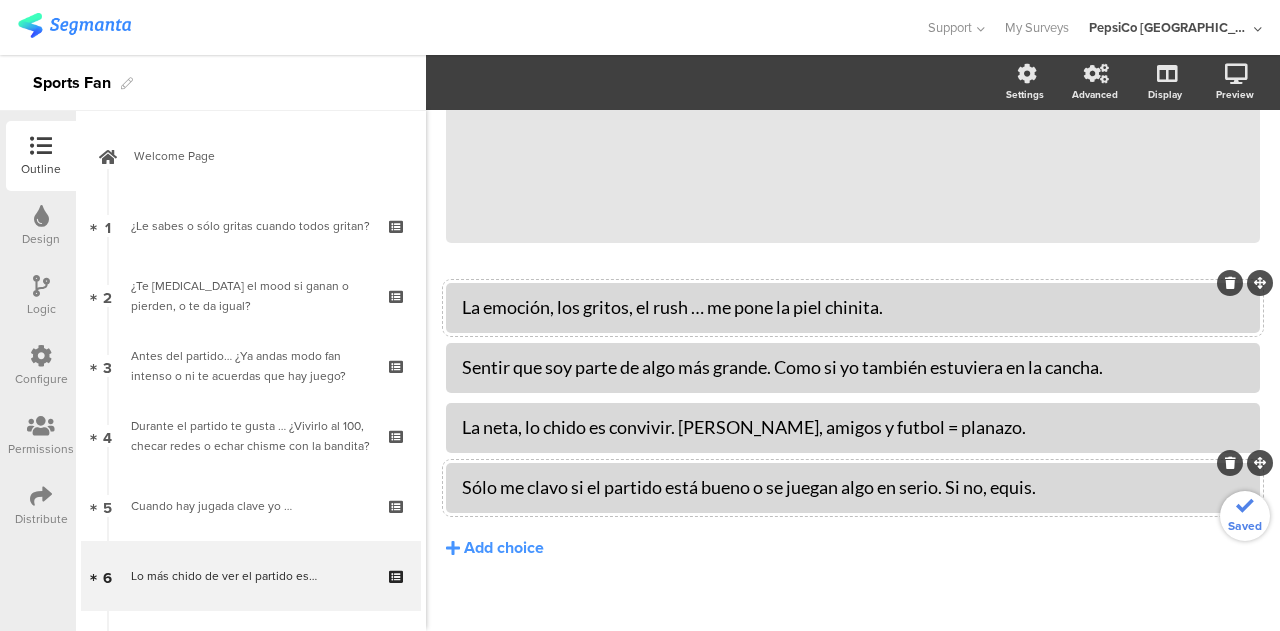 scroll, scrollTop: 211, scrollLeft: 0, axis: vertical 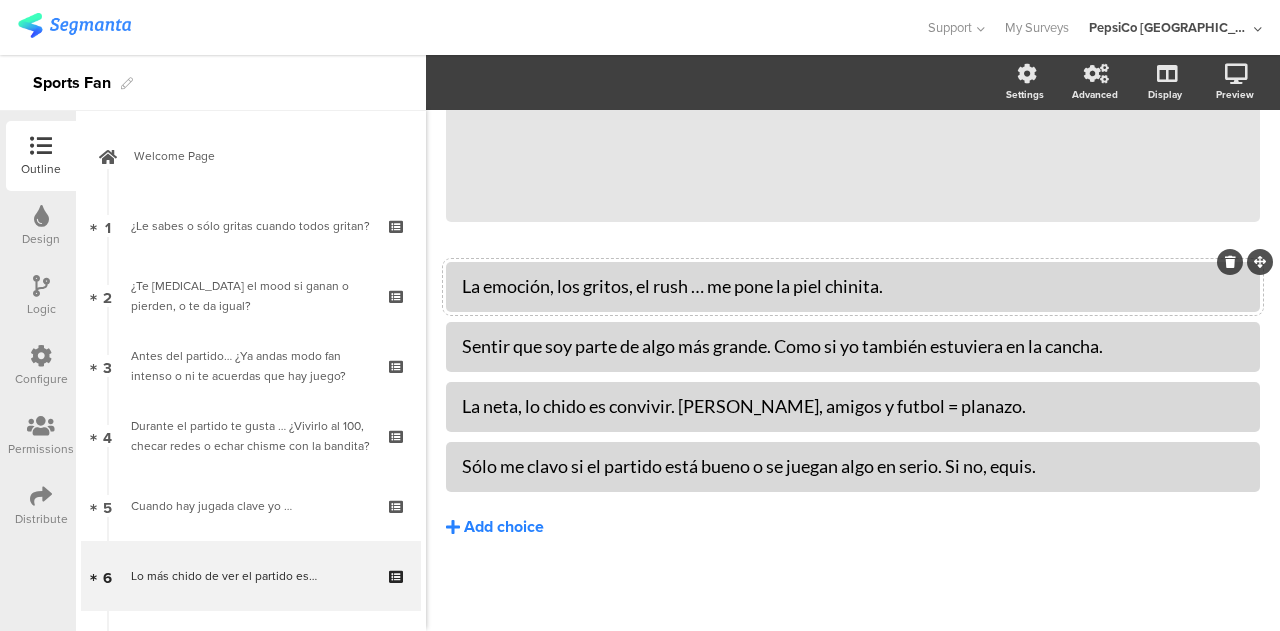 click on "Add choice" 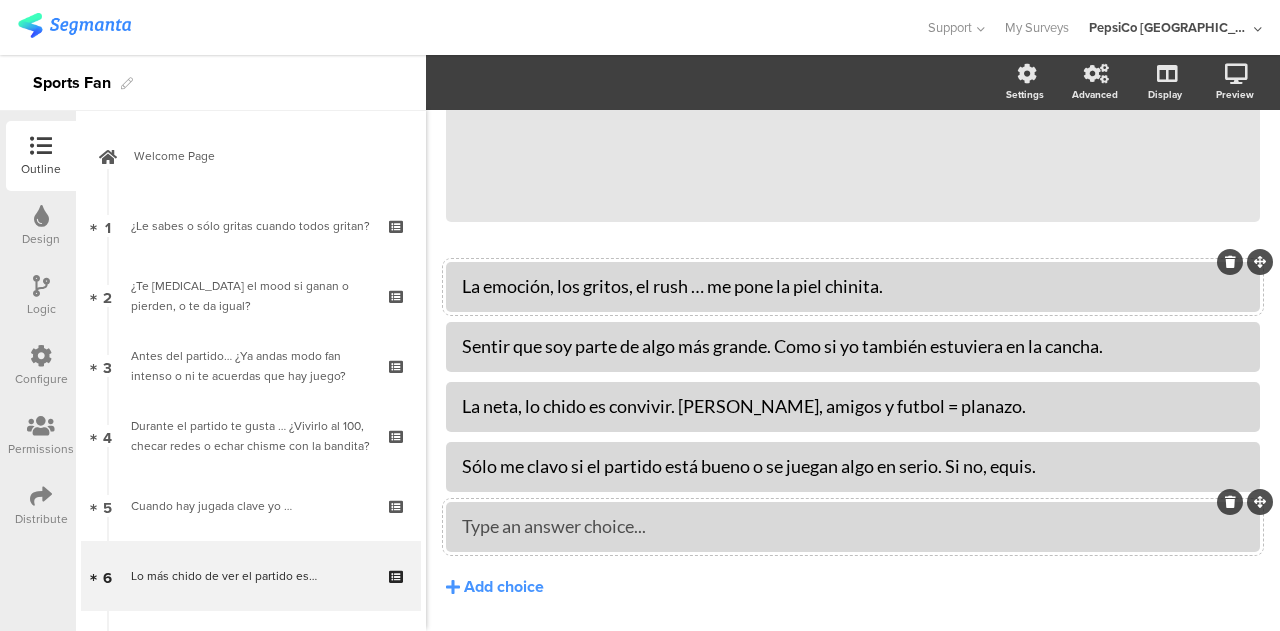 type 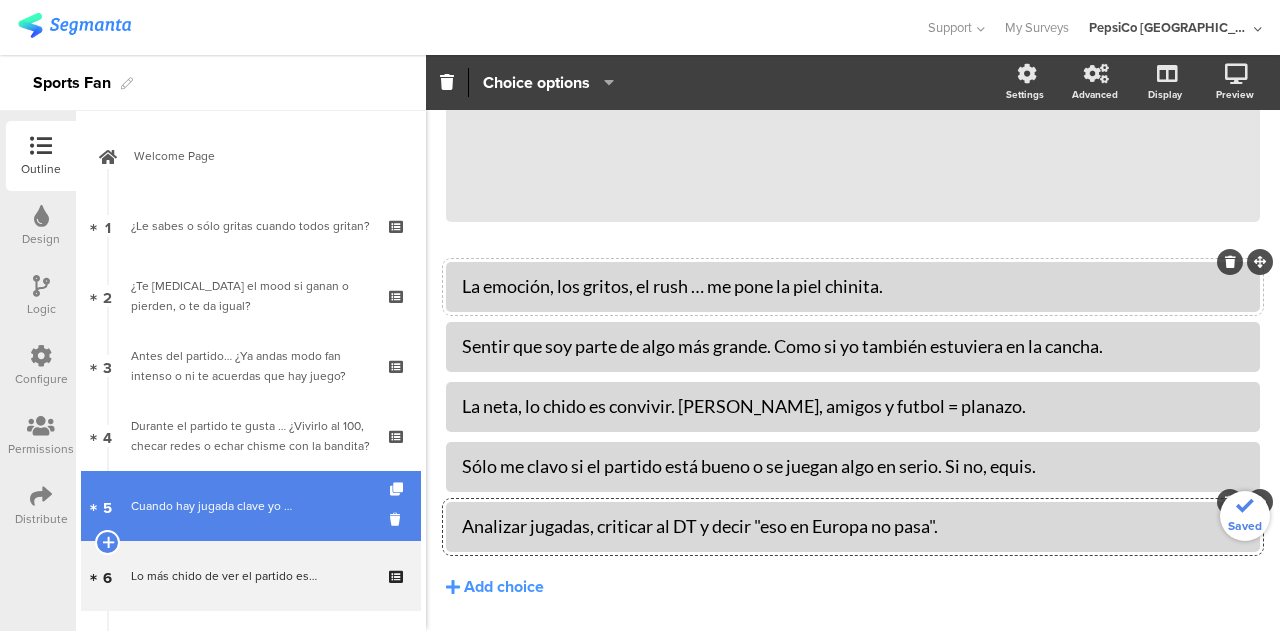 scroll, scrollTop: 164, scrollLeft: 0, axis: vertical 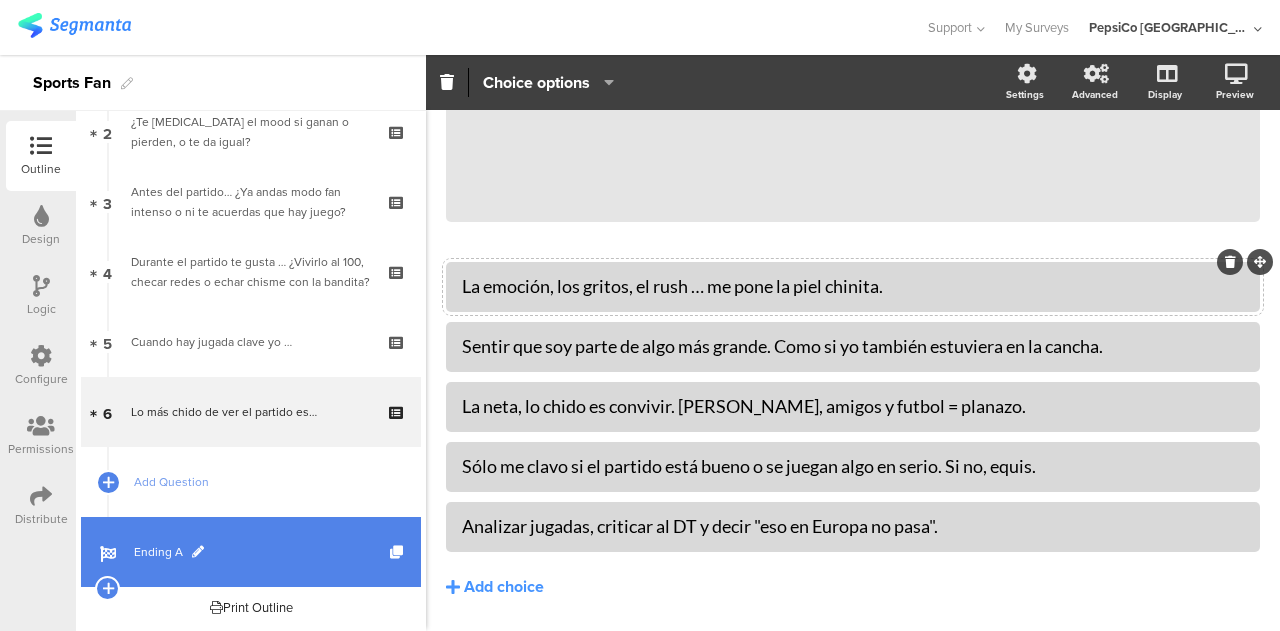 click on "Ending A" at bounding box center (262, 552) 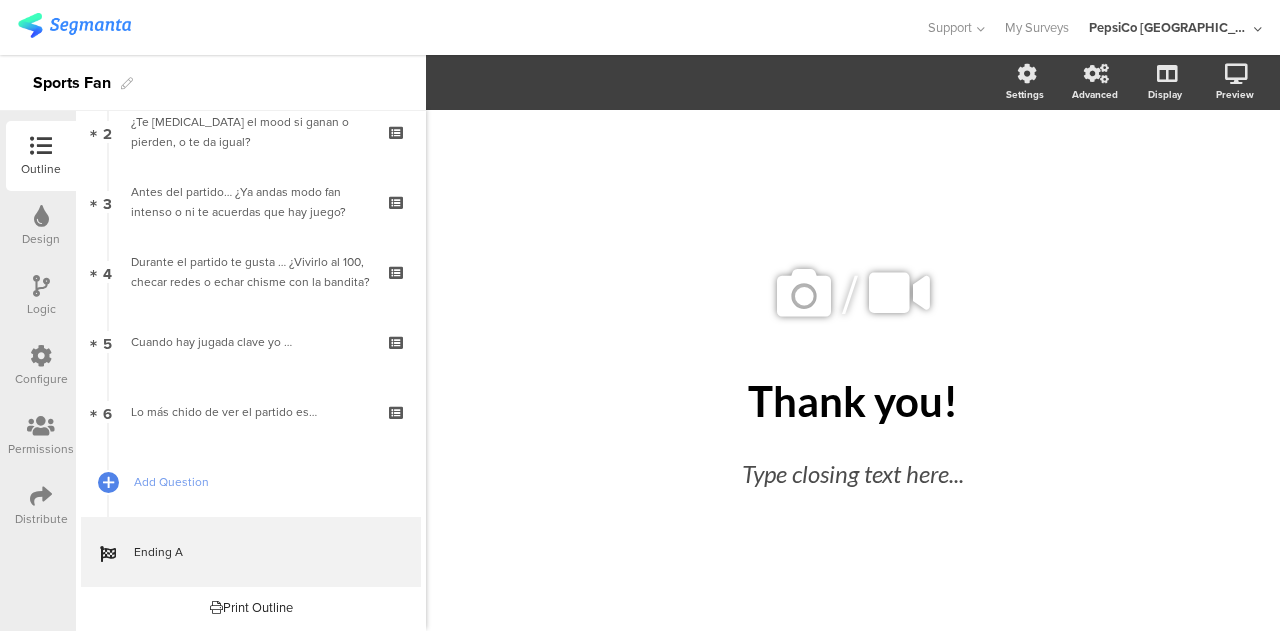click on "Print Outline" at bounding box center (251, 607) 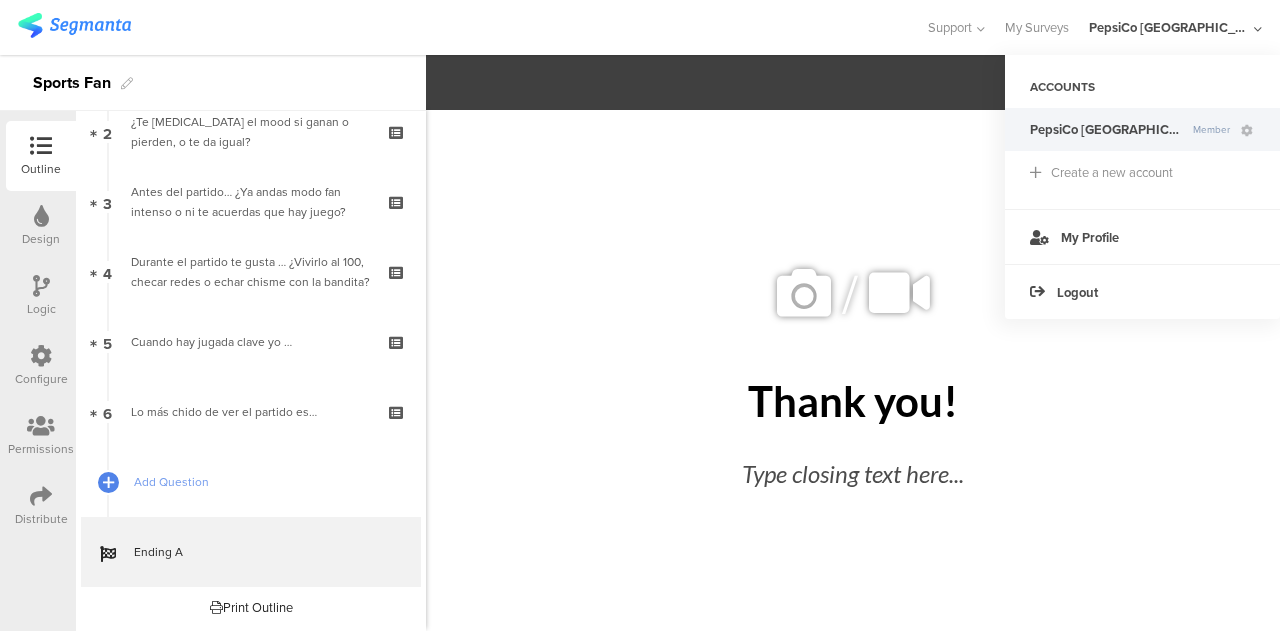 click on "/
Thank you!
Thank you!
Type closing text here..." 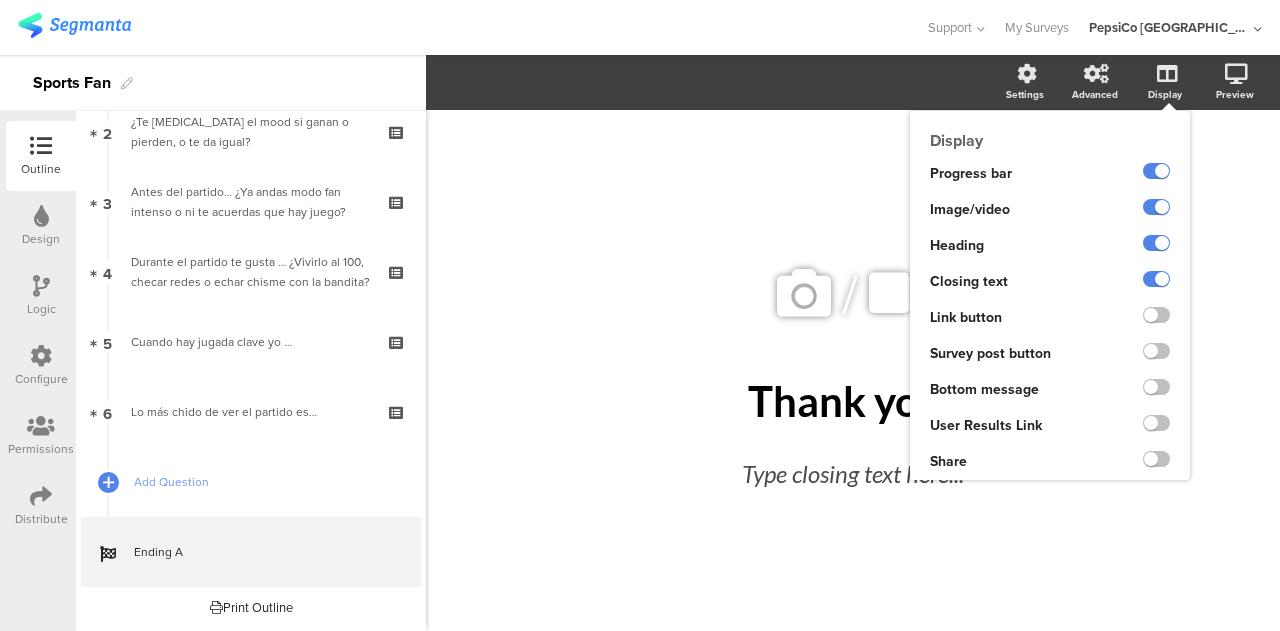 click on "Display" 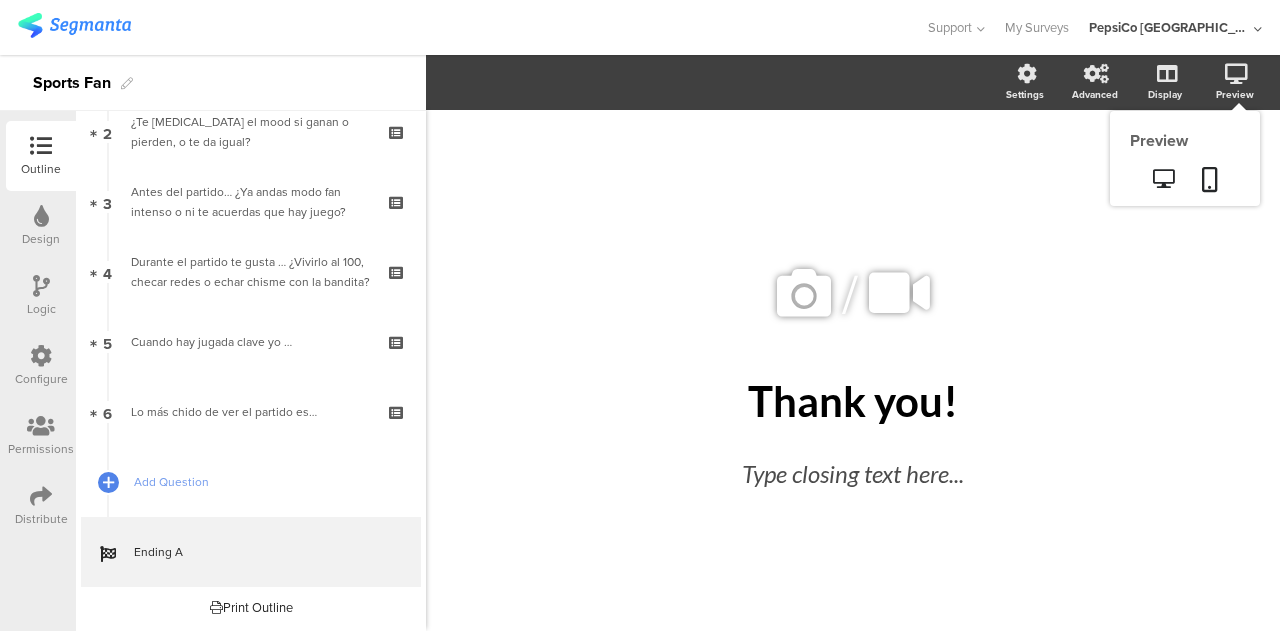 click on "Preview" 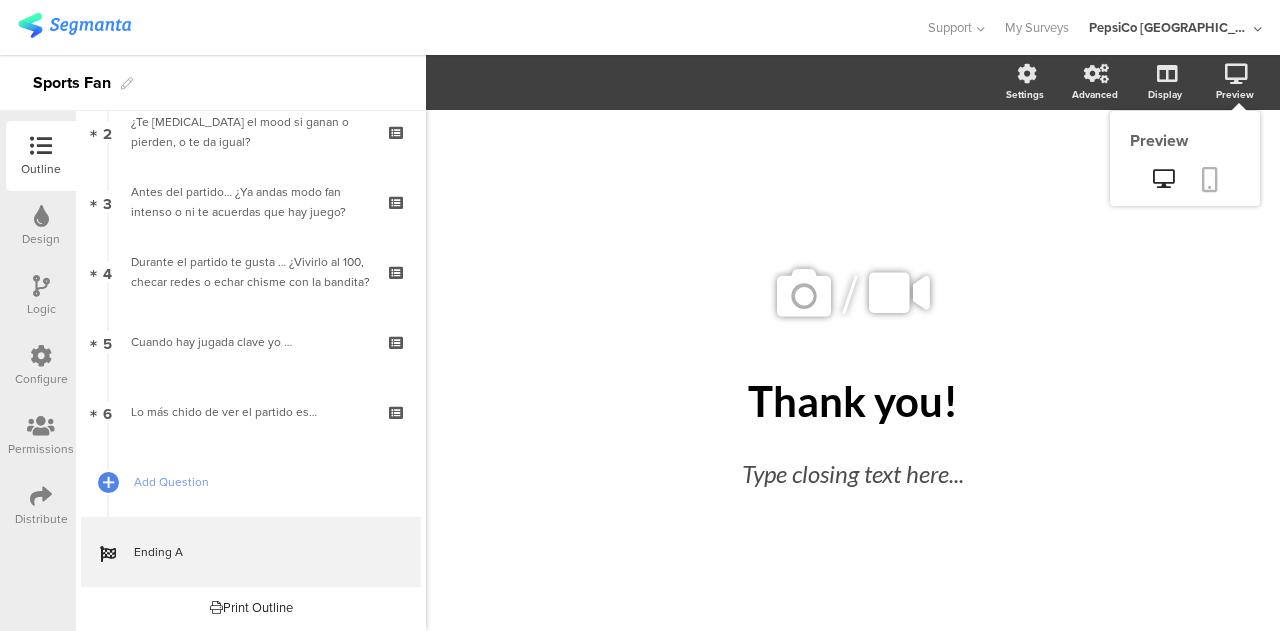 click 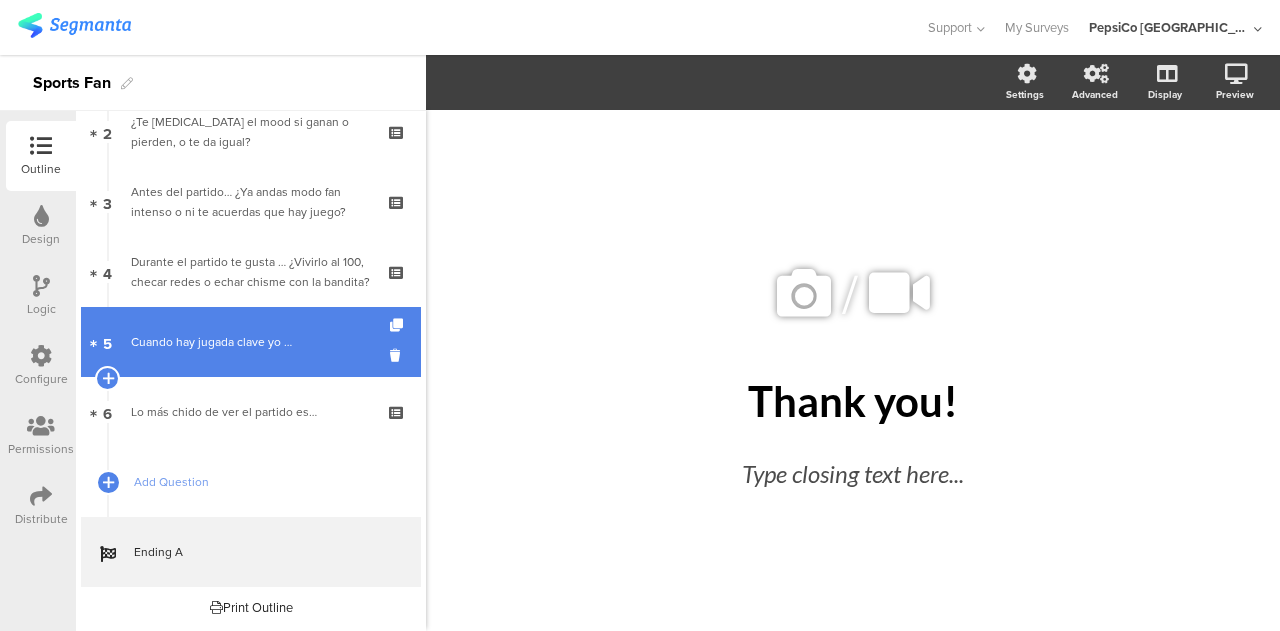 scroll, scrollTop: 0, scrollLeft: 0, axis: both 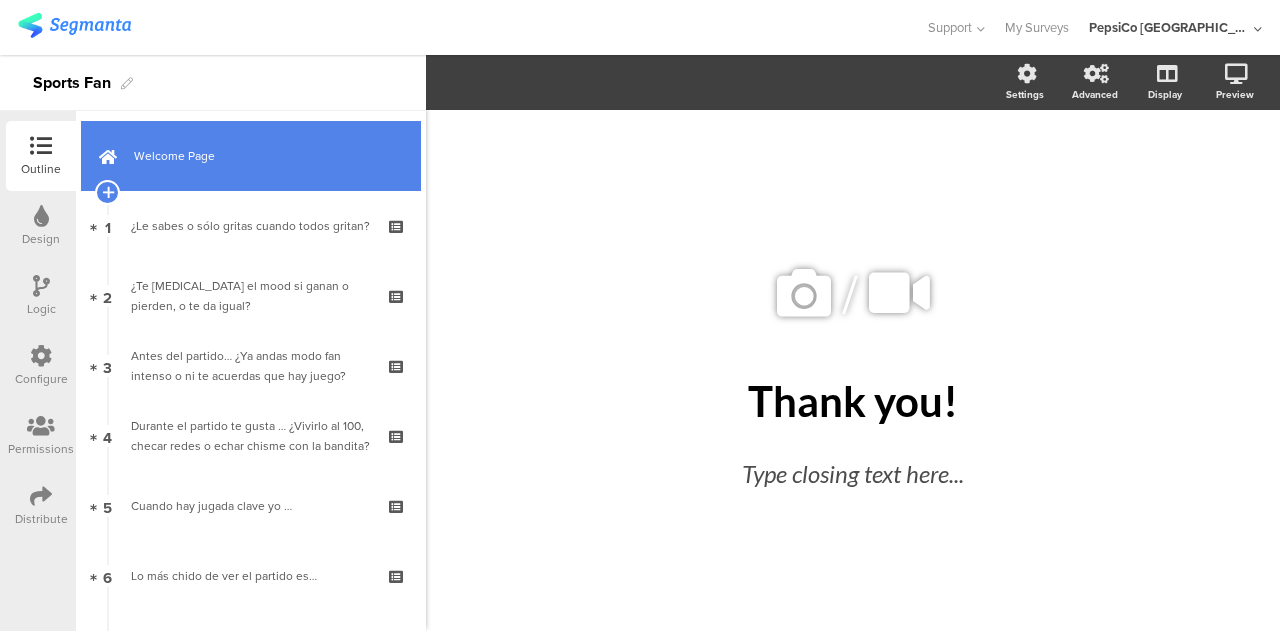click on "Welcome Page" at bounding box center (262, 156) 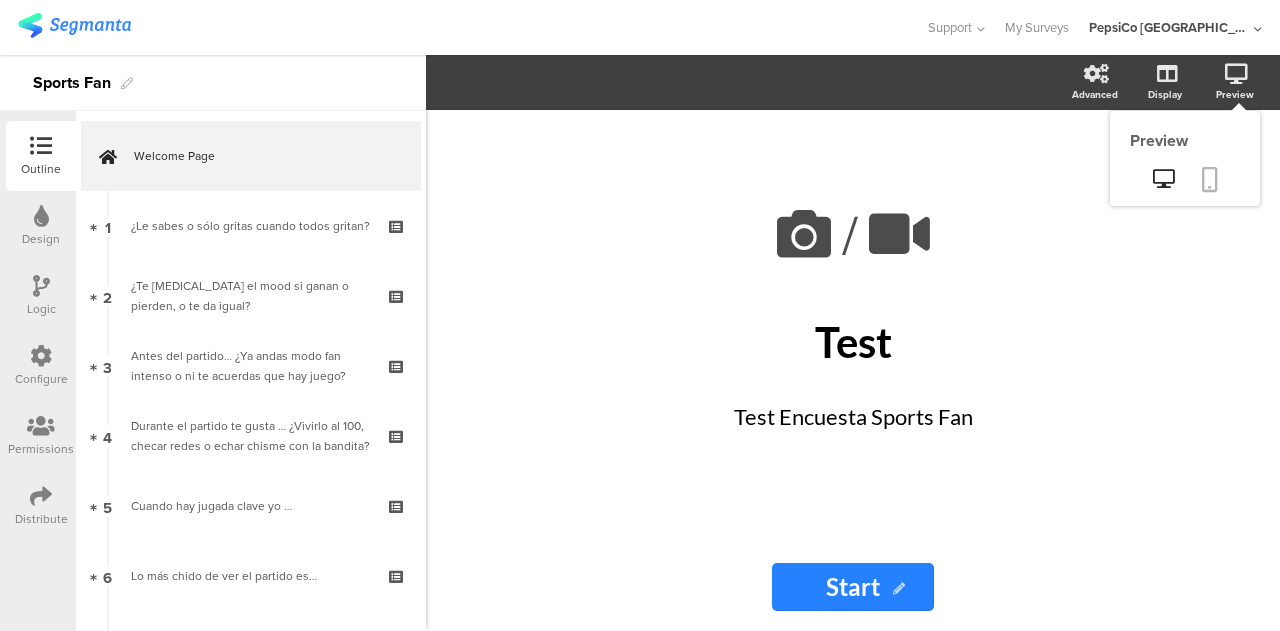 click 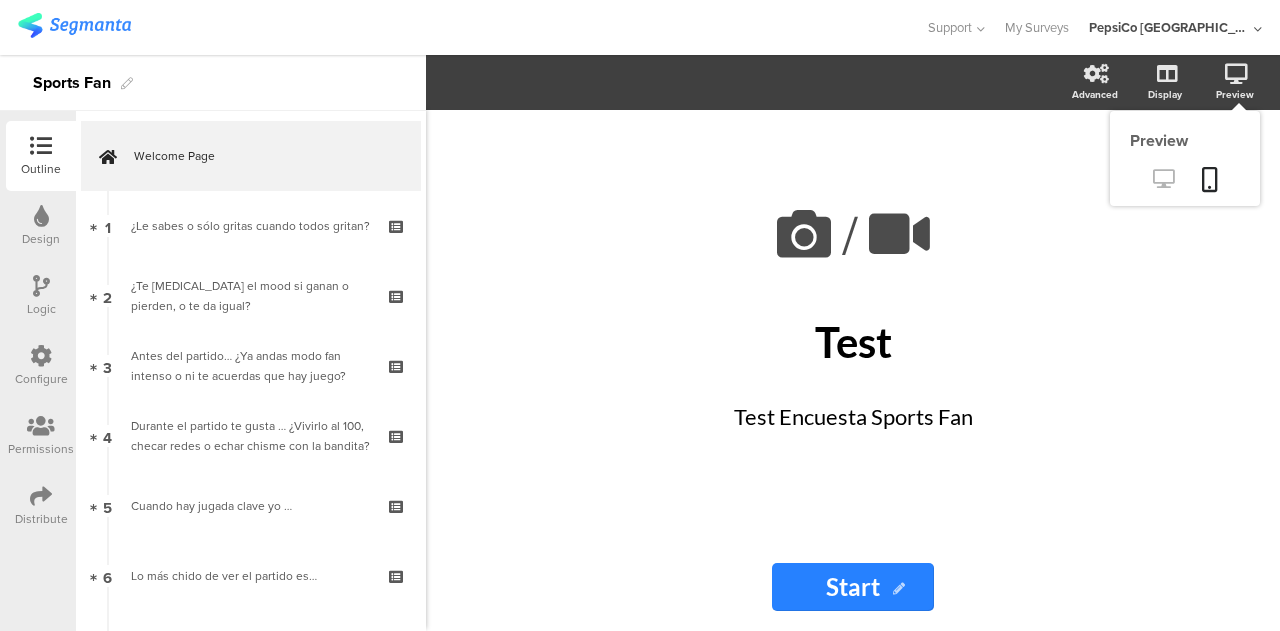 click 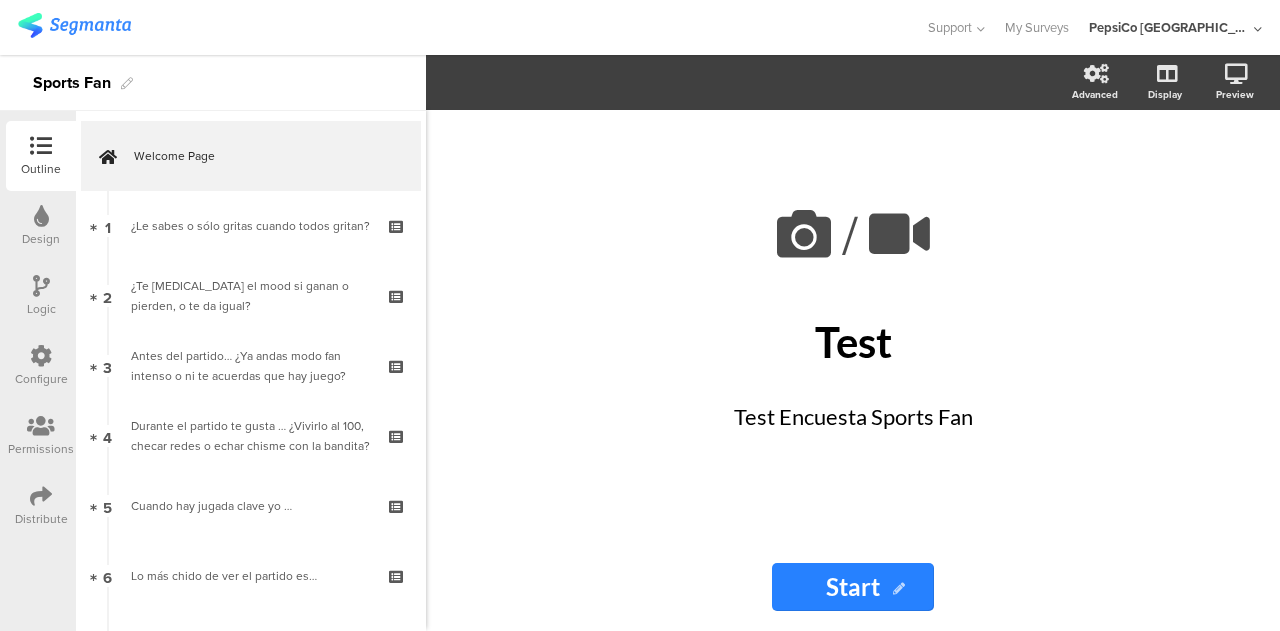 click at bounding box center [41, 216] 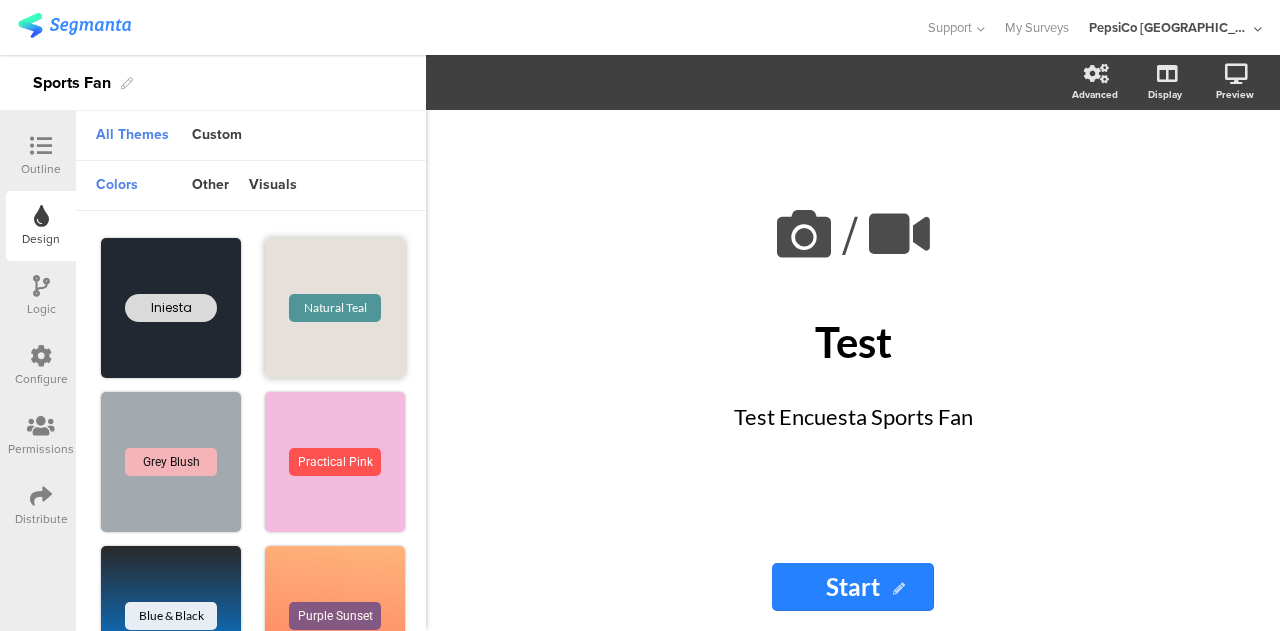 click on "Natural Teal" at bounding box center [335, 308] 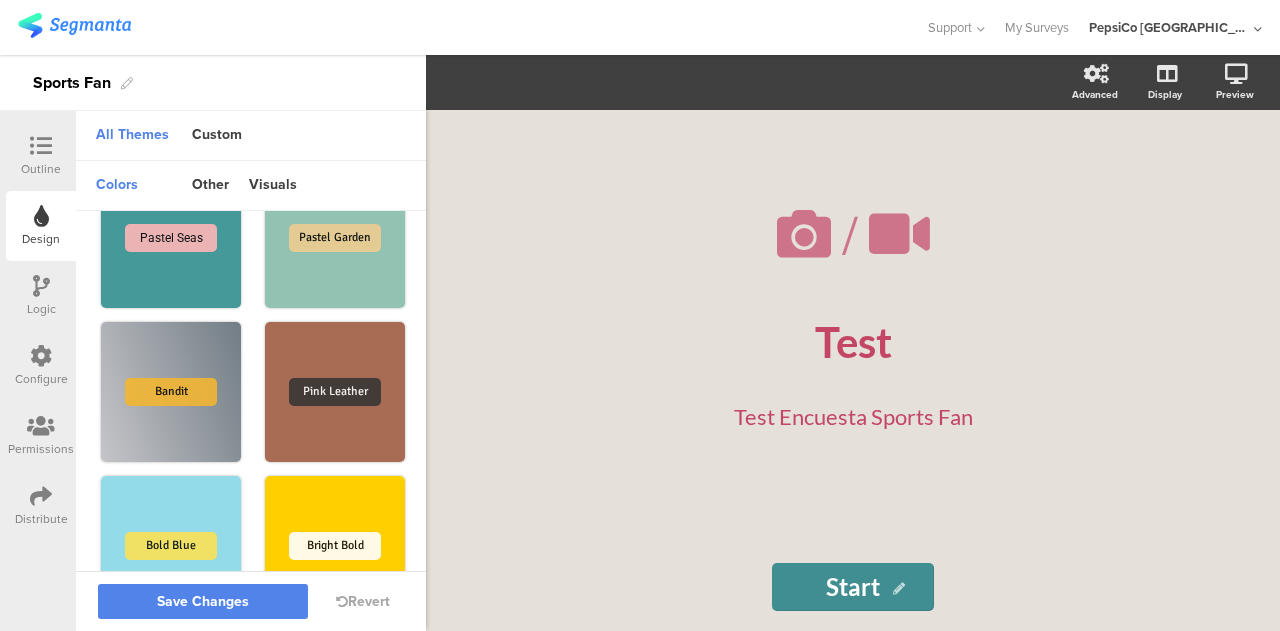 scroll, scrollTop: 745, scrollLeft: 0, axis: vertical 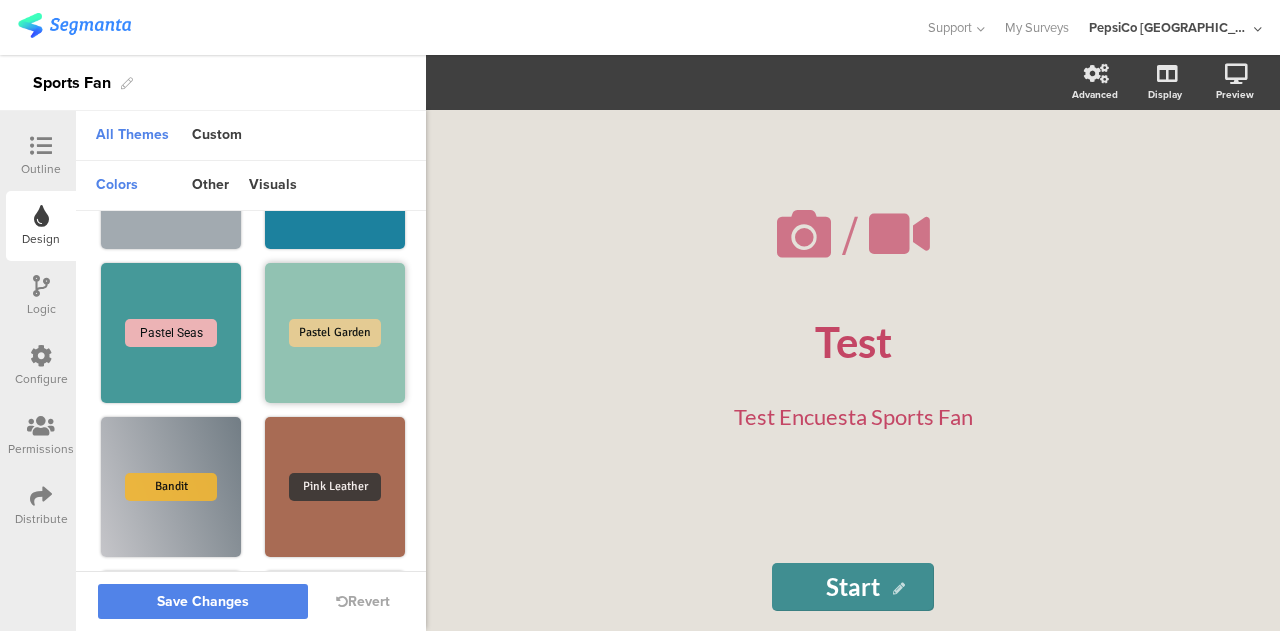 click on "Pastel Garden" at bounding box center [335, 333] 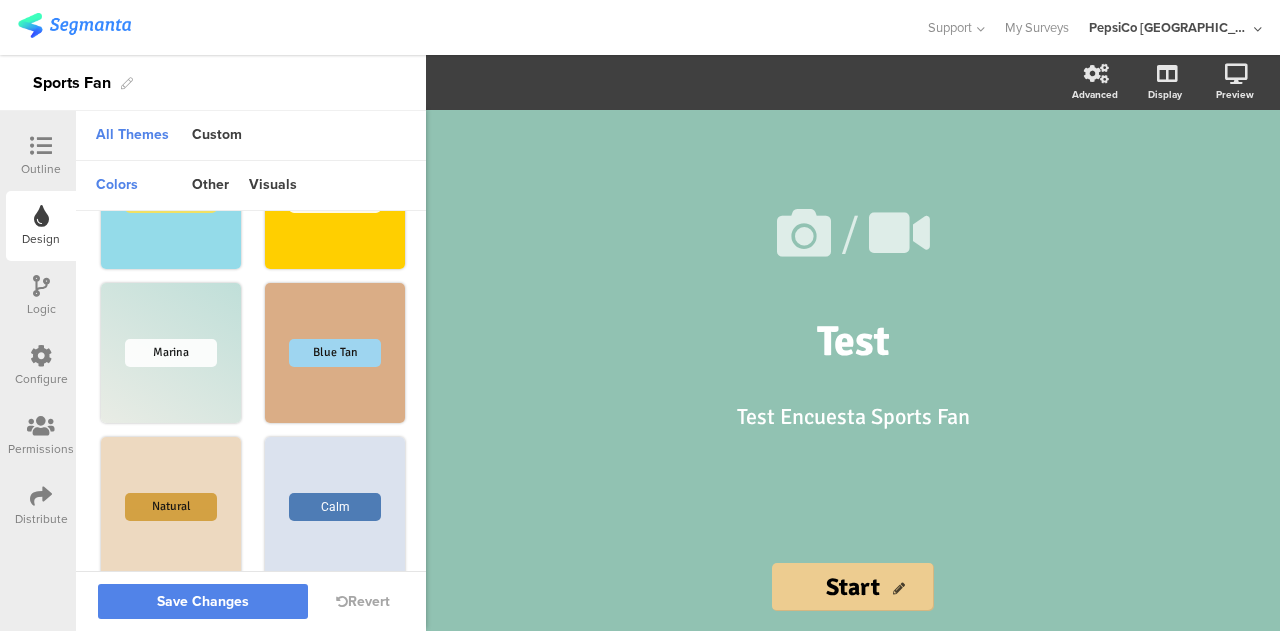 scroll, scrollTop: 1219, scrollLeft: 0, axis: vertical 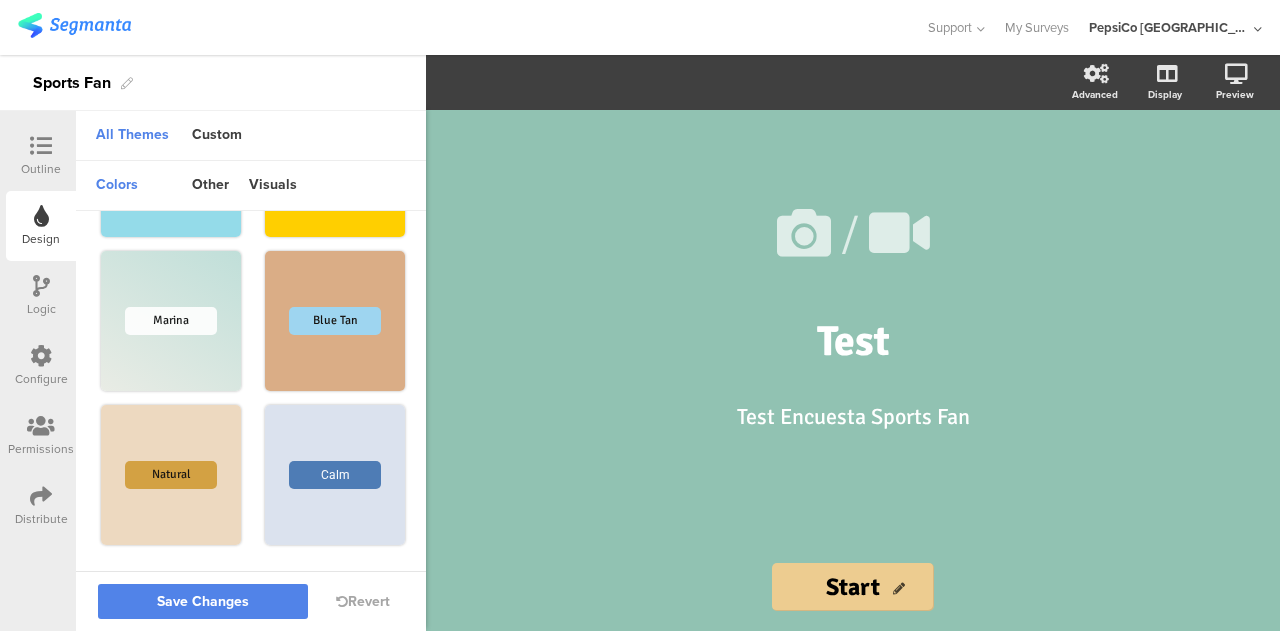 click at bounding box center (41, 286) 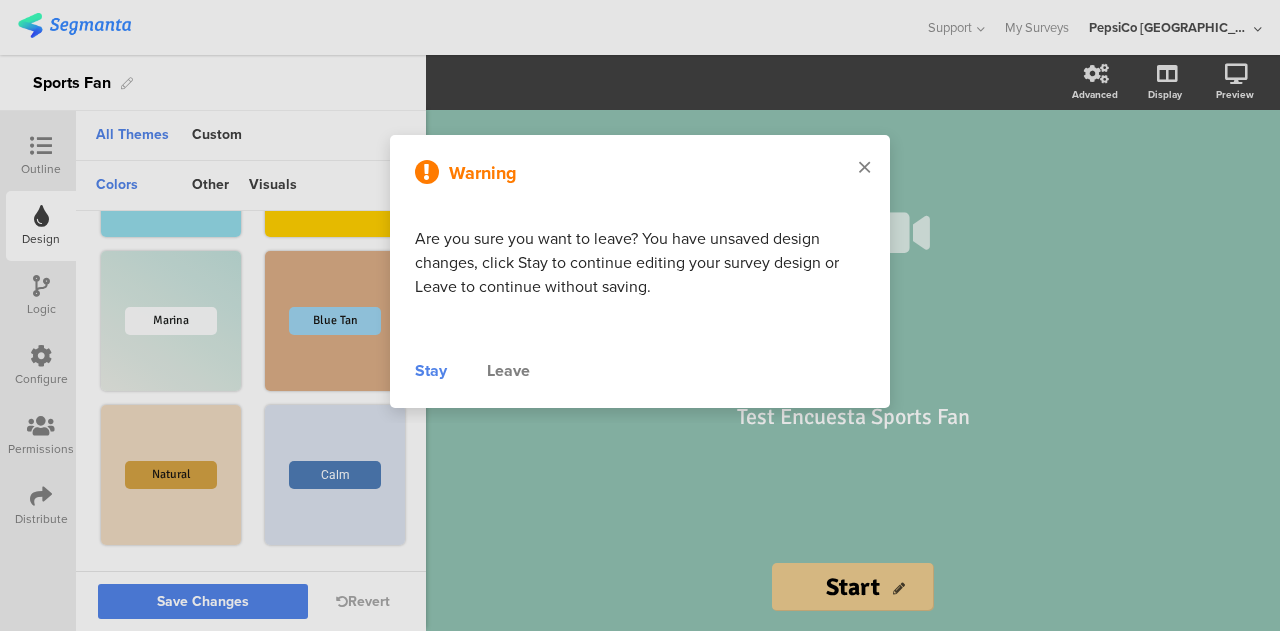 click at bounding box center [864, 168] 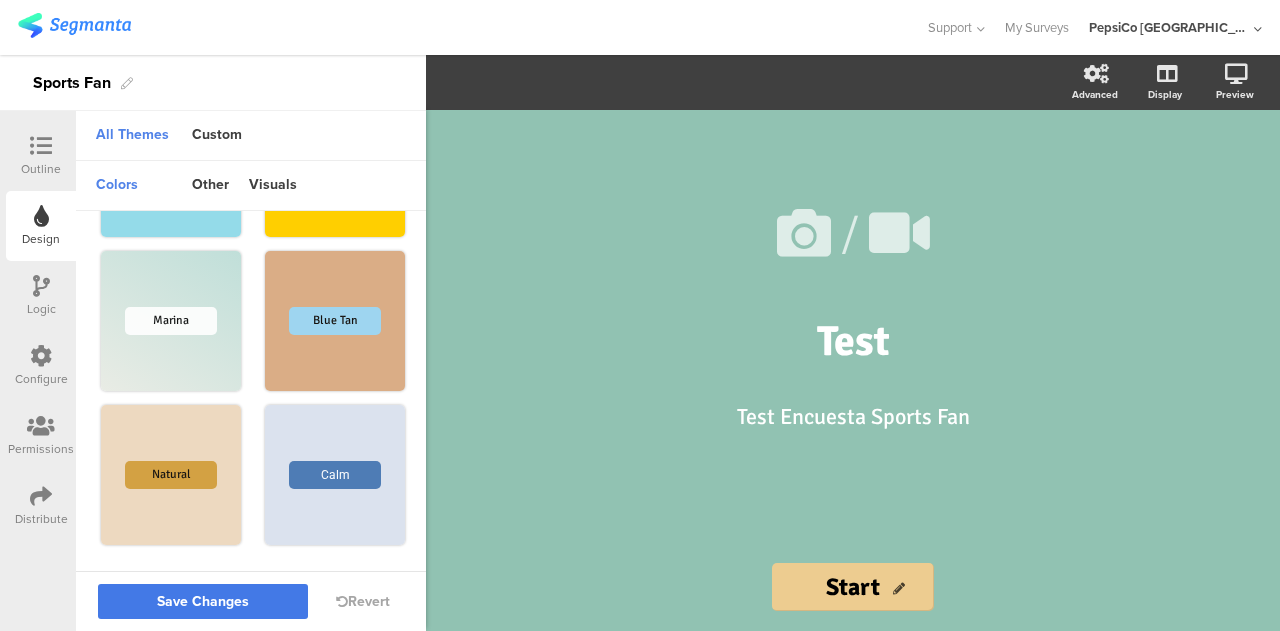 click on "Save Changes" at bounding box center (203, 601) 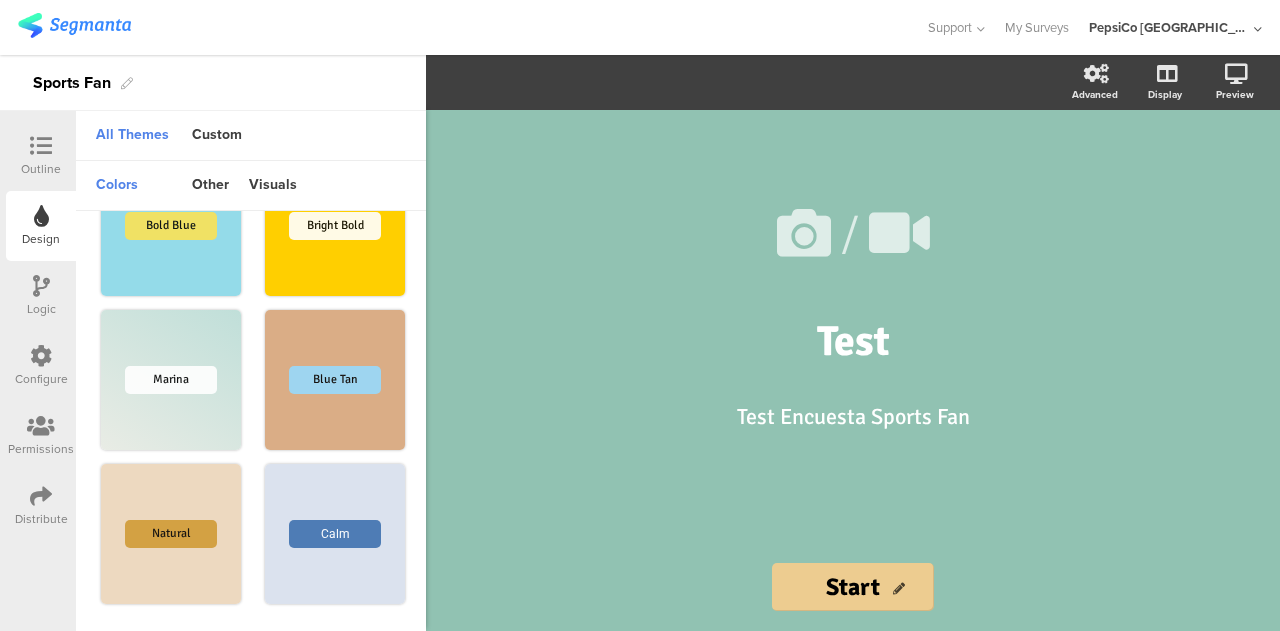 scroll, scrollTop: 1159, scrollLeft: 0, axis: vertical 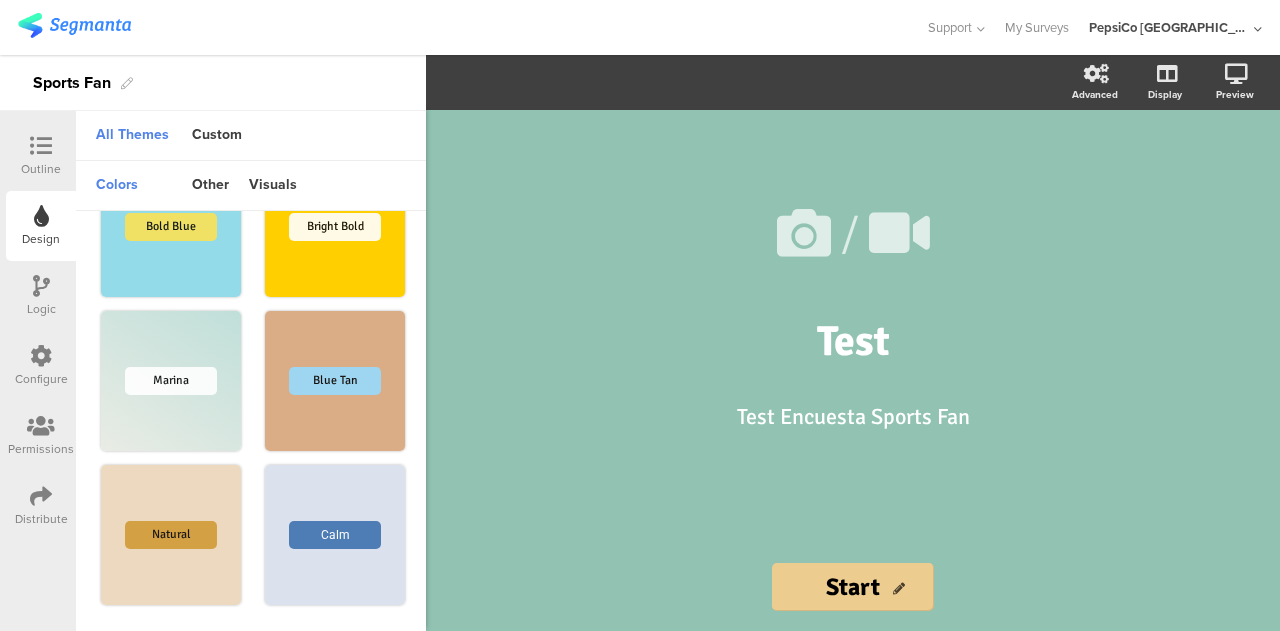 click at bounding box center [41, 286] 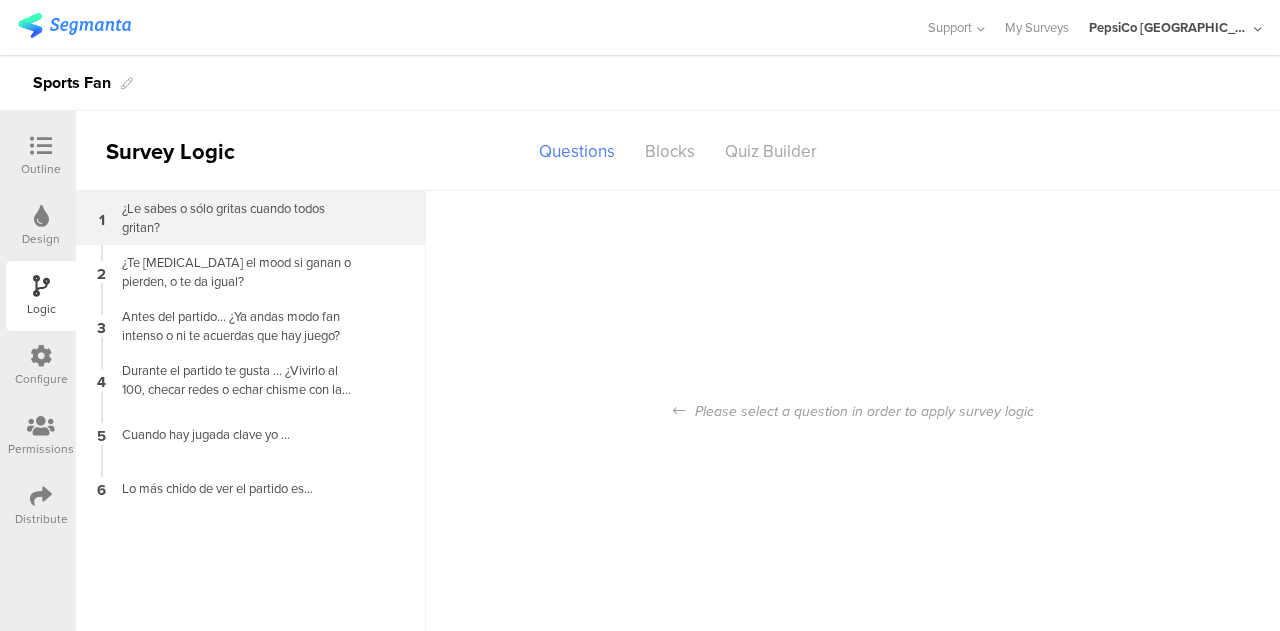 click on "1
¿Le sabes o sólo gritas cuando todos gritan?" at bounding box center [251, 218] 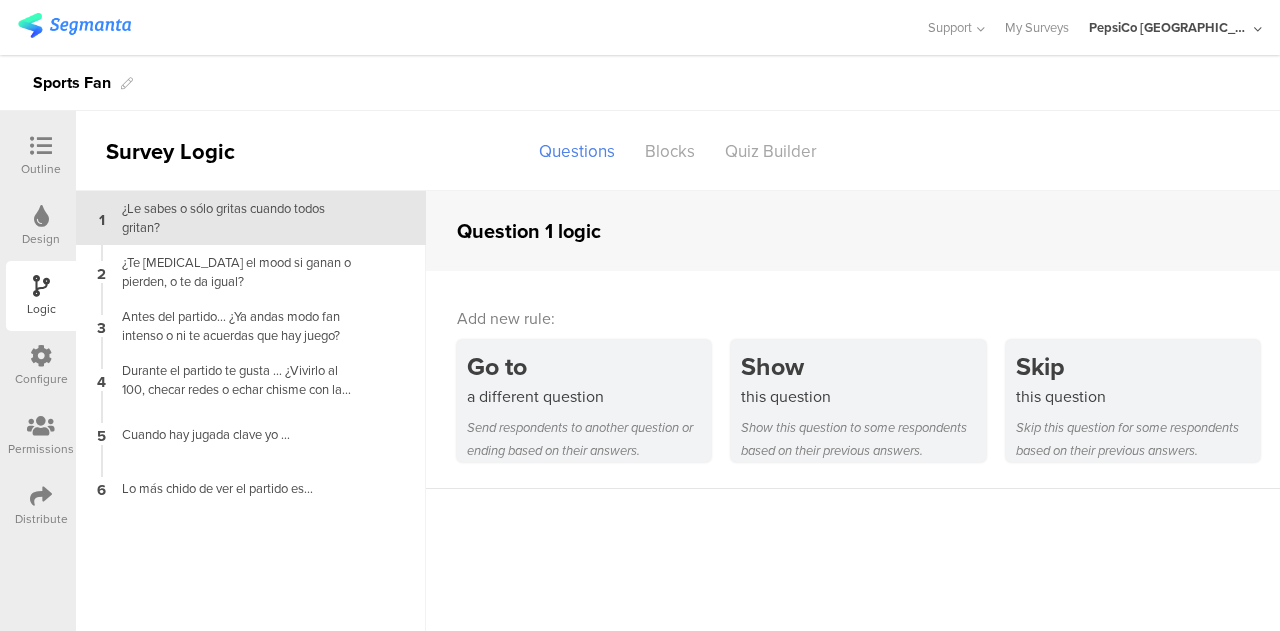 click on "Configure" at bounding box center [41, 379] 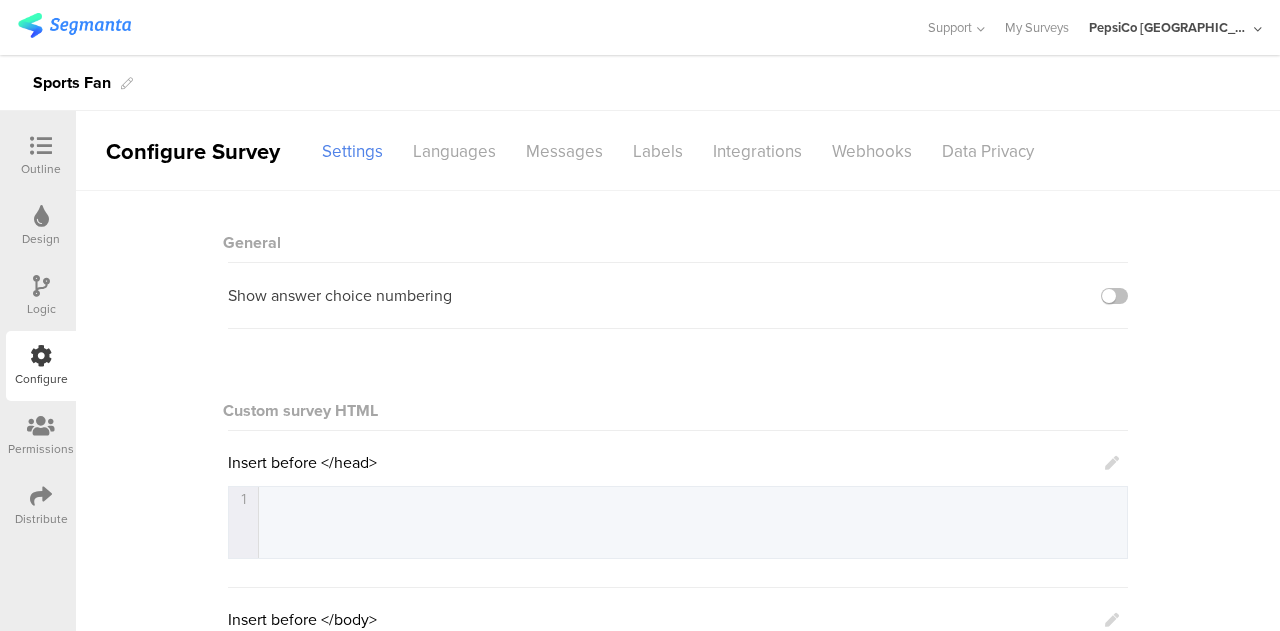 click on "Permissions" at bounding box center [41, 449] 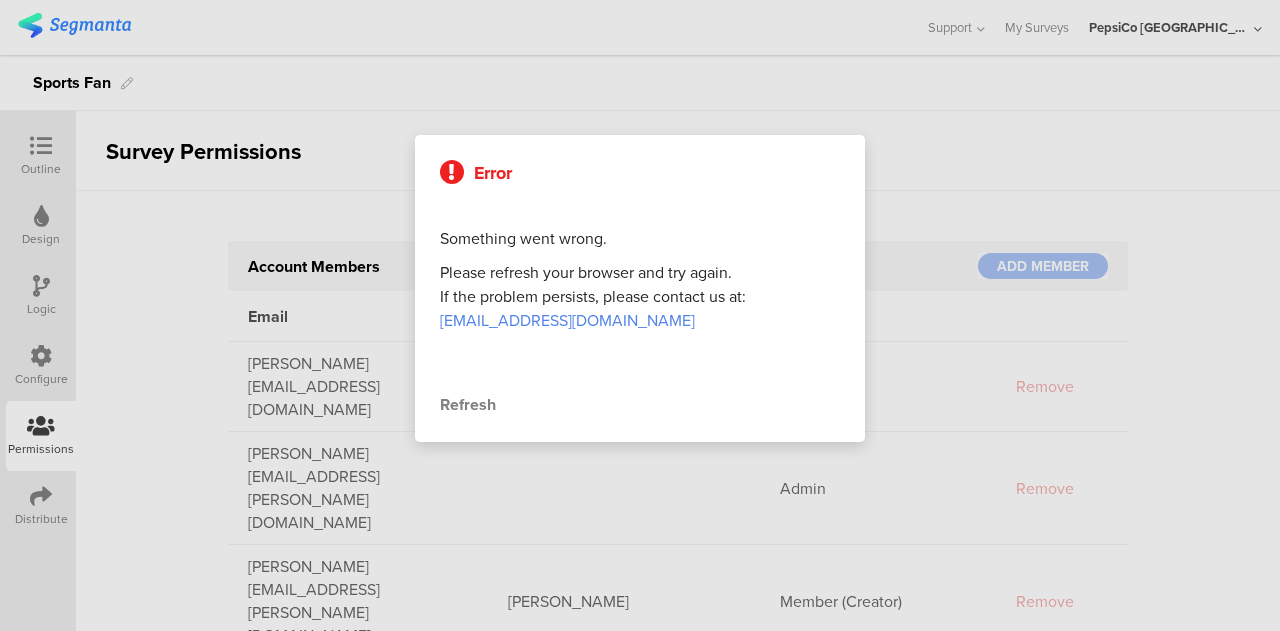 click on "Refresh" at bounding box center [640, 405] 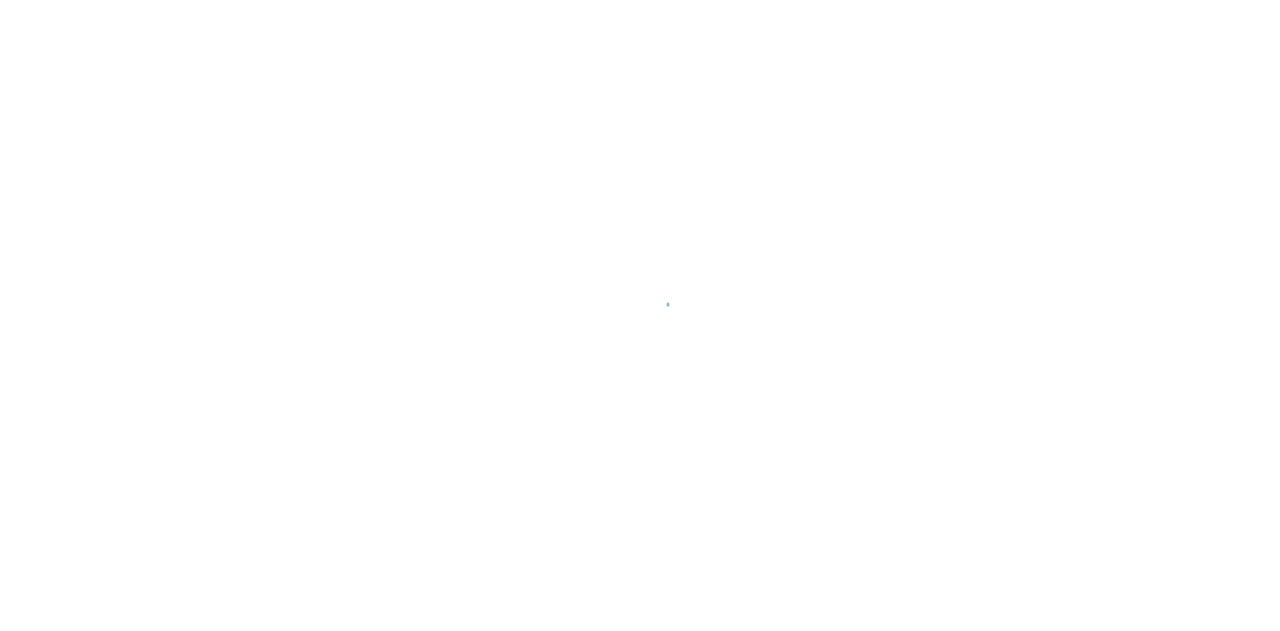 scroll, scrollTop: 0, scrollLeft: 0, axis: both 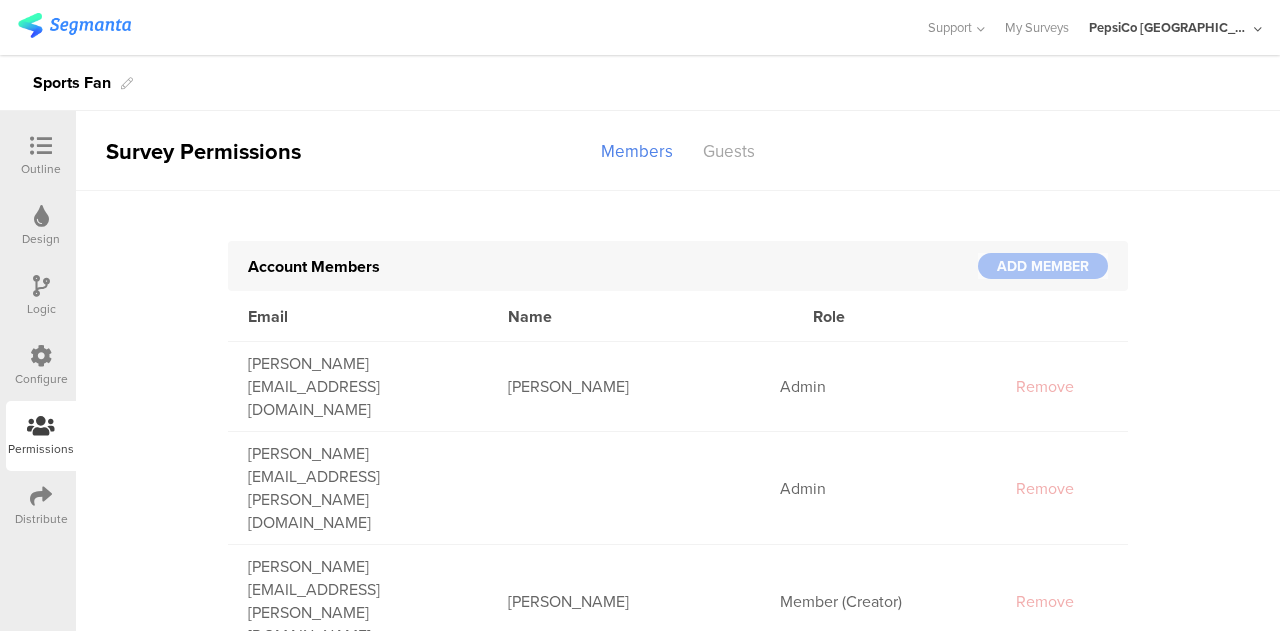 click on "Distribute" at bounding box center [41, 506] 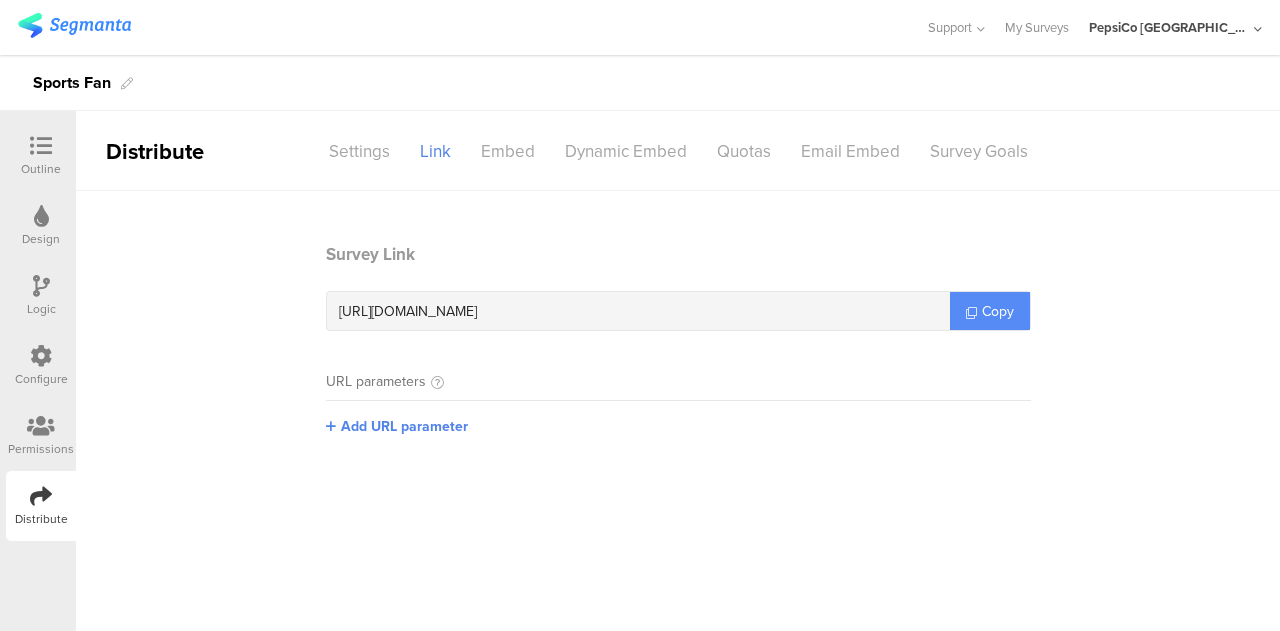 click on "Copy" at bounding box center [998, 311] 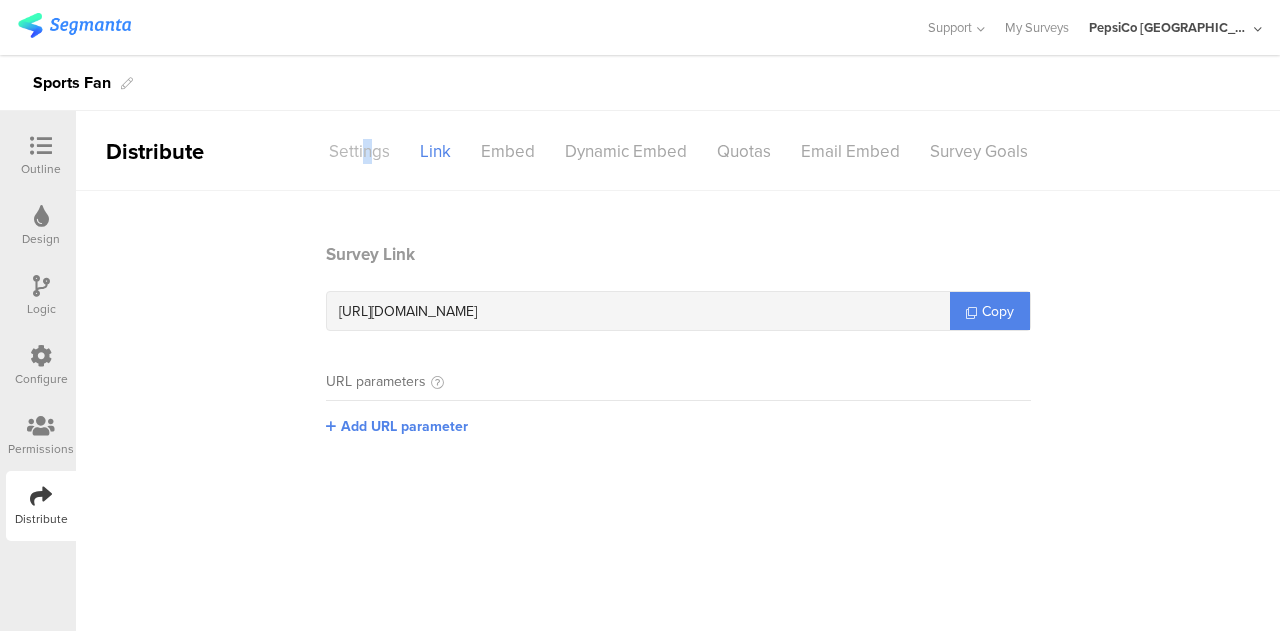 click on "Settings" at bounding box center (359, 151) 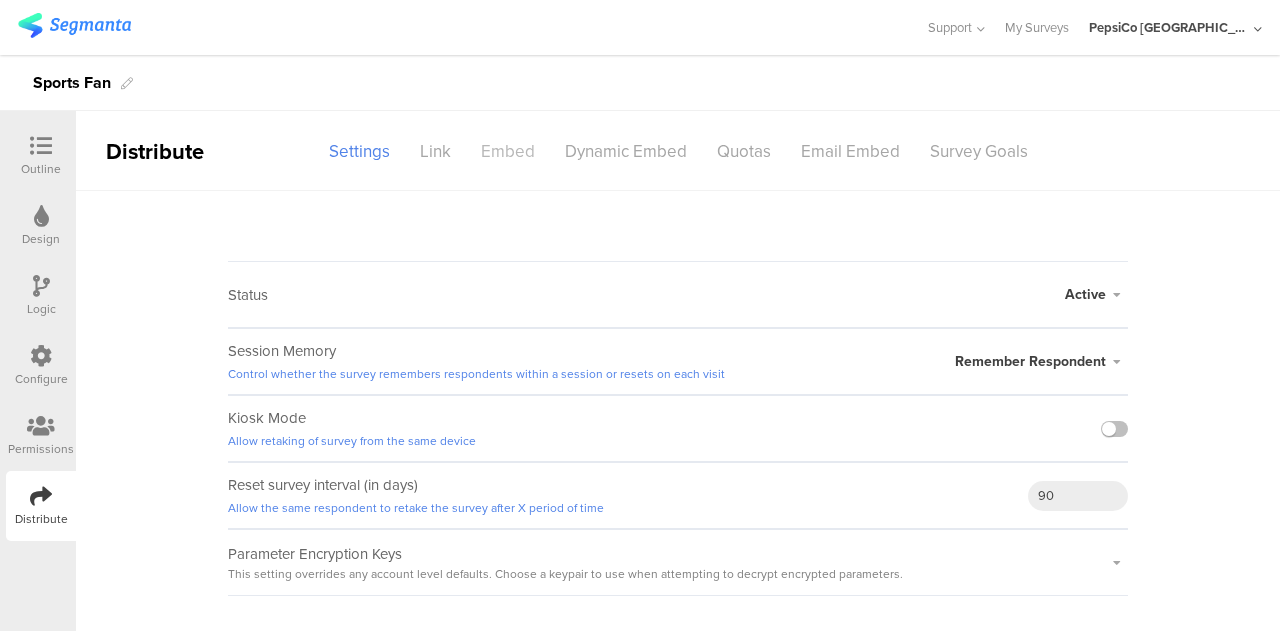 click on "Embed" at bounding box center [508, 151] 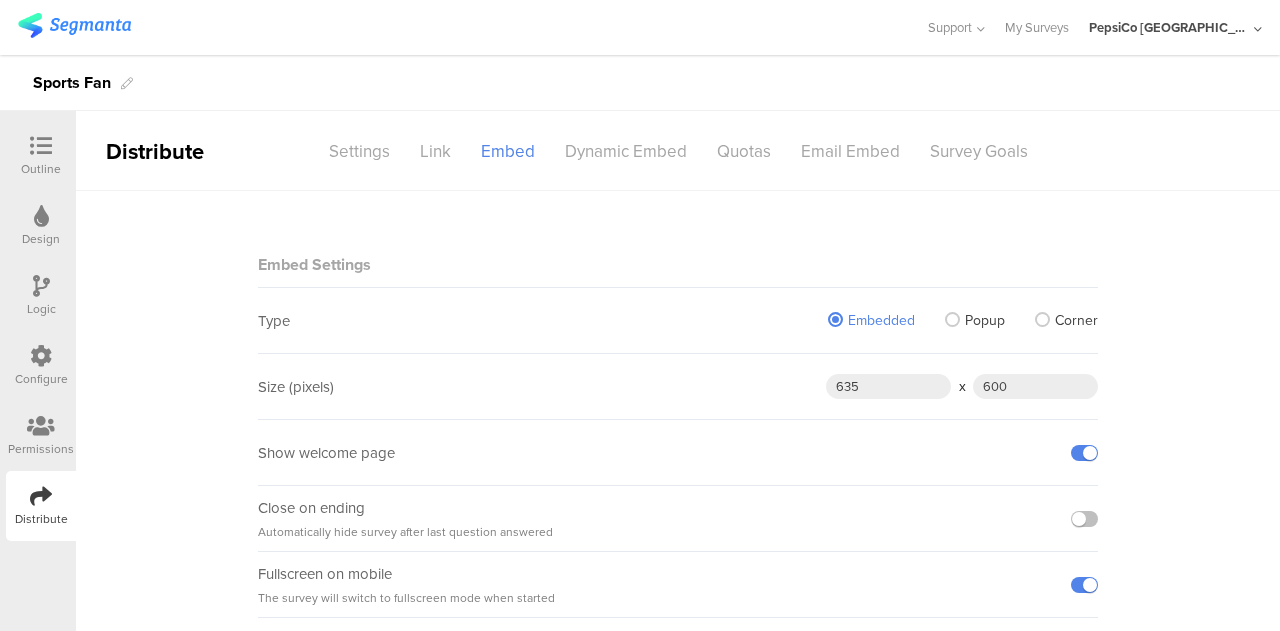 scroll, scrollTop: 96, scrollLeft: 0, axis: vertical 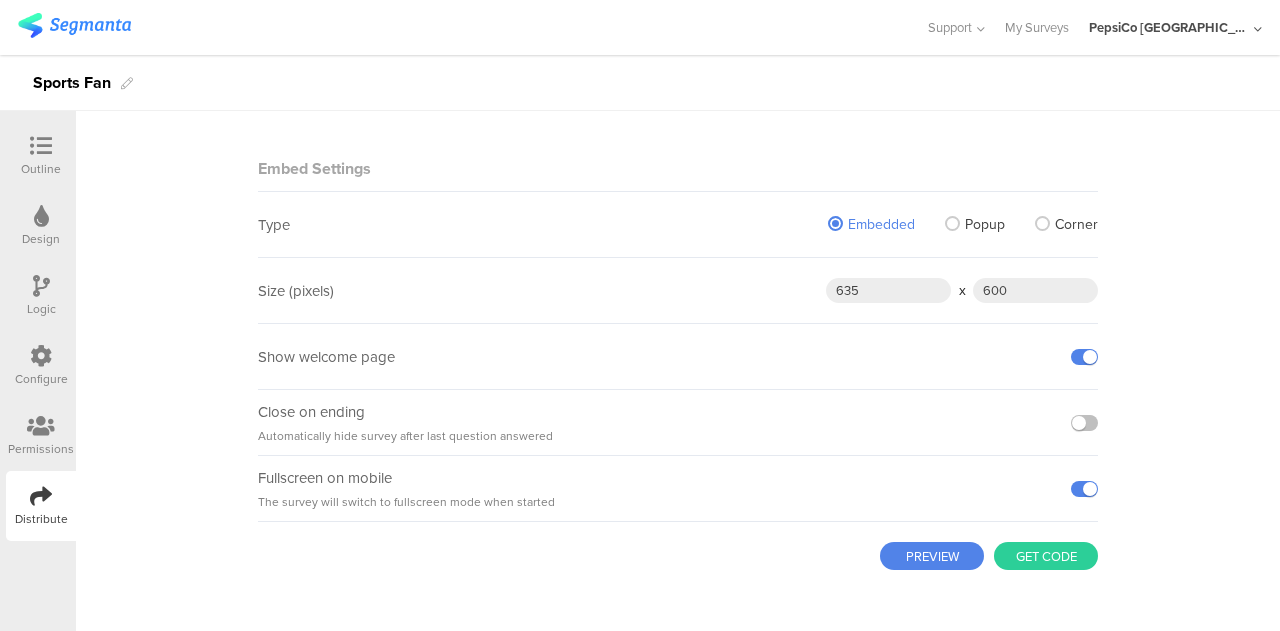 click on "Get code" at bounding box center (1046, 556) 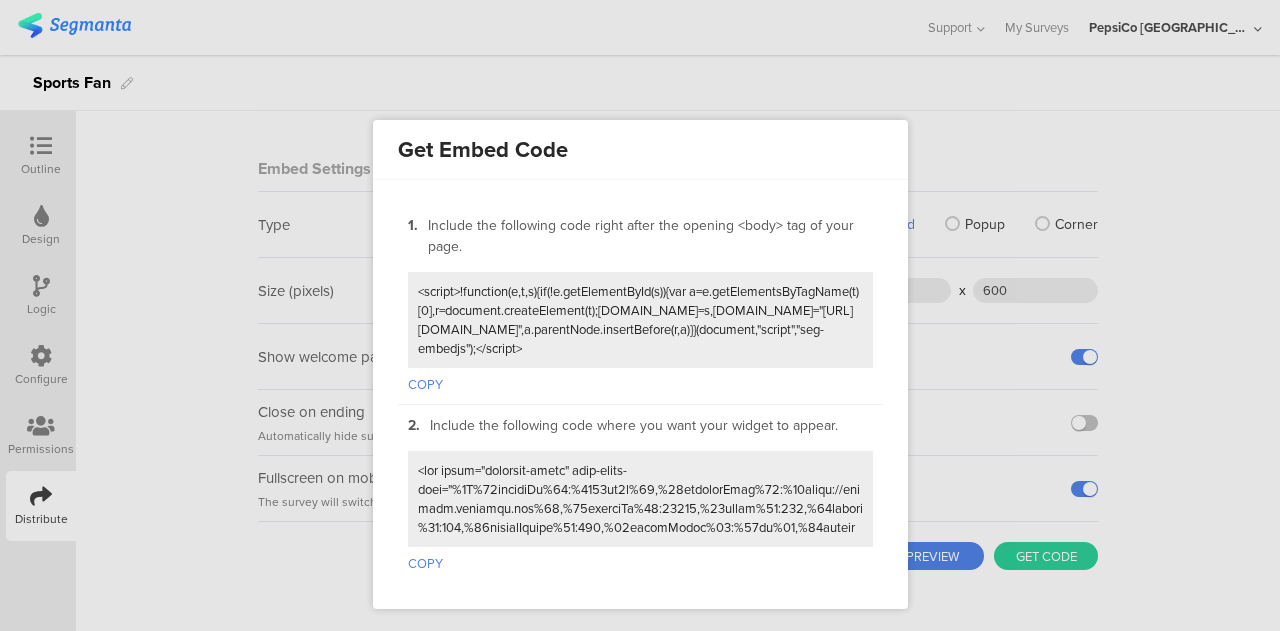 click at bounding box center (640, 315) 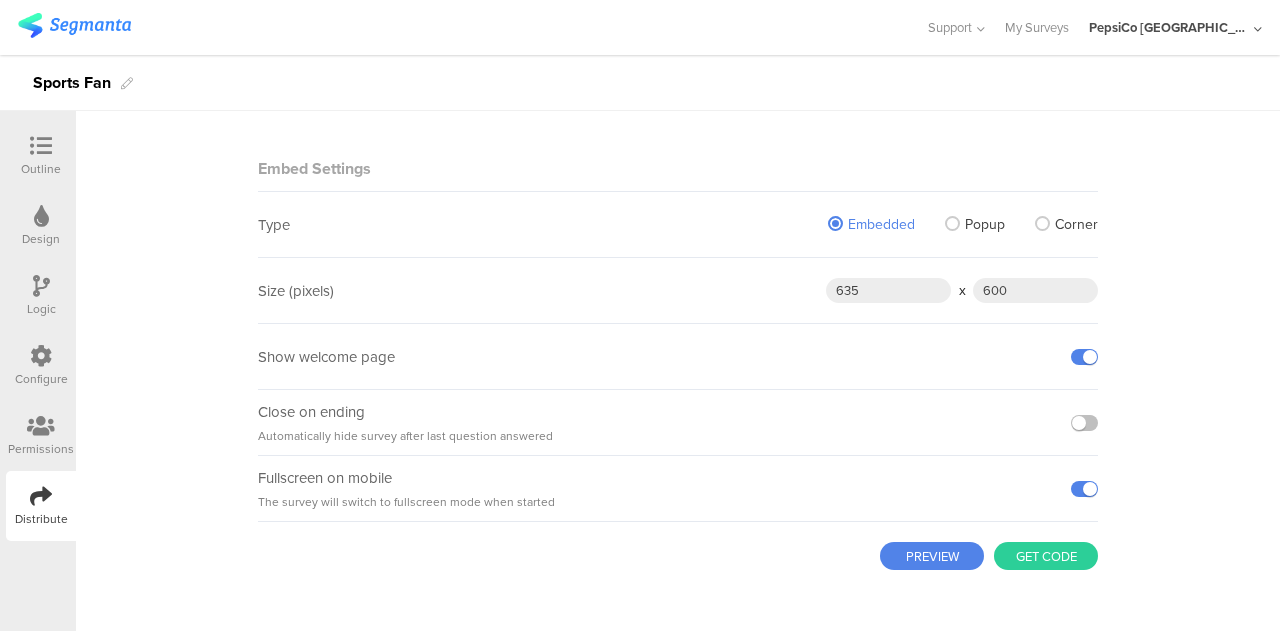 click on "PREVIEW" at bounding box center (932, 556) 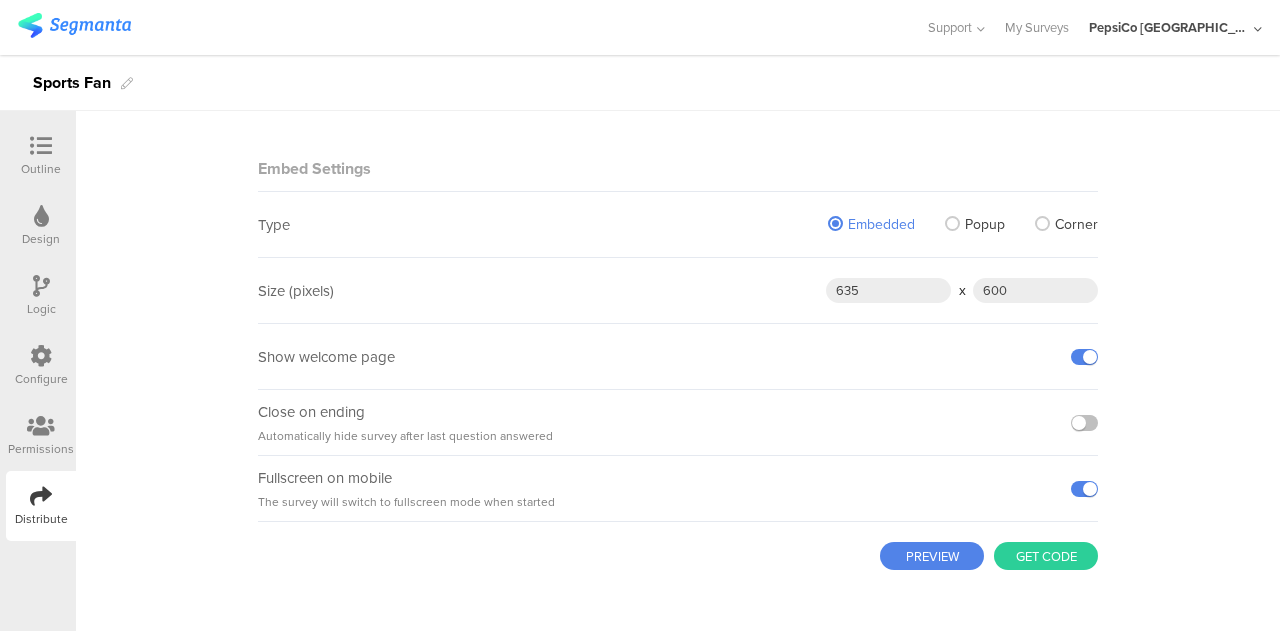 scroll, scrollTop: 0, scrollLeft: 0, axis: both 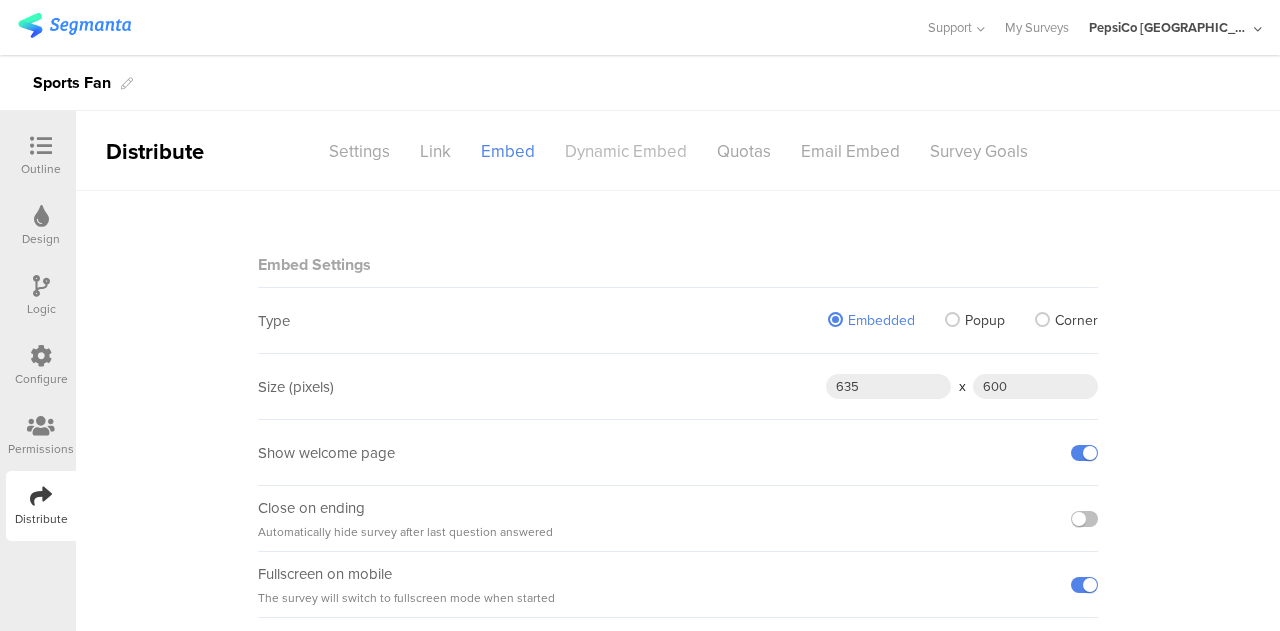click on "Dynamic Embed" at bounding box center [626, 151] 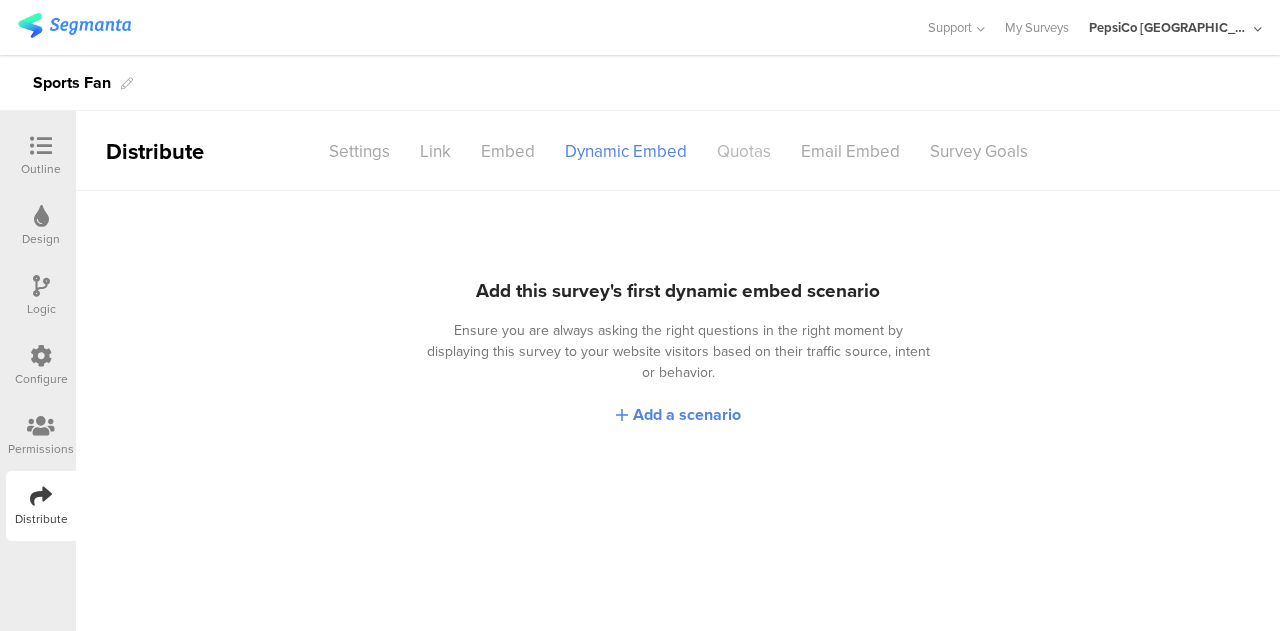 click on "Quotas" at bounding box center (744, 151) 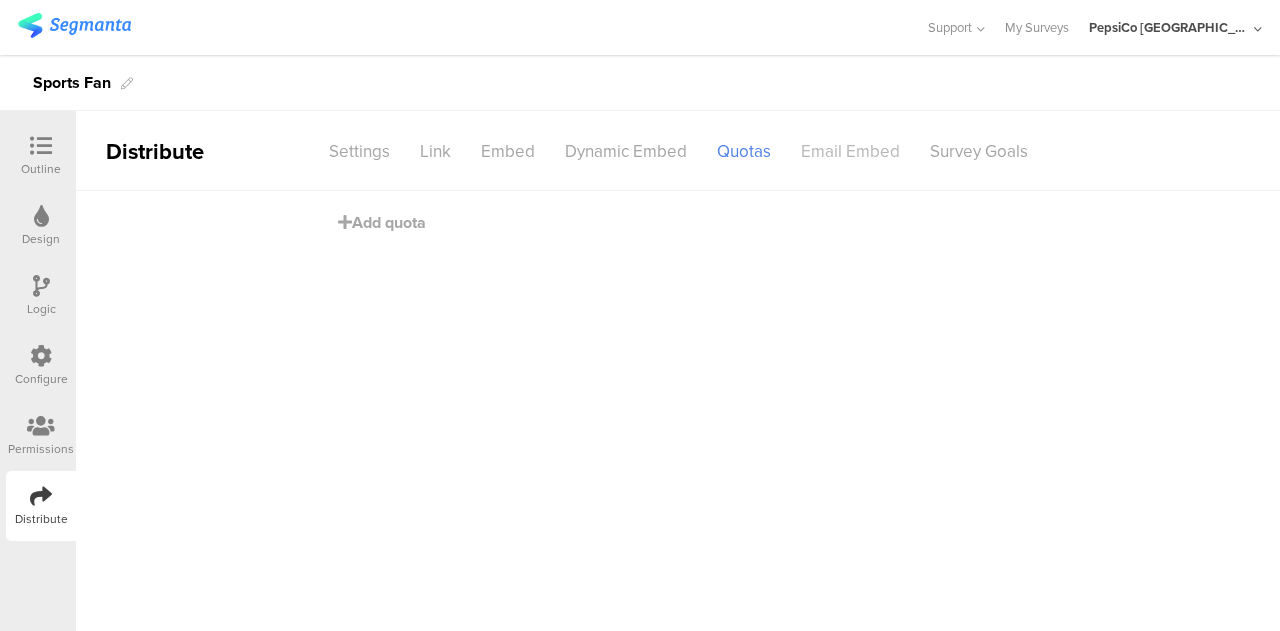 click on "Email Embed" at bounding box center (850, 151) 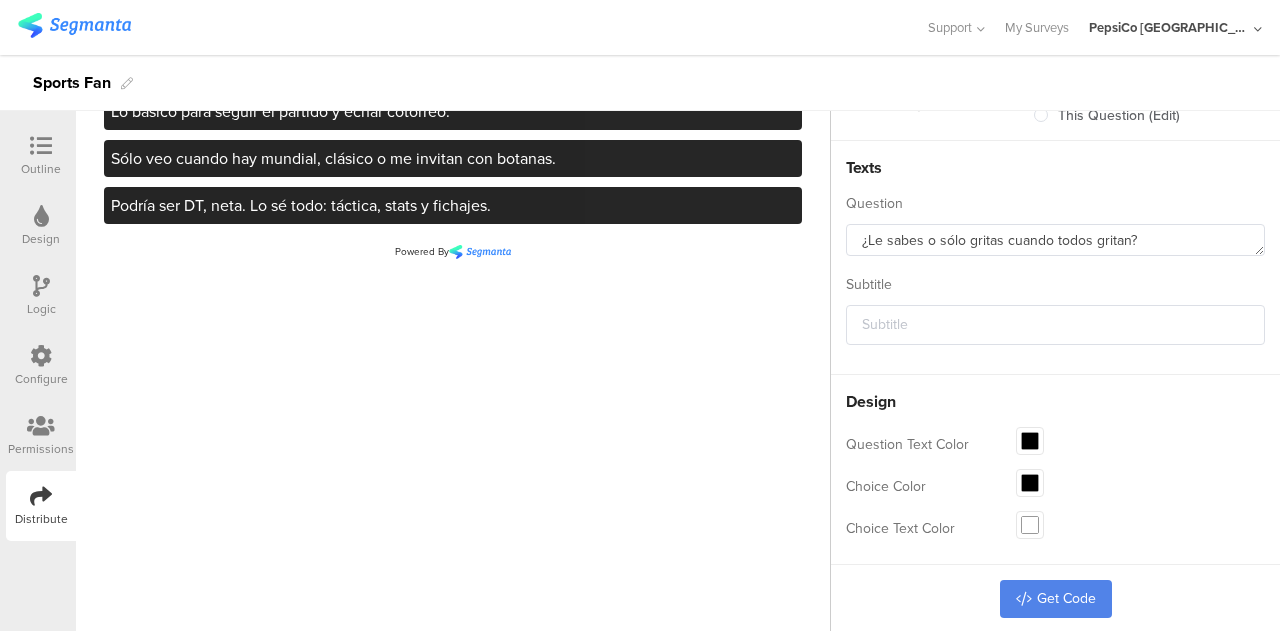scroll, scrollTop: 0, scrollLeft: 0, axis: both 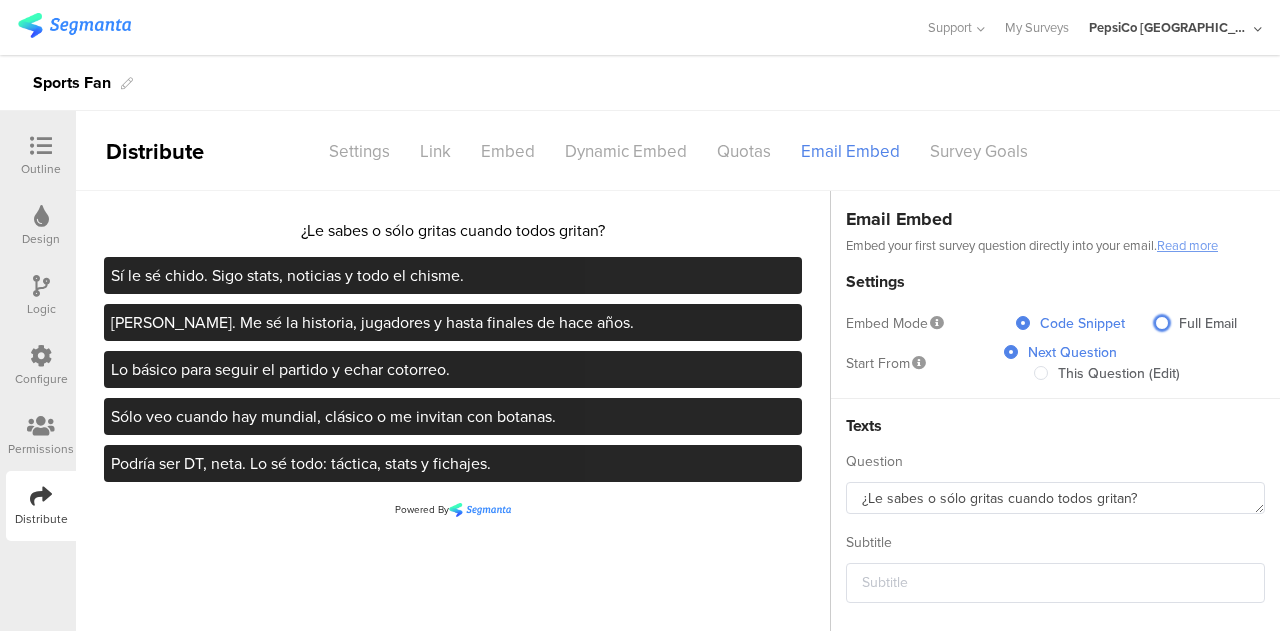 click at bounding box center [1162, 323] 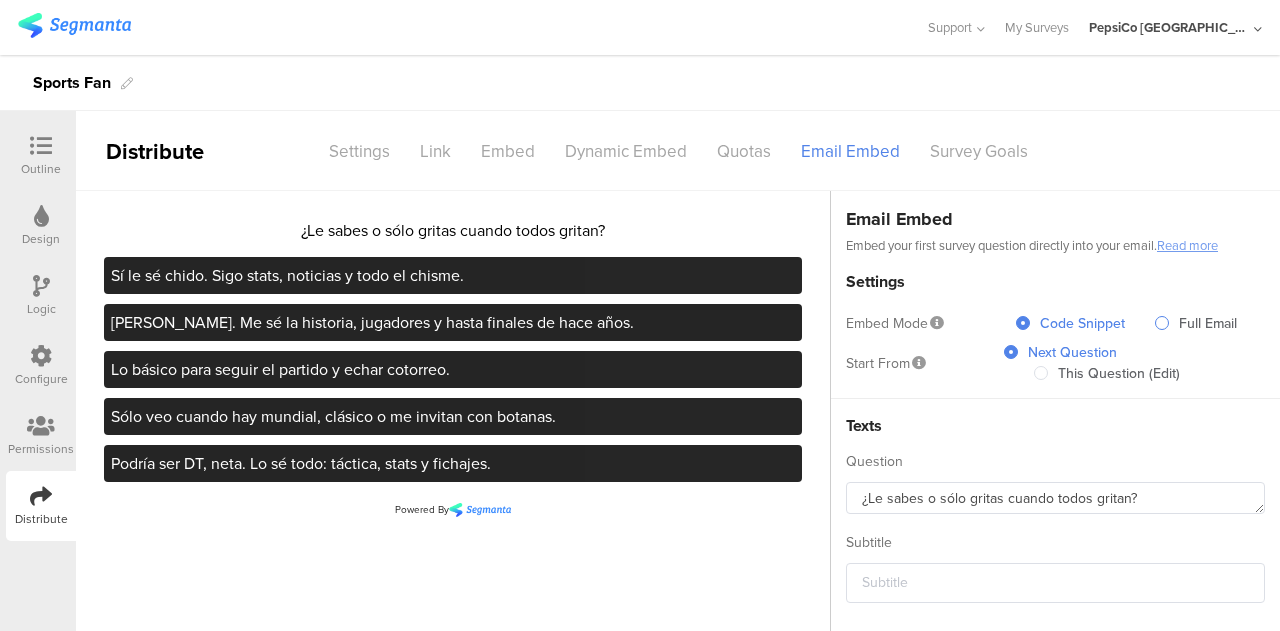 click on "Full Email" at bounding box center [1162, 324] 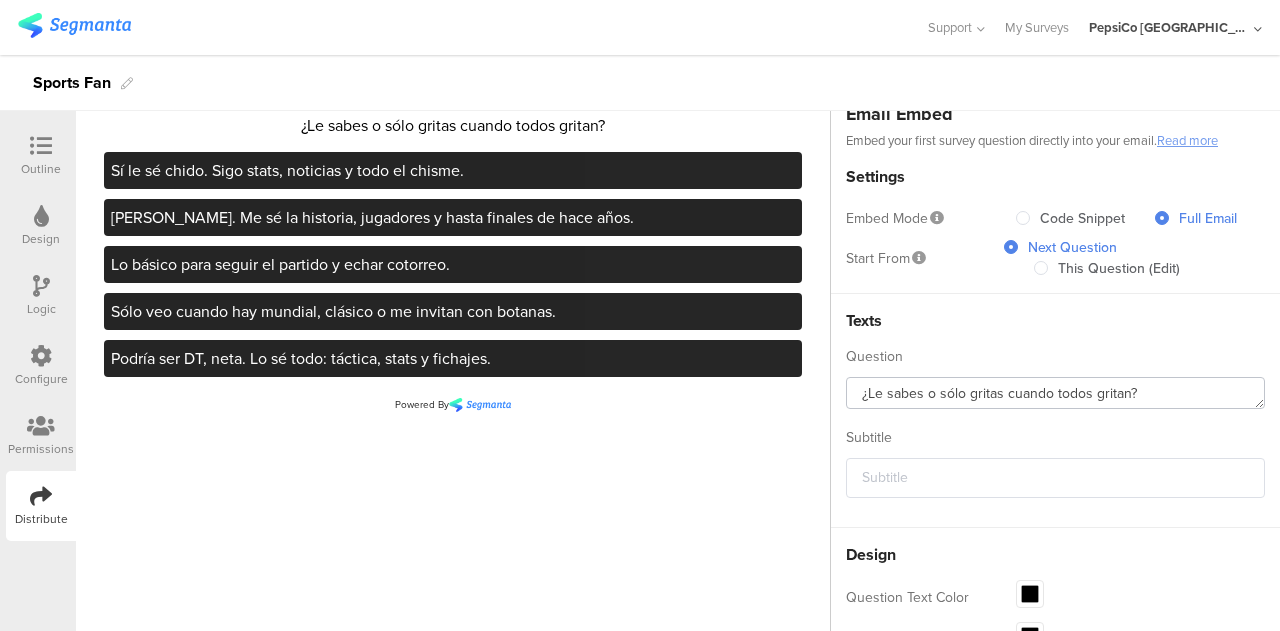 scroll, scrollTop: 108, scrollLeft: 0, axis: vertical 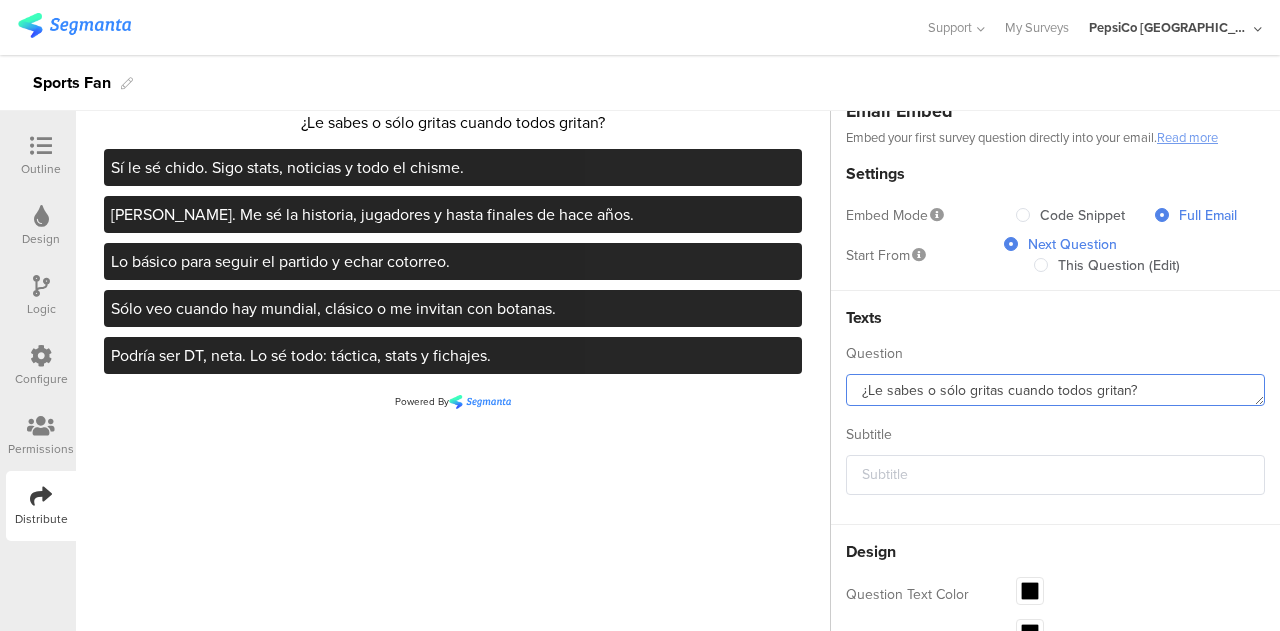 click on "¿Le sabes o sólo gritas cuando todos gritan?" at bounding box center [1055, 390] 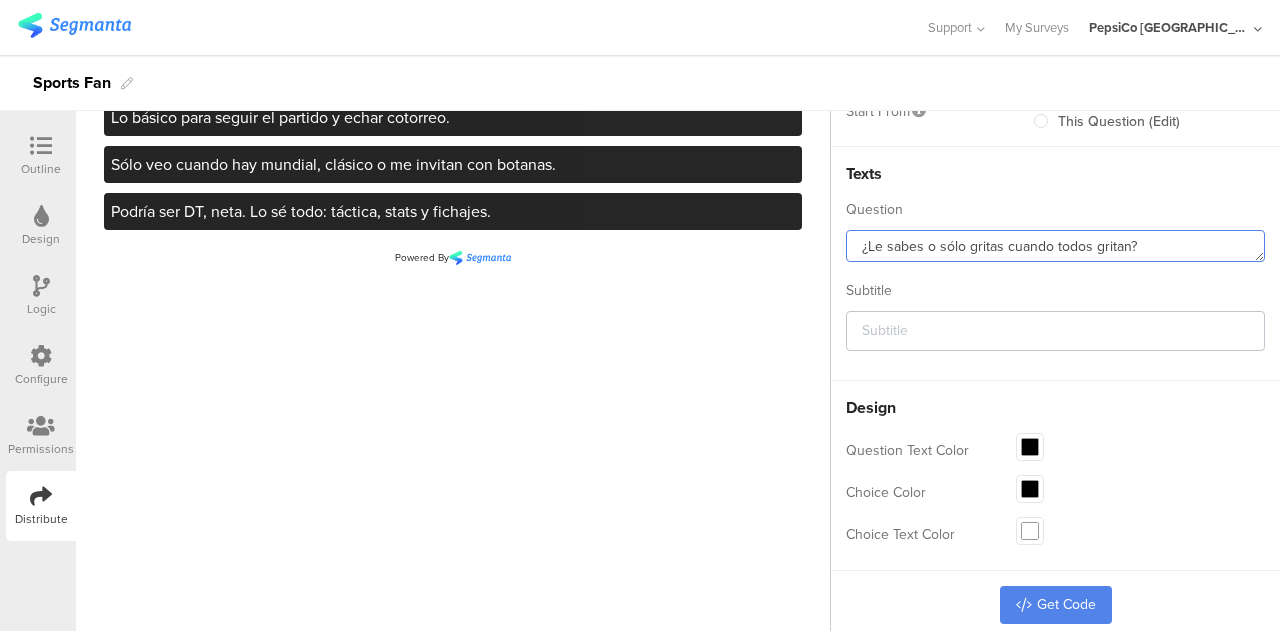 scroll, scrollTop: 258, scrollLeft: 0, axis: vertical 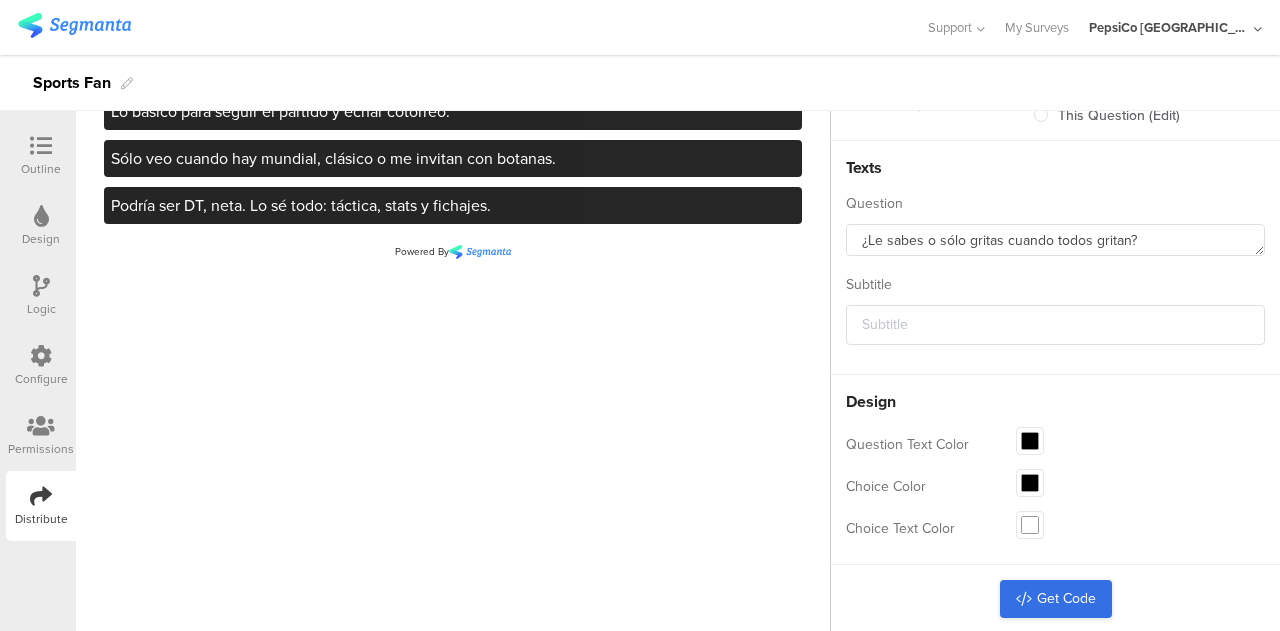 click on "Get Code" at bounding box center (1056, 599) 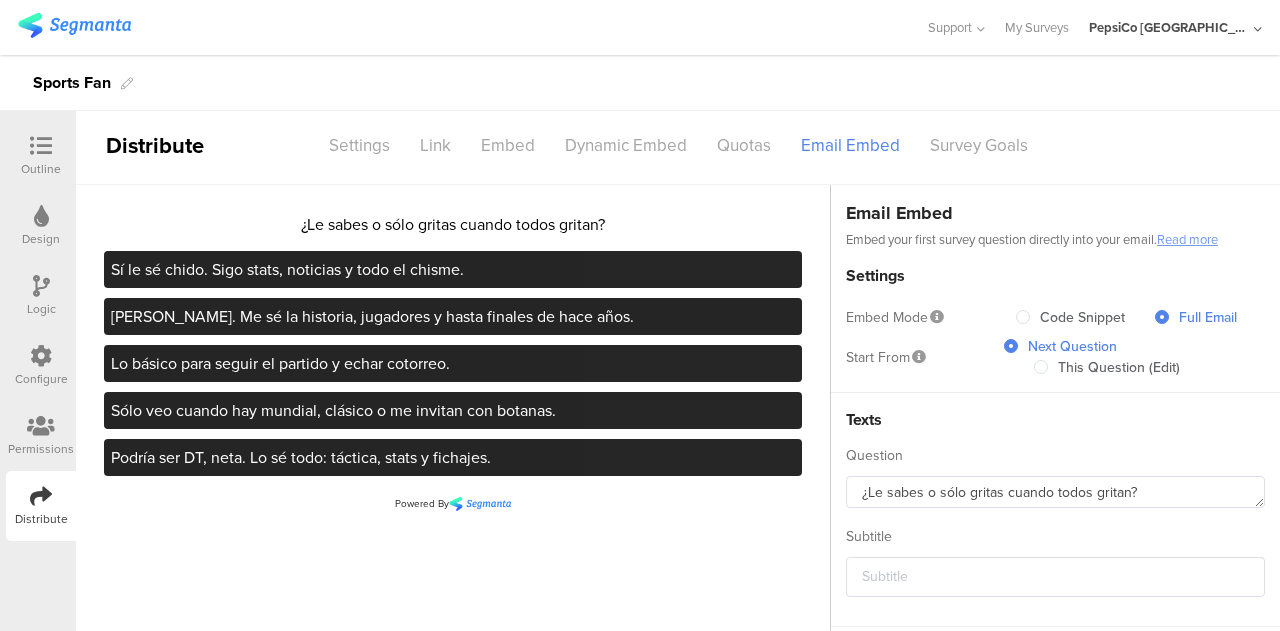 scroll, scrollTop: 5, scrollLeft: 0, axis: vertical 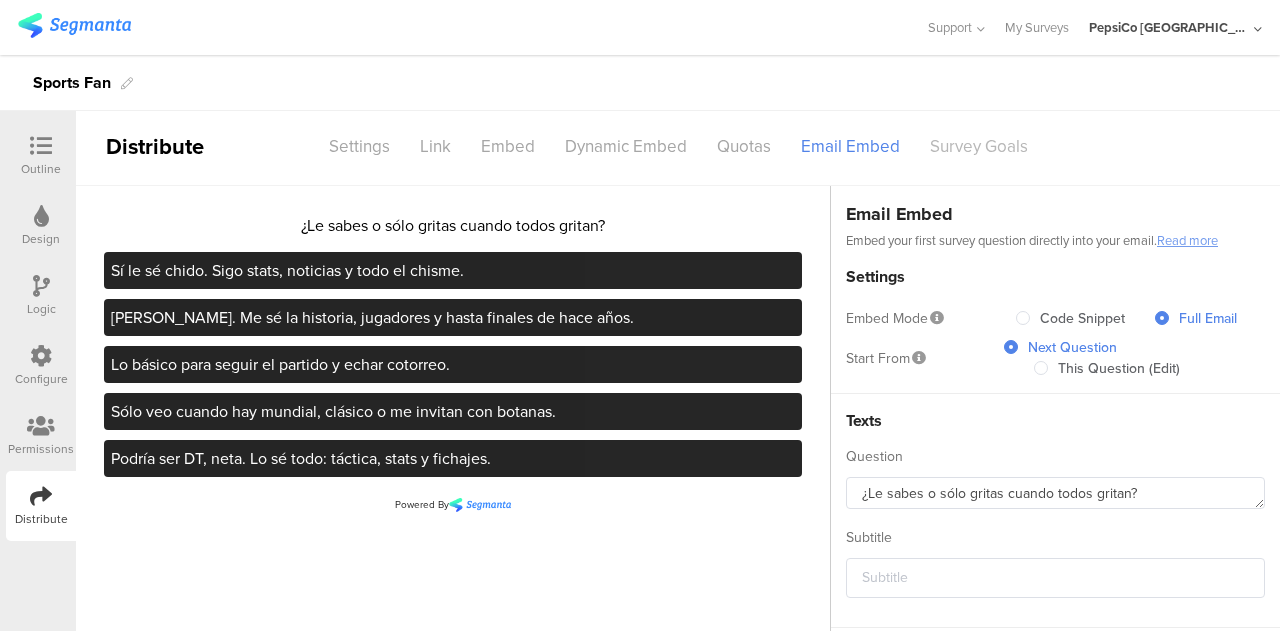 click on "Survey Goals" at bounding box center [979, 146] 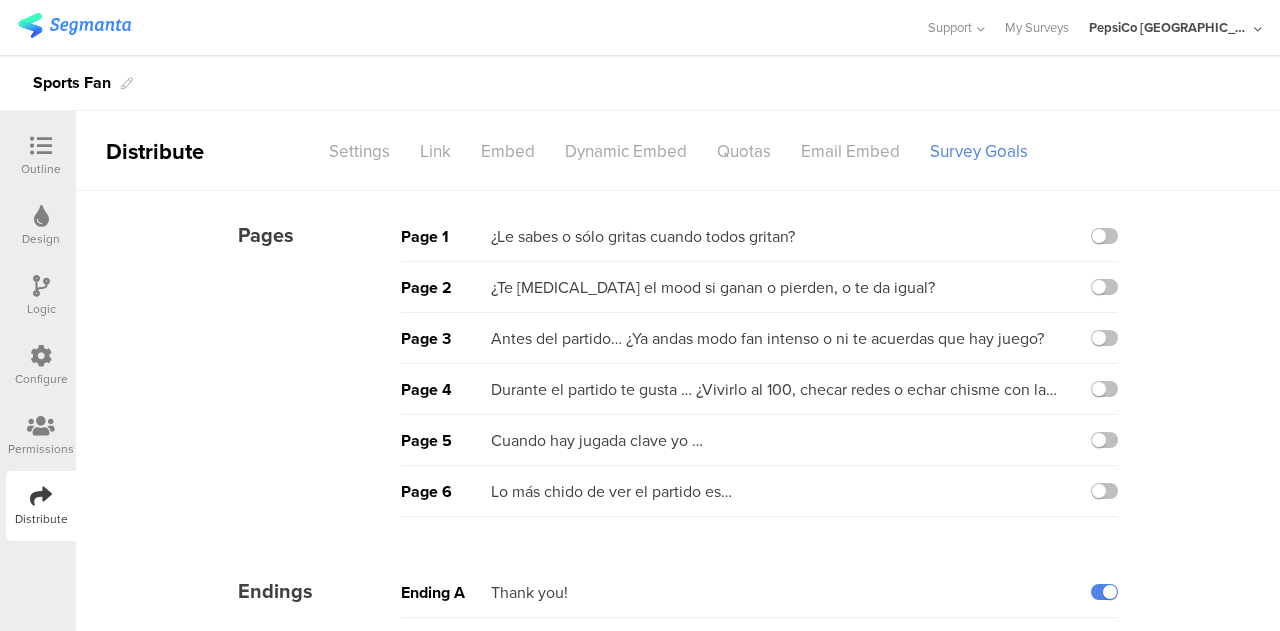 scroll, scrollTop: 4, scrollLeft: 0, axis: vertical 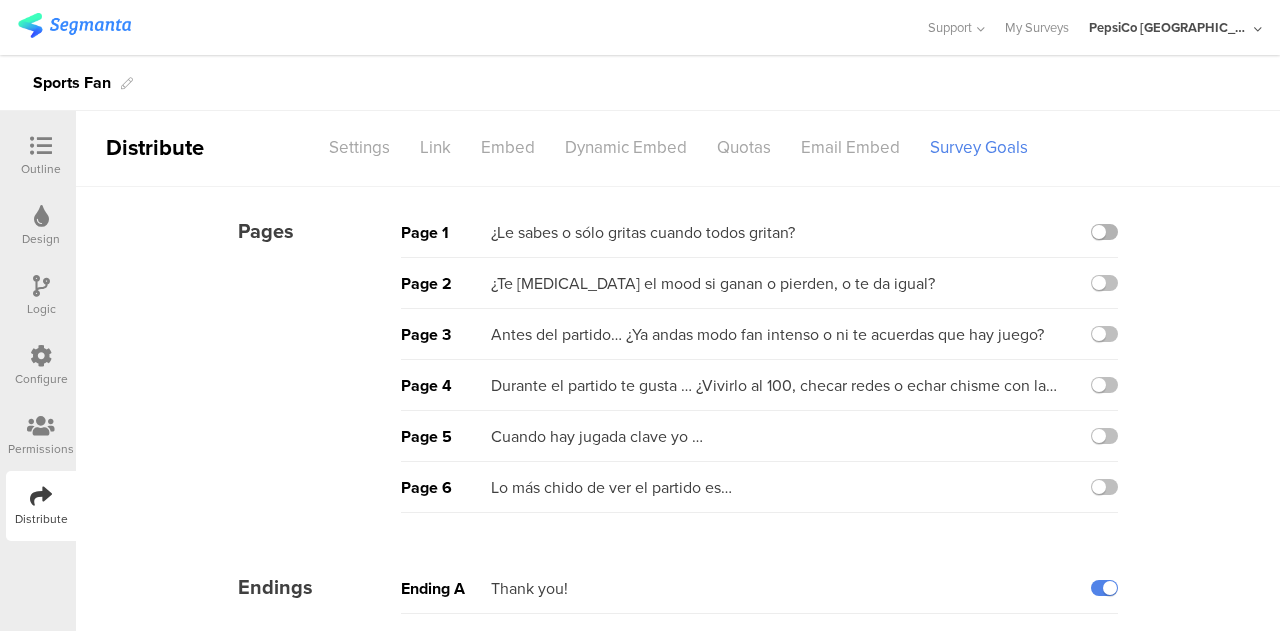 click at bounding box center [1104, 232] 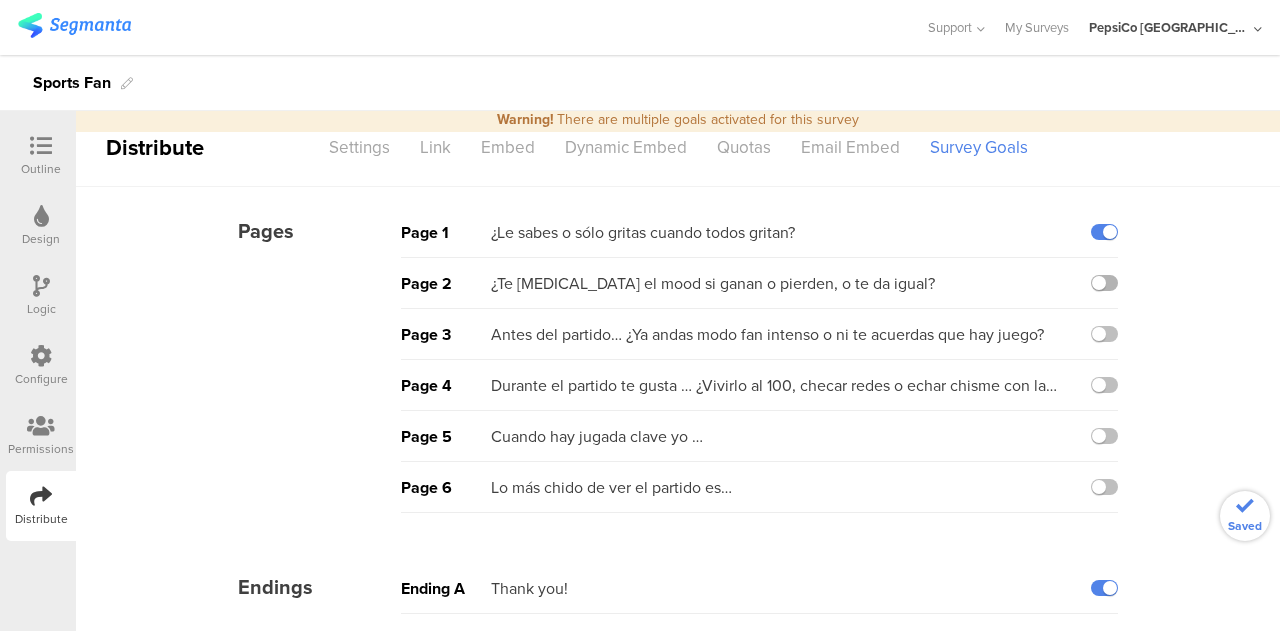 click at bounding box center (1104, 283) 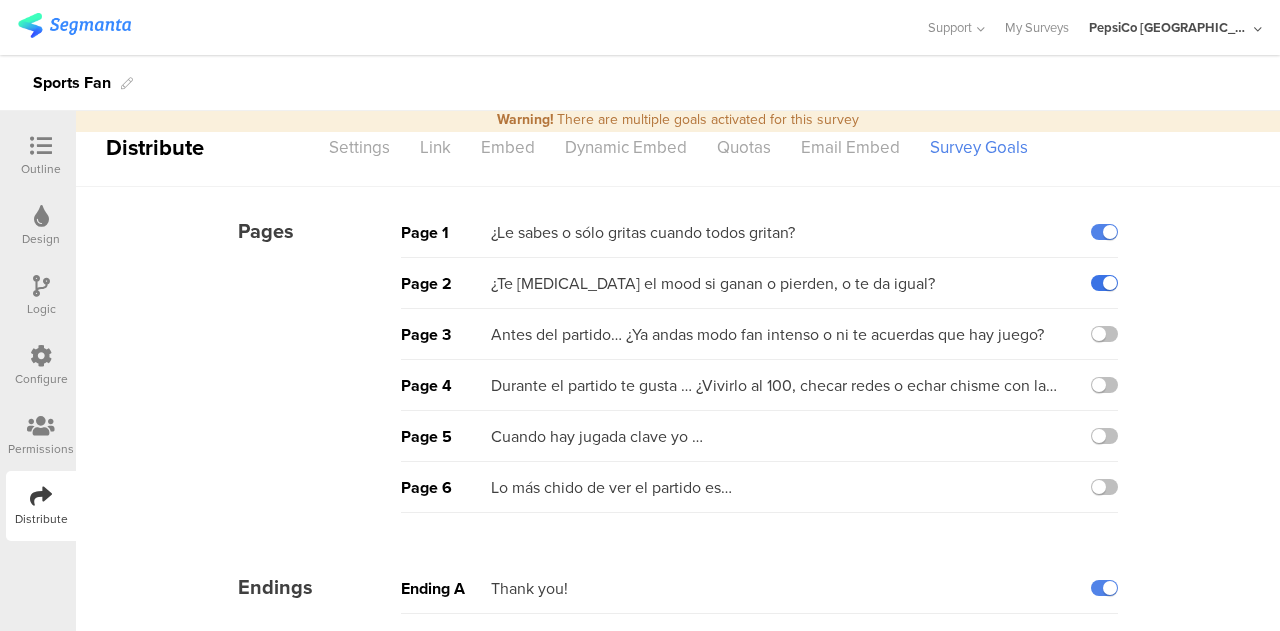 click at bounding box center (1104, 283) 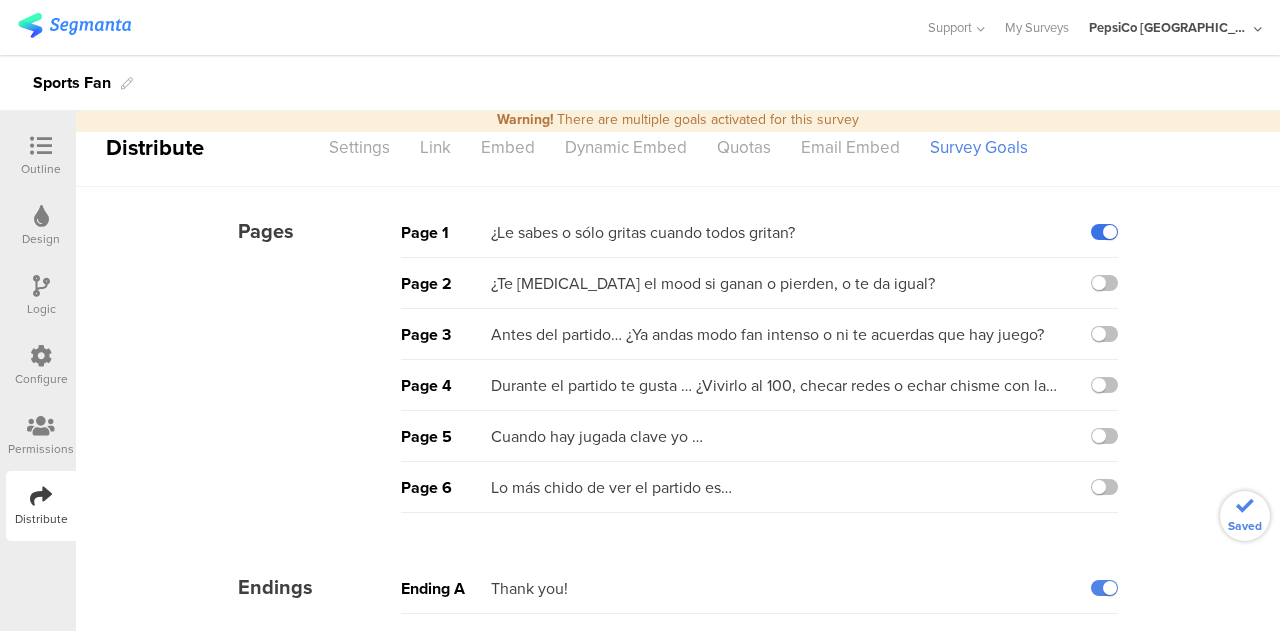 click at bounding box center (1104, 232) 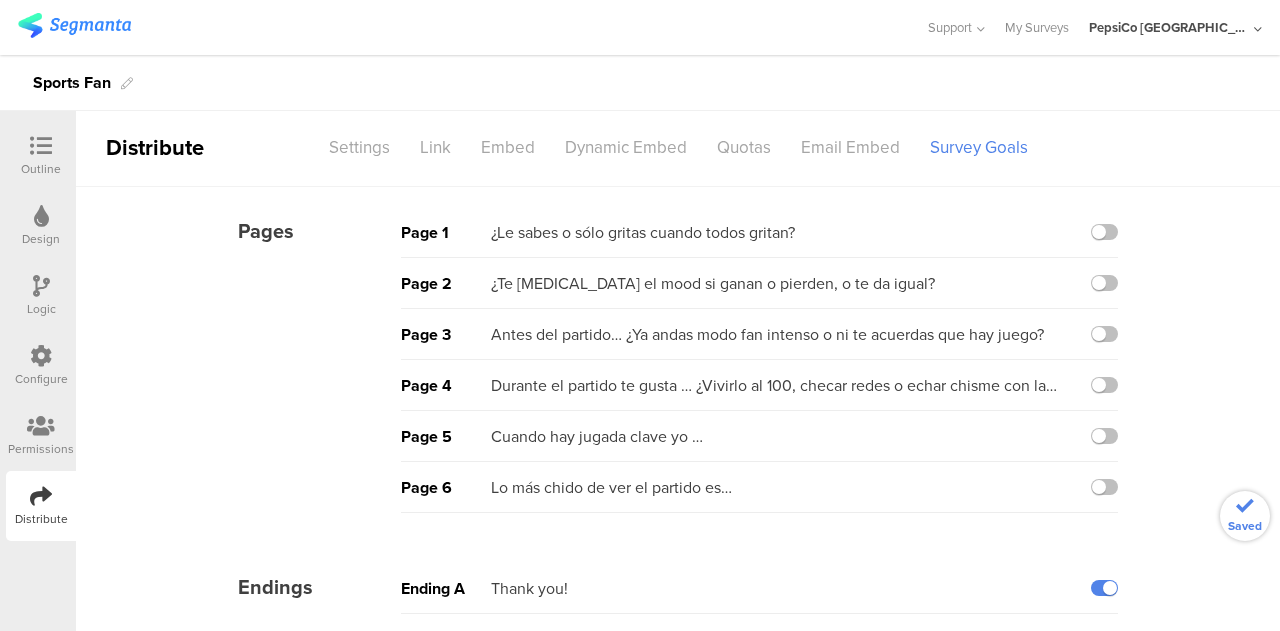 scroll, scrollTop: 0, scrollLeft: 0, axis: both 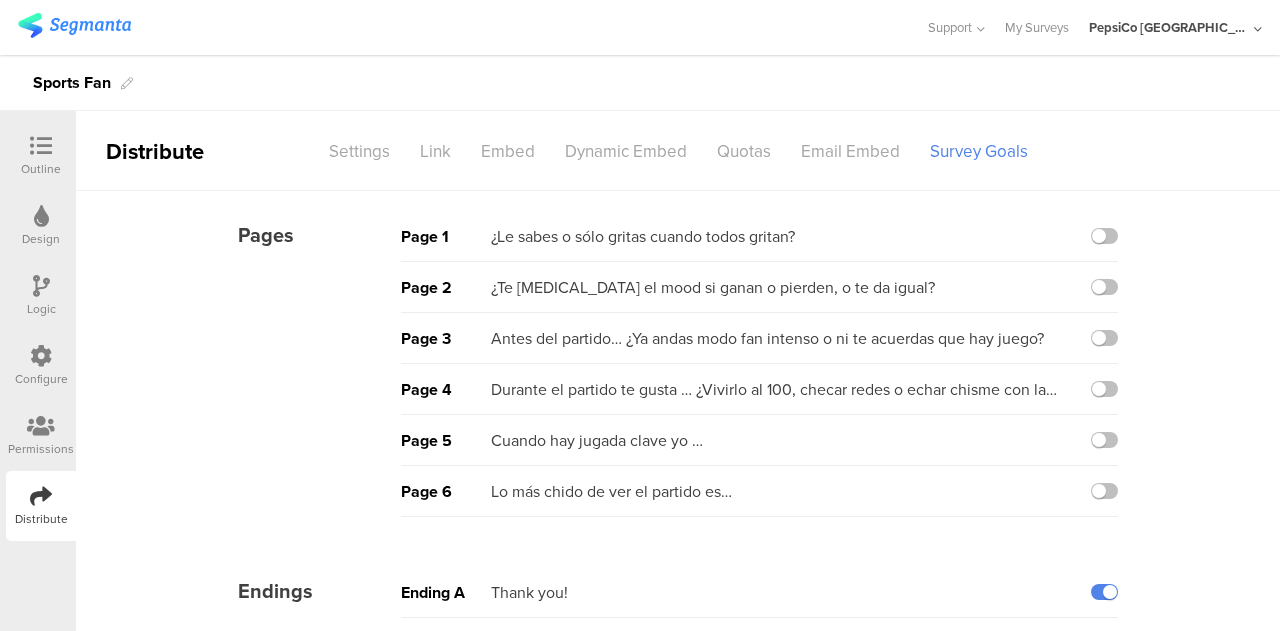 click at bounding box center [41, 146] 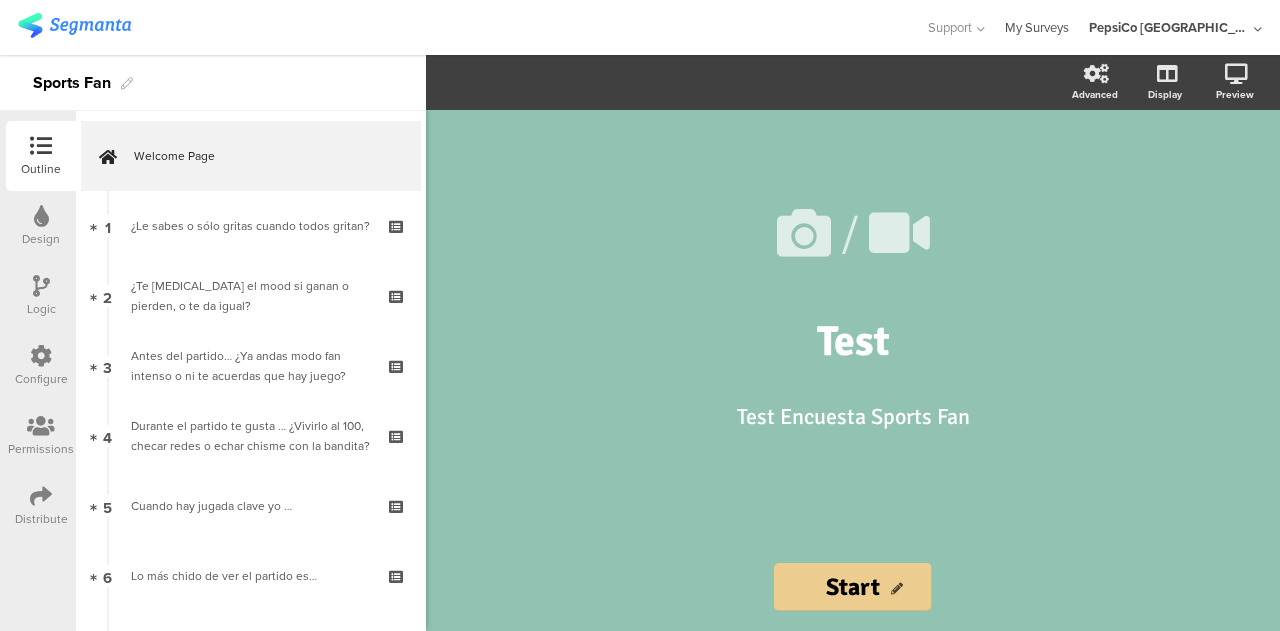 click on "My Surveys" at bounding box center (1037, 27) 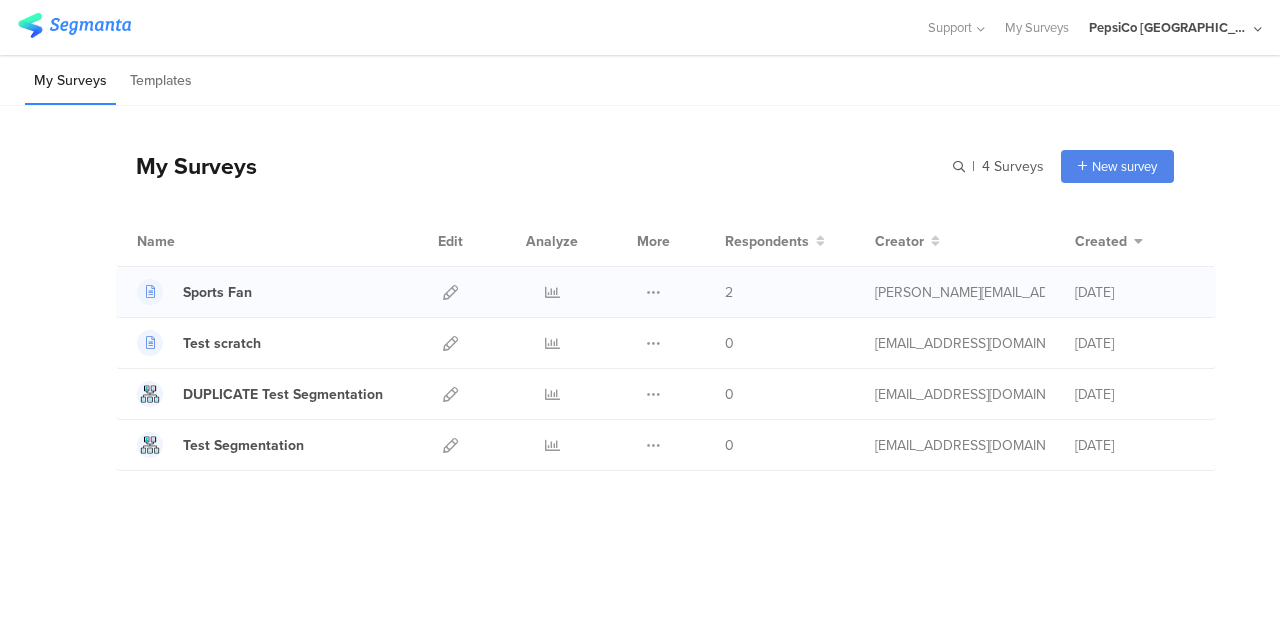 click on "2" at bounding box center [729, 292] 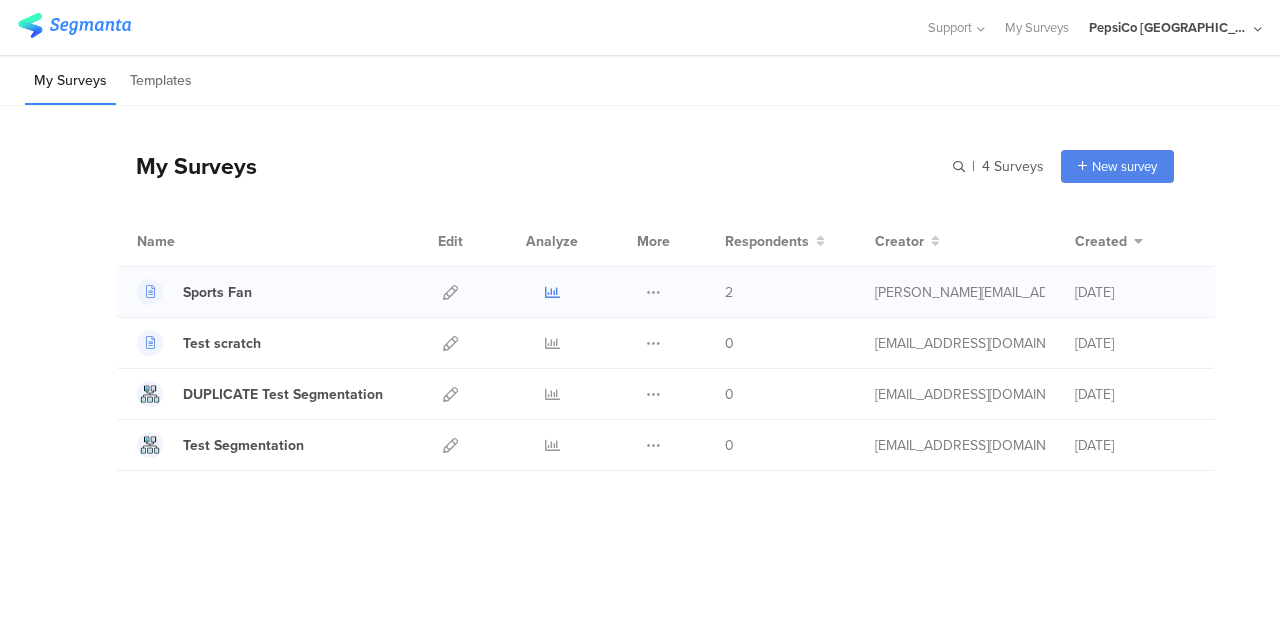 click at bounding box center [552, 292] 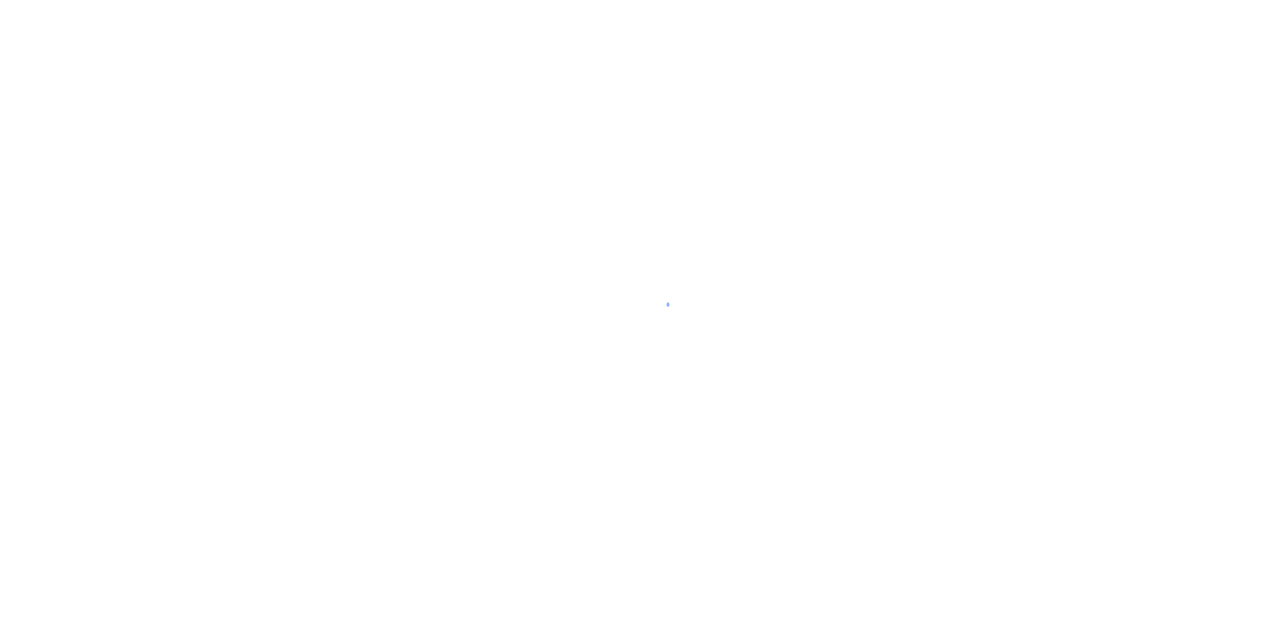 scroll, scrollTop: 0, scrollLeft: 0, axis: both 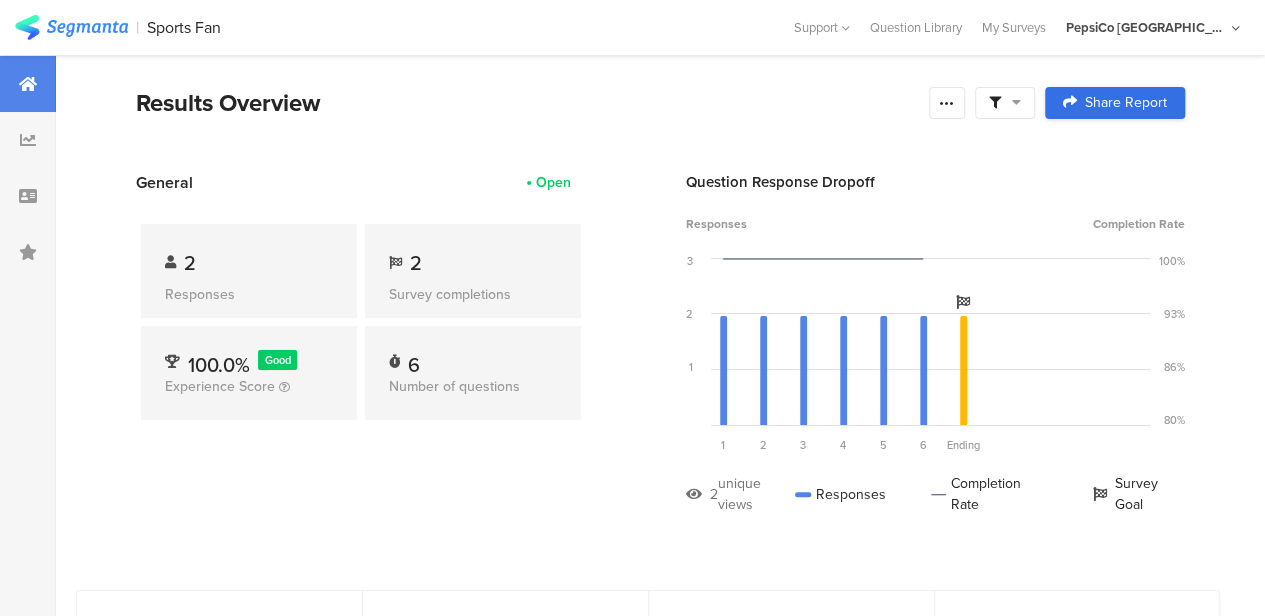 click on "Share Report" at bounding box center [1115, 103] 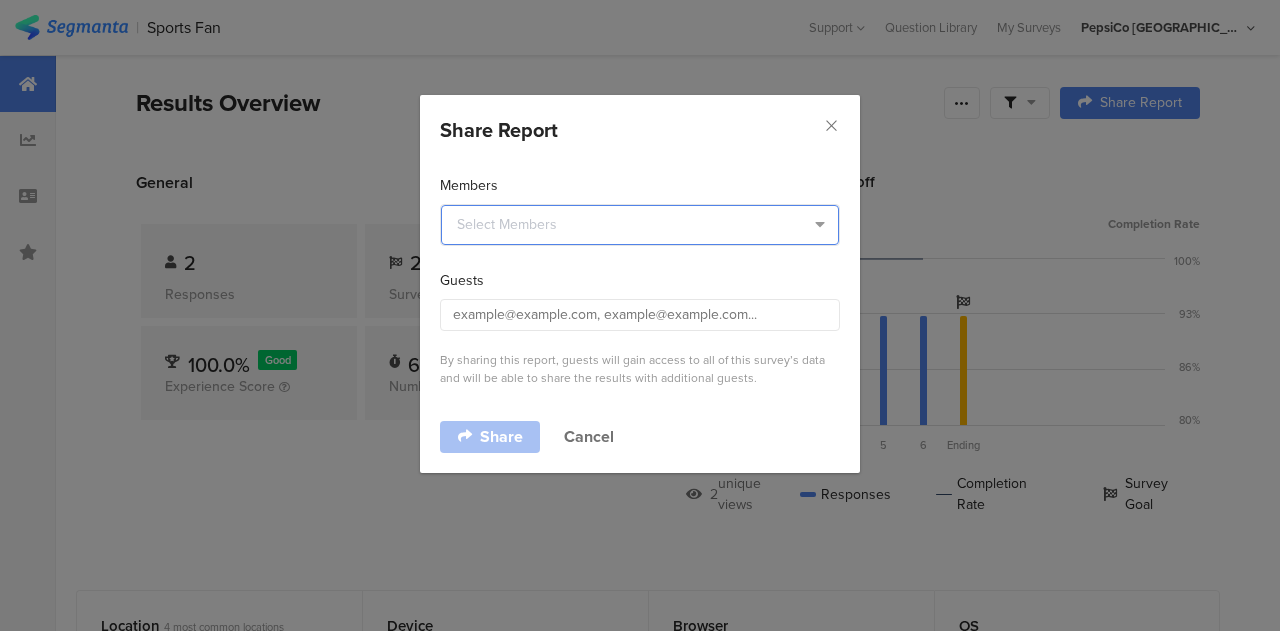 click at bounding box center (640, 225) 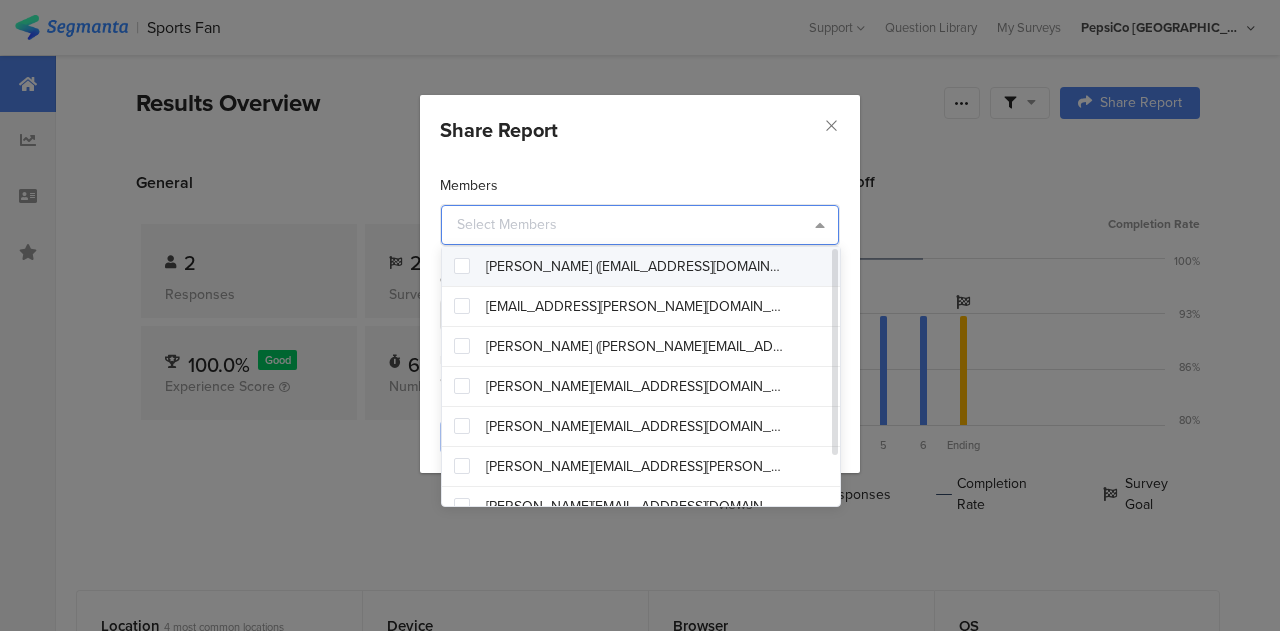 click on "Angel Martinez (angel.martinez2@pepsico.com)" at bounding box center [636, 267] 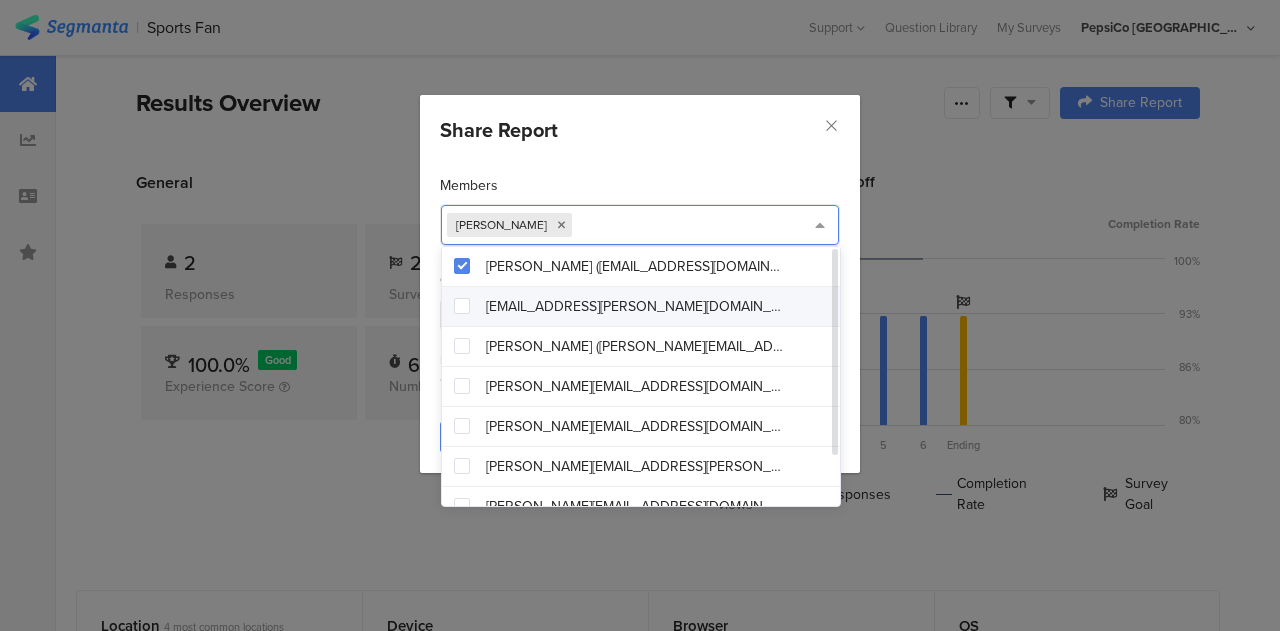 click on "diego.olivera@pepsico.com" at bounding box center [648, 307] 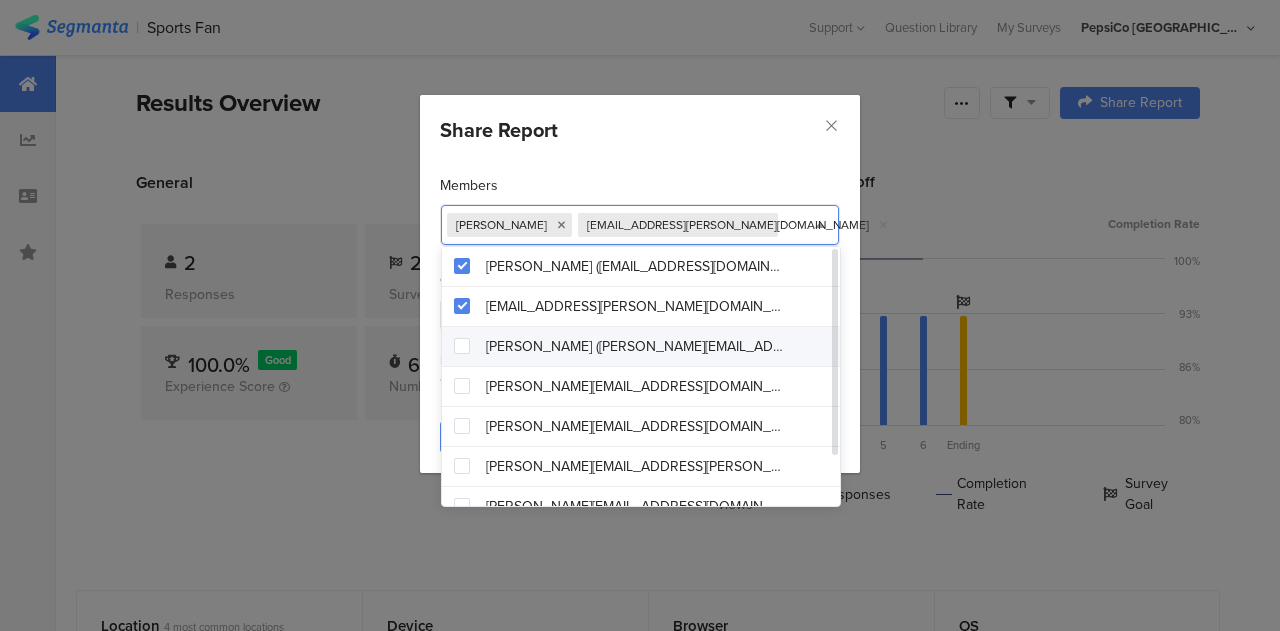click on "Ana Paula Muñoz (ana.munoz@pepsico.com)" at bounding box center (636, 347) 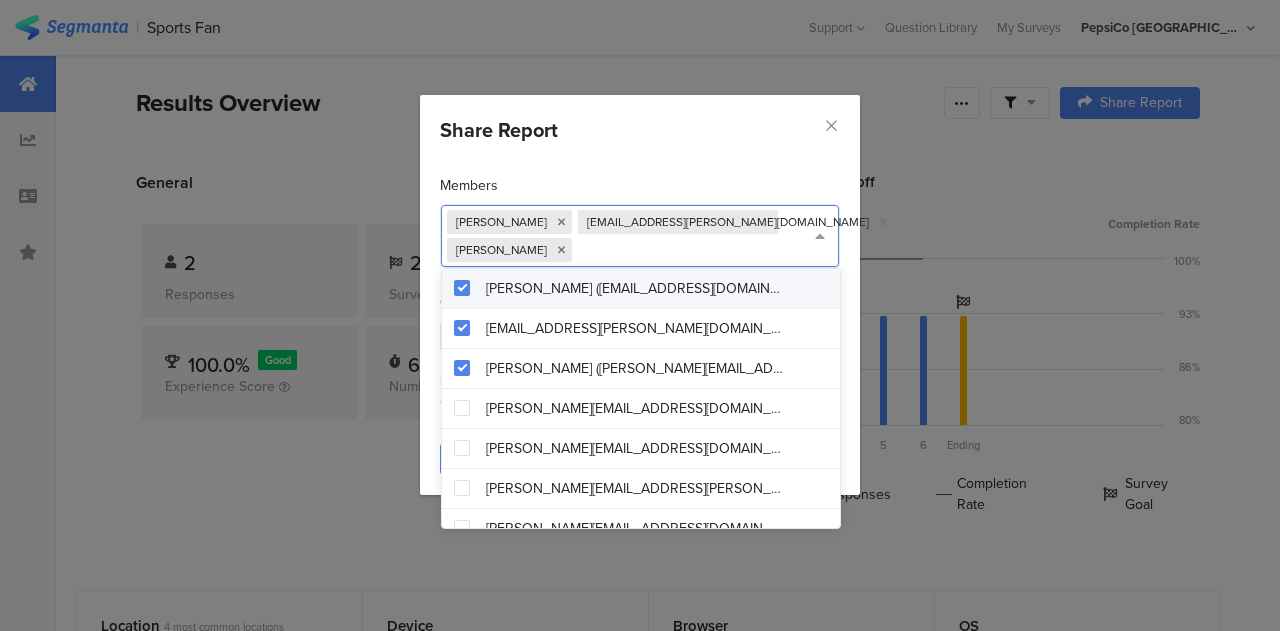 click on "Members   Angel Martinez diego.olivera@pepsico.com Ana Paula Muñoz   Guests
By sharing this report,  guests will gain access to all of this survey’s data and will be able to share the results with additional guests." at bounding box center [640, 294] 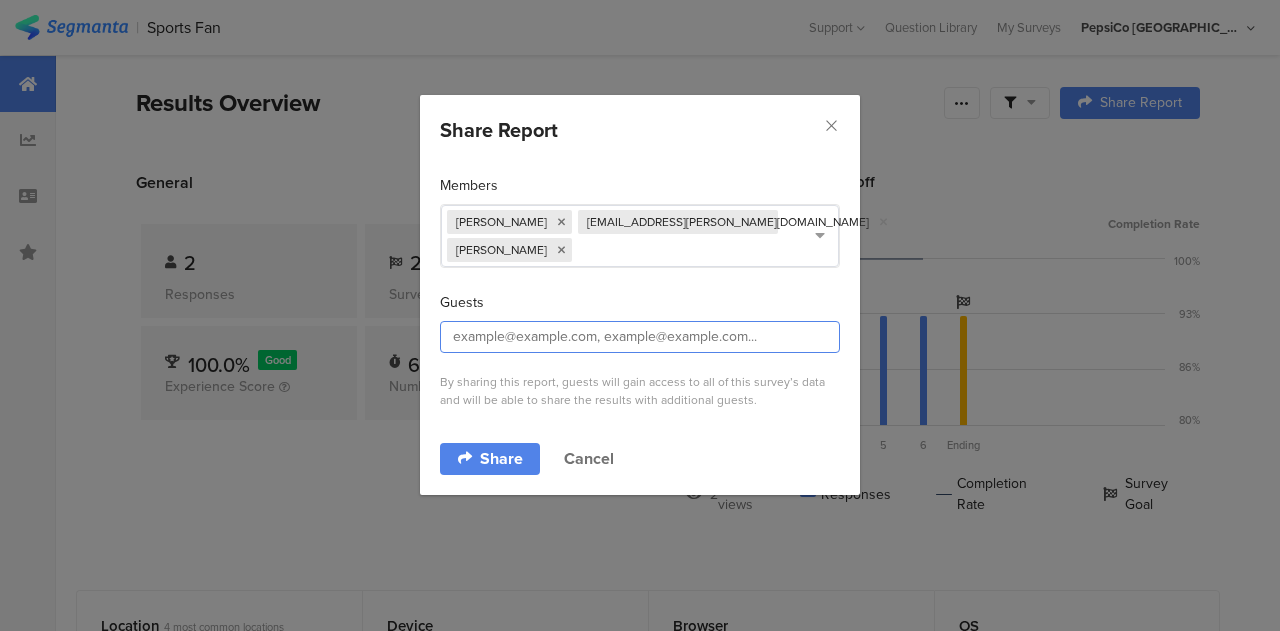 click at bounding box center (640, 337) 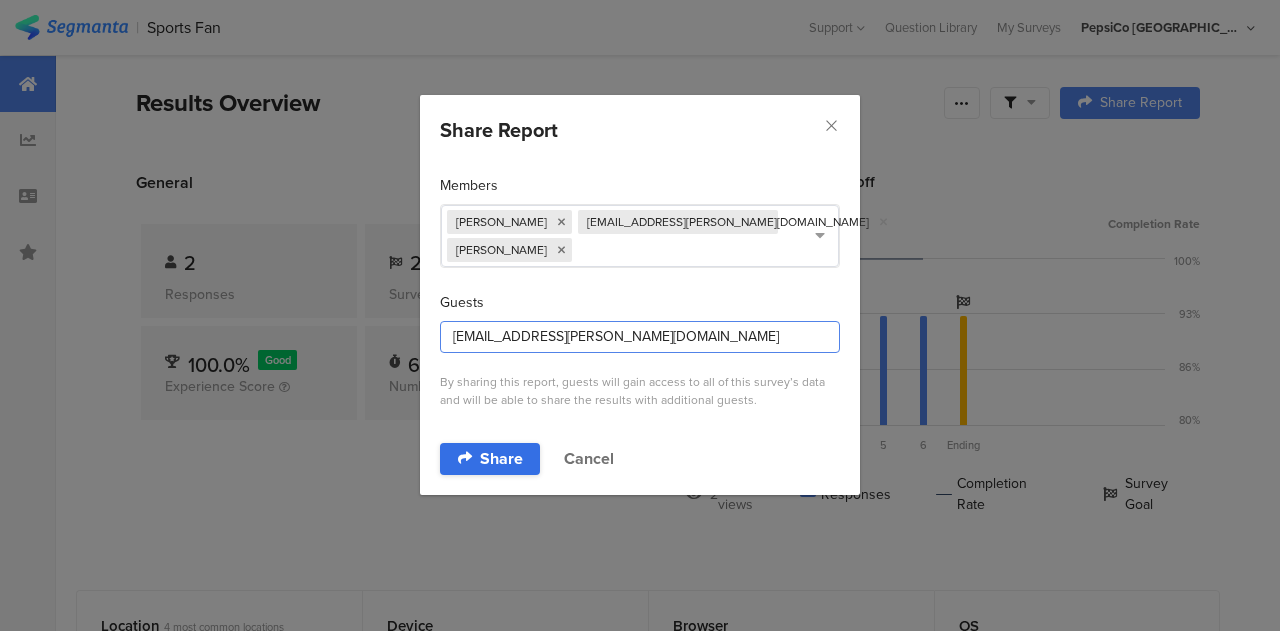type on "diego.olivera@pepsico.com" 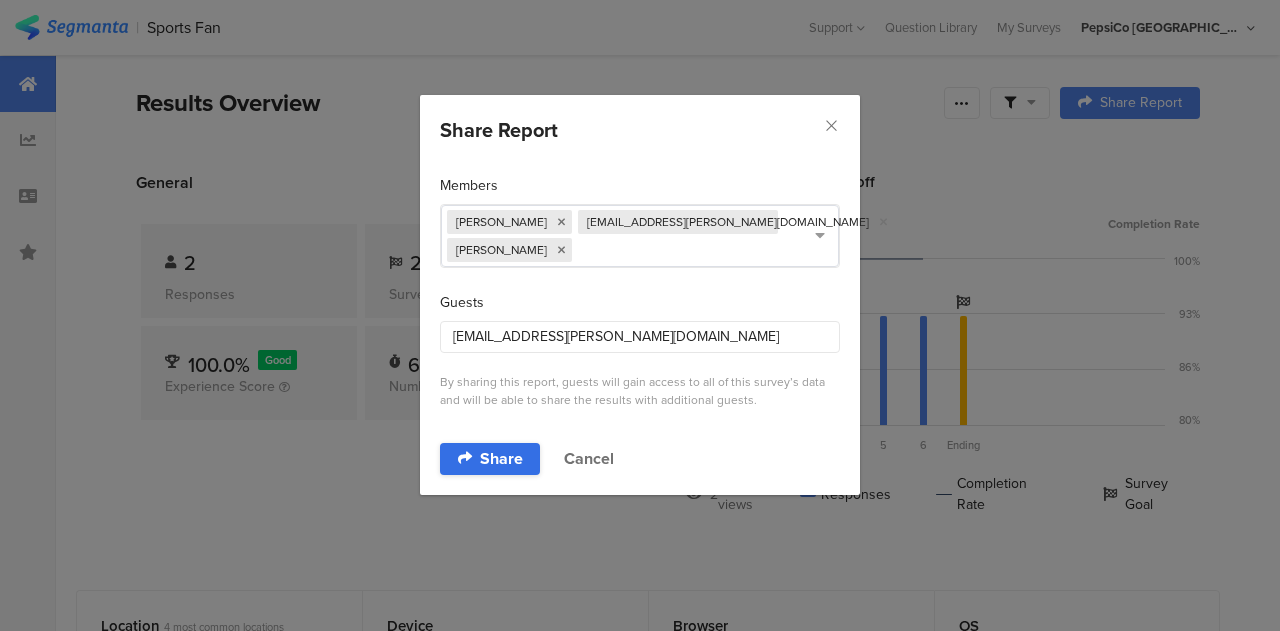 click on "Share" at bounding box center [501, 459] 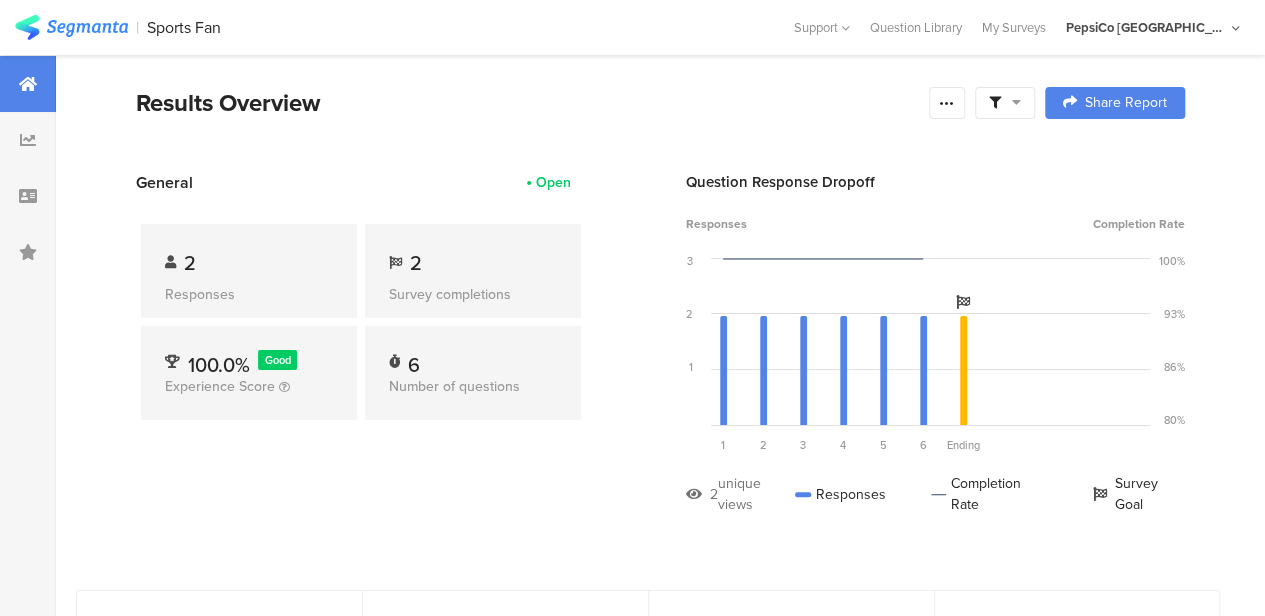 click at bounding box center (28, 84) 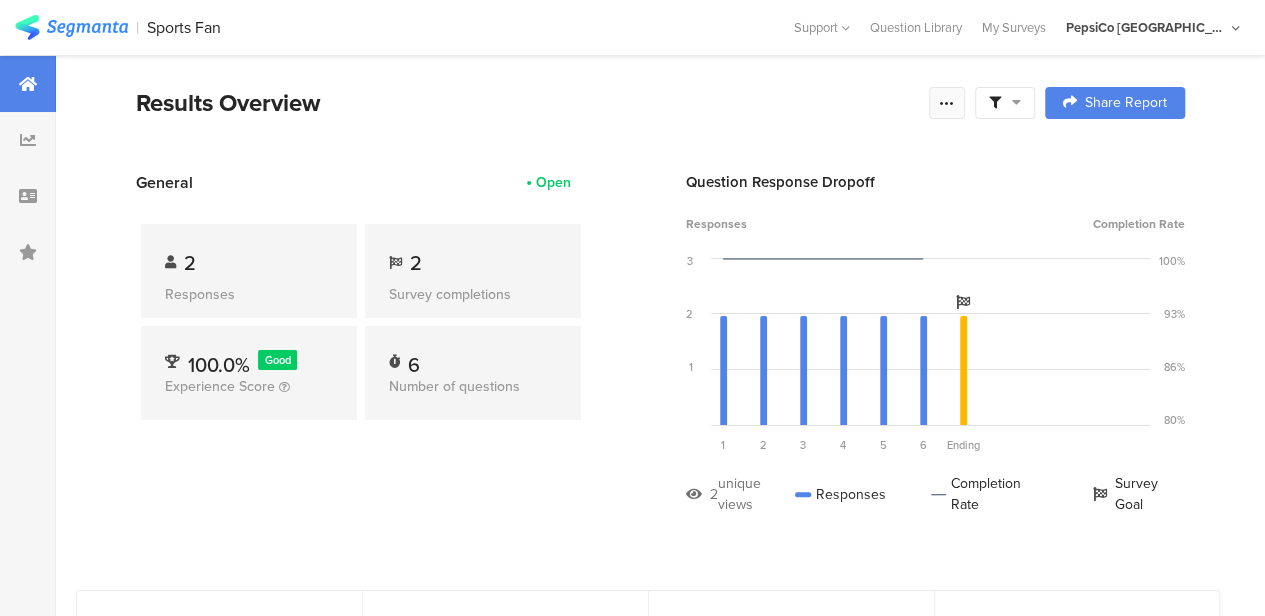 click at bounding box center [947, 103] 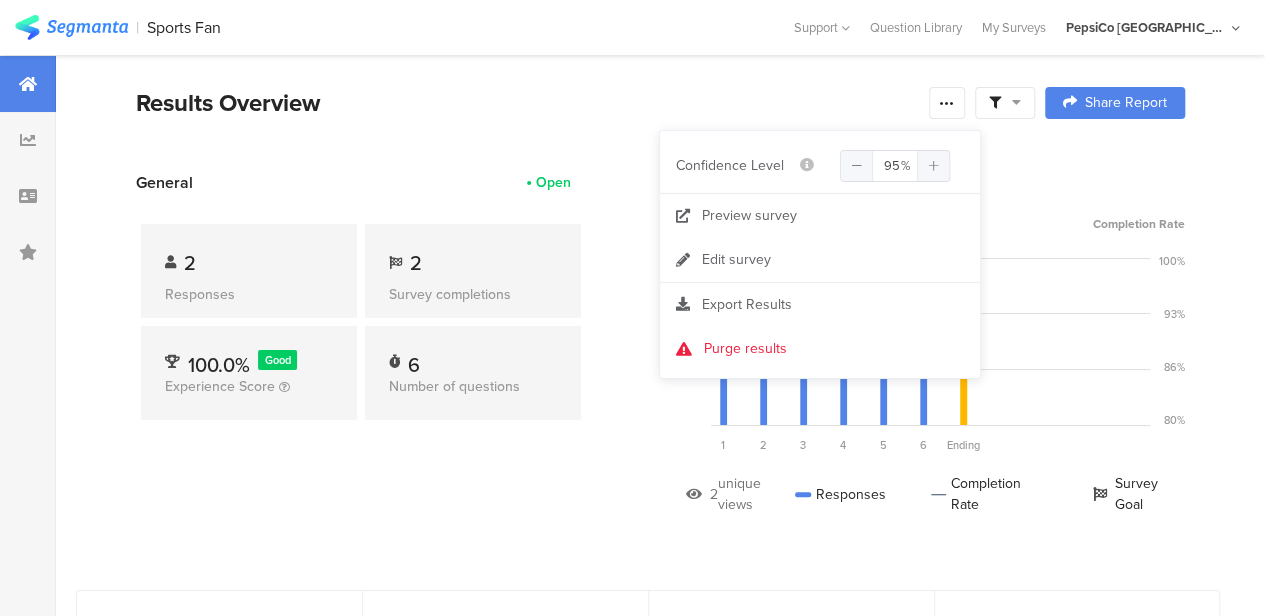 click on "Question Response Dropoff" at bounding box center (935, 182) 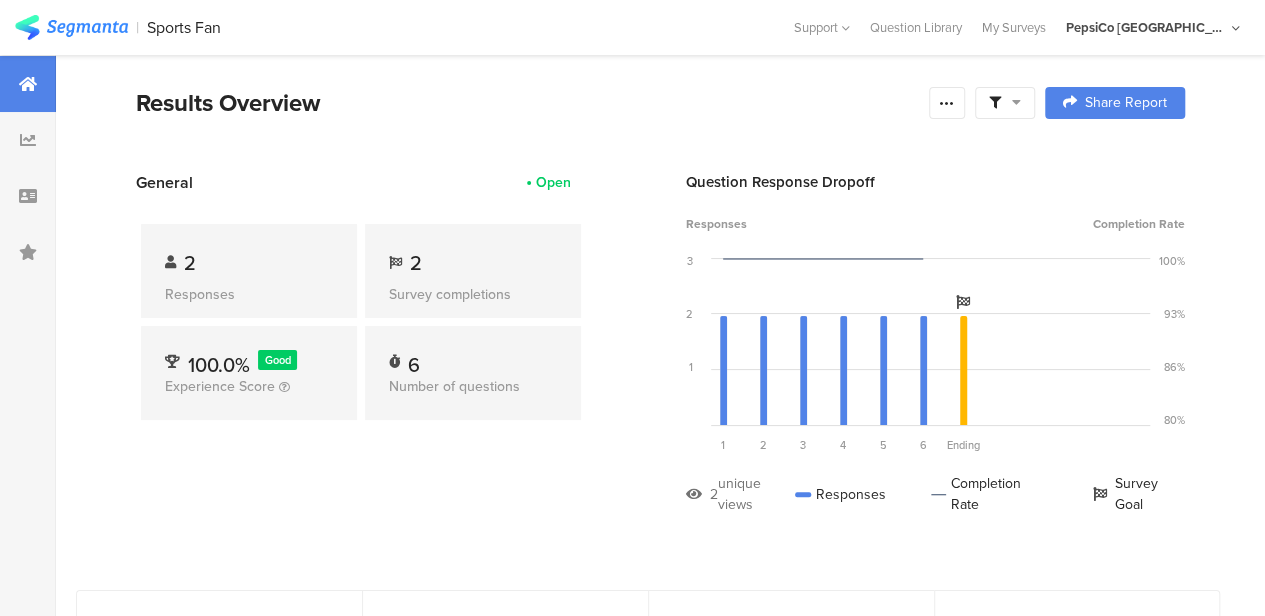 click at bounding box center (1005, 103) 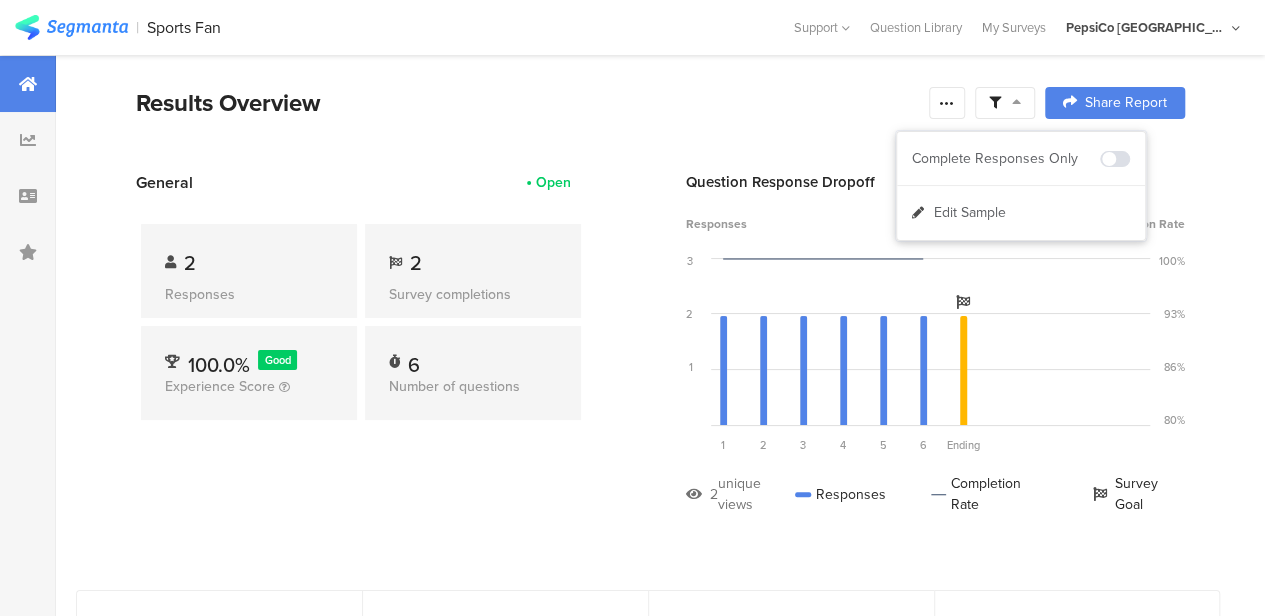 click at bounding box center (1005, 103) 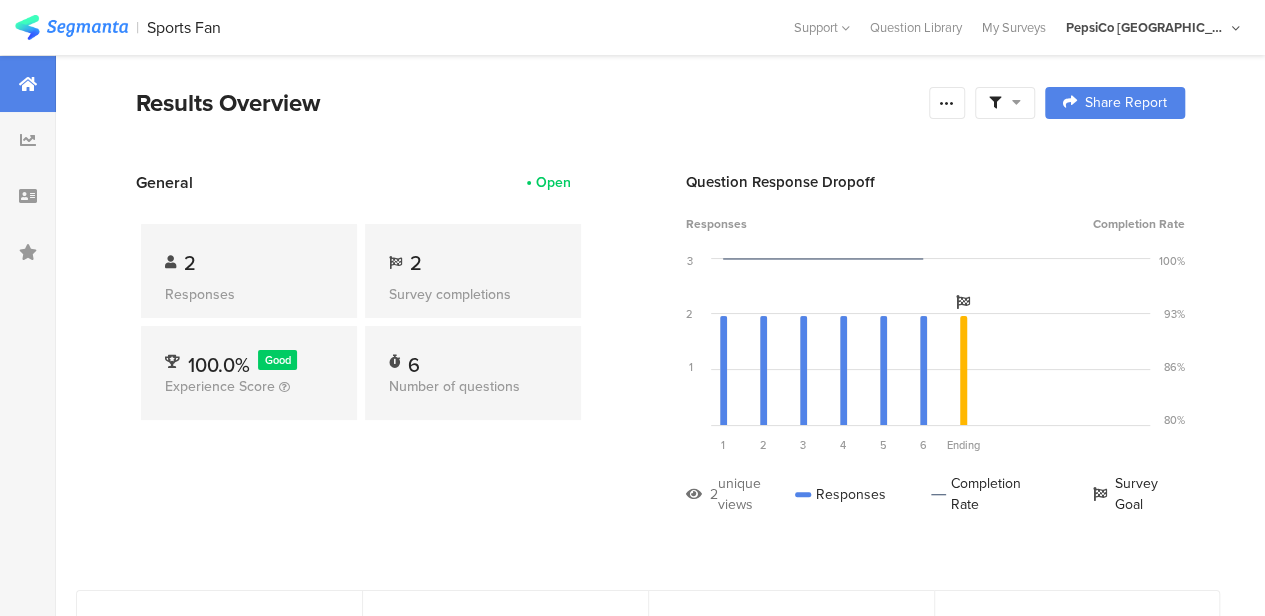 click on "Results Overview
Share Report
Share Report" at bounding box center (660, 128) 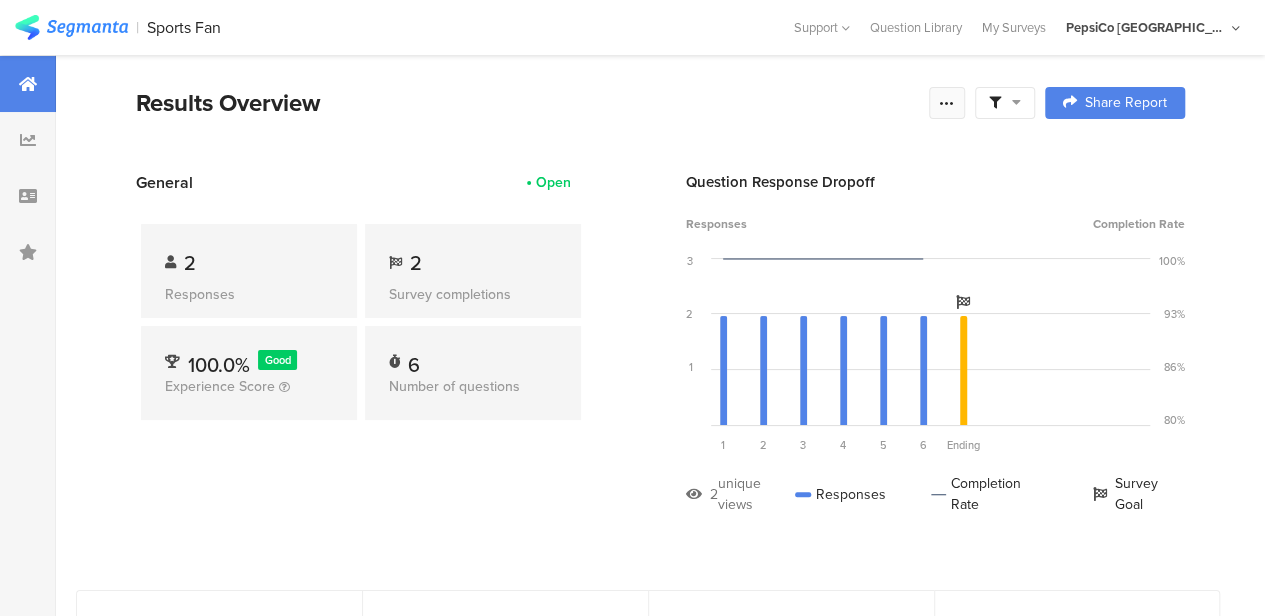 click at bounding box center [947, 103] 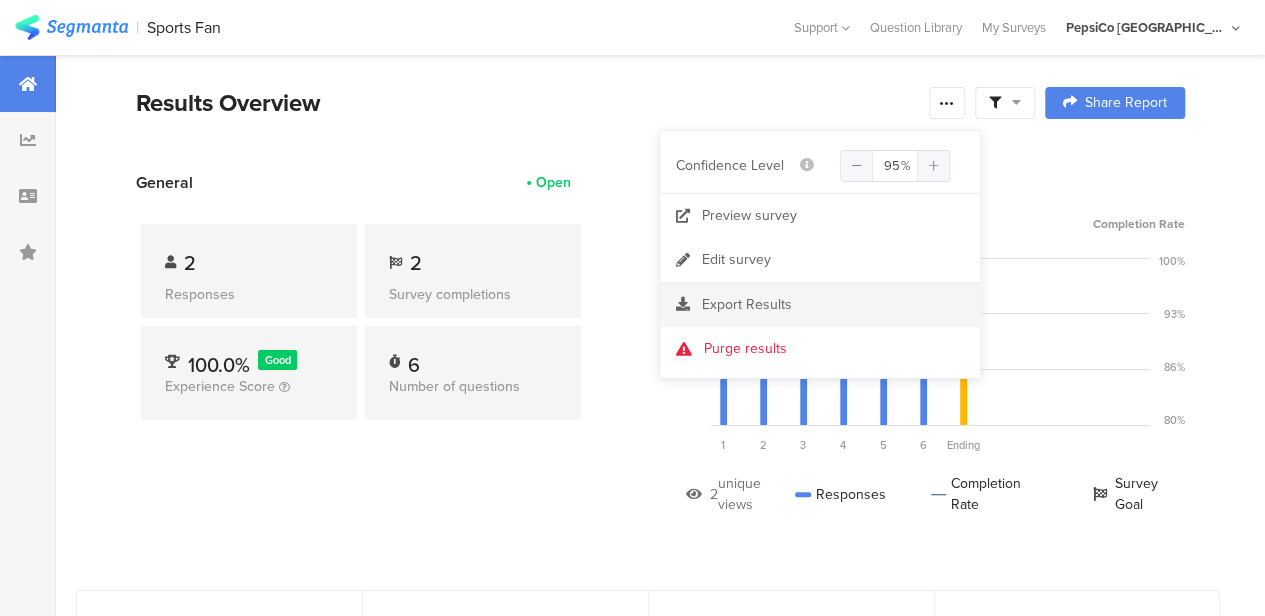 click on "Export Results" at bounding box center (747, 304) 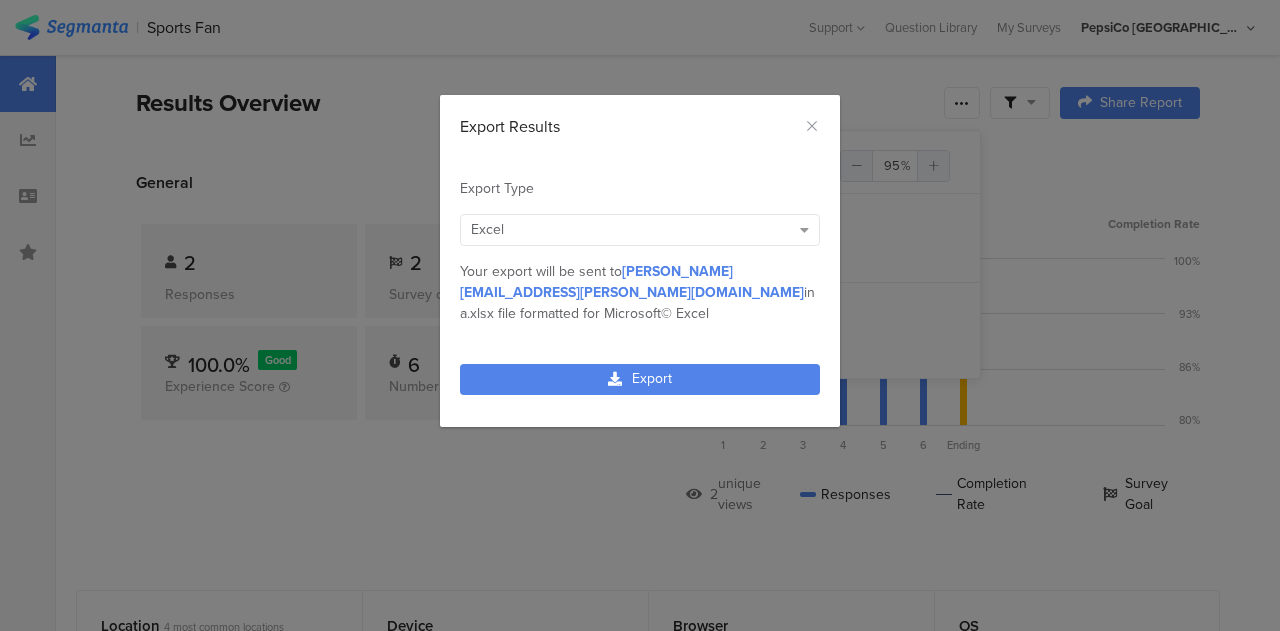 click on "Excel" at bounding box center [640, 230] 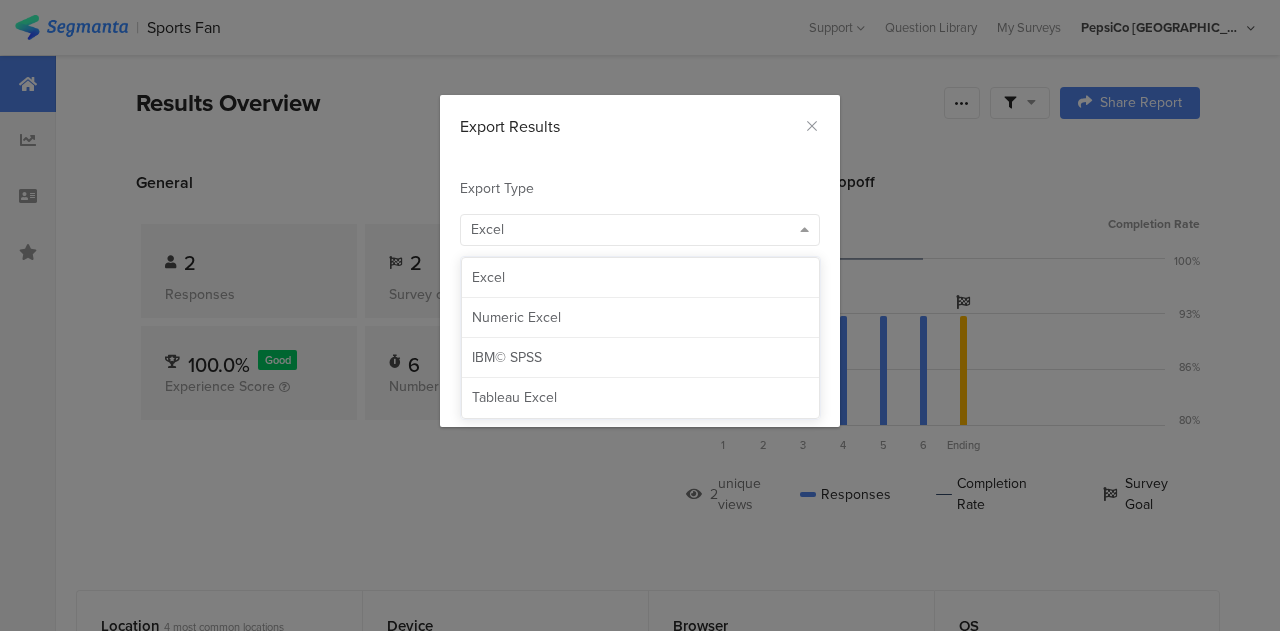 click on "Export Type
Excel     MPN     Cnsmr ID Param     Source Id Param     Lead Key Param     RECORD IND     ID NBR     Country code     Project source id   10755   Questions     ¿Le sabes o sólo gritas cuando todos gritan?      ¿Le sabes o sólo gritas cuando todos gritan?            Sí le sé chido. Sigo stats, noticias y todo el chisme.       Nivel friki. Me sé la historia, jugadores y hasta finales de hace años.       Lo básico para seguir el partido y echar cotorreo.       Sólo veo cuando hay mundial, clásico o me invitan con botanas.       Podría ser DT, neta. Lo sé todo: táctica, stats y fichajes.       ¿Te cambia el mood si ganan o pierden, o te da  igual?     ¿Te cambia el mood si ganan o pierden, o te da  igual?           Muchísimo. Si pierden, ando de malas todo el día.       Es parte de quien soy. Si ganan, gano yo, pierden y me duele en el alma.       Obvio quiero que ganen más por la carrilla entre compas. Pero tampoco me trauma." at bounding box center [640, 251] 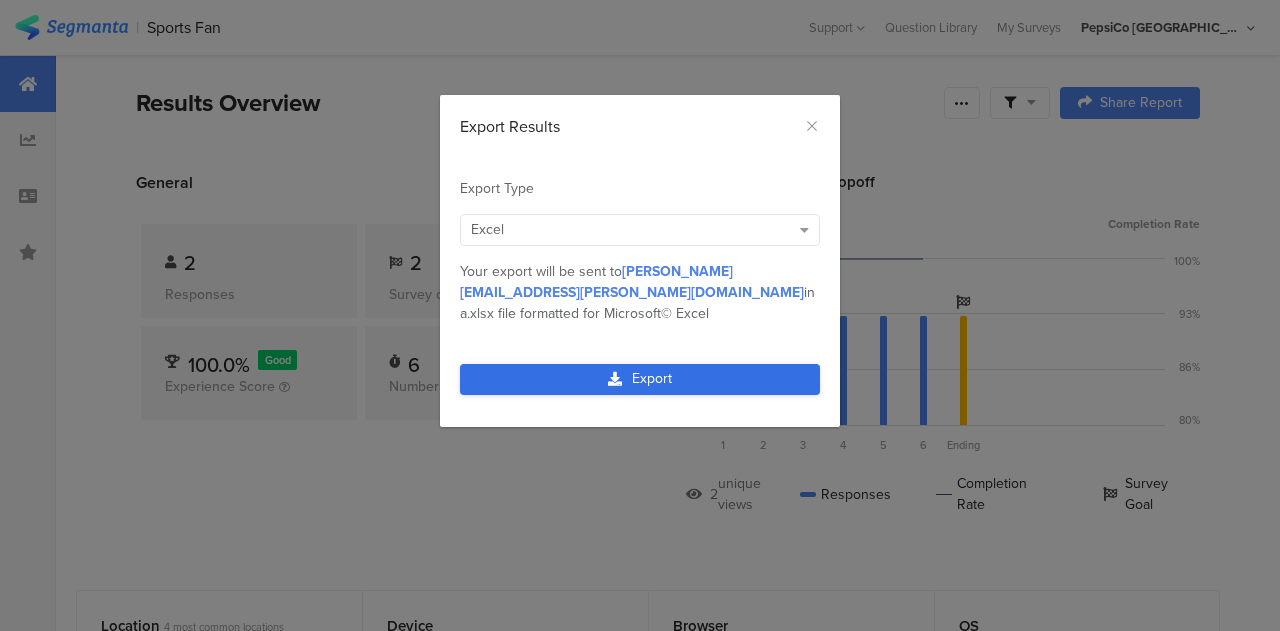 click on "Export" at bounding box center [640, 379] 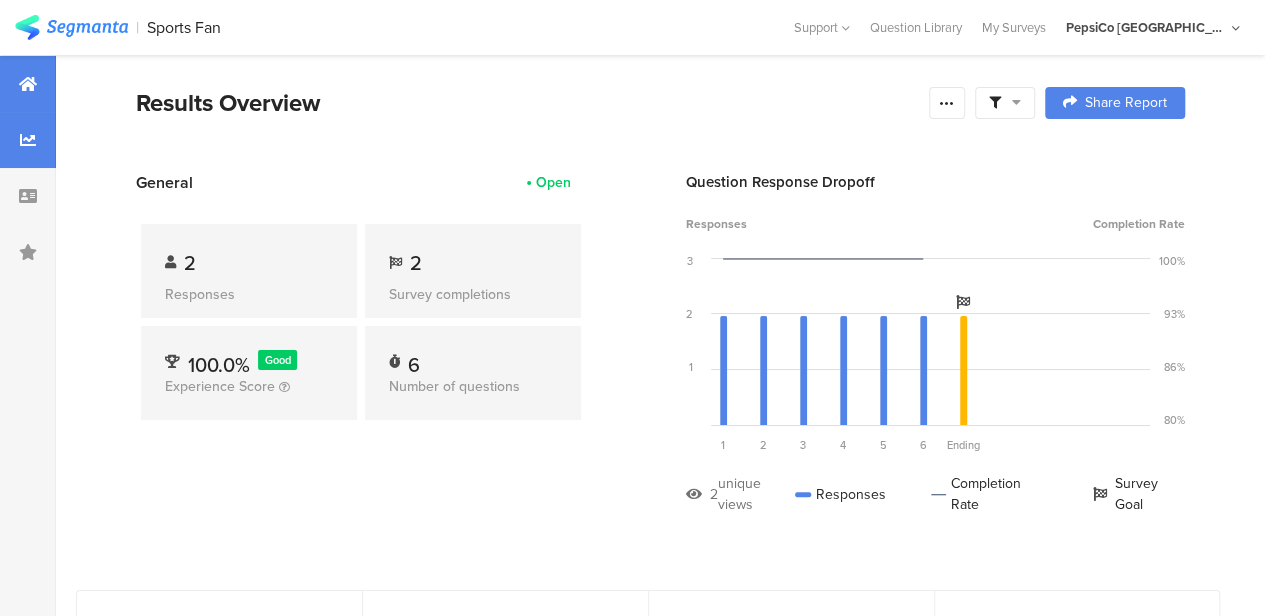 click at bounding box center (28, 140) 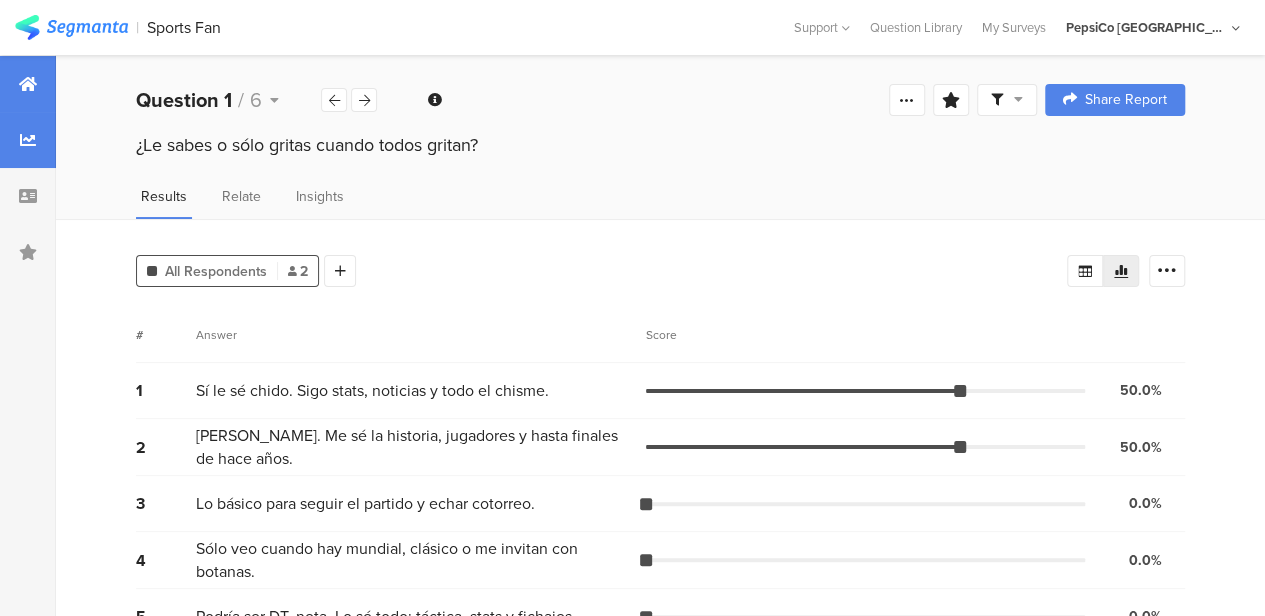 click at bounding box center (28, 84) 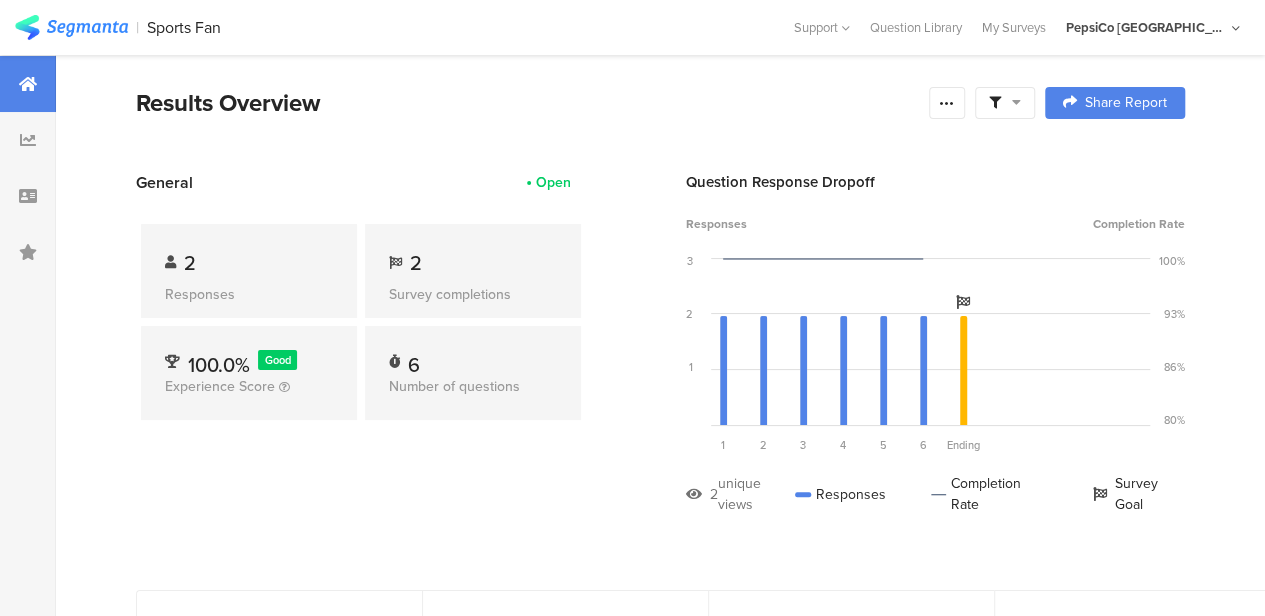 click on "|
Sports Fan
Help Center
Live Chat
Support
Question Library
My Surveys
My Accounts
PepsiCo Mexico   Member
My Profile
Logout
PepsiCo Mexico" at bounding box center [632, 27] 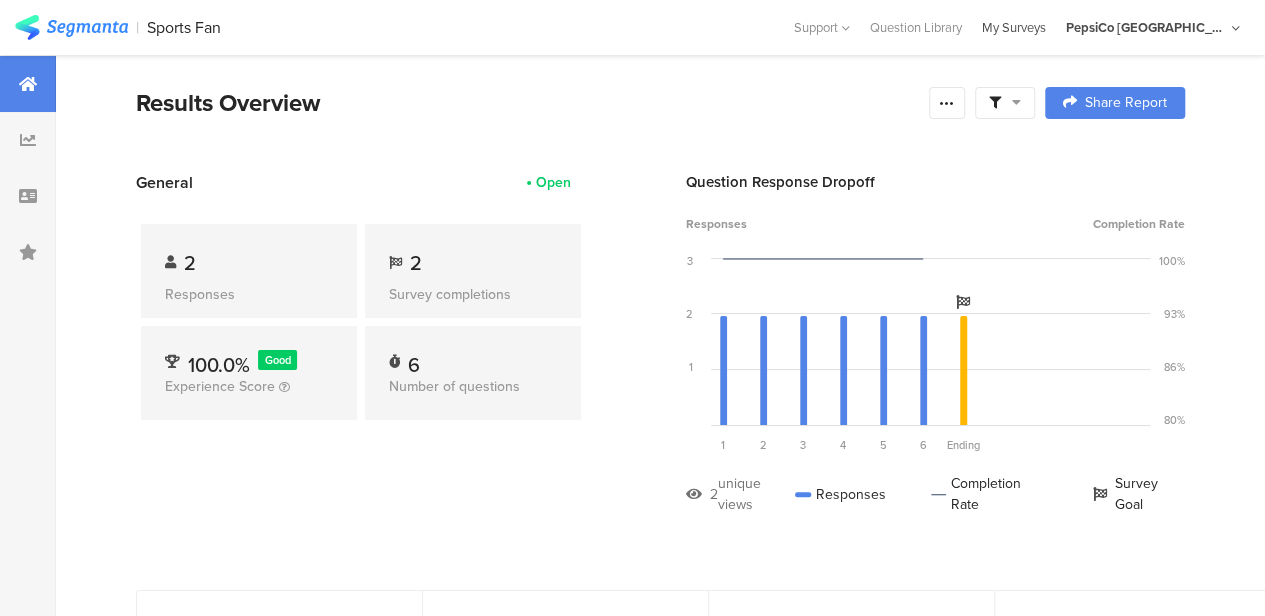 click on "My Surveys" at bounding box center (1014, 27) 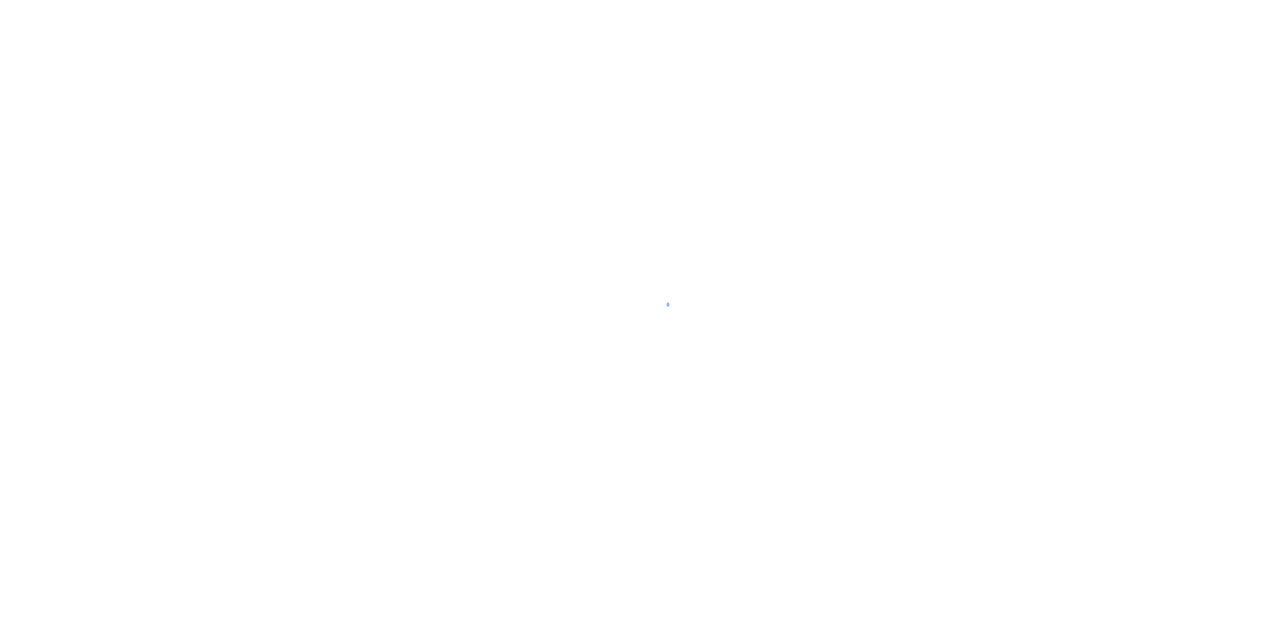 scroll, scrollTop: 0, scrollLeft: 0, axis: both 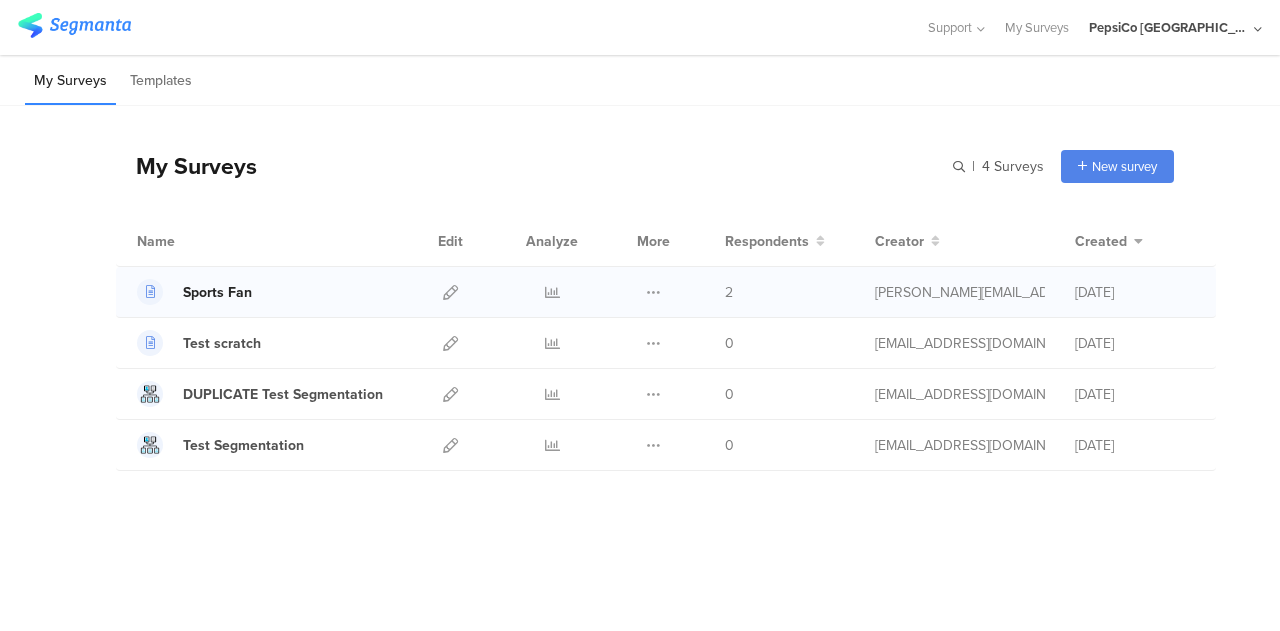 click on "Sports Fan" at bounding box center [217, 292] 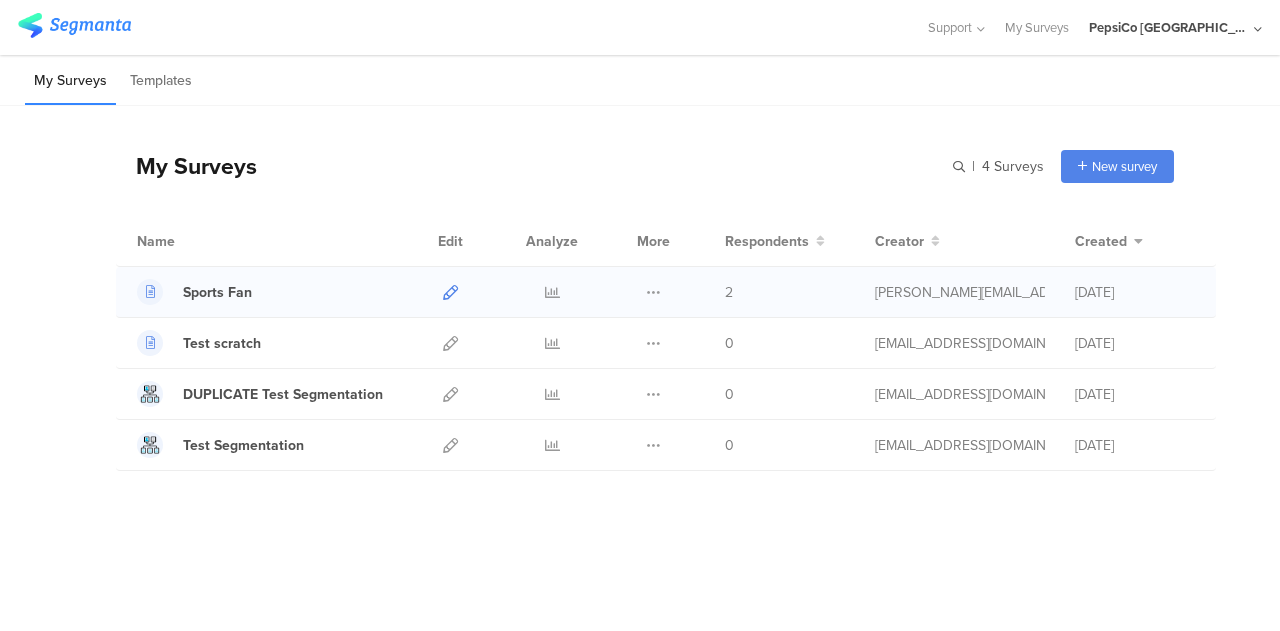 click at bounding box center (450, 292) 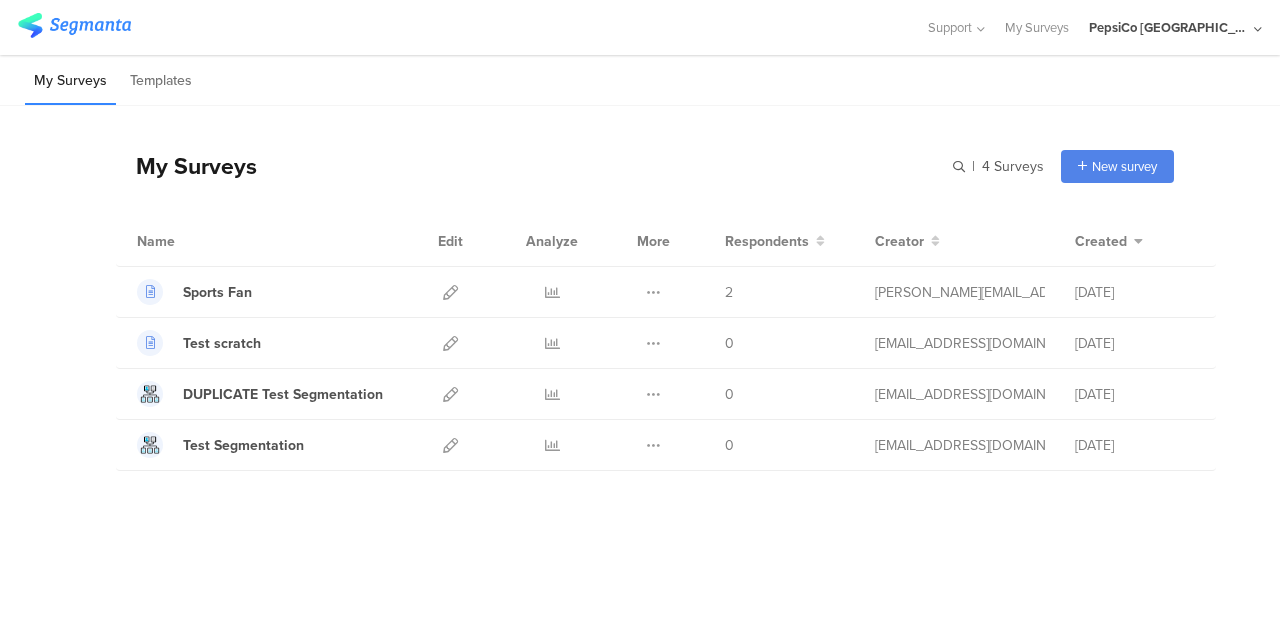 click on "My Surveys
|
4 Surveys
New survey
Start from scratch
Choose from templates" at bounding box center [645, 166] 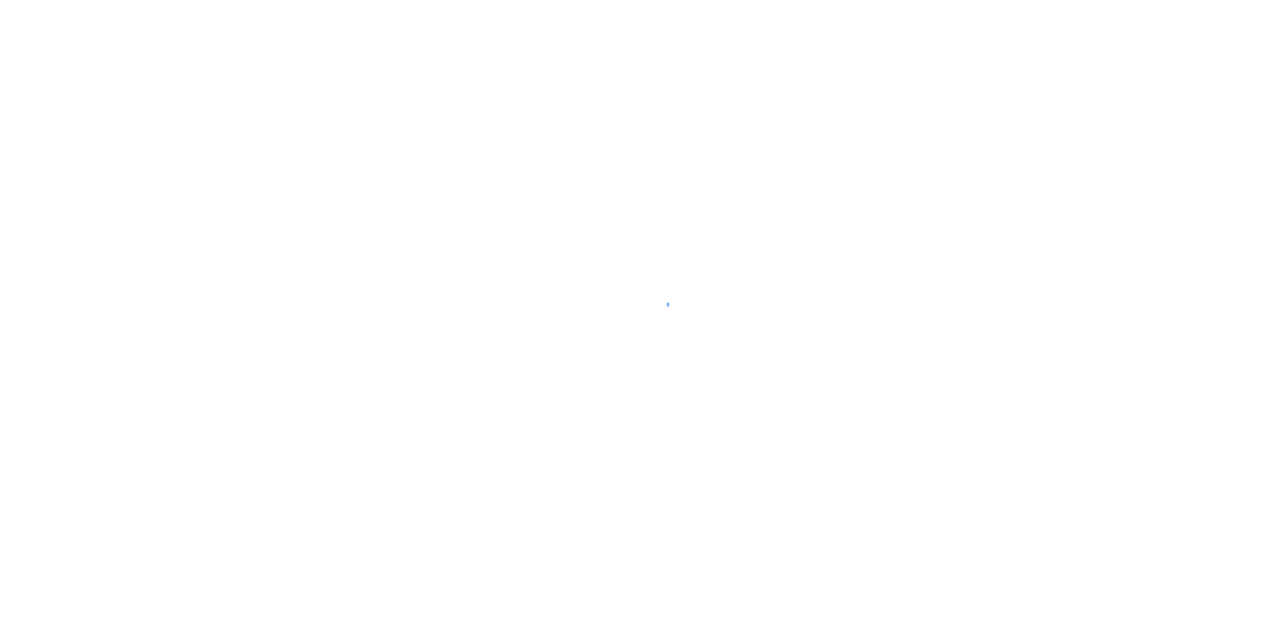 scroll, scrollTop: 0, scrollLeft: 0, axis: both 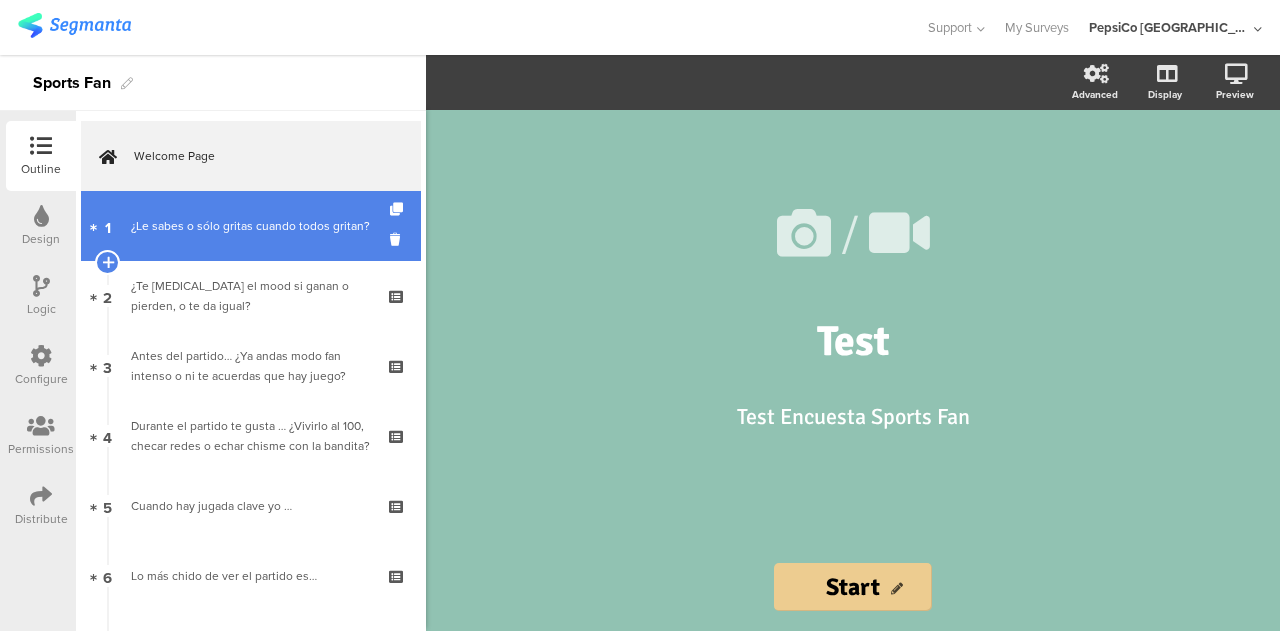 click on "¿Le sabes o sólo gritas cuando todos gritan?" at bounding box center (250, 226) 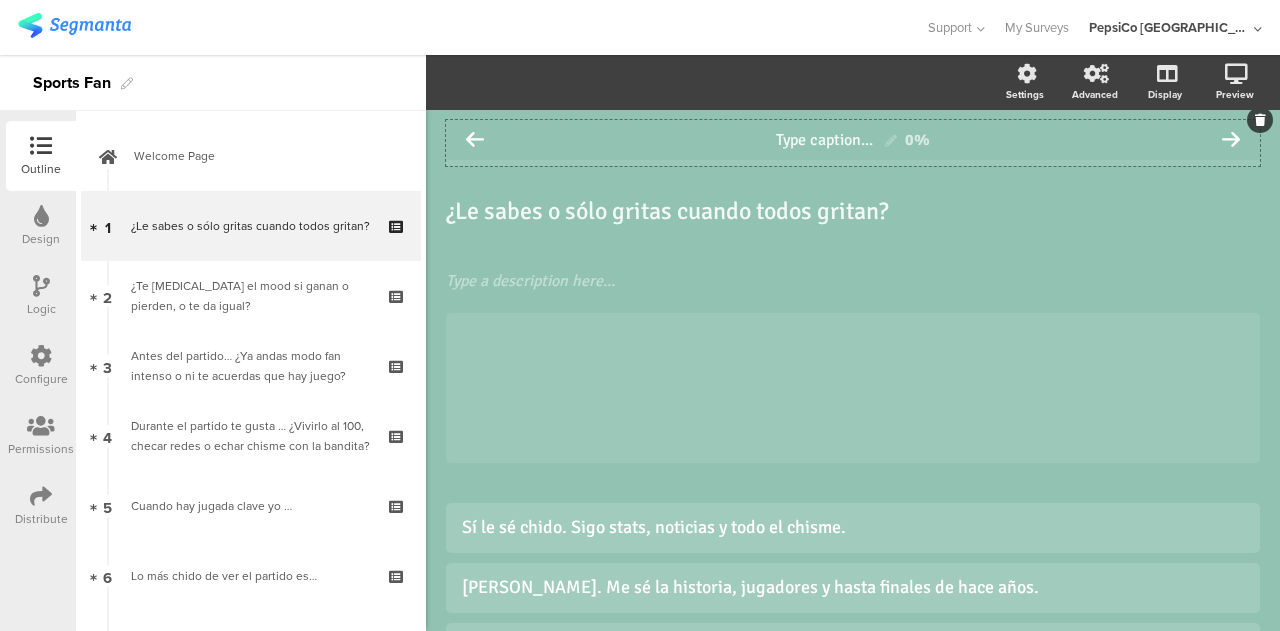 click 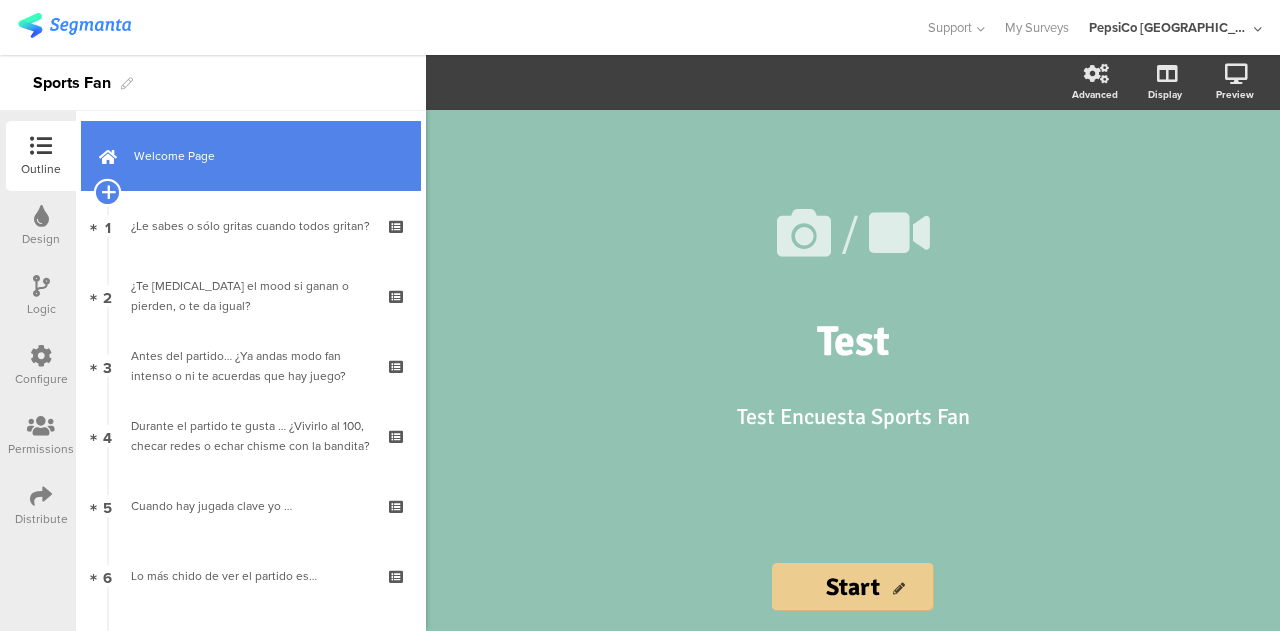 click at bounding box center [107, 192] 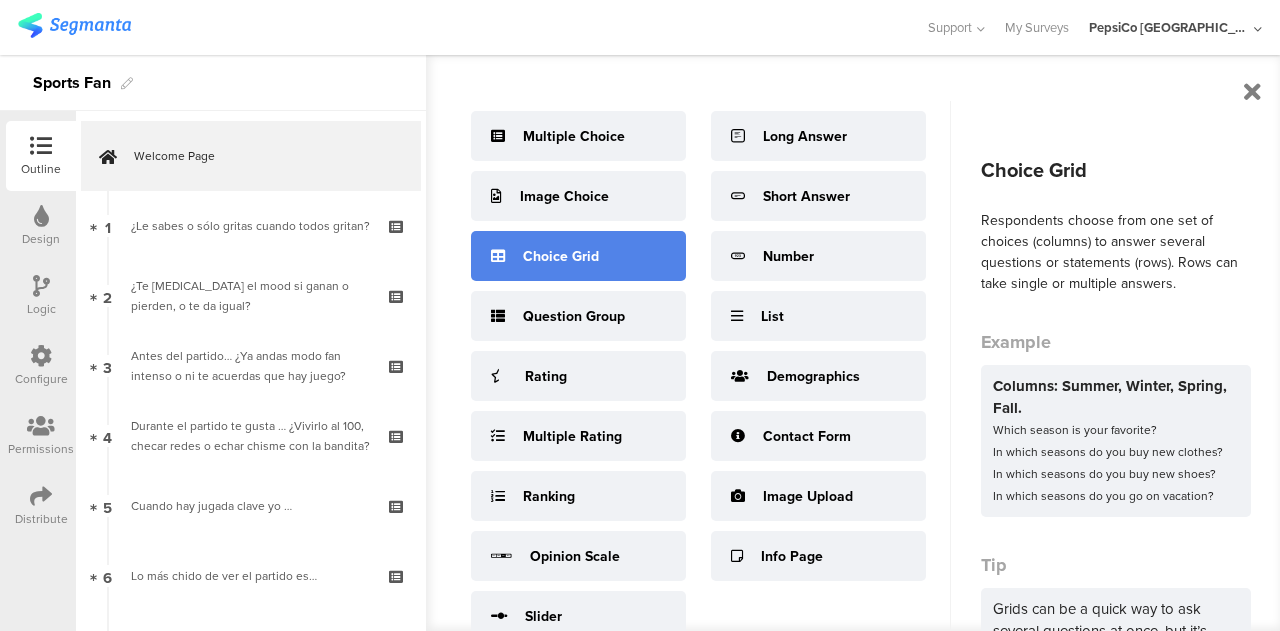 scroll, scrollTop: 69, scrollLeft: 0, axis: vertical 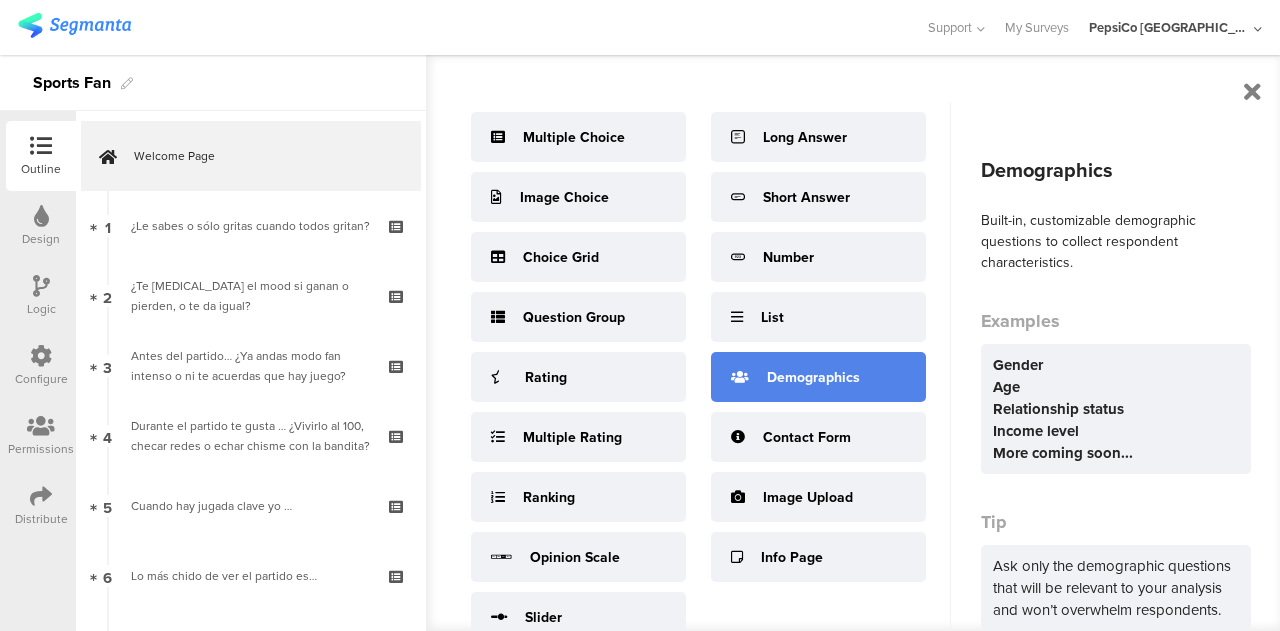 click on "Demographics" at bounding box center (818, 377) 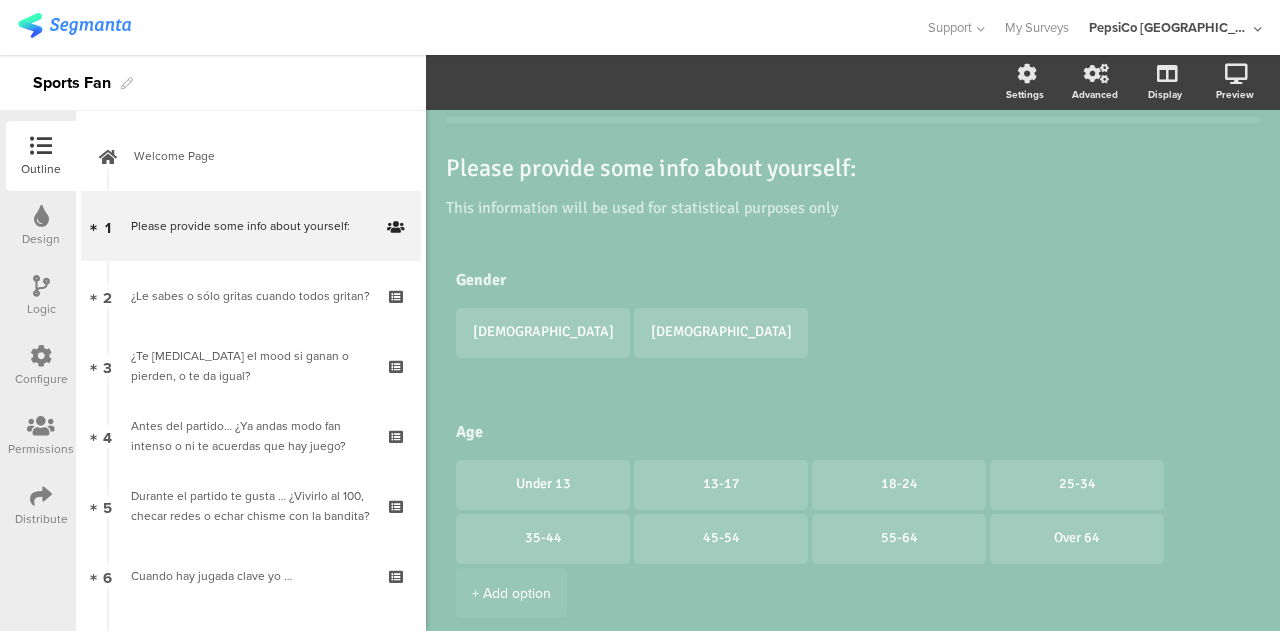 scroll, scrollTop: 0, scrollLeft: 0, axis: both 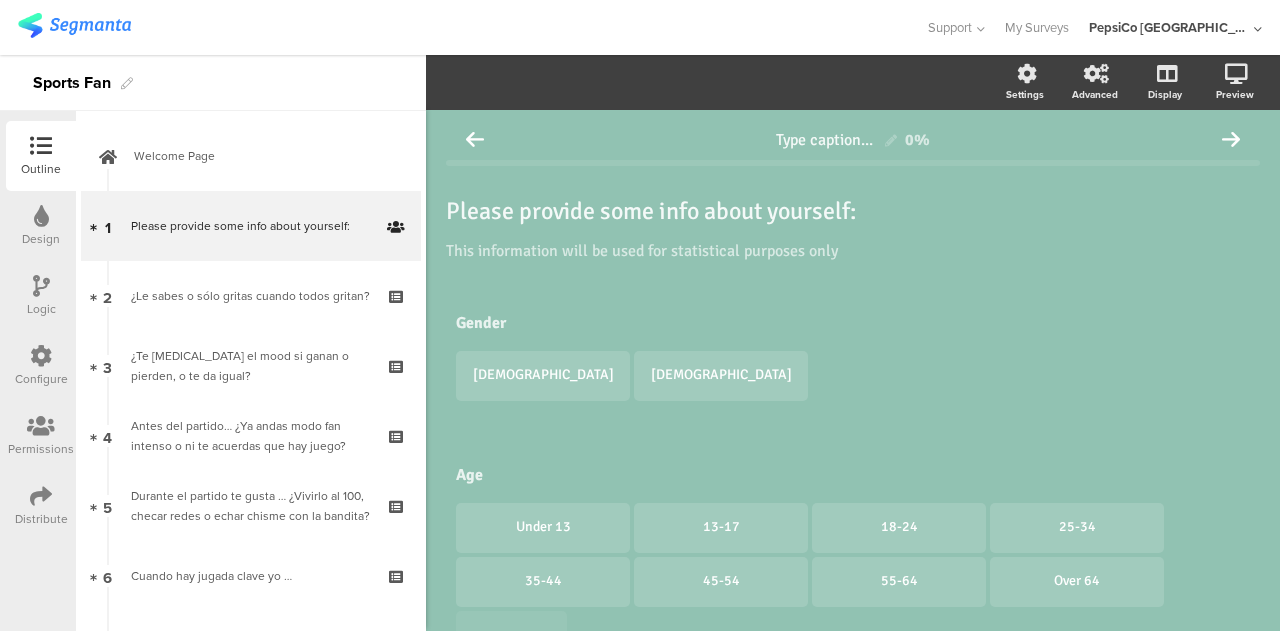 drag, startPoint x: 866, startPoint y: 431, endPoint x: 794, endPoint y: 445, distance: 73.34848 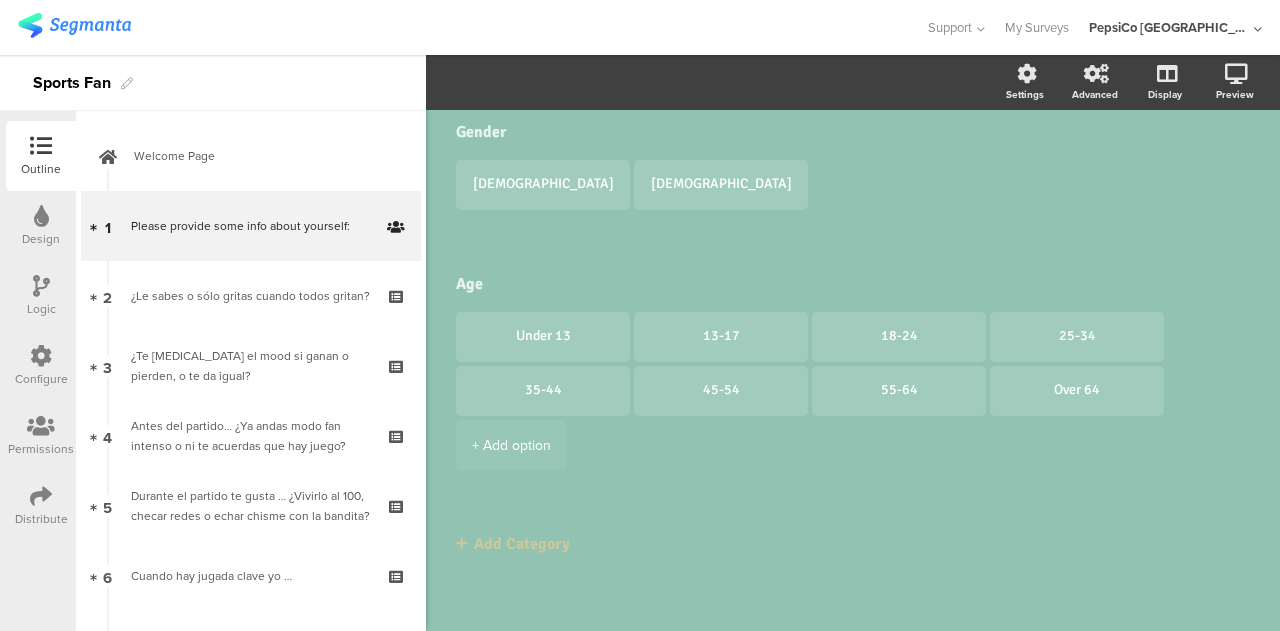 scroll, scrollTop: 201, scrollLeft: 0, axis: vertical 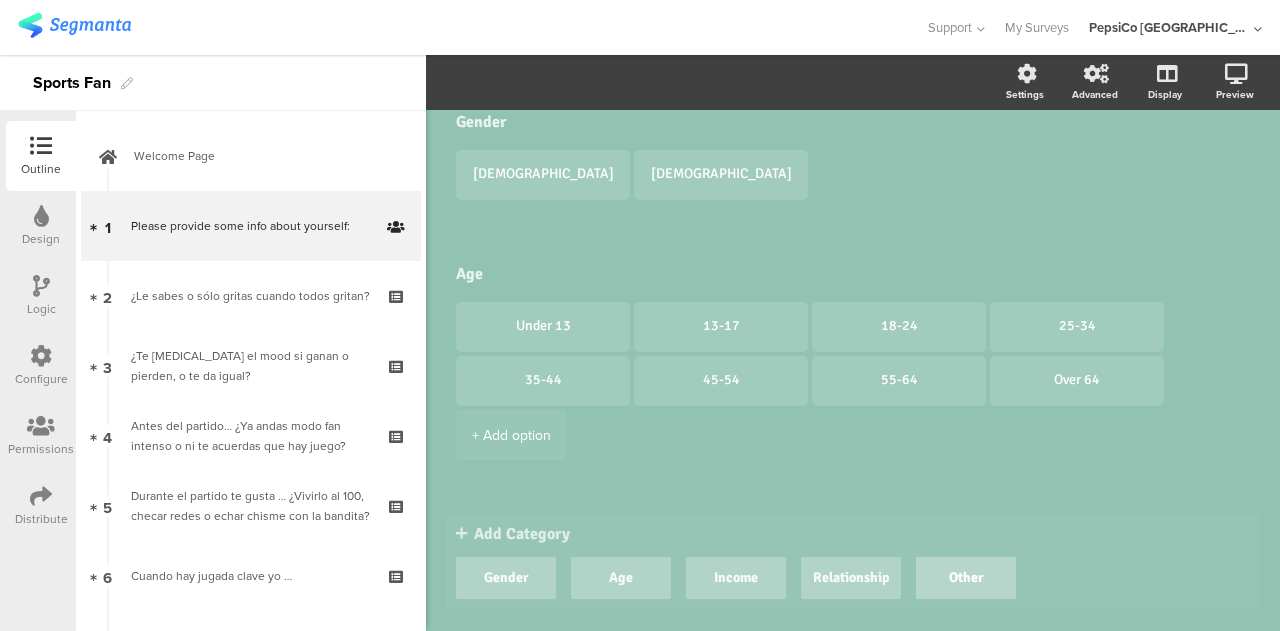 click on "Other" 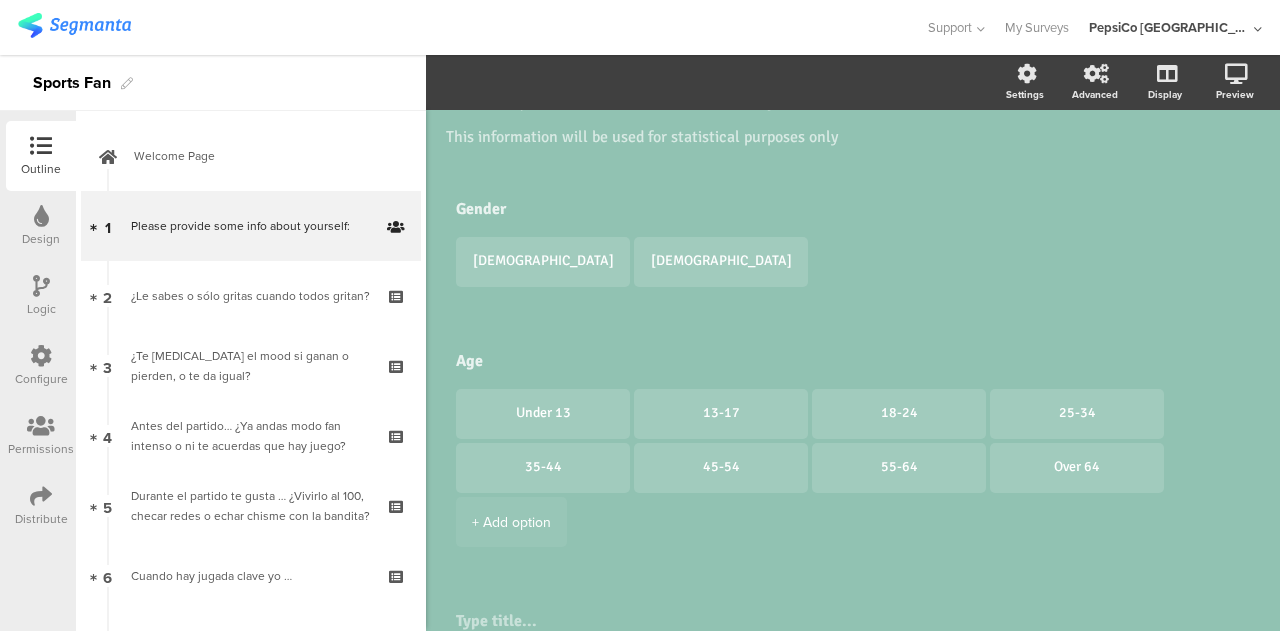 scroll, scrollTop: 0, scrollLeft: 0, axis: both 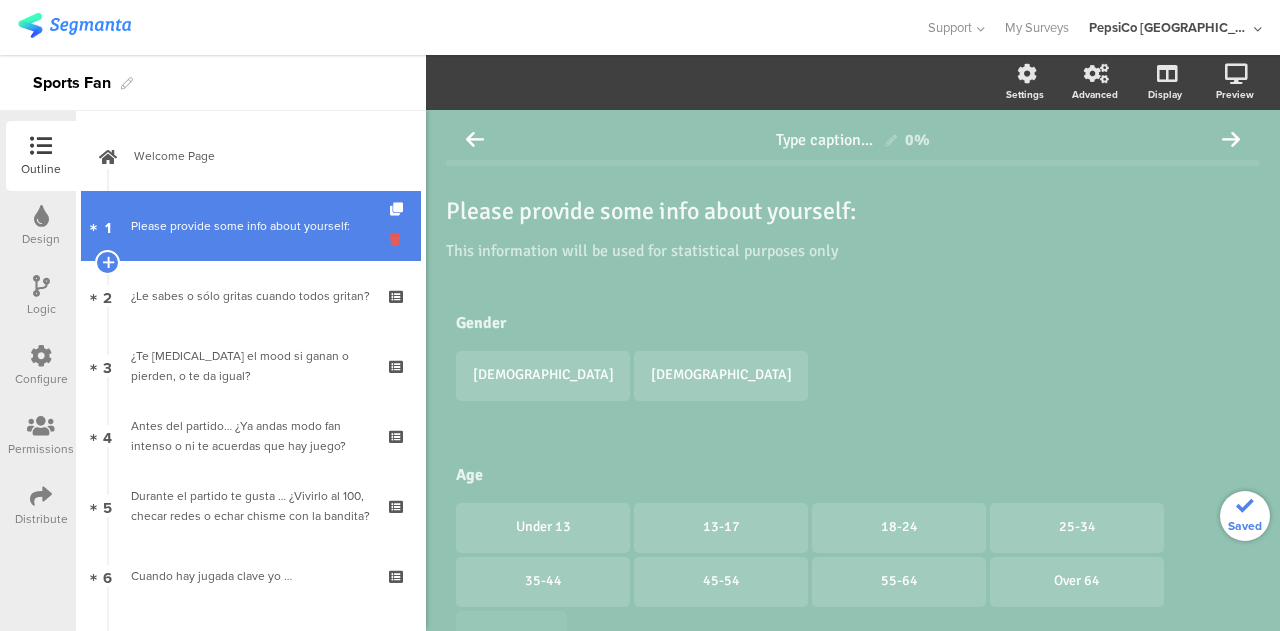 click at bounding box center (398, 239) 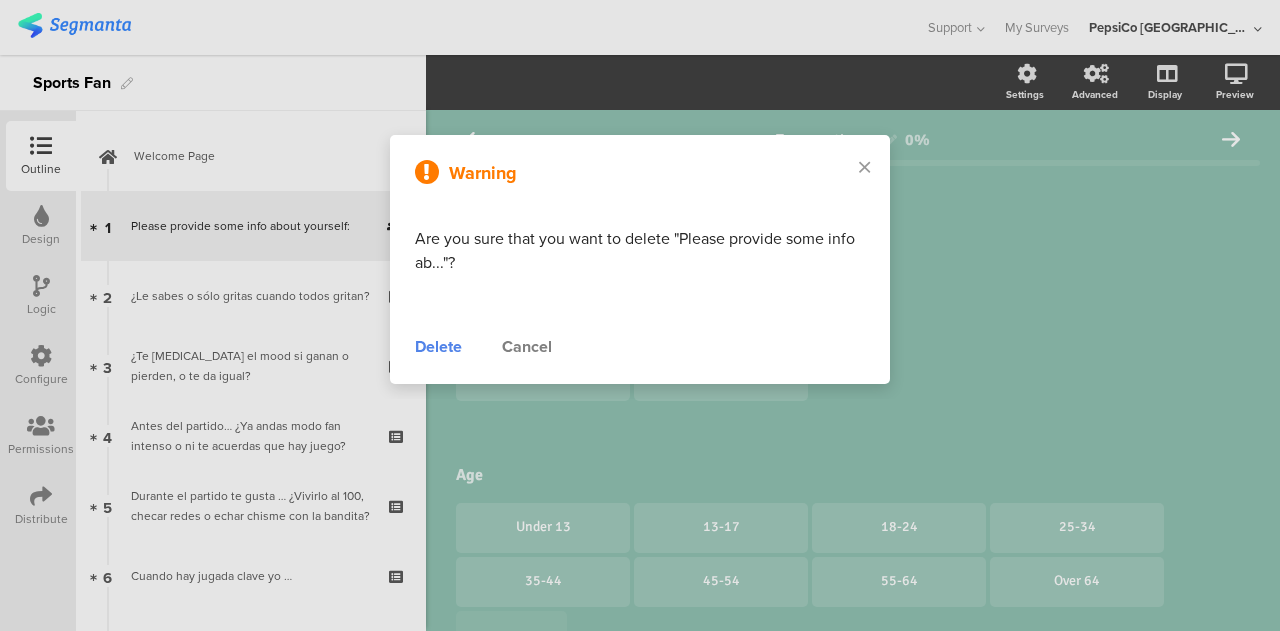 click on "Delete" at bounding box center [438, 347] 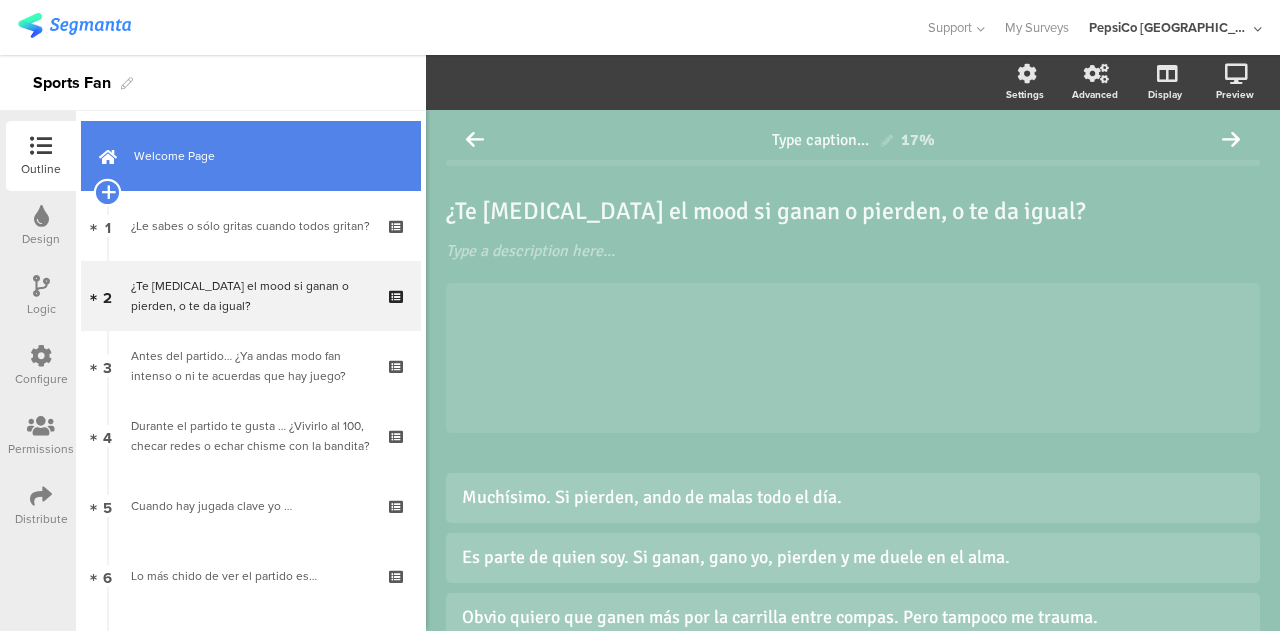 click at bounding box center [108, 193] 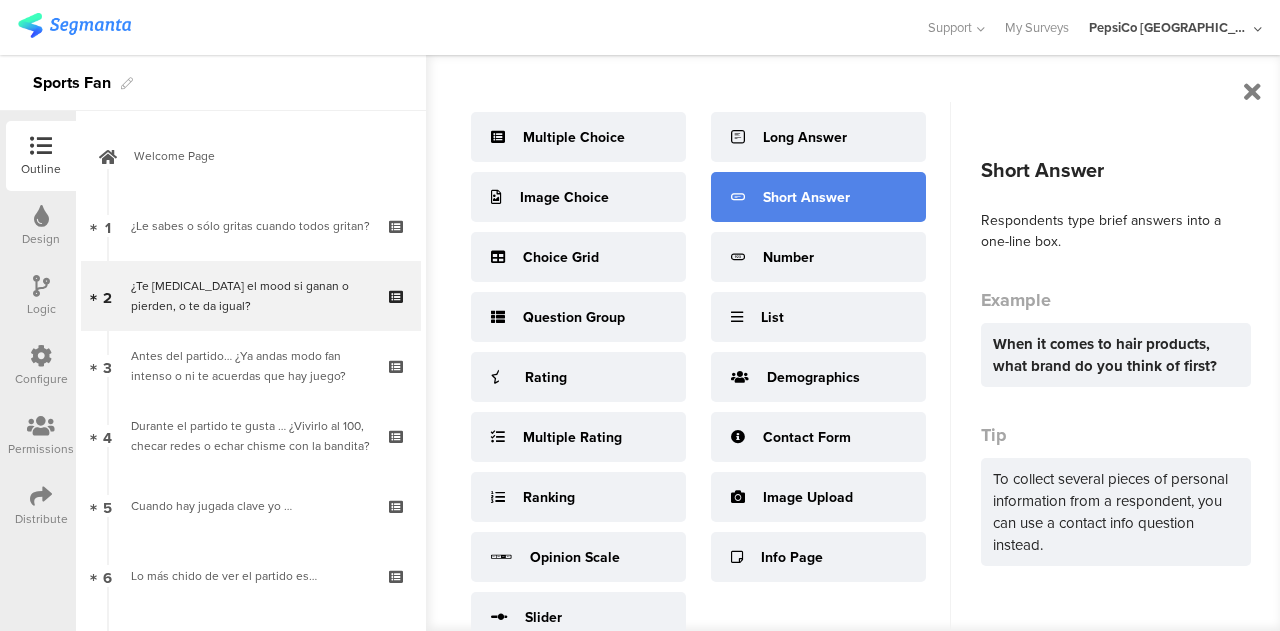 click on "Short Answer" at bounding box center (818, 197) 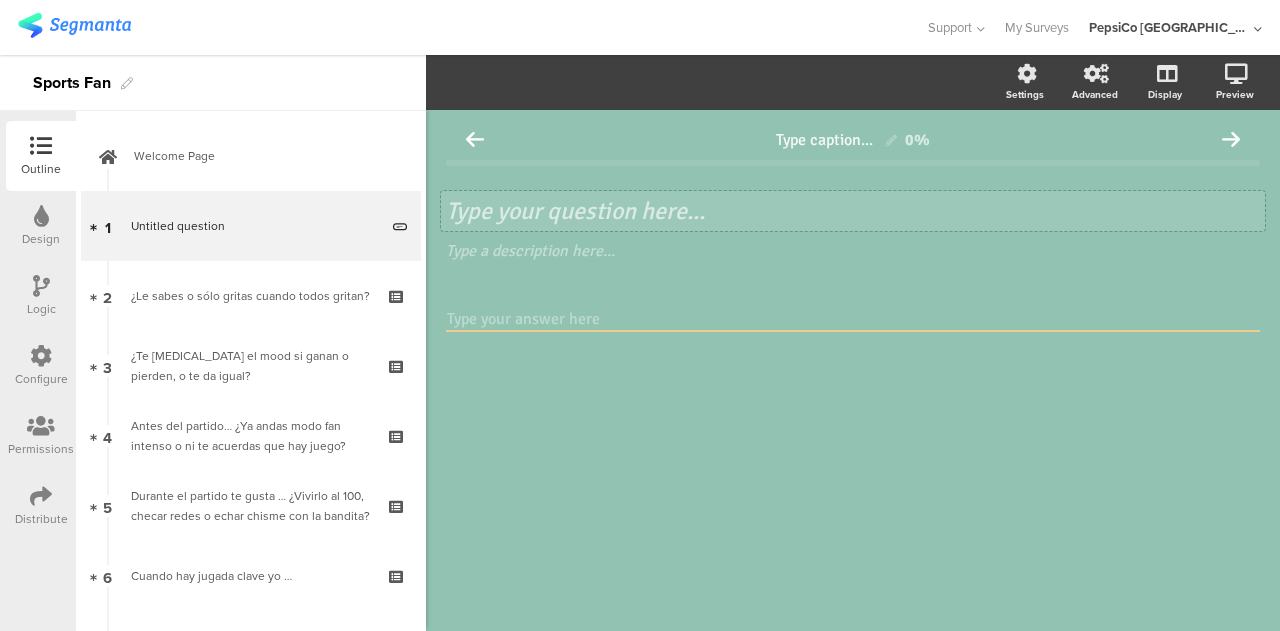 click on "Type your question here..." 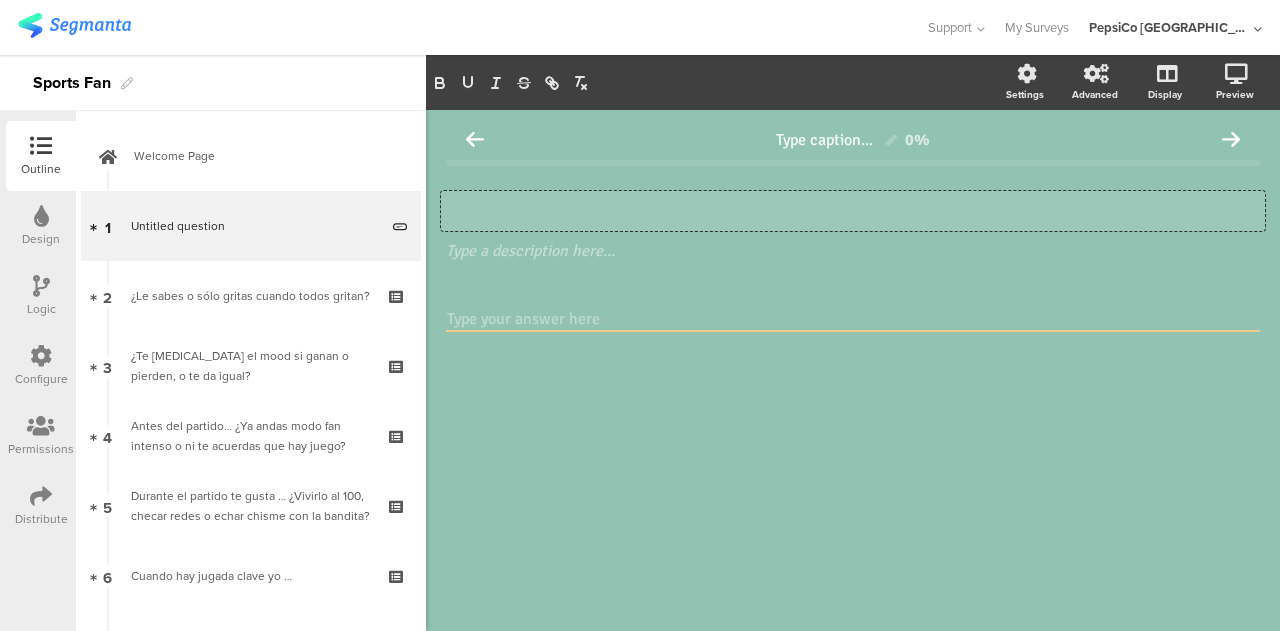 type 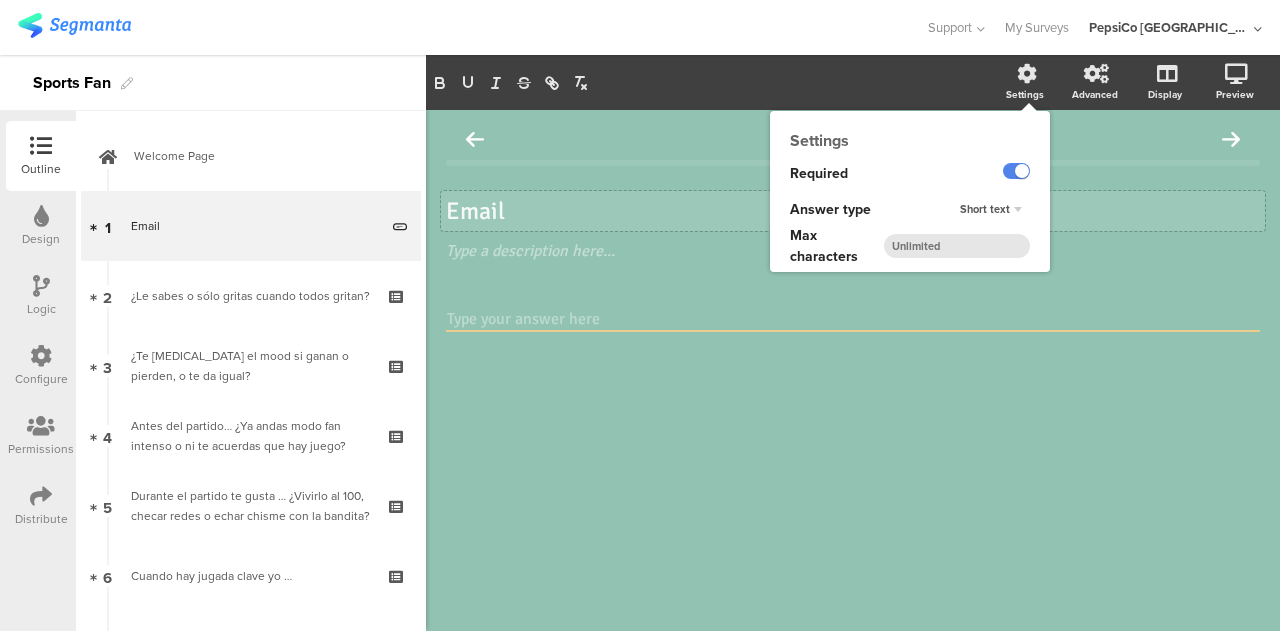 click on "Short text" 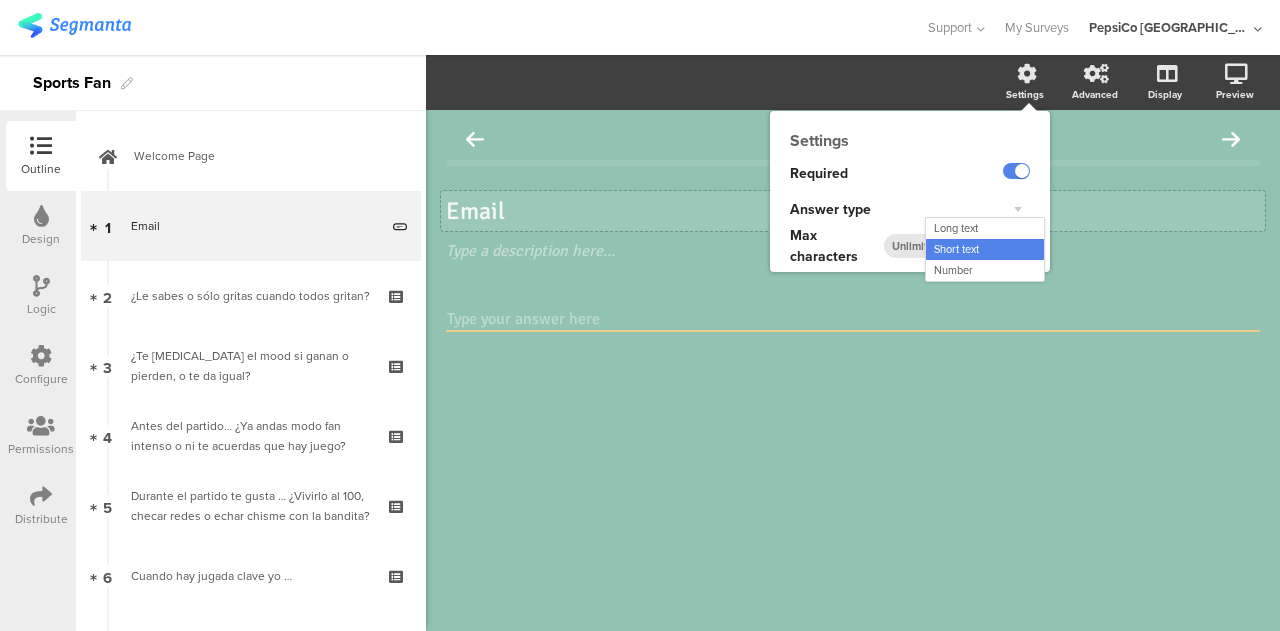 click on "Short text
Long text
Short text
Number" 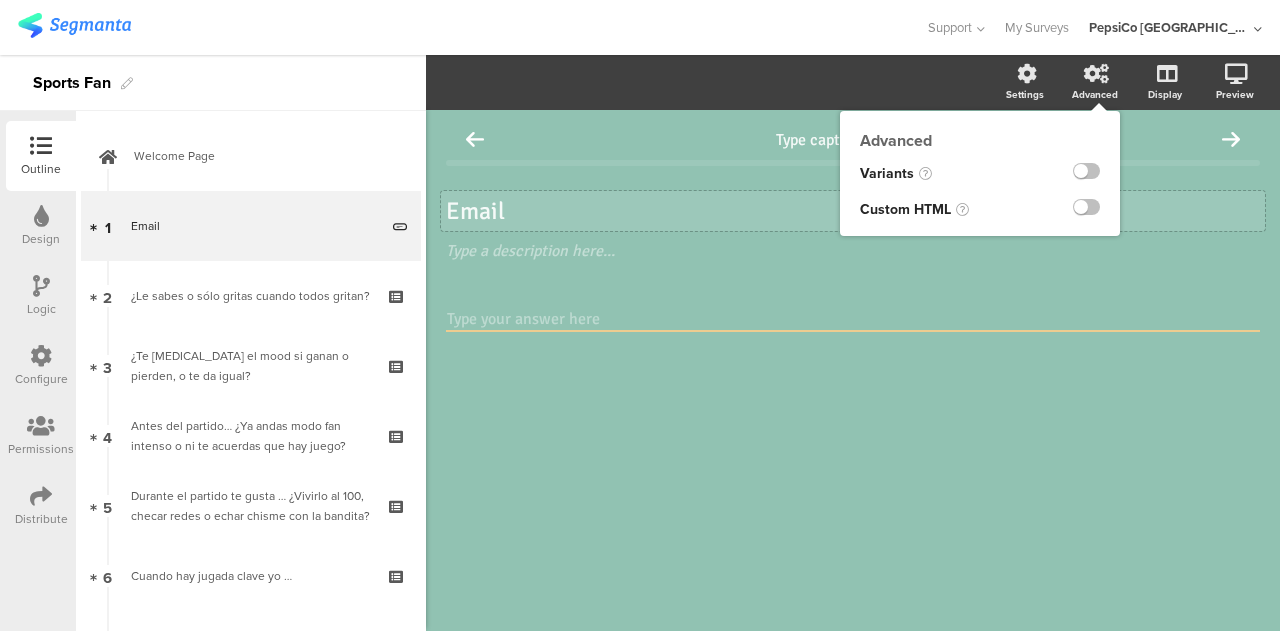 click on "Advanced" 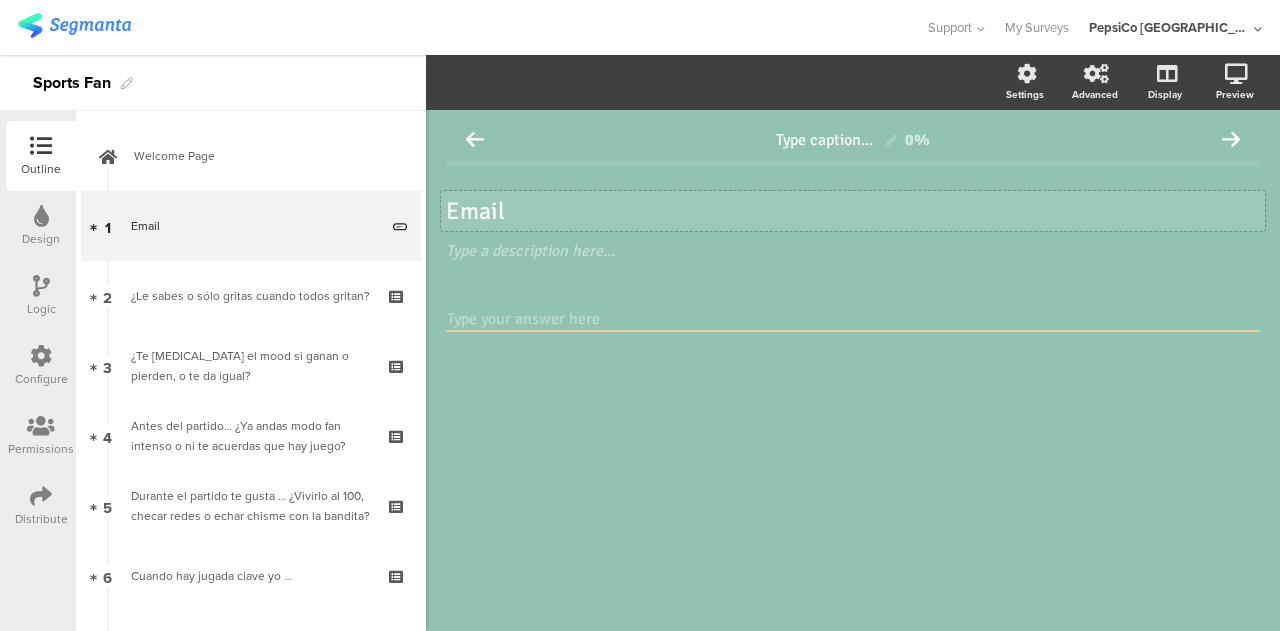 click 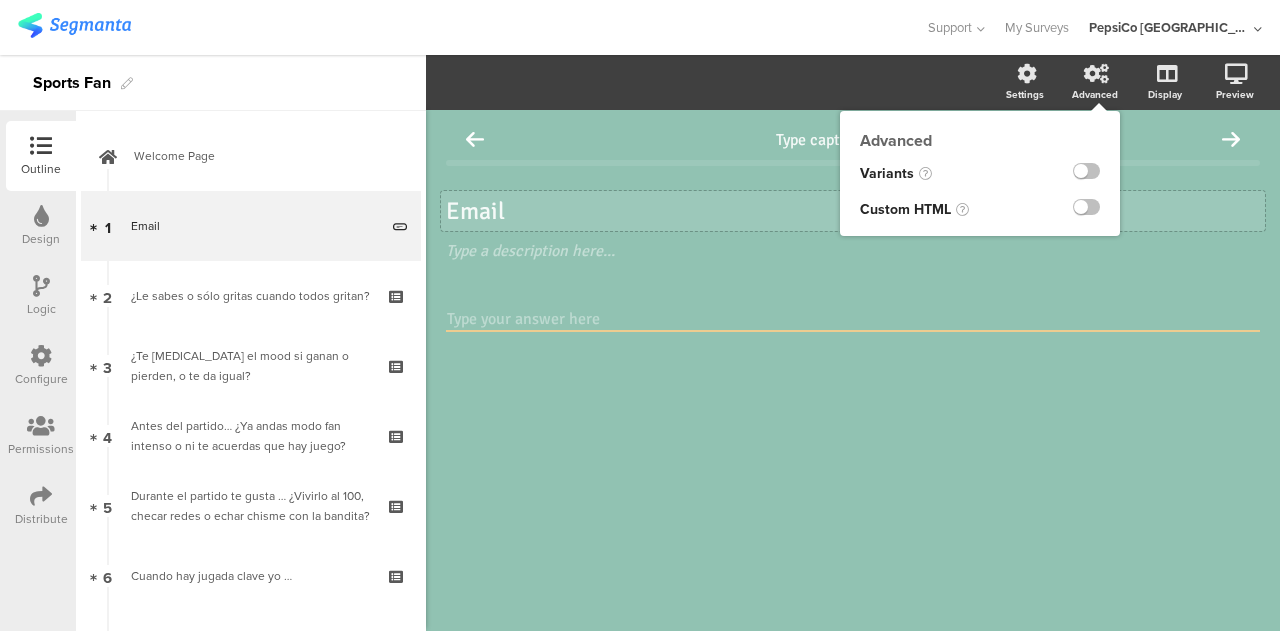 click on "Advanced" 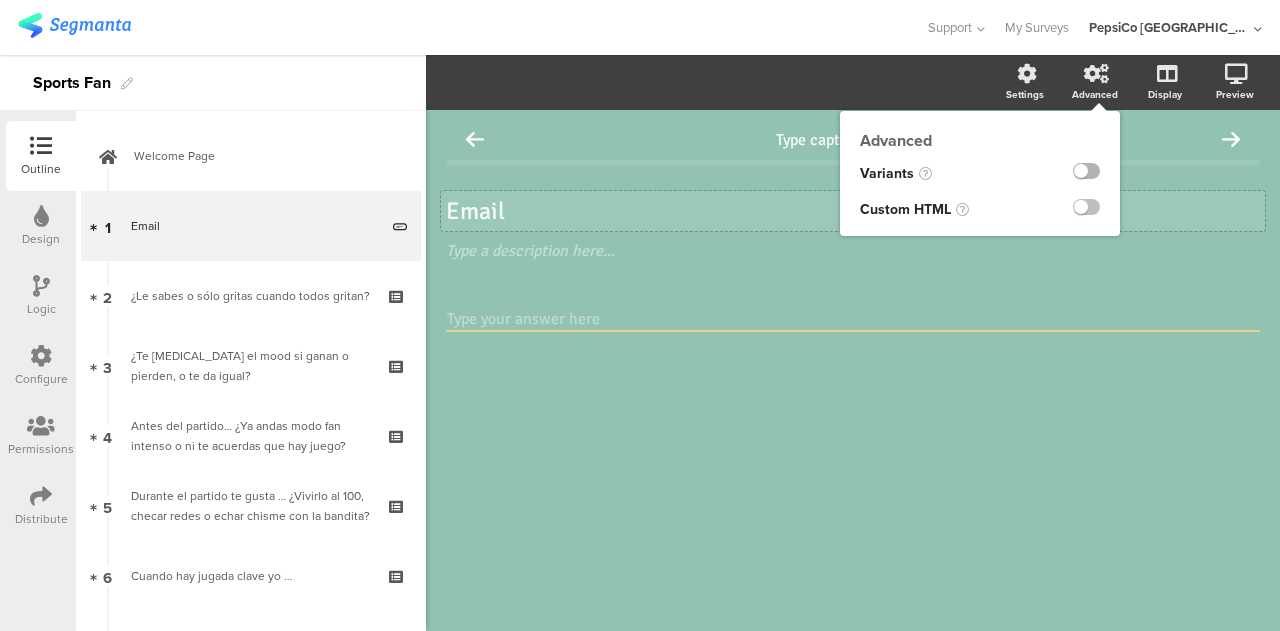 click 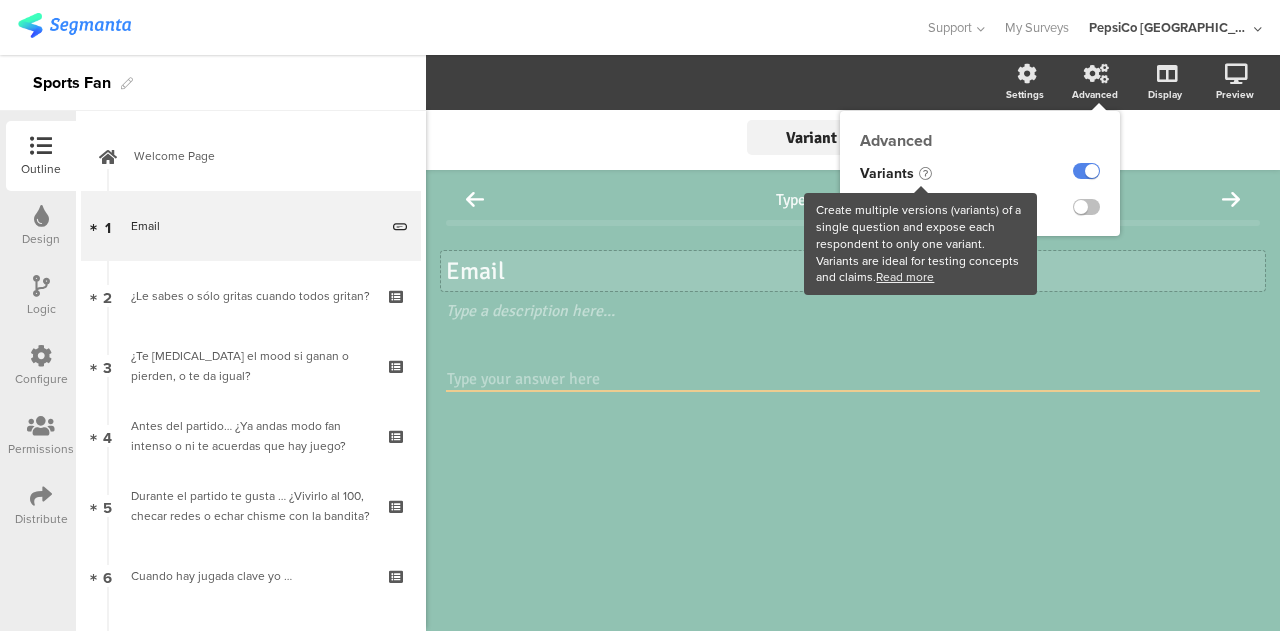 click on "Read more" at bounding box center (905, 277) 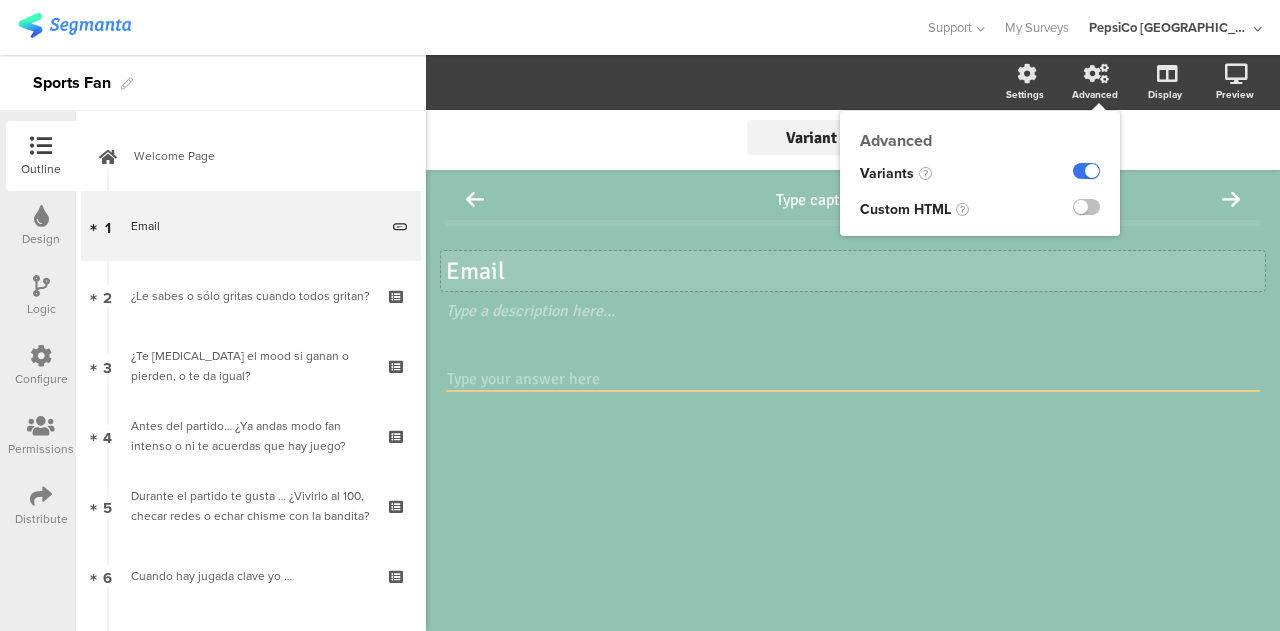 click 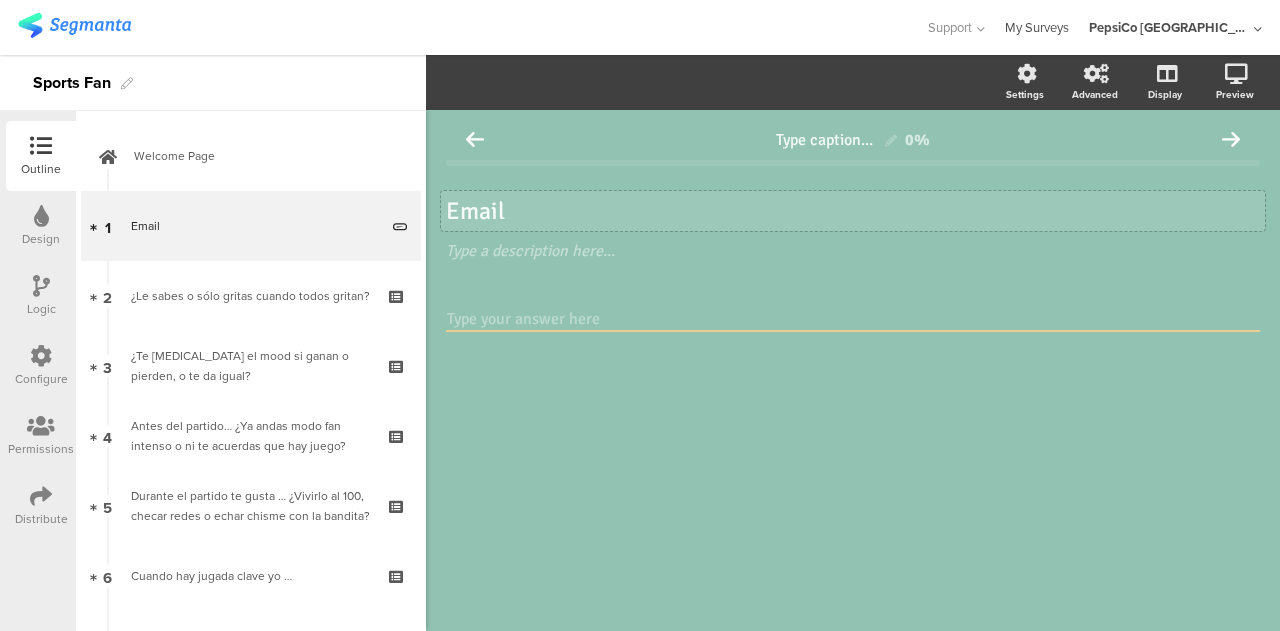 click on "My Surveys" at bounding box center (1037, 27) 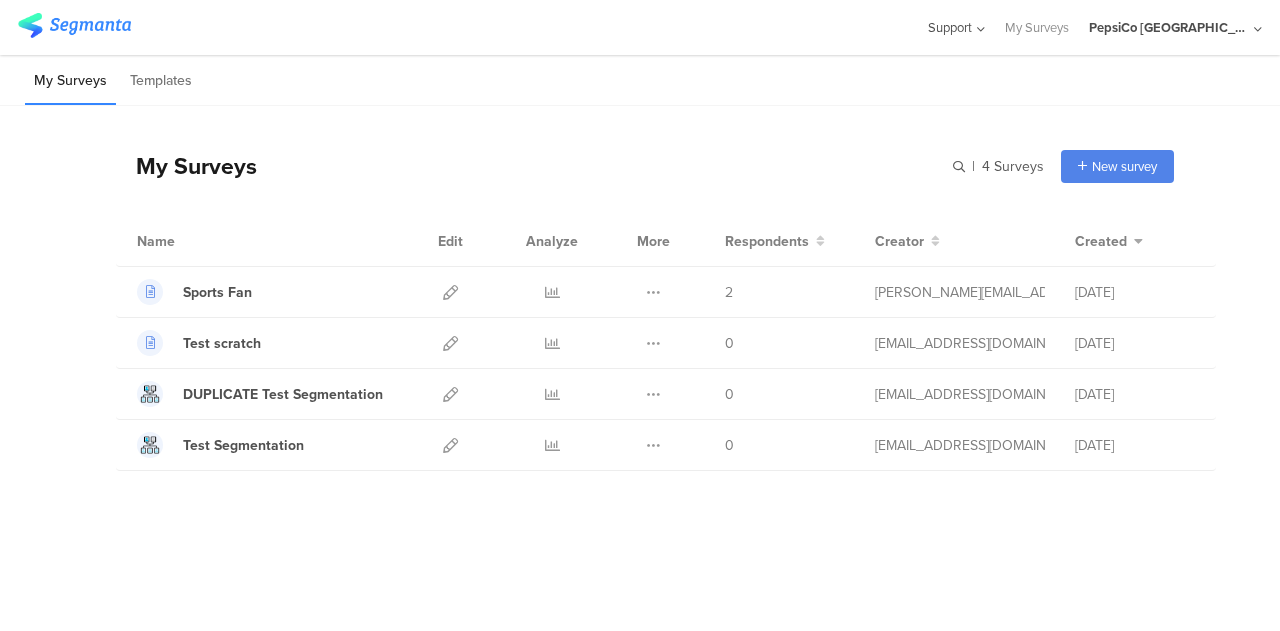click on "Support" at bounding box center [950, 27] 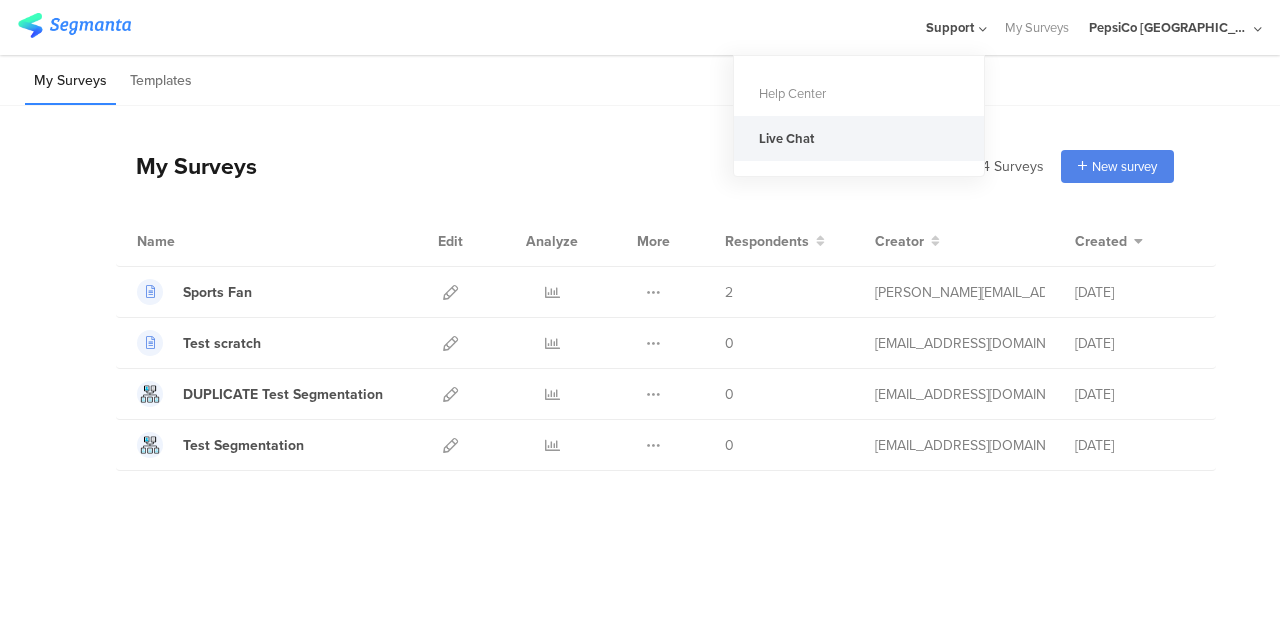 click on "Live Chat" at bounding box center (859, 138) 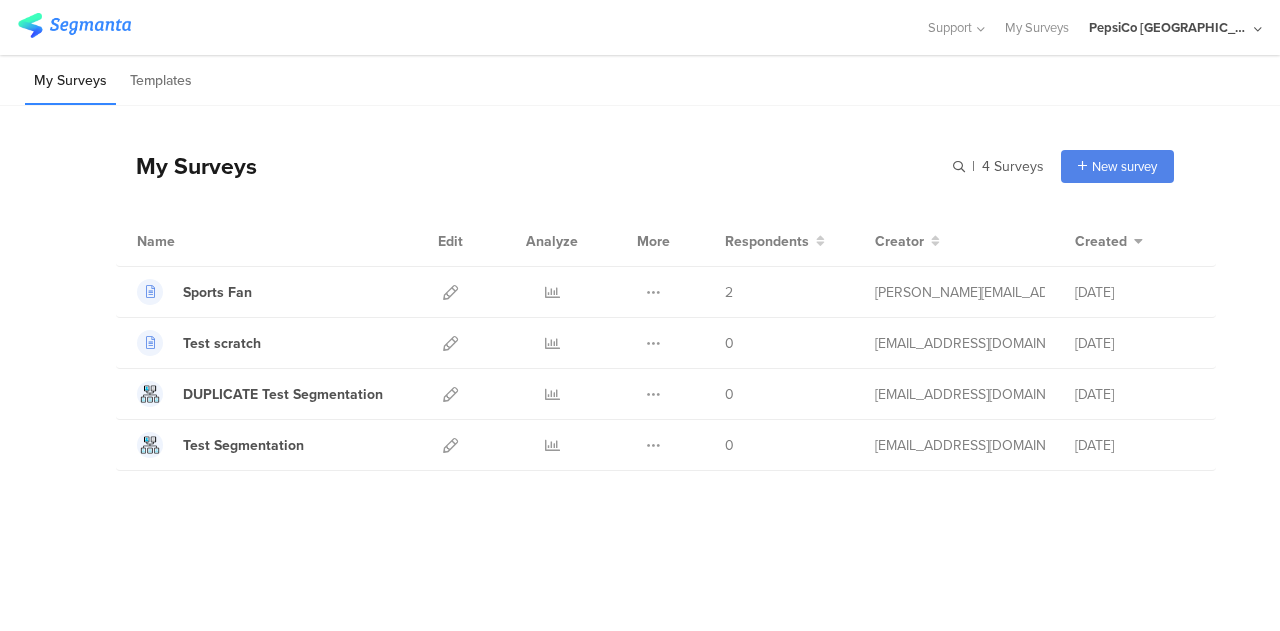 click on "My Surveys
|
4 Surveys
New survey
Start from scratch
Choose from templates" at bounding box center (645, 166) 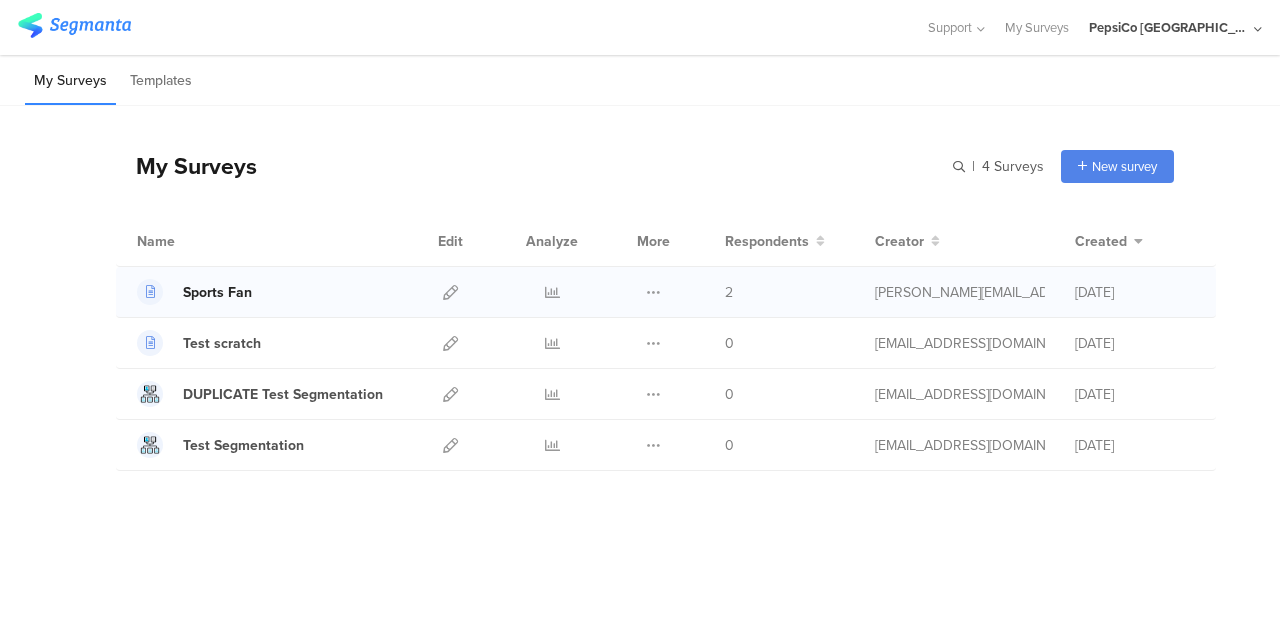 click on "Sports Fan" at bounding box center (217, 292) 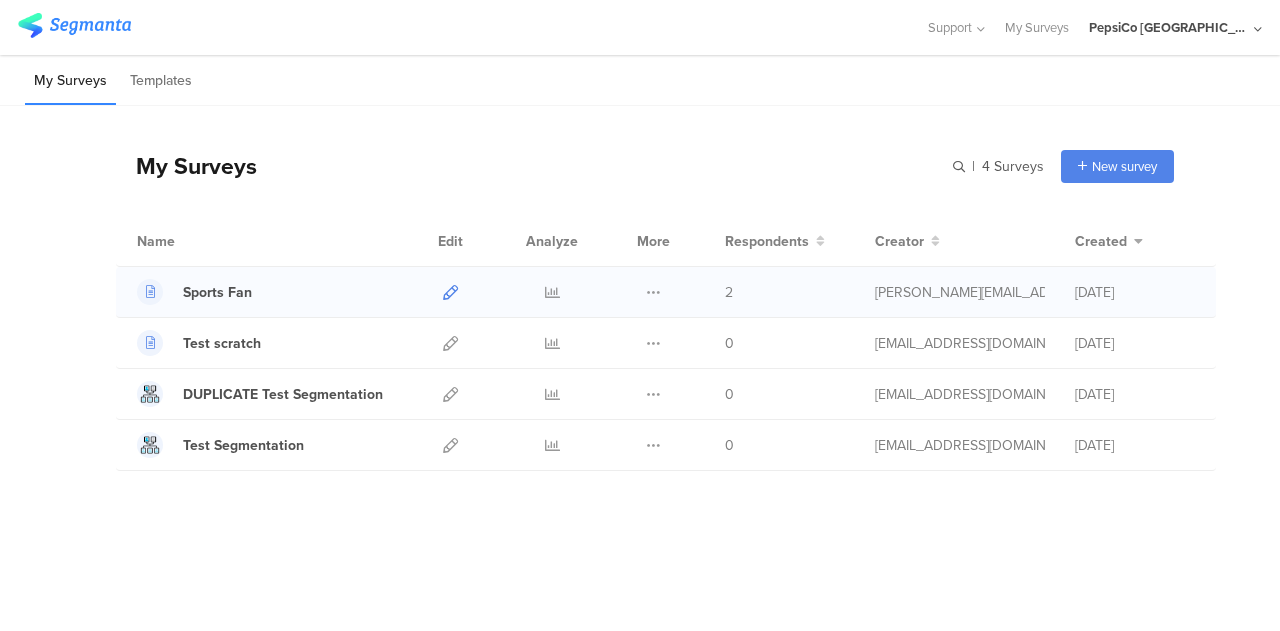 click at bounding box center (450, 292) 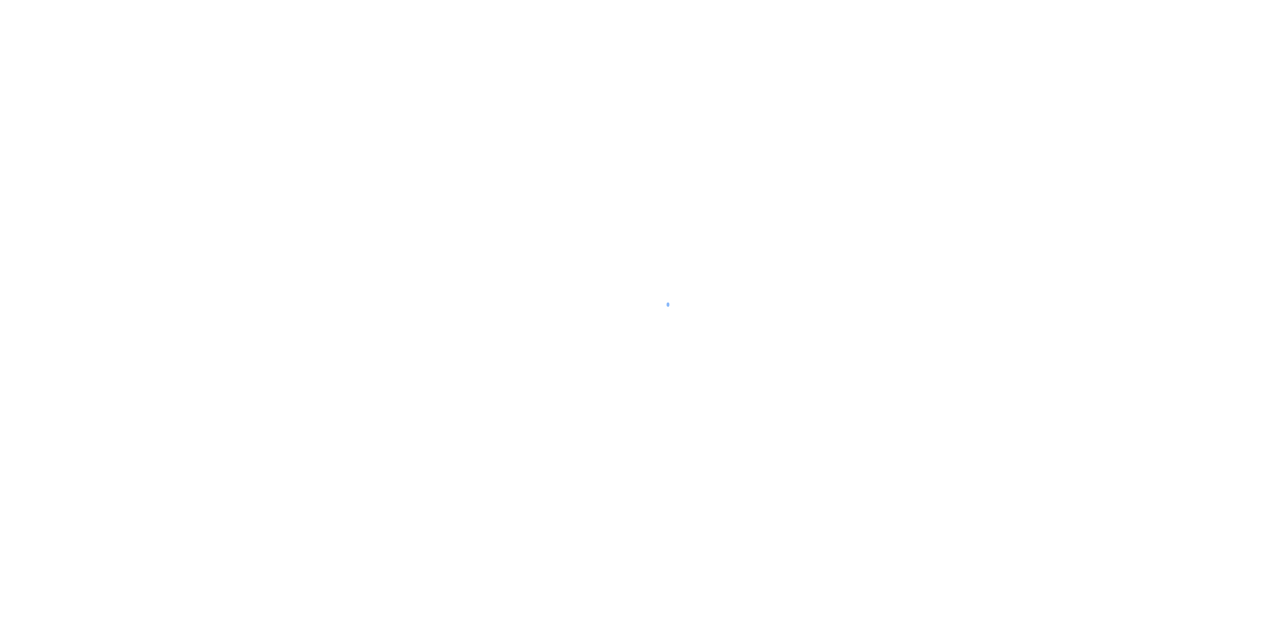 scroll, scrollTop: 0, scrollLeft: 0, axis: both 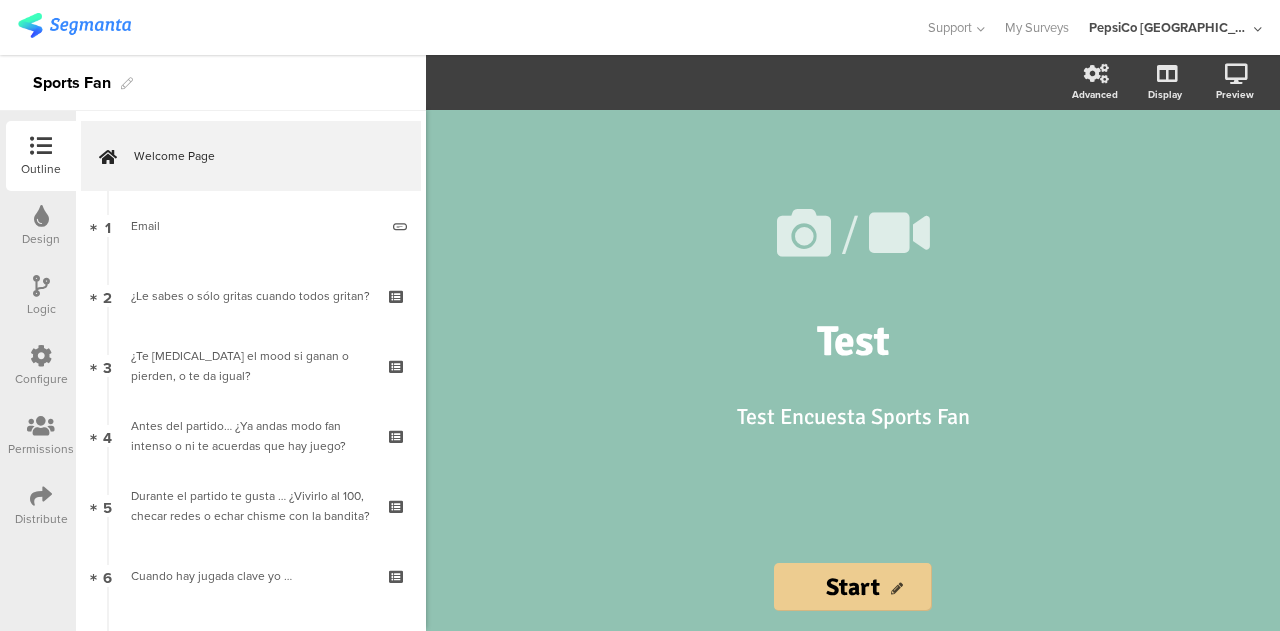 click on "Distribute" at bounding box center [41, 519] 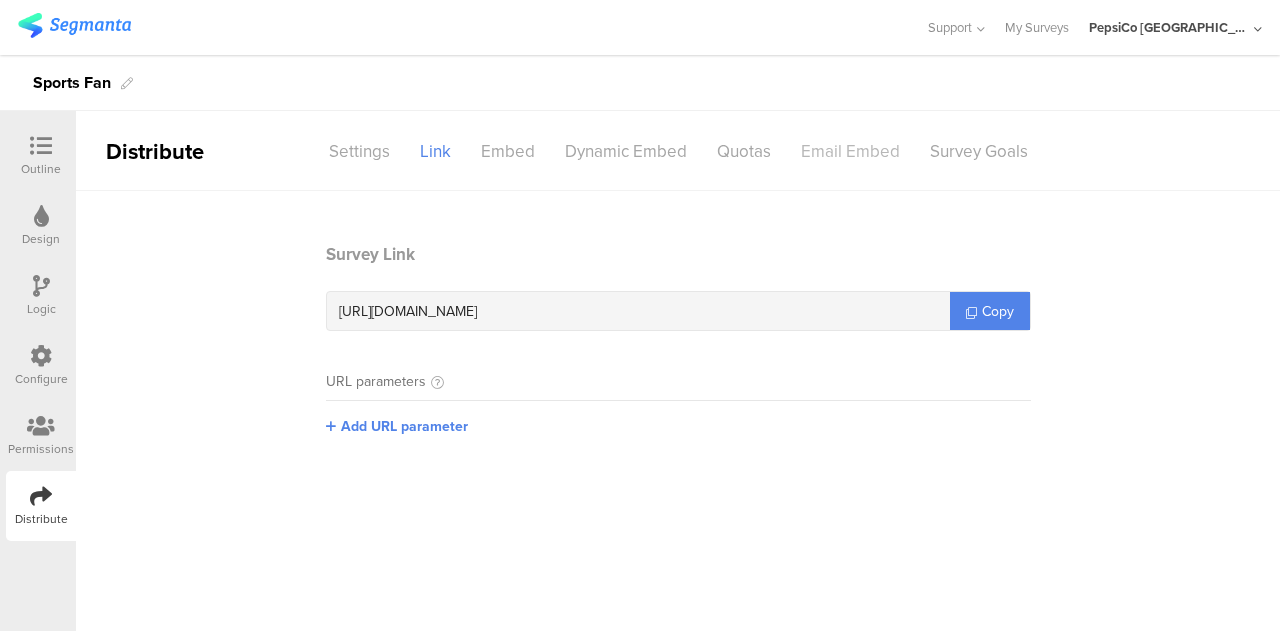 click on "Email Embed" at bounding box center (850, 151) 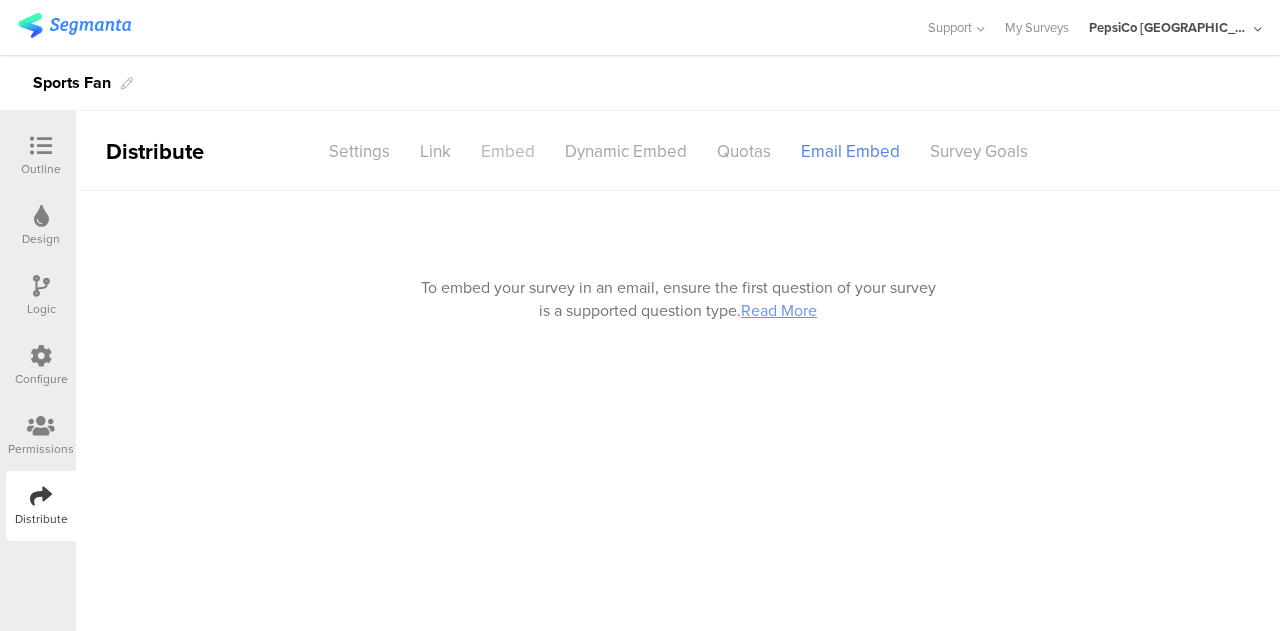 click on "Embed" at bounding box center (508, 151) 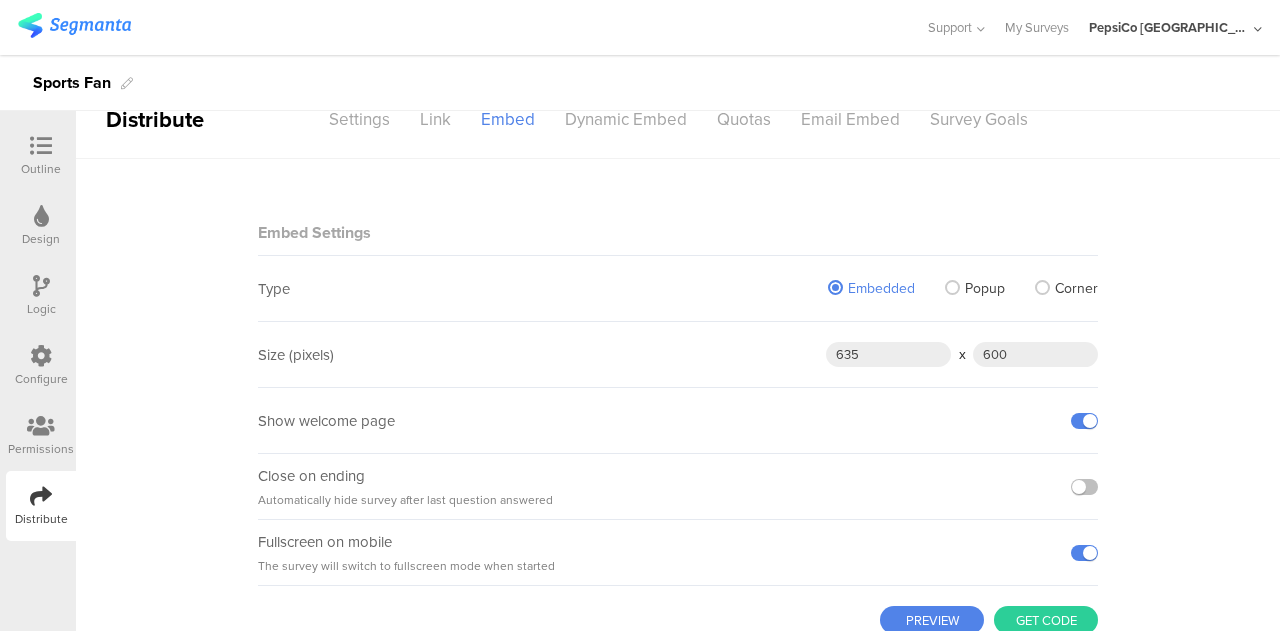 scroll, scrollTop: 34, scrollLeft: 0, axis: vertical 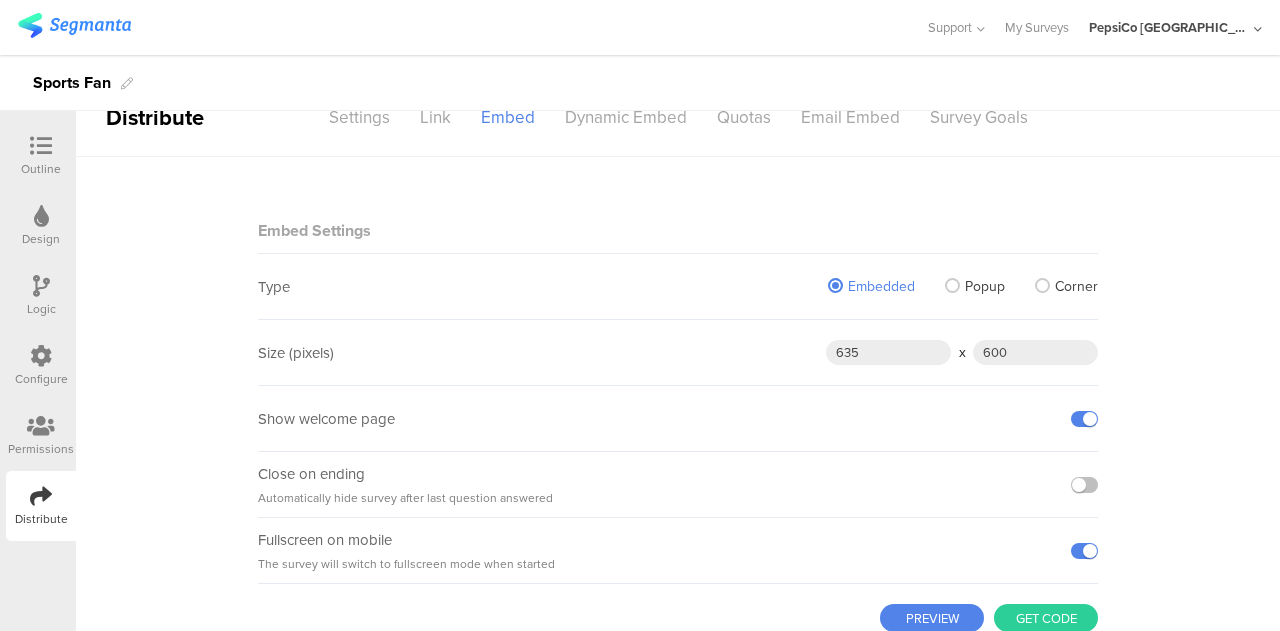 click on "Email Embed" at bounding box center [850, 117] 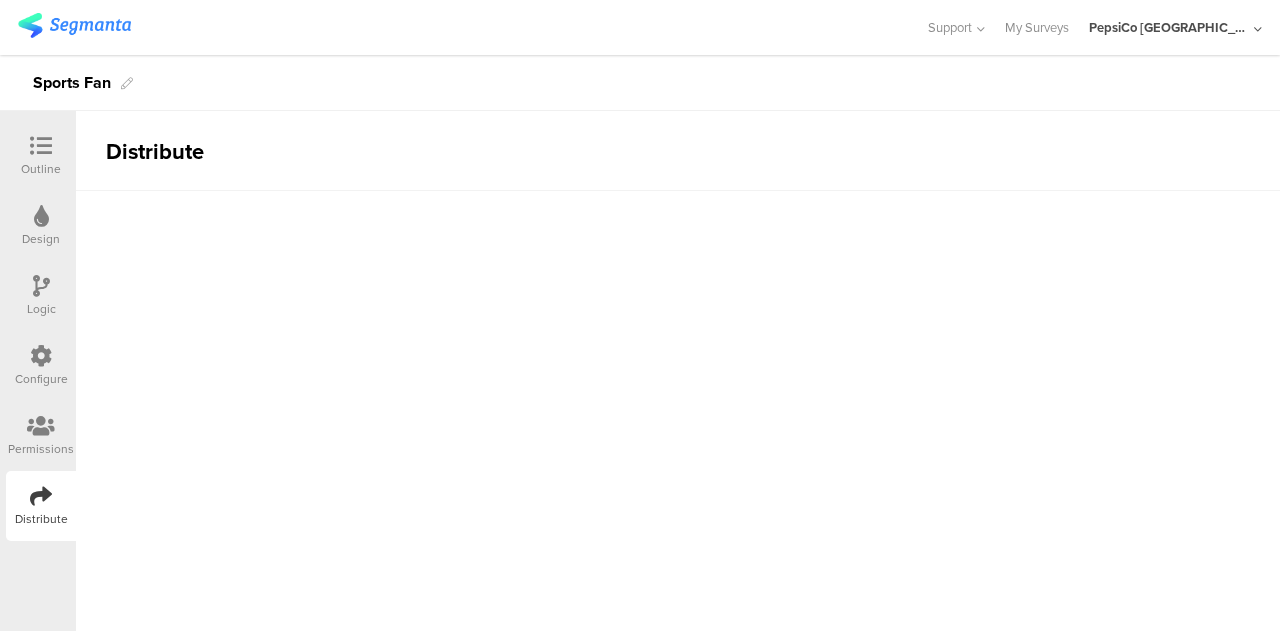 scroll, scrollTop: 0, scrollLeft: 0, axis: both 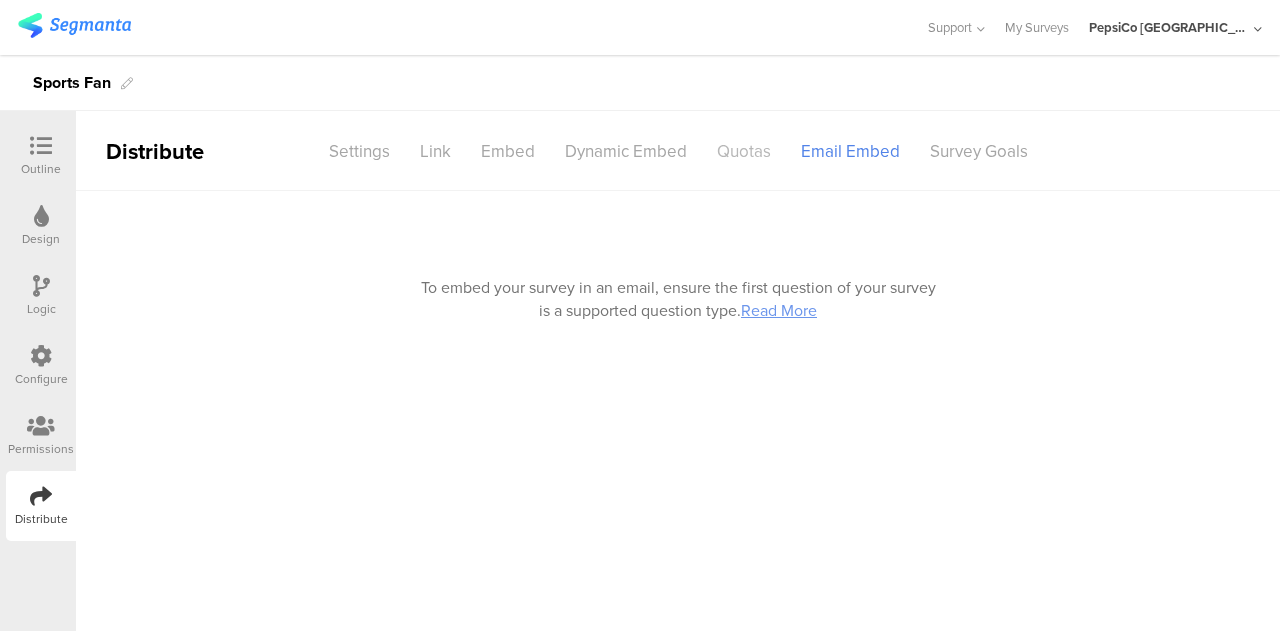 click on "Quotas" at bounding box center (744, 151) 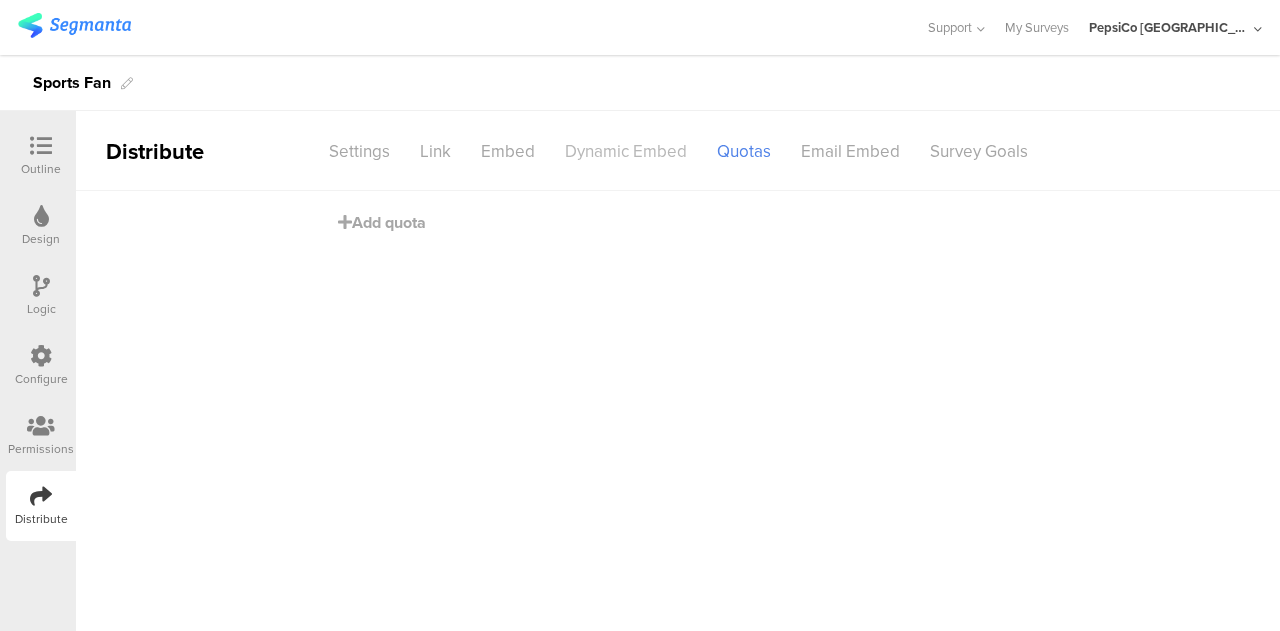click on "Dynamic Embed" at bounding box center [626, 151] 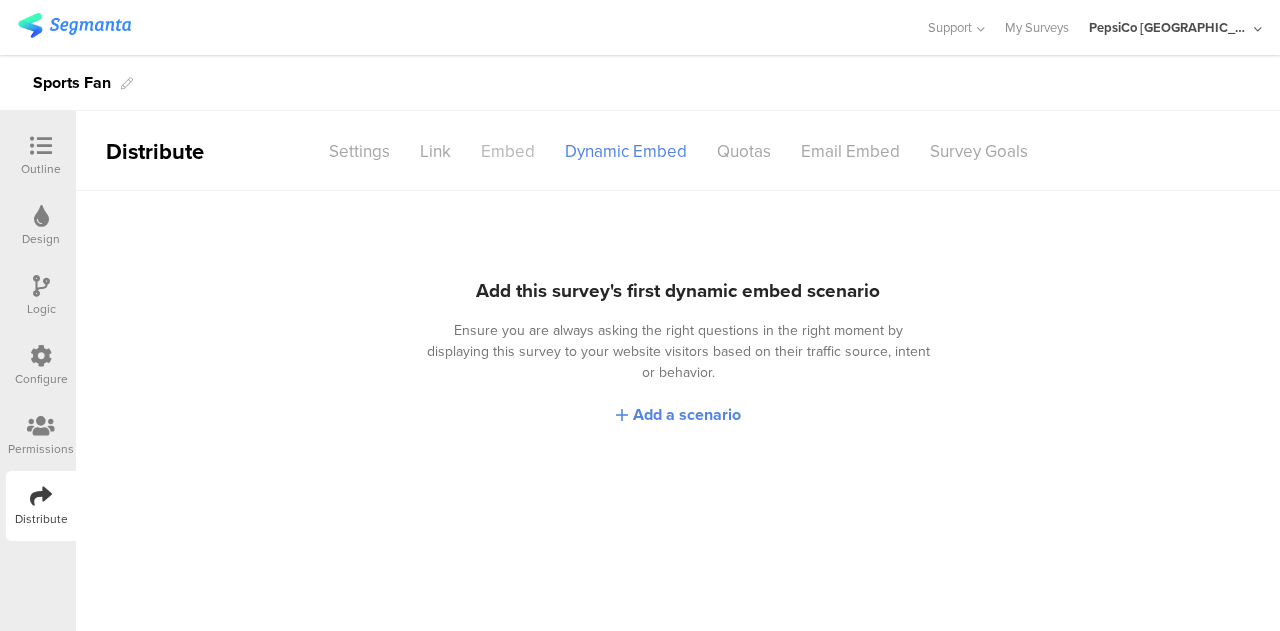 click on "Embed" at bounding box center [508, 151] 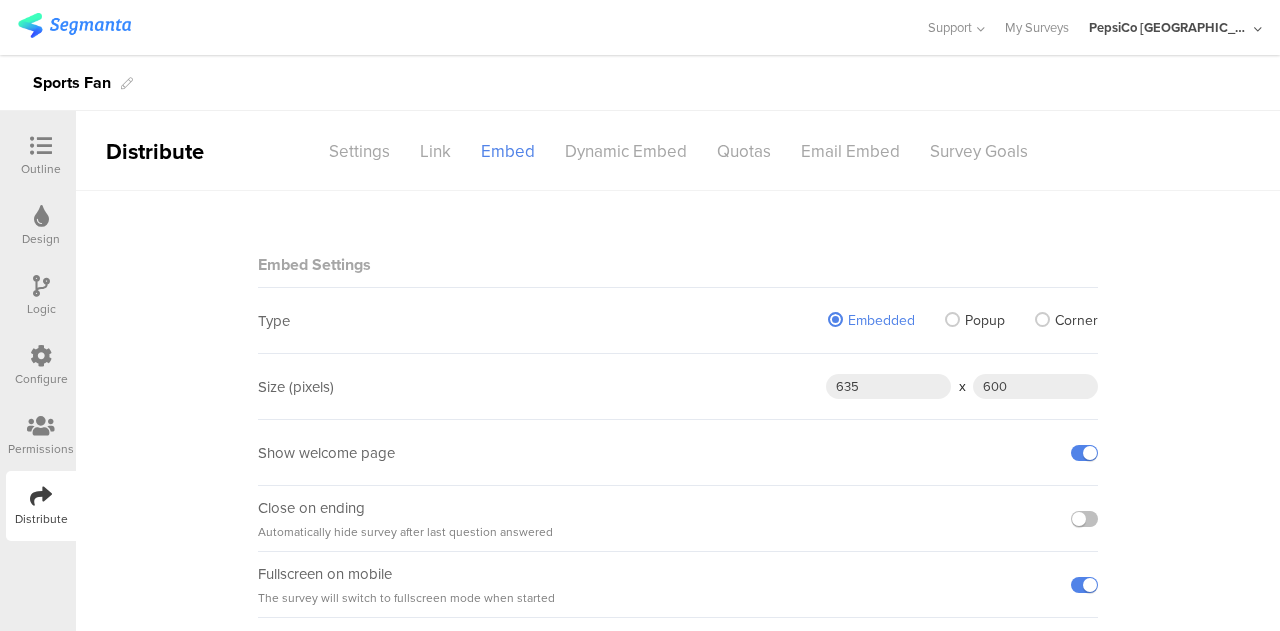 click at bounding box center [952, 319] 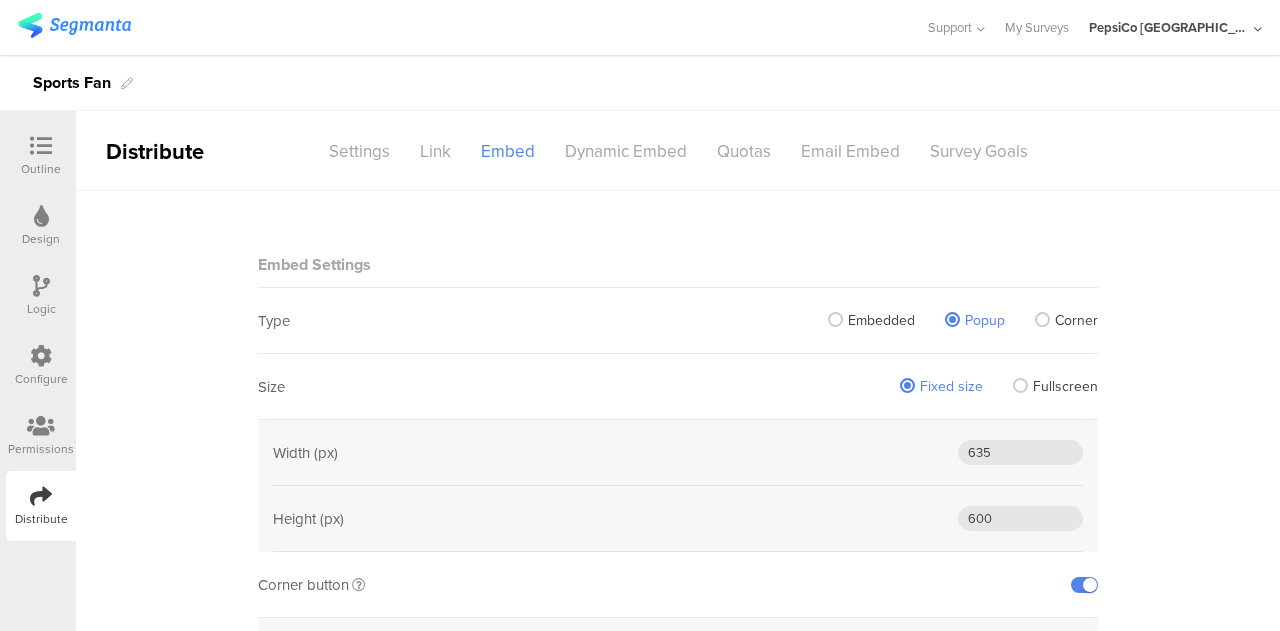 click at bounding box center (835, 319) 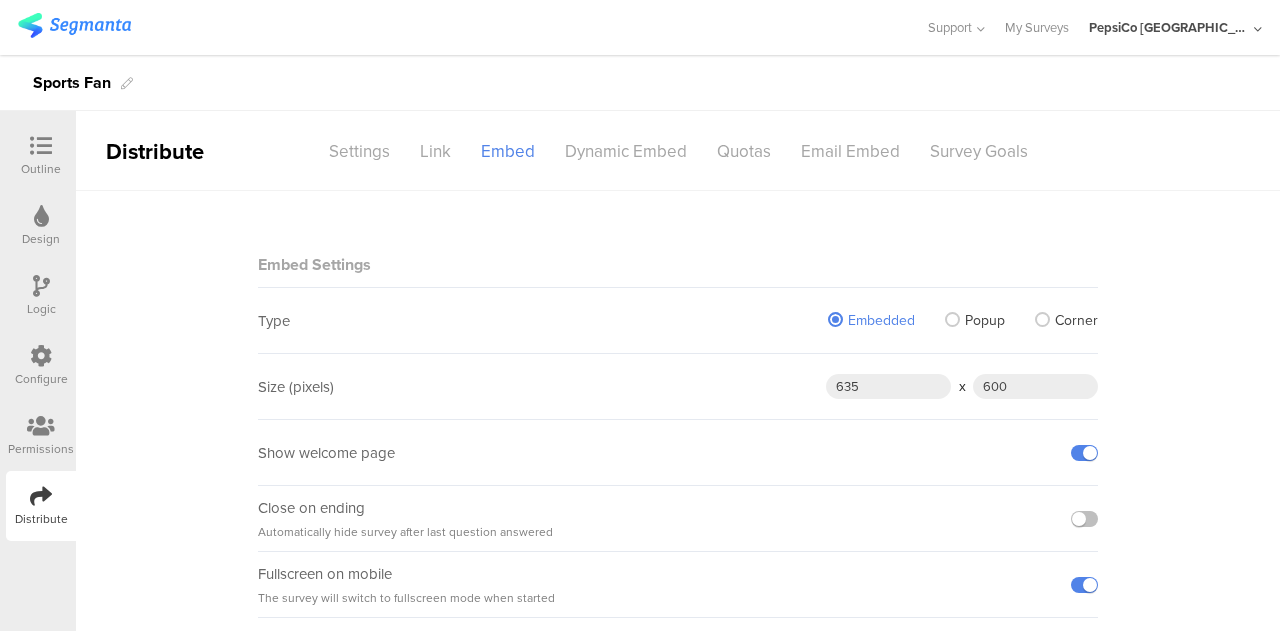 scroll, scrollTop: 96, scrollLeft: 0, axis: vertical 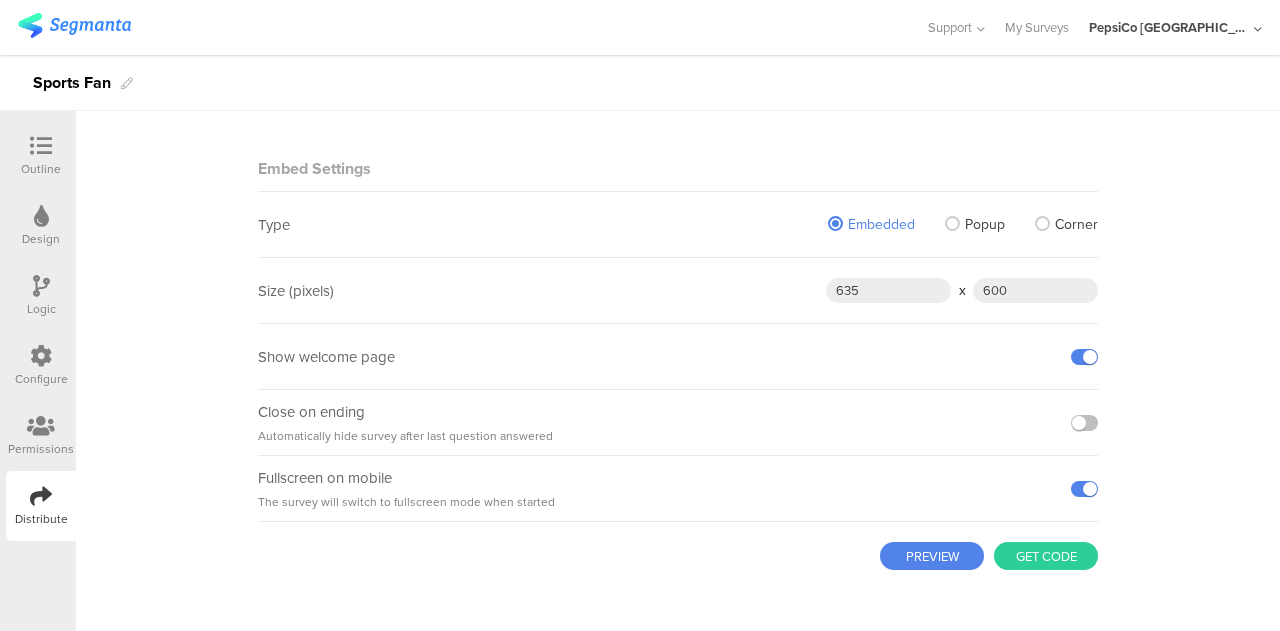 click at bounding box center (952, 223) 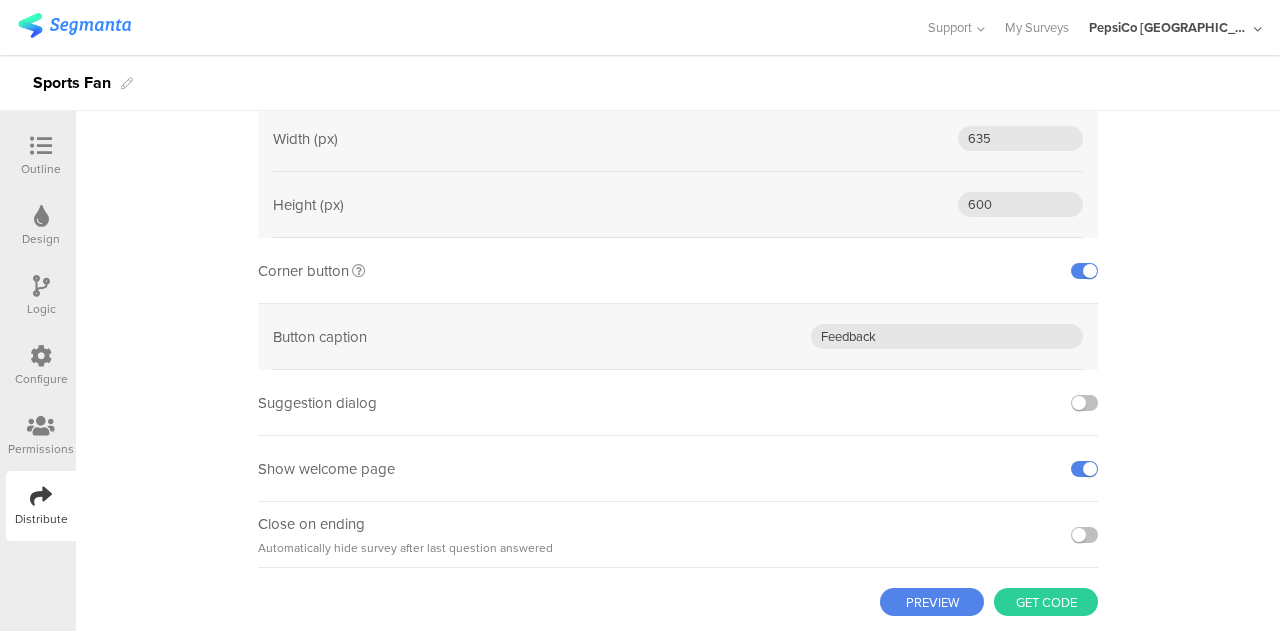 scroll, scrollTop: 359, scrollLeft: 0, axis: vertical 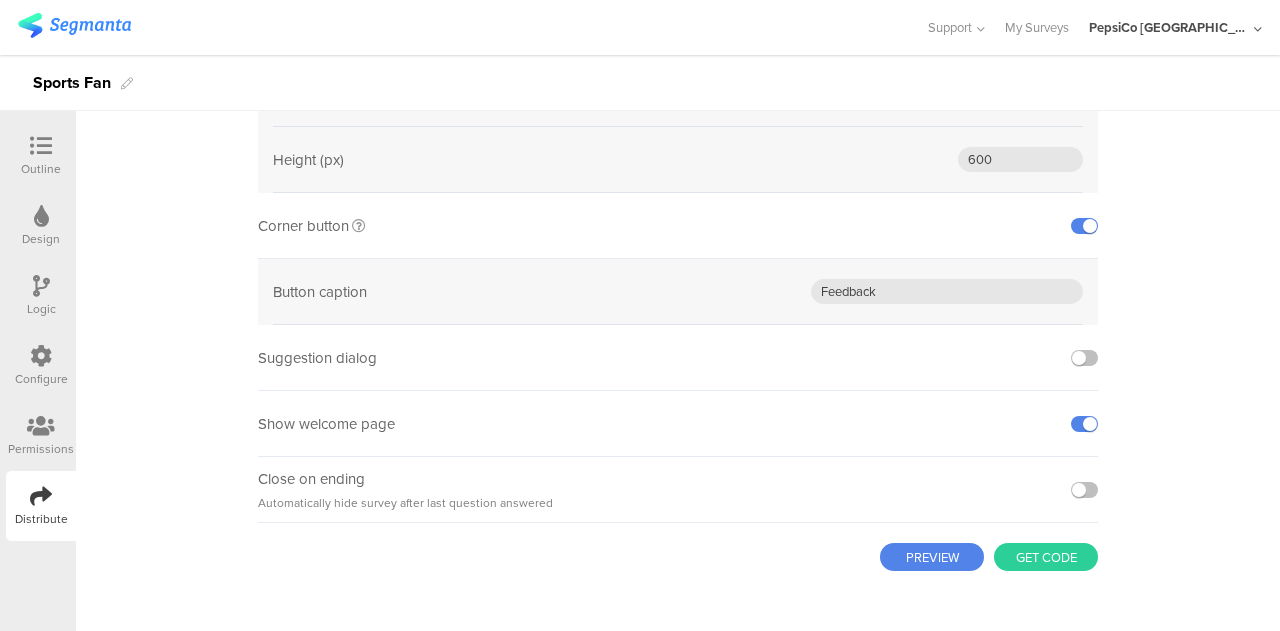 click on "PREVIEW" at bounding box center [932, 557] 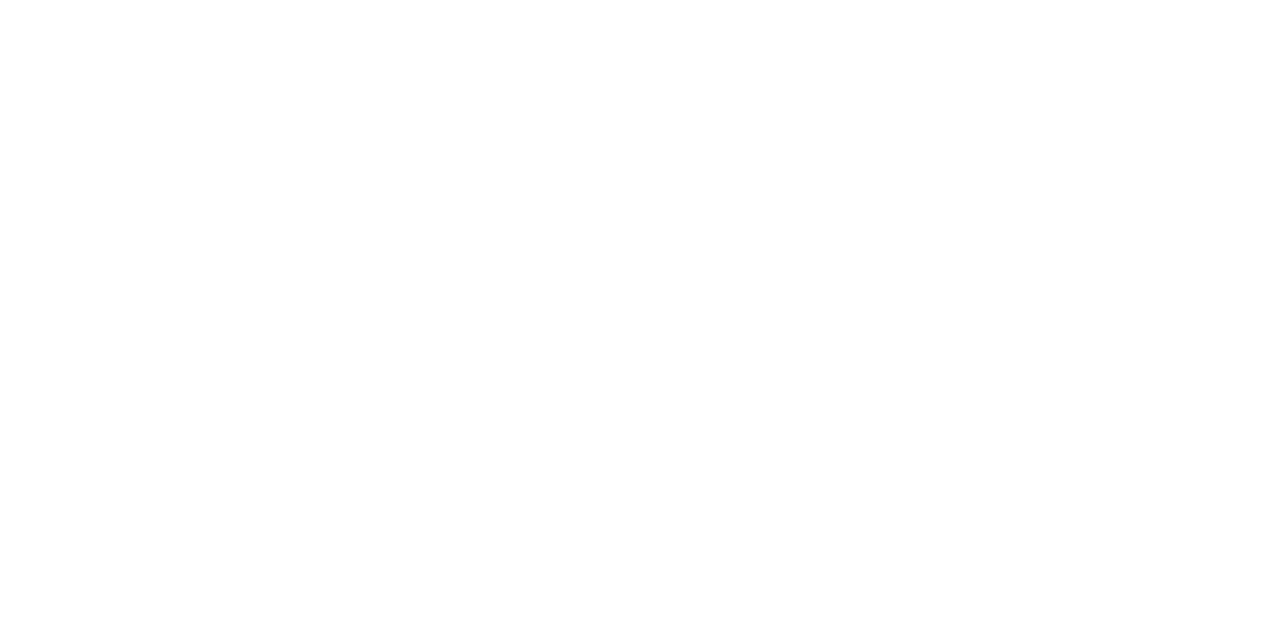 scroll, scrollTop: 0, scrollLeft: 0, axis: both 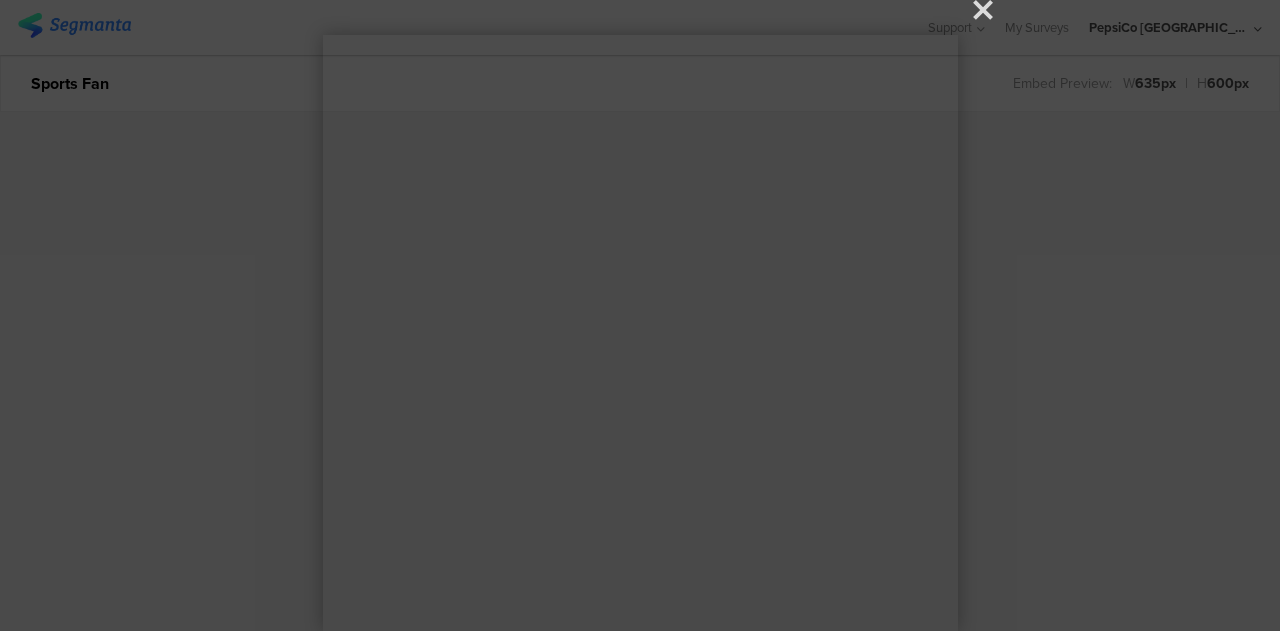 click 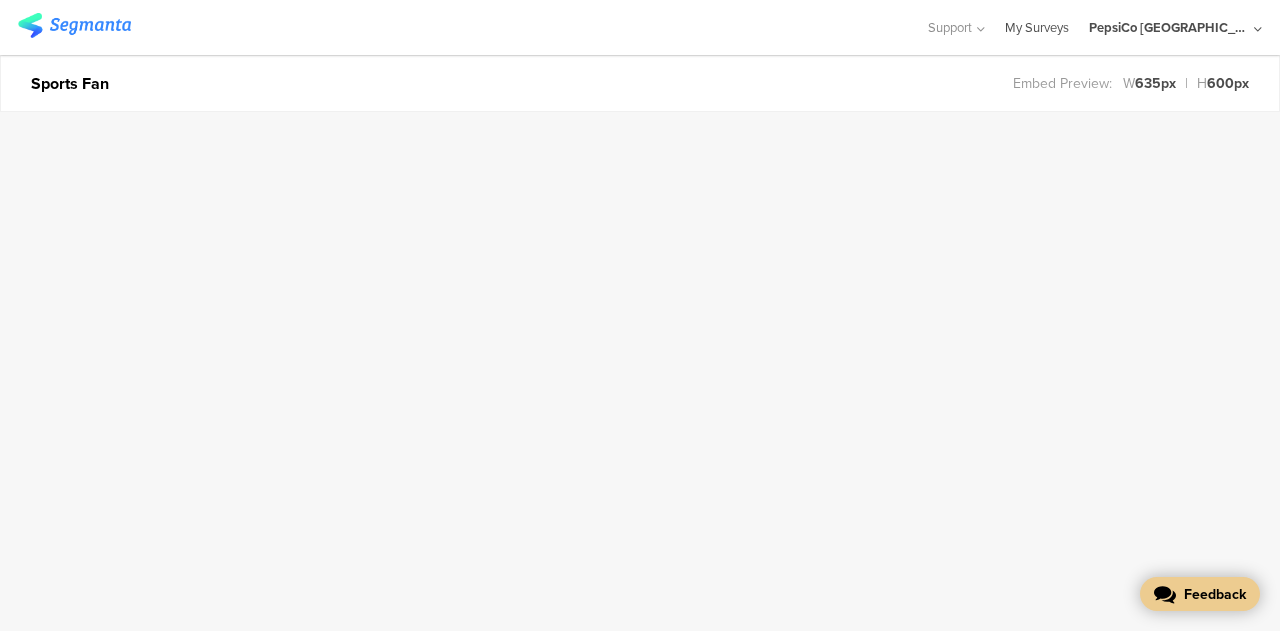 click on "My Surveys" at bounding box center (1037, 27) 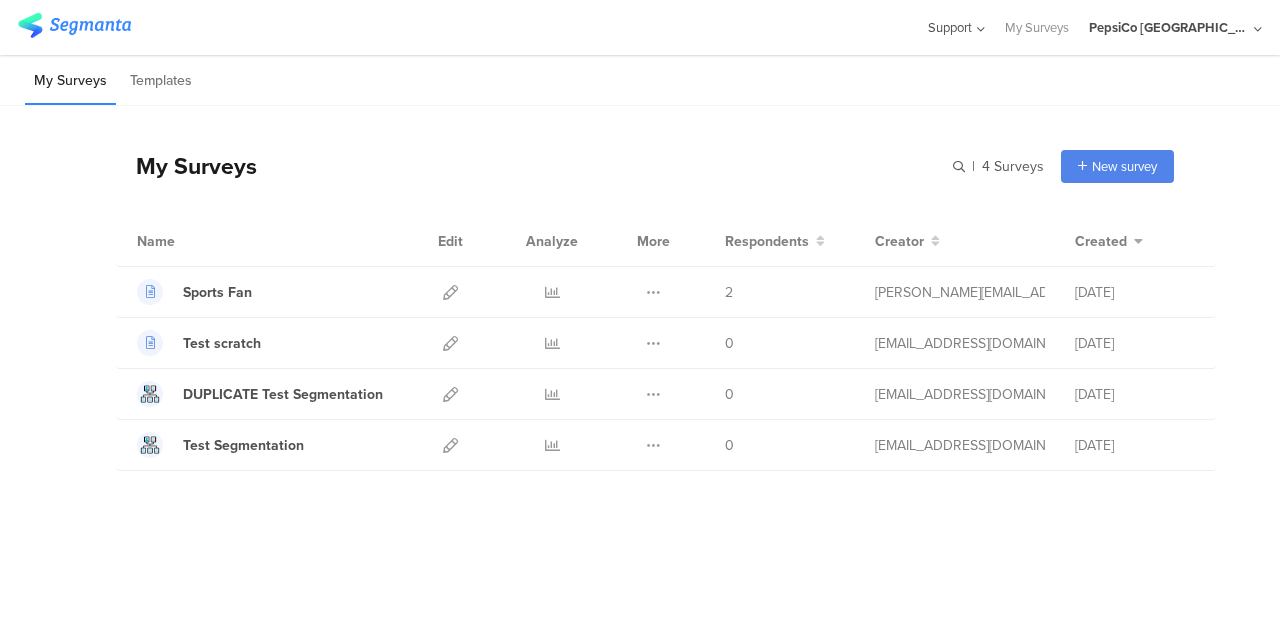 click on "Support" at bounding box center (950, 27) 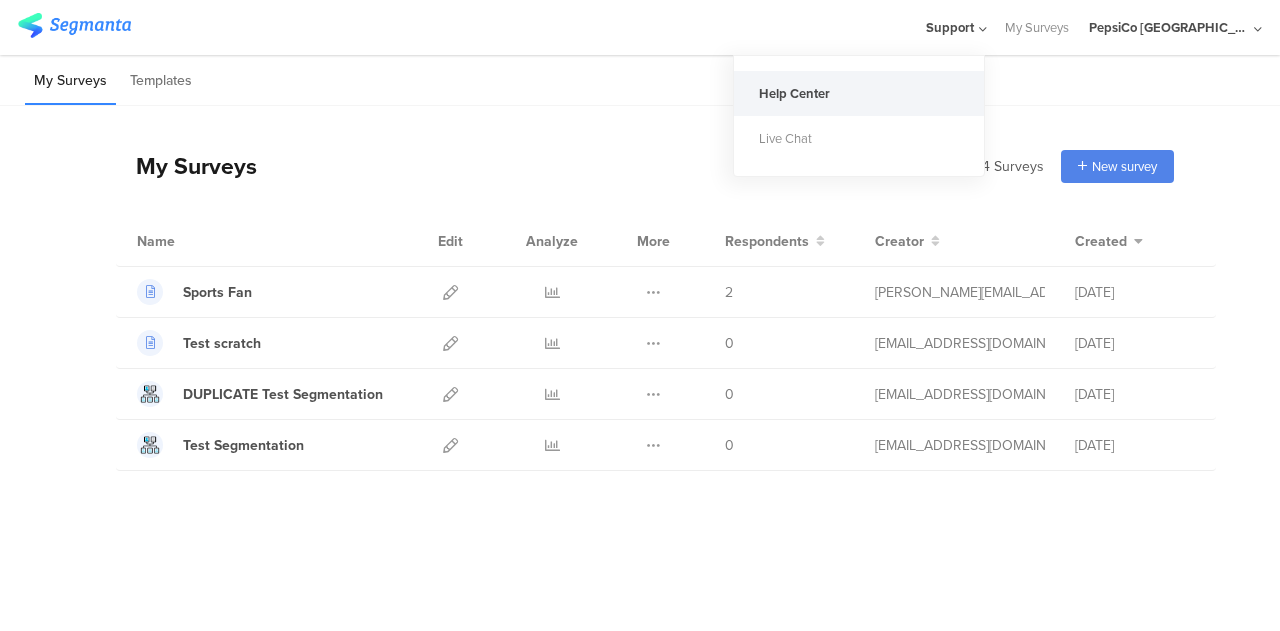 click on "Help Center" at bounding box center (859, 93) 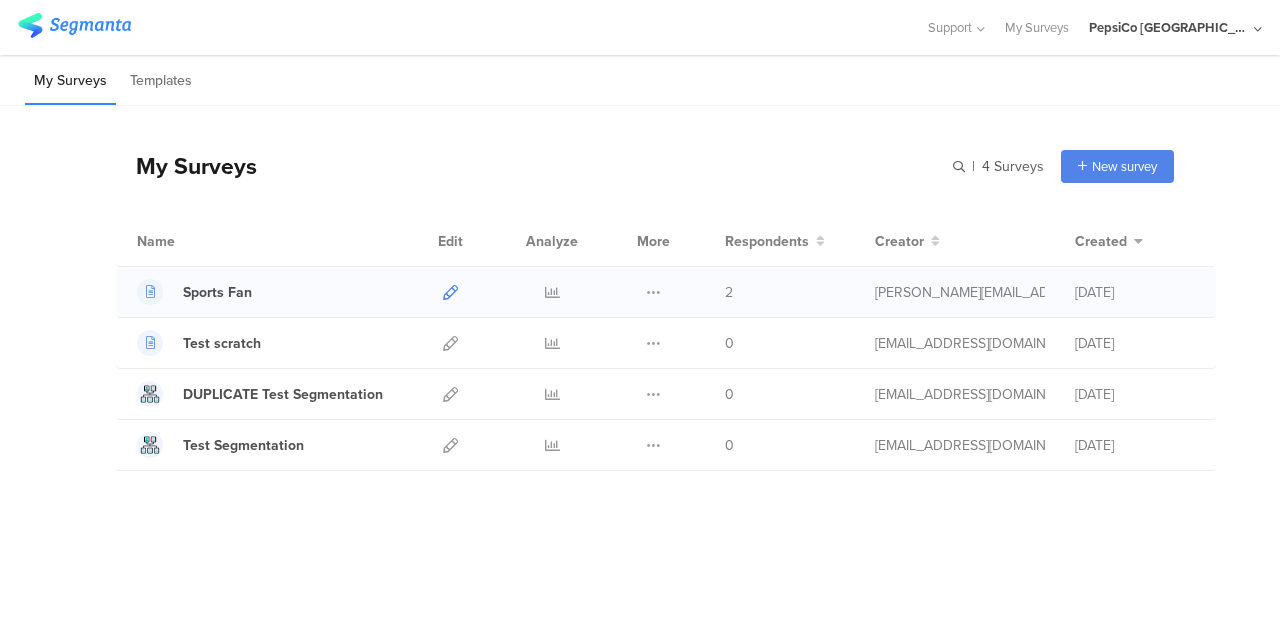 click at bounding box center [450, 292] 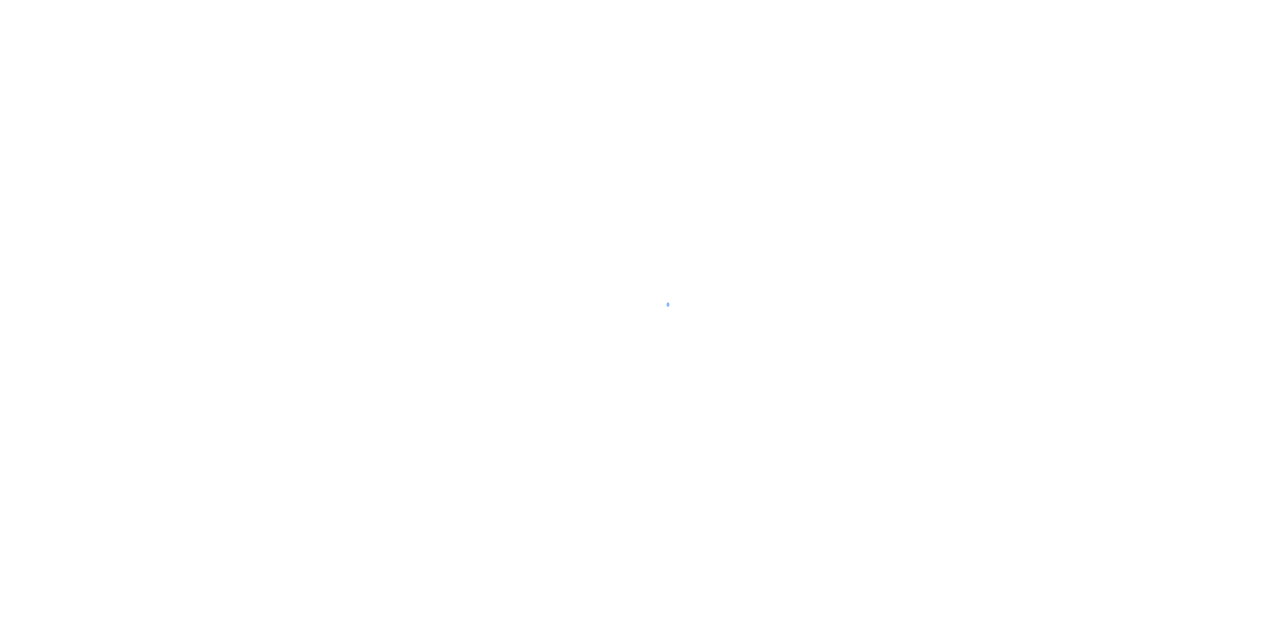 scroll, scrollTop: 0, scrollLeft: 0, axis: both 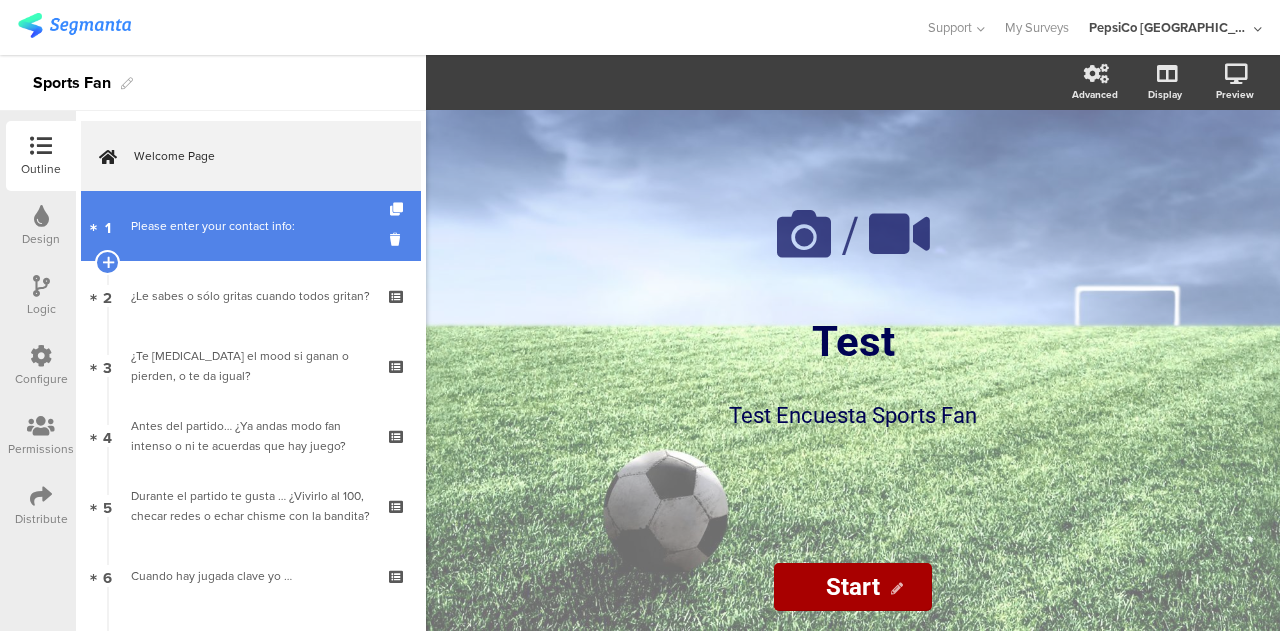 click on "Please enter your contact info:" at bounding box center (250, 226) 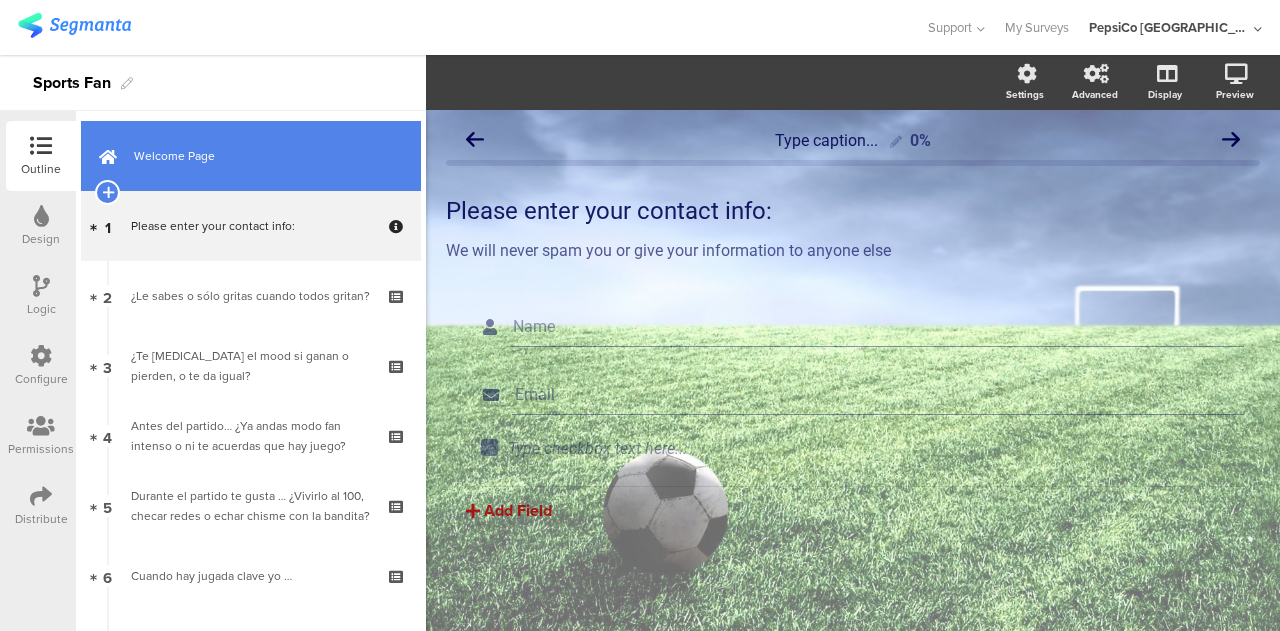 click on "Welcome Page" at bounding box center (251, 156) 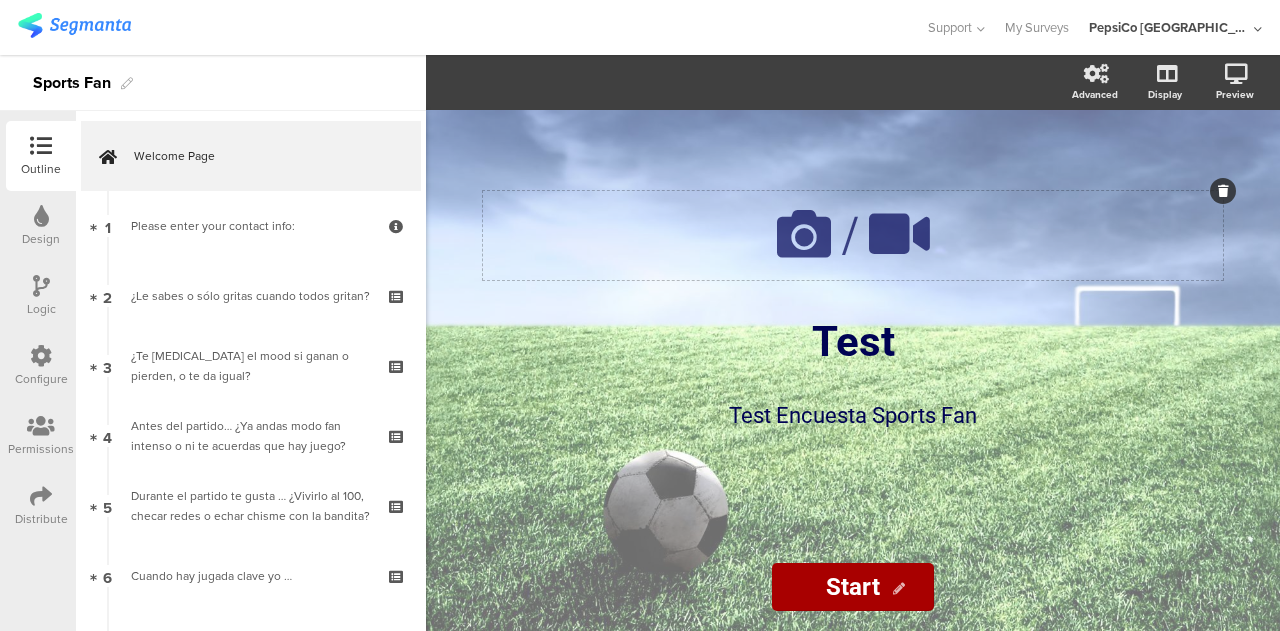 click 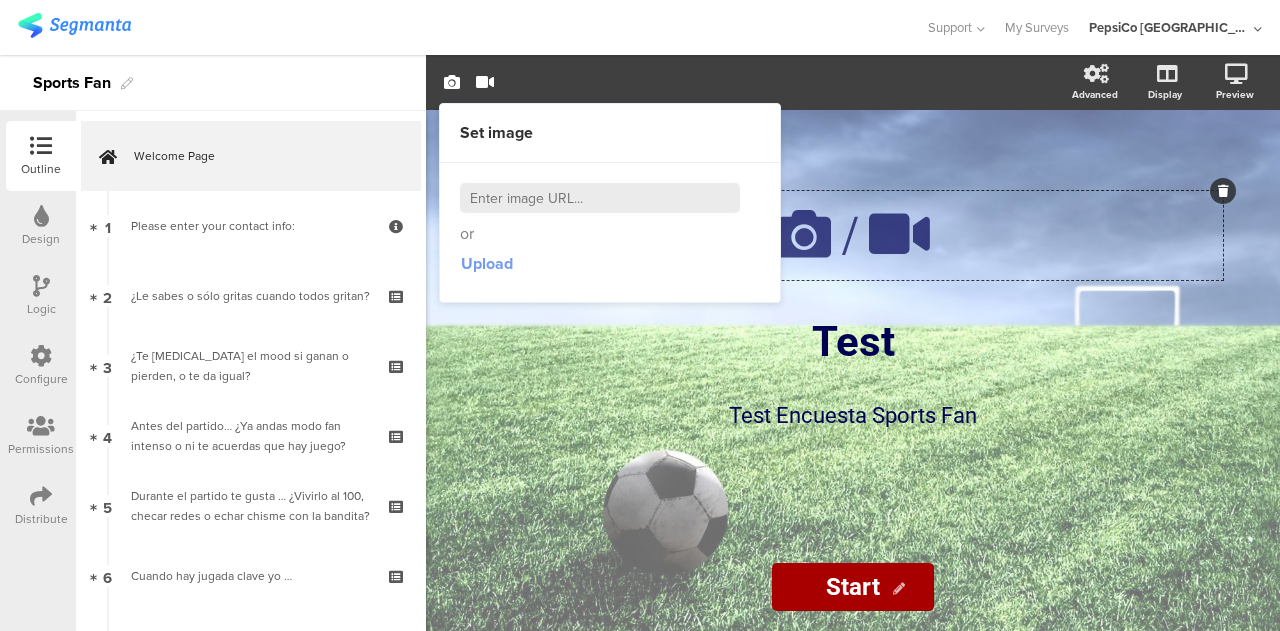 click on "Upload" at bounding box center [487, 263] 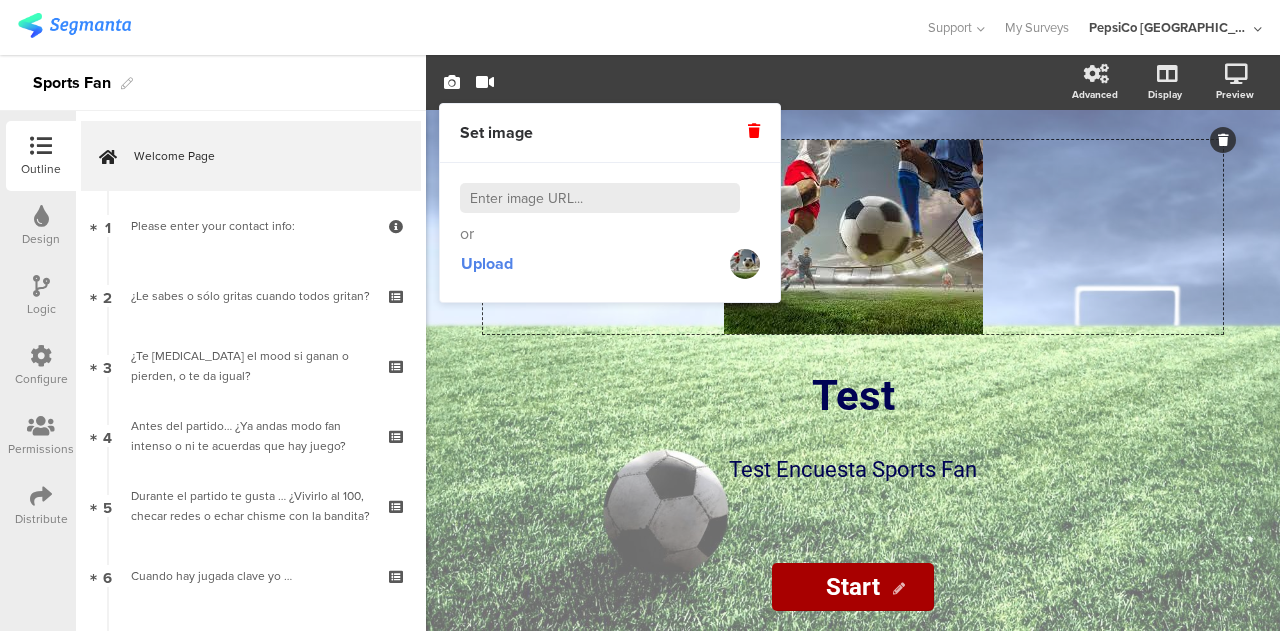 click at bounding box center [754, 131] 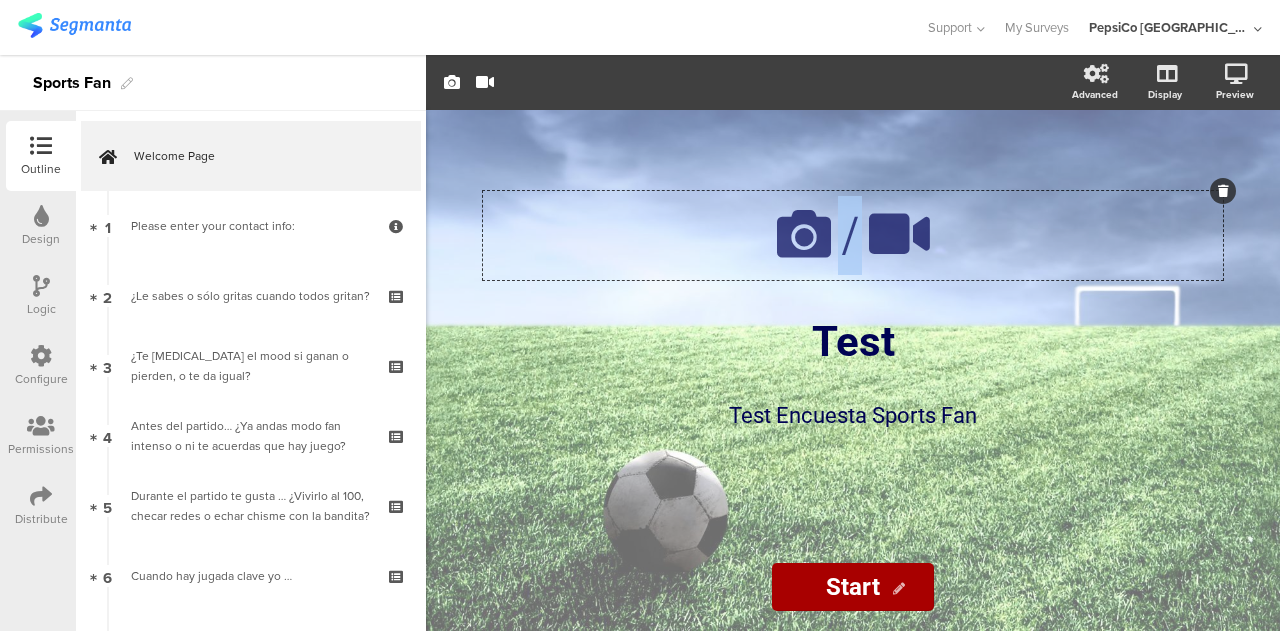 click on "/
Test
Test
Test Encuesta Sports Fan
Test Encuesta Sports Fan" 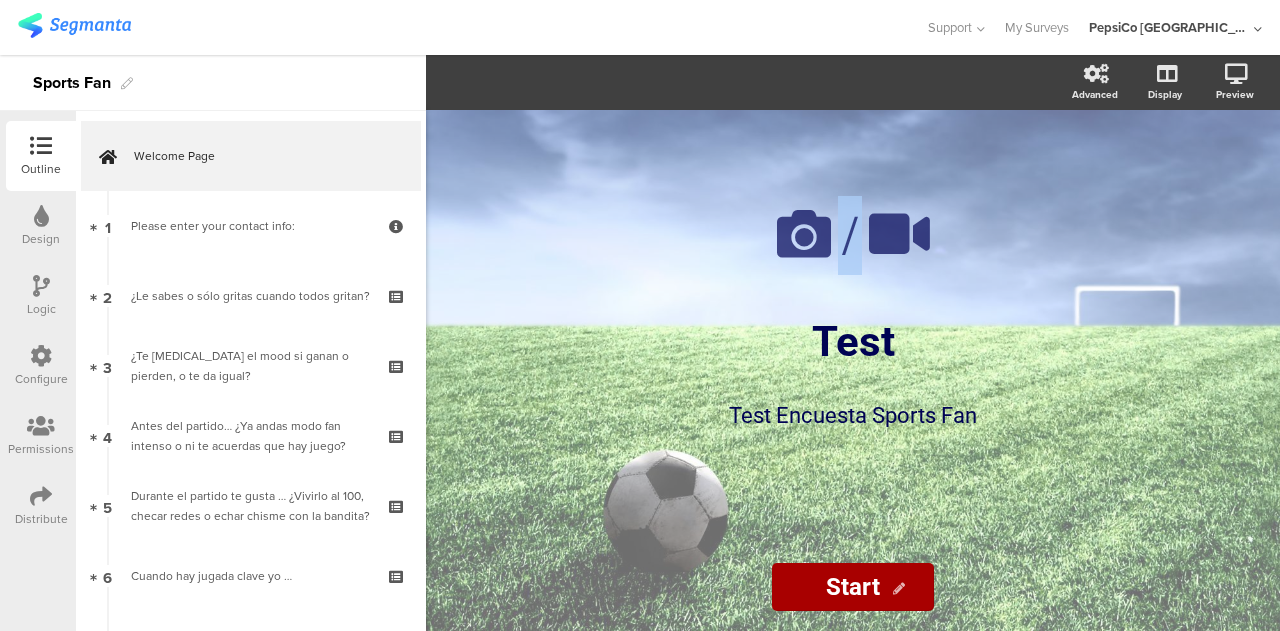 click on "/
Test
Test
Test Encuesta Sports Fan
Test Encuesta Sports Fan" 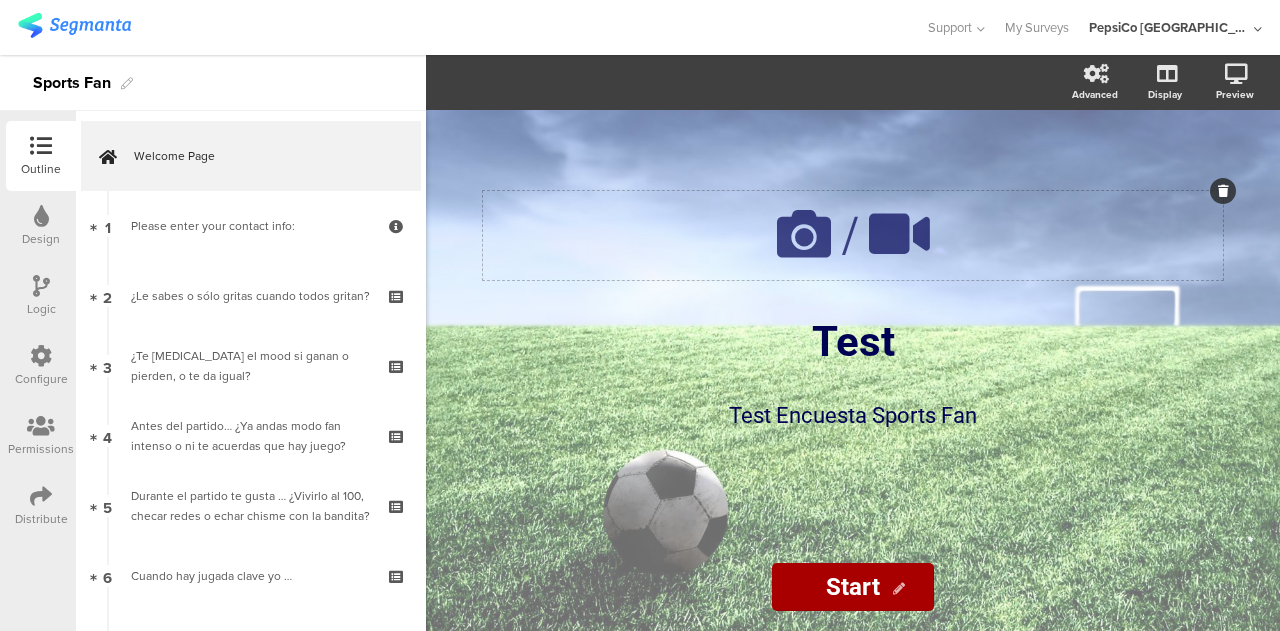 click on "/" 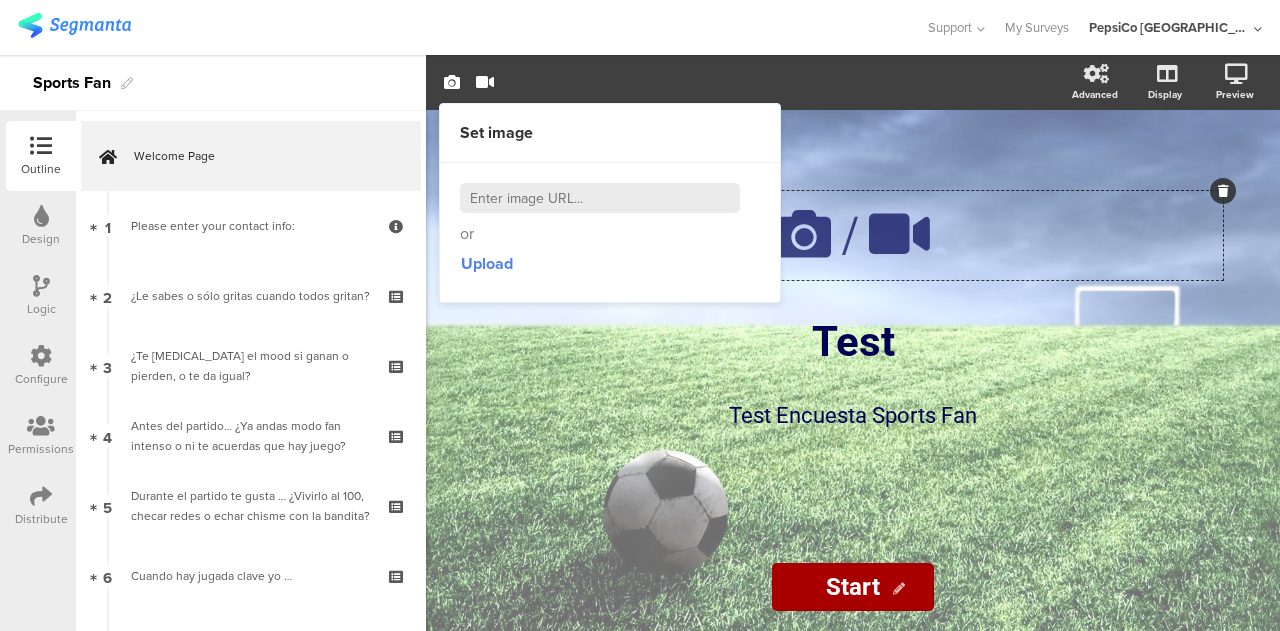 click on "/
Test
Test
Test Encuesta Sports Fan
Test Encuesta Sports Fan" 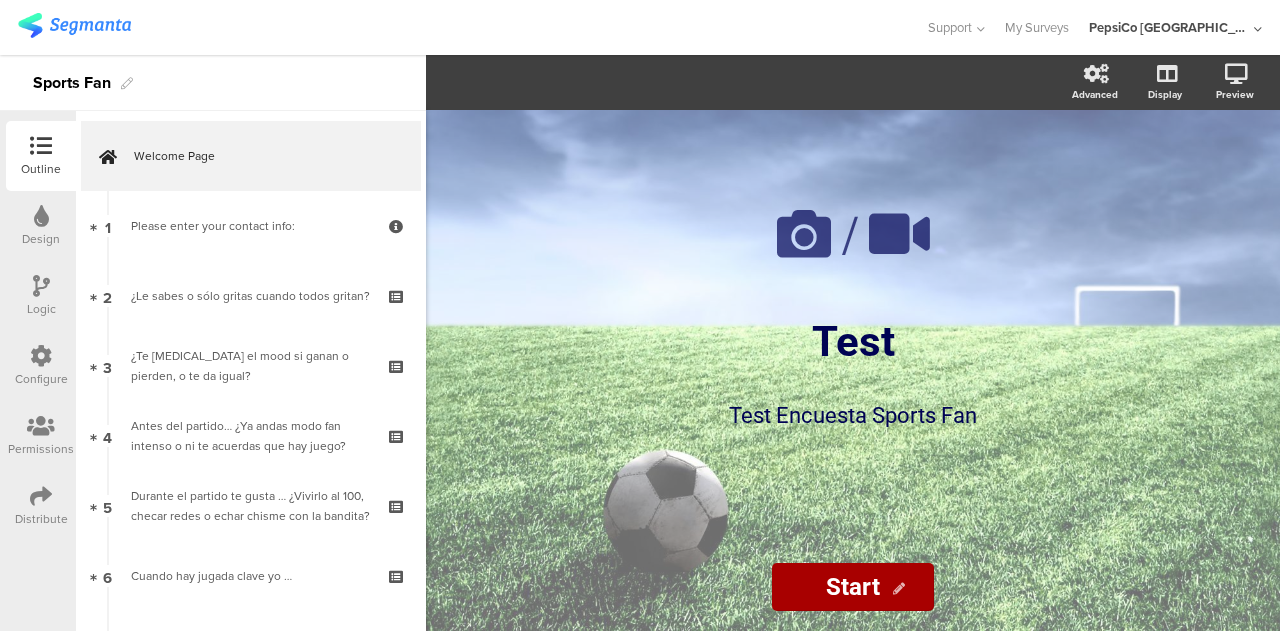 click on "Design" at bounding box center [41, 226] 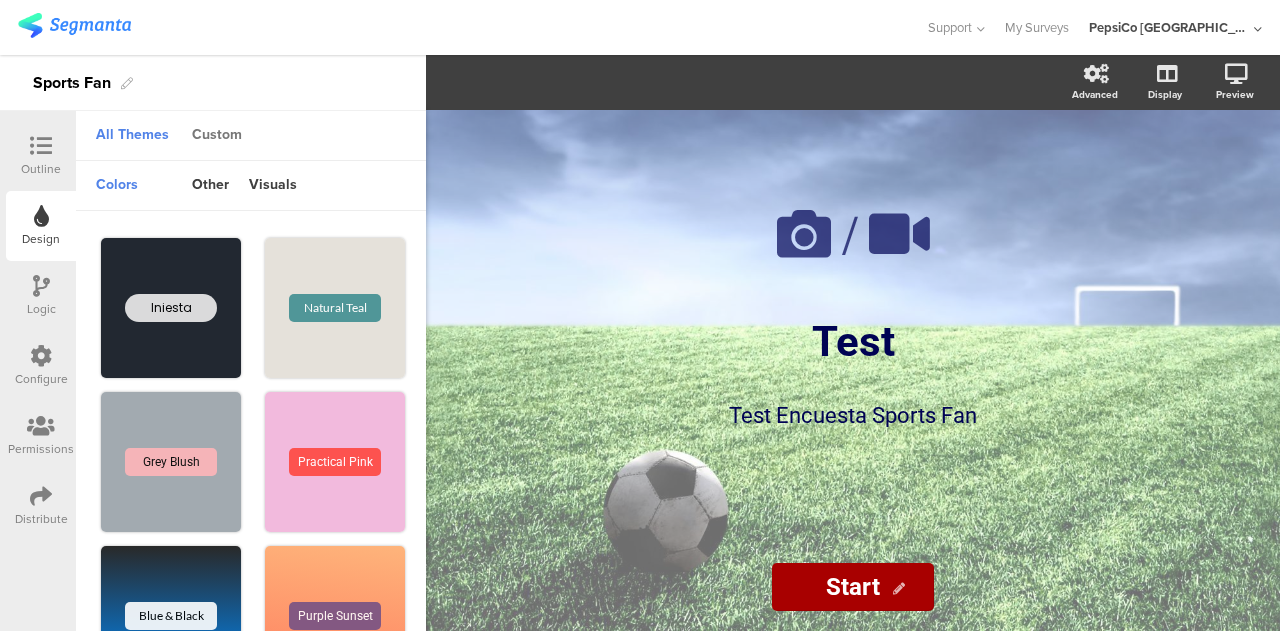 click on "Custom" at bounding box center [217, 136] 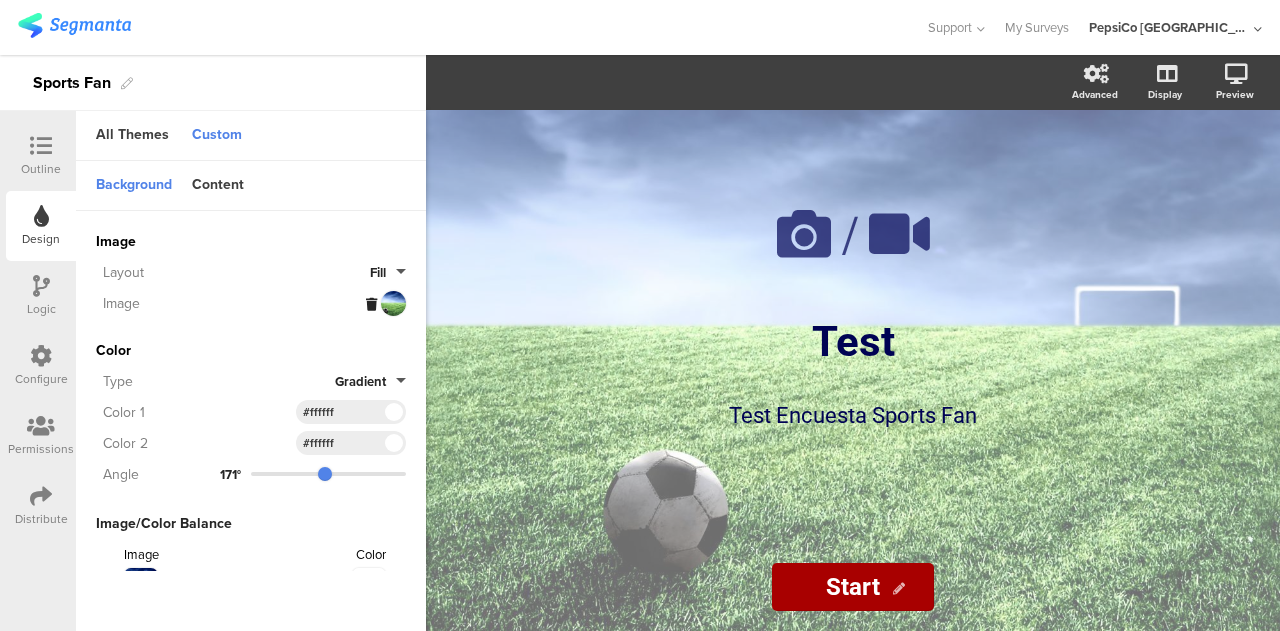click at bounding box center (386, 303) 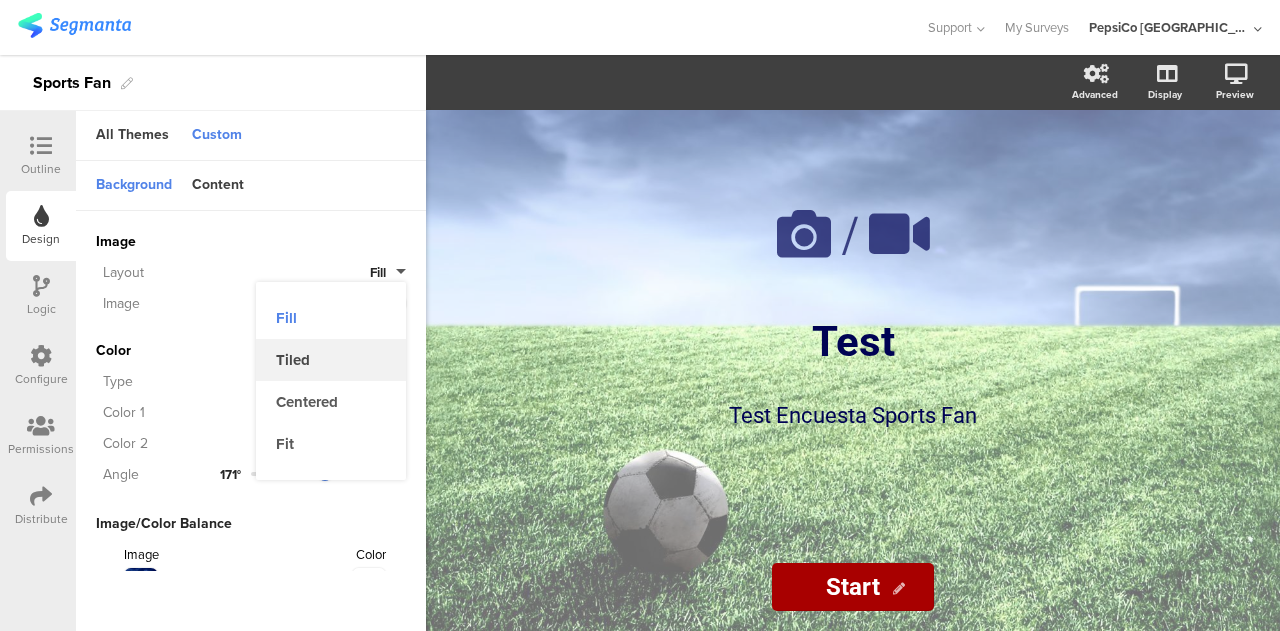 click on "Tiled" at bounding box center (331, 360) 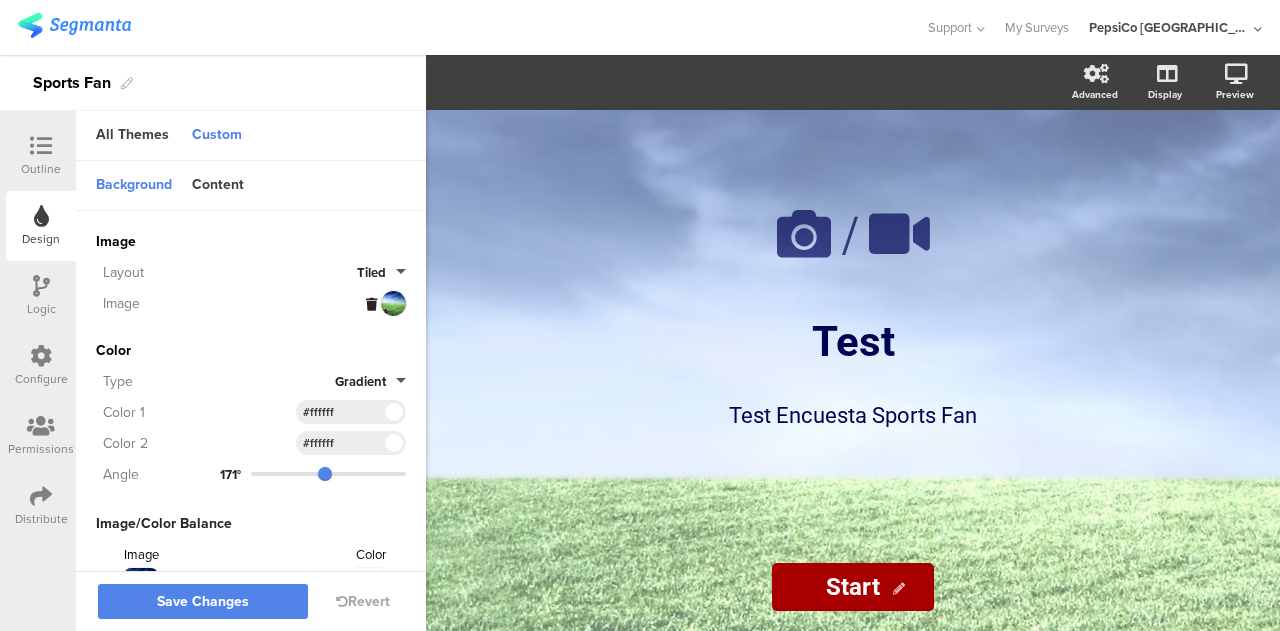 click on "Start" 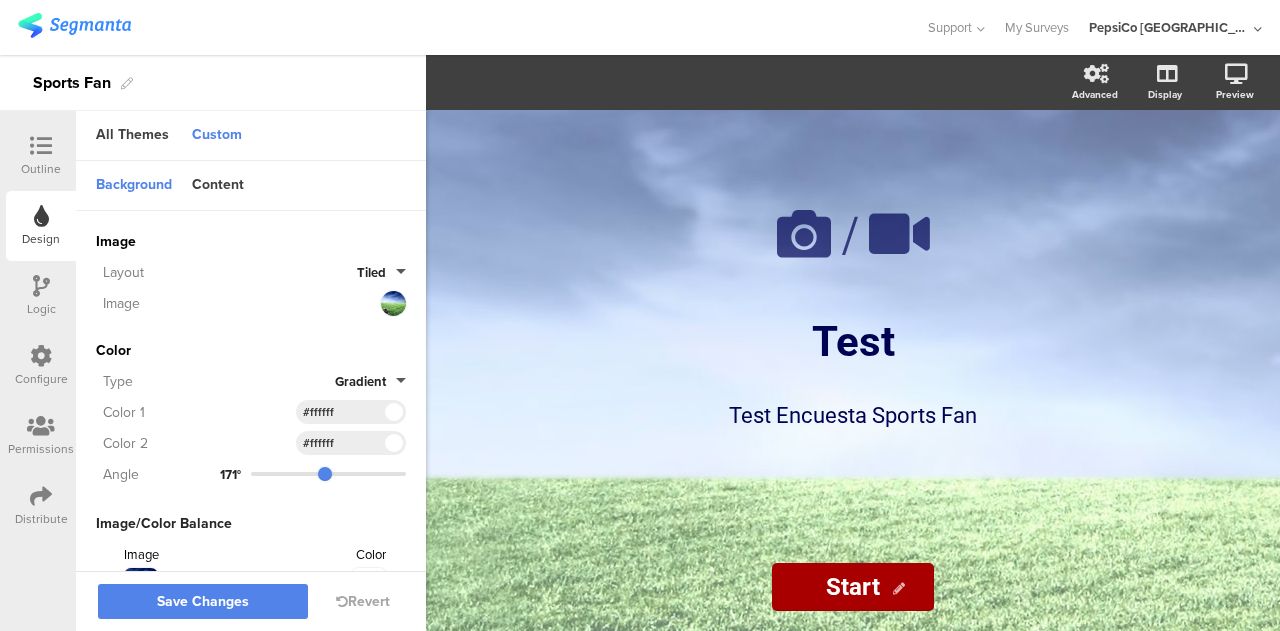 click on "Tiled" at bounding box center (381, 272) 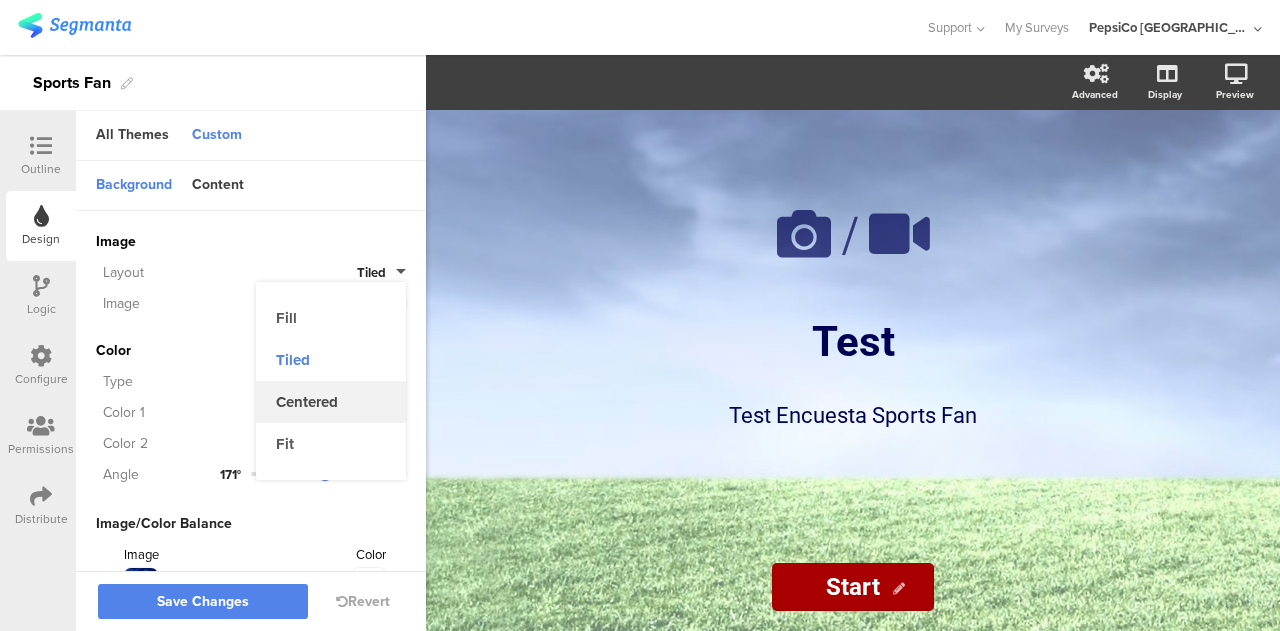 click on "Centered" at bounding box center [331, 402] 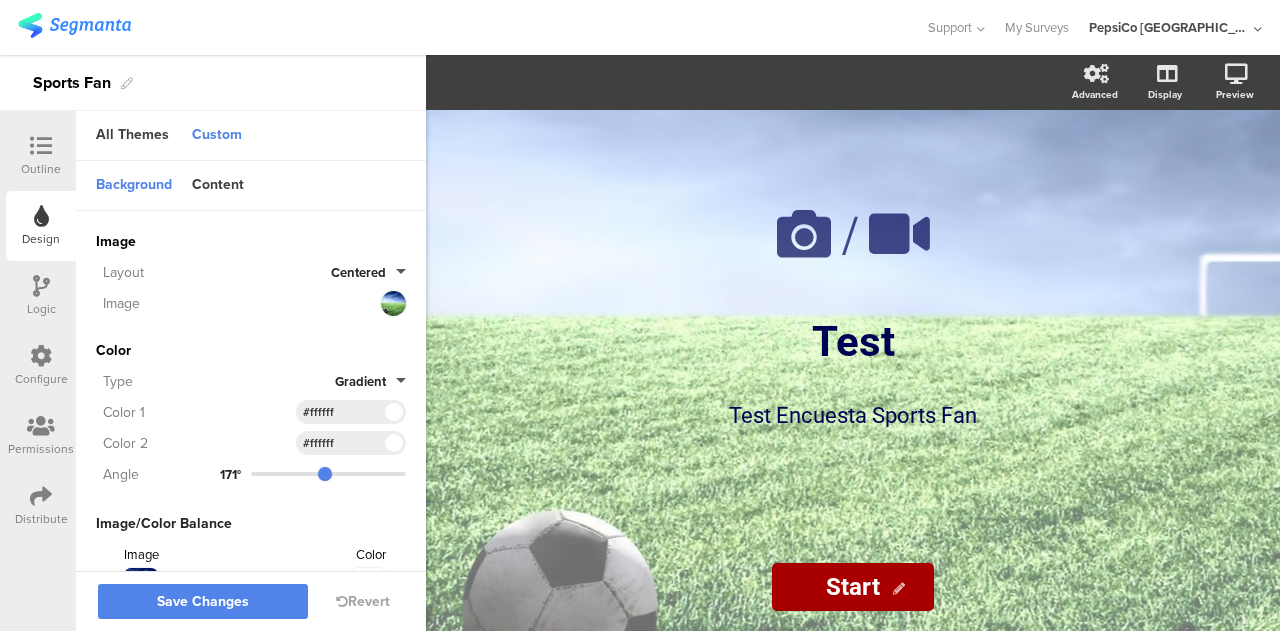 click on "Centered" at bounding box center (368, 272) 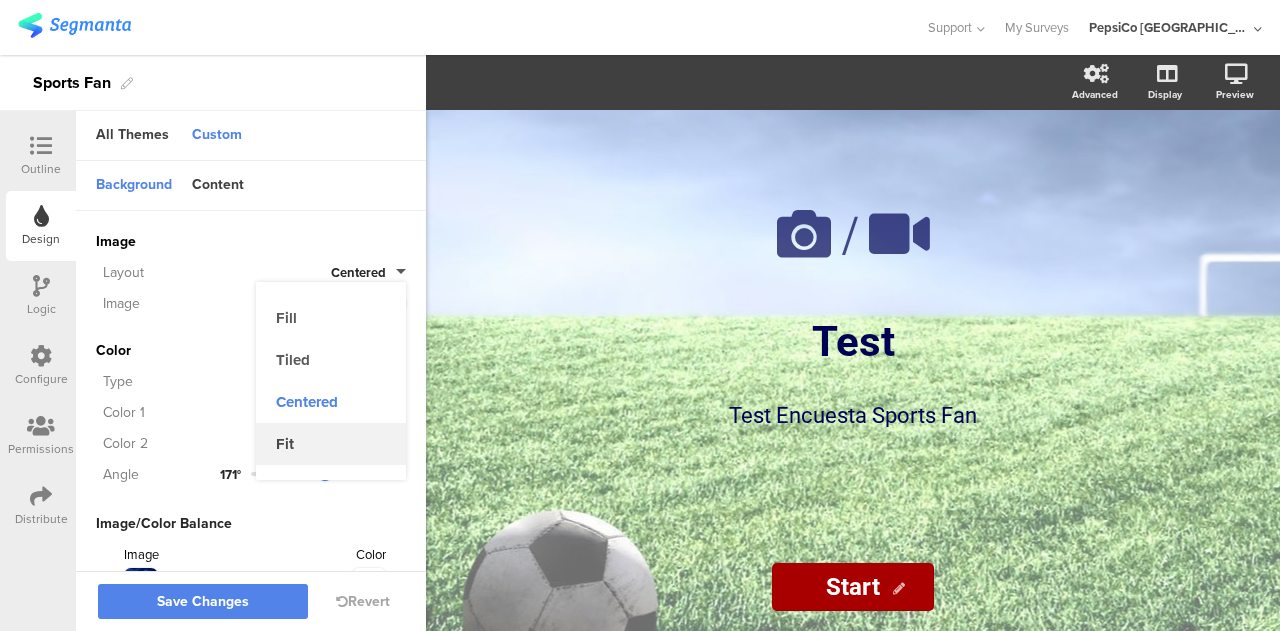 click on "Fit" at bounding box center [331, 444] 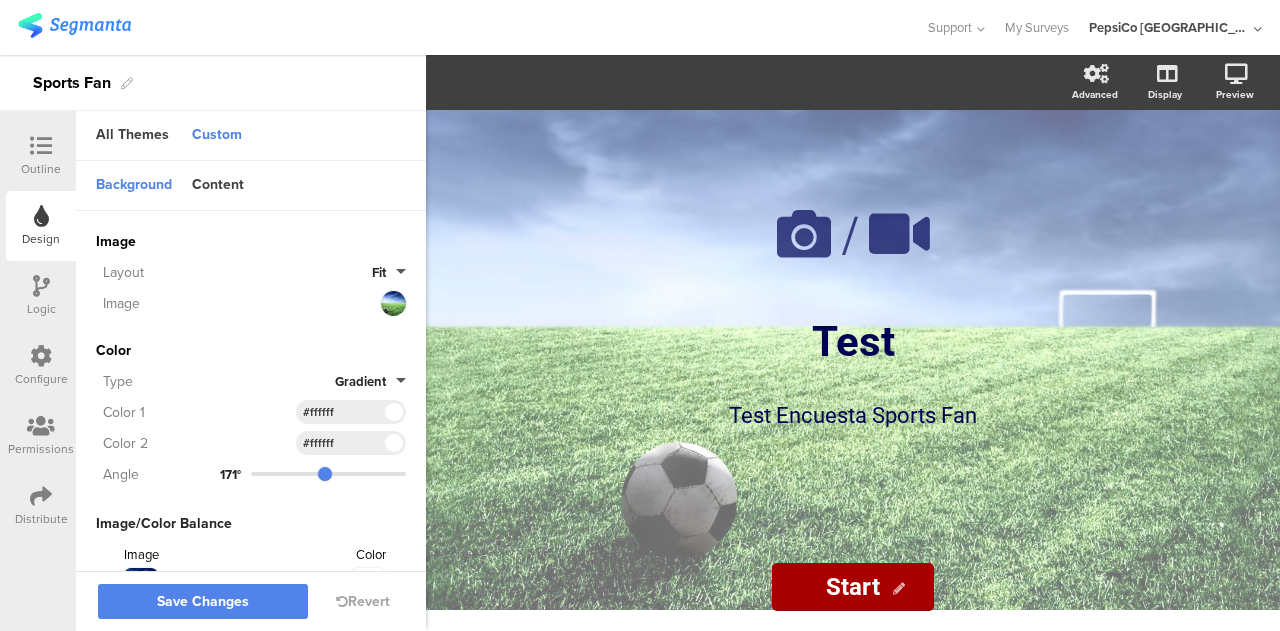 click on "Fit" at bounding box center [389, 272] 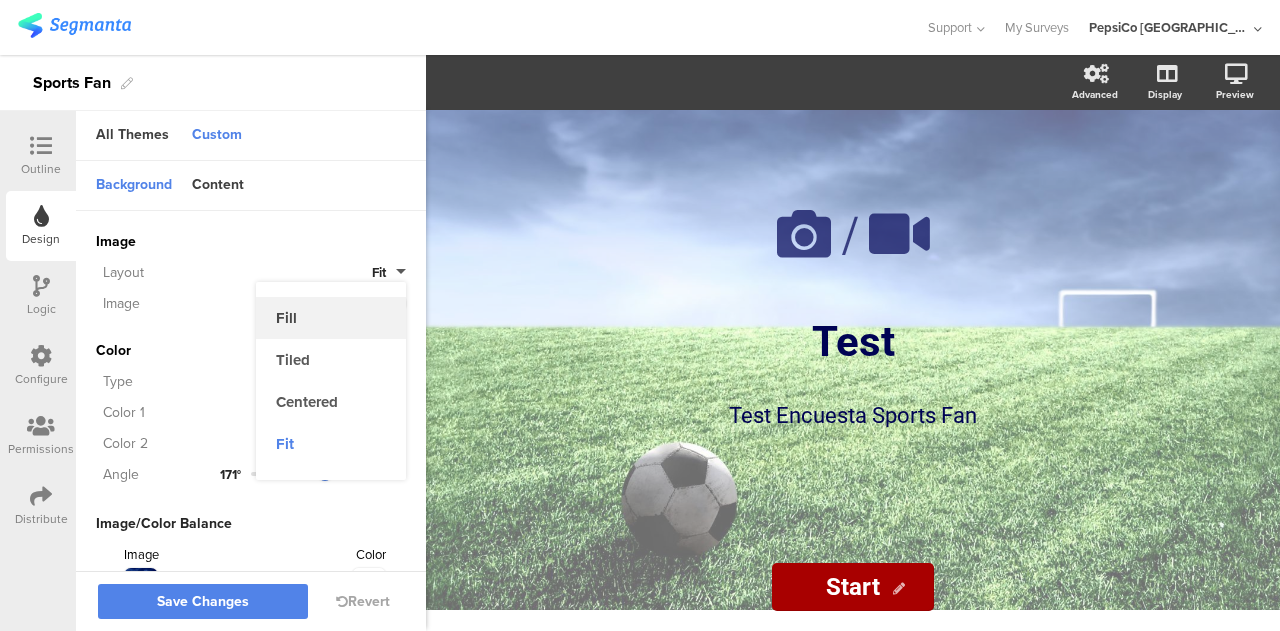 click on "Fill" at bounding box center [331, 318] 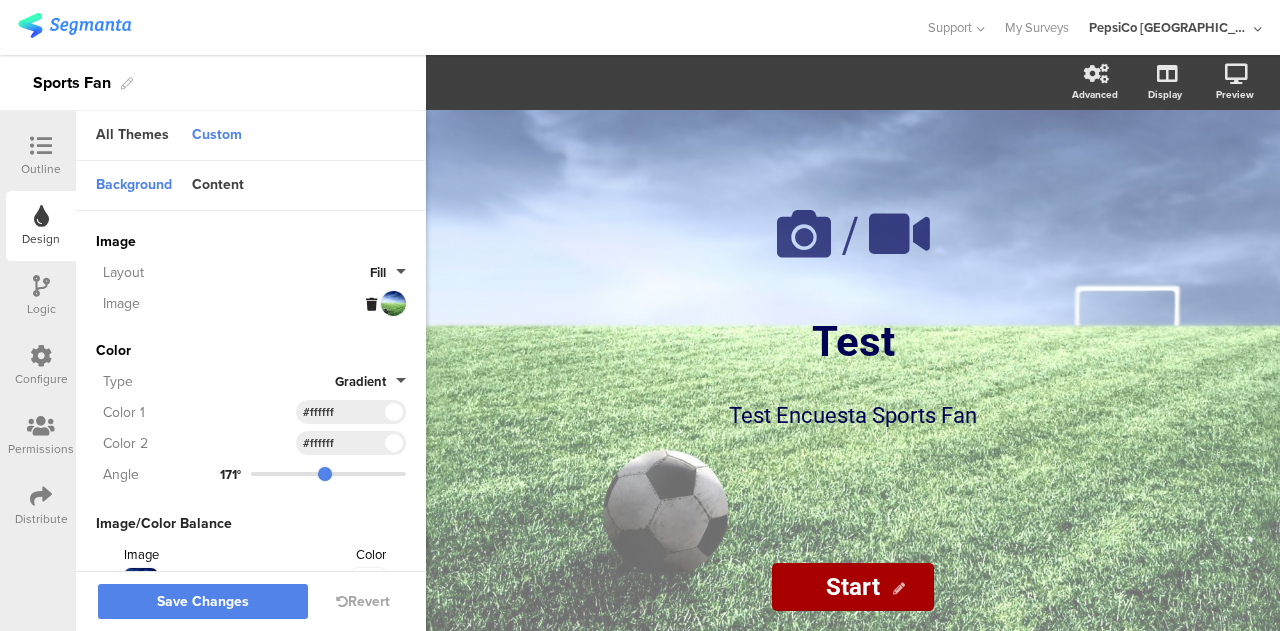 click at bounding box center (386, 303) 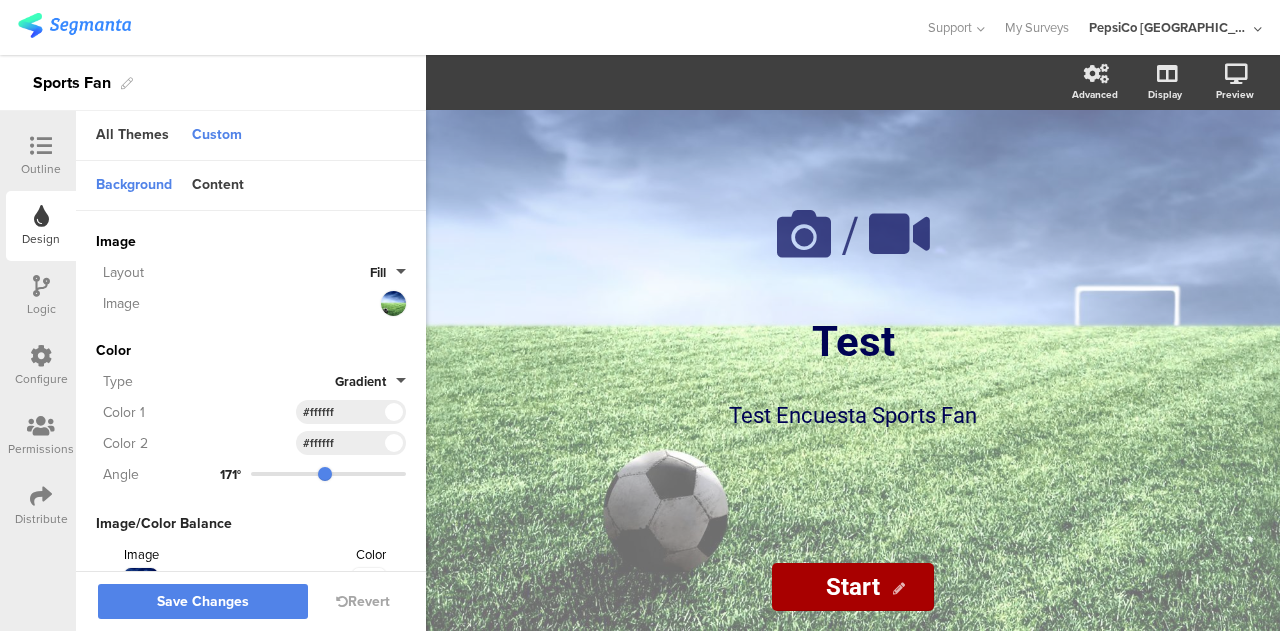 scroll, scrollTop: 86, scrollLeft: 0, axis: vertical 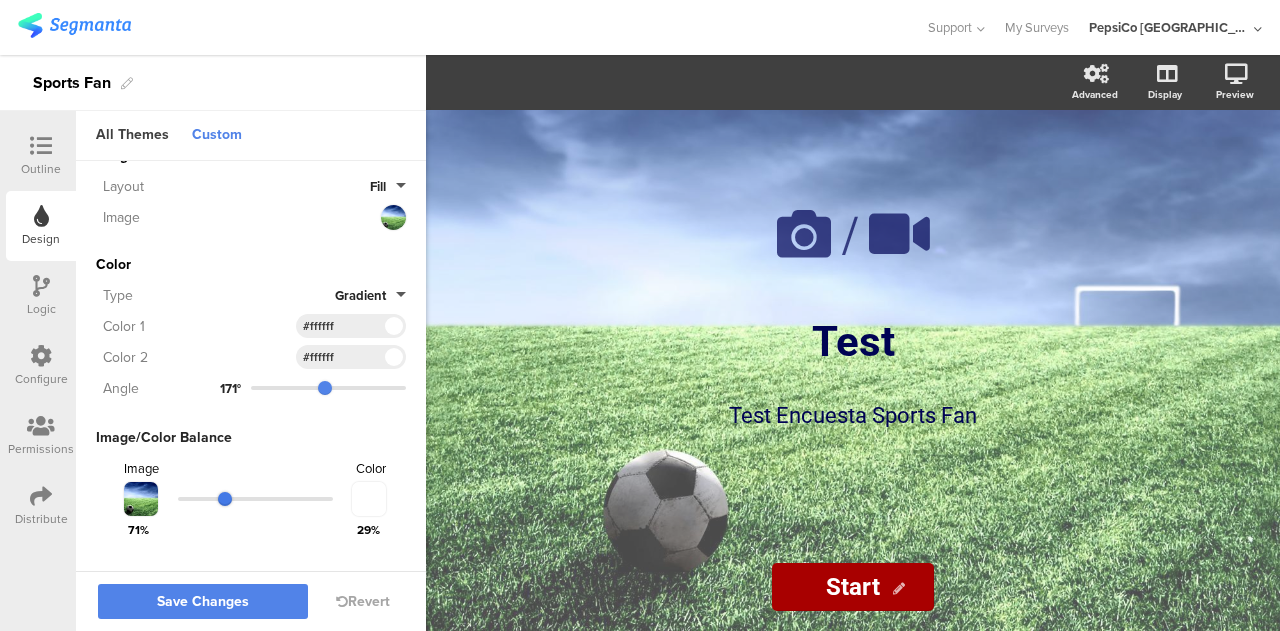 drag, startPoint x: 236, startPoint y: 495, endPoint x: 219, endPoint y: 495, distance: 17 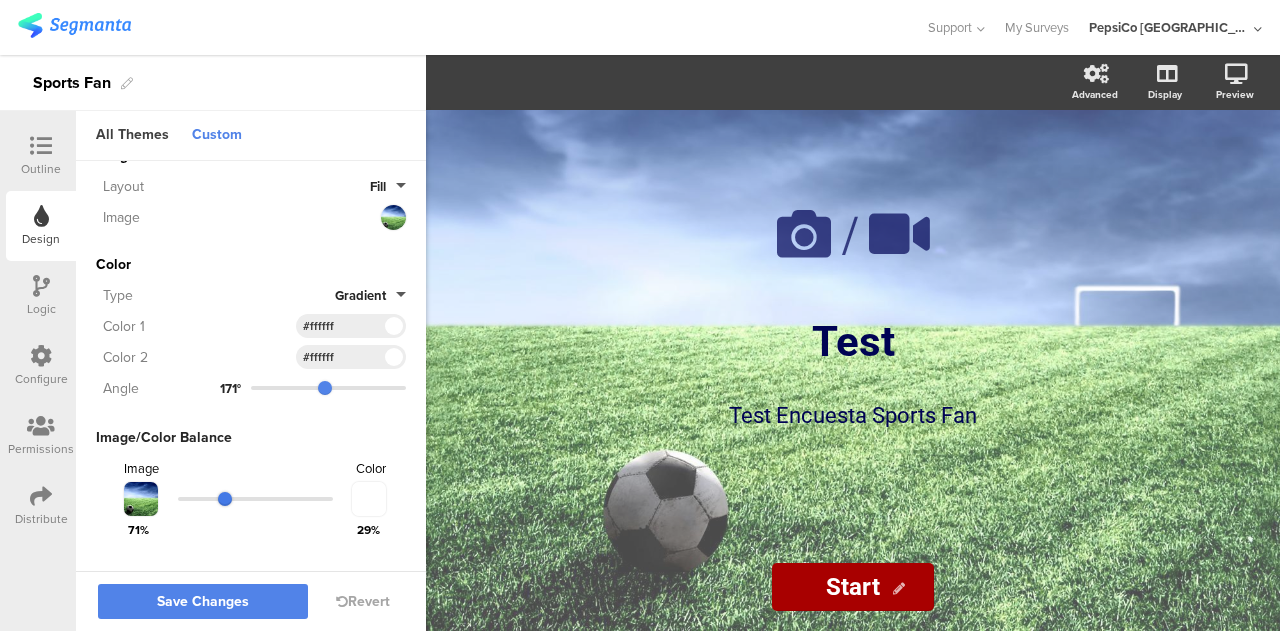 click at bounding box center [255, 499] 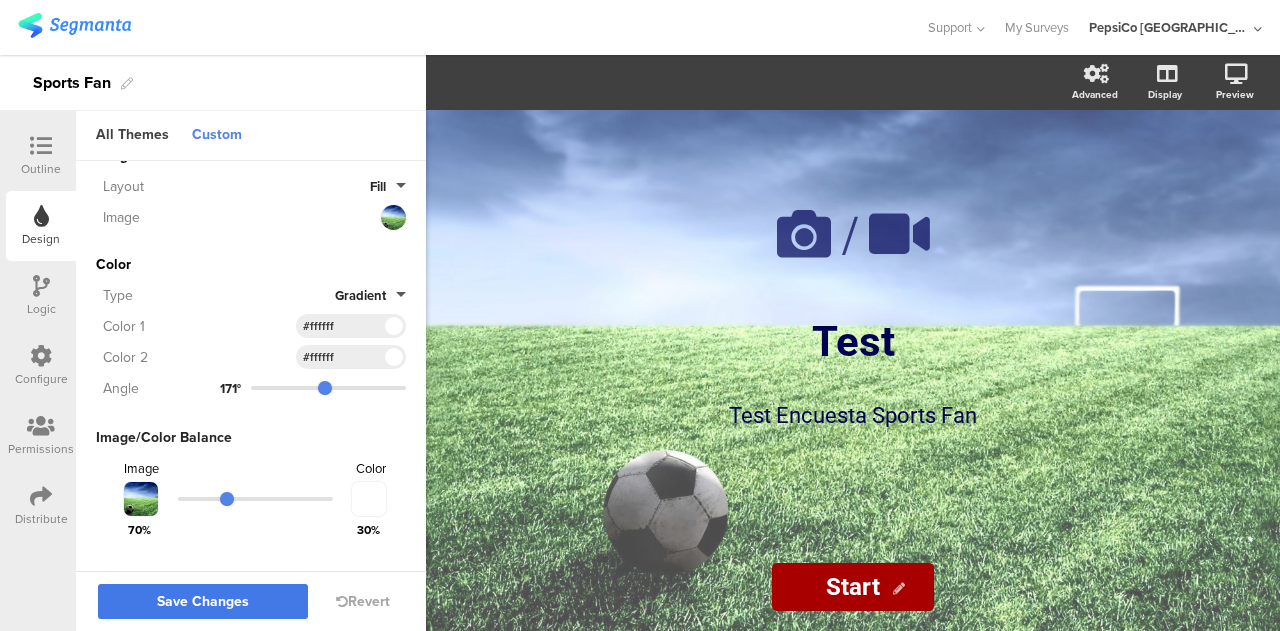 click on "Save Changes" at bounding box center (203, 601) 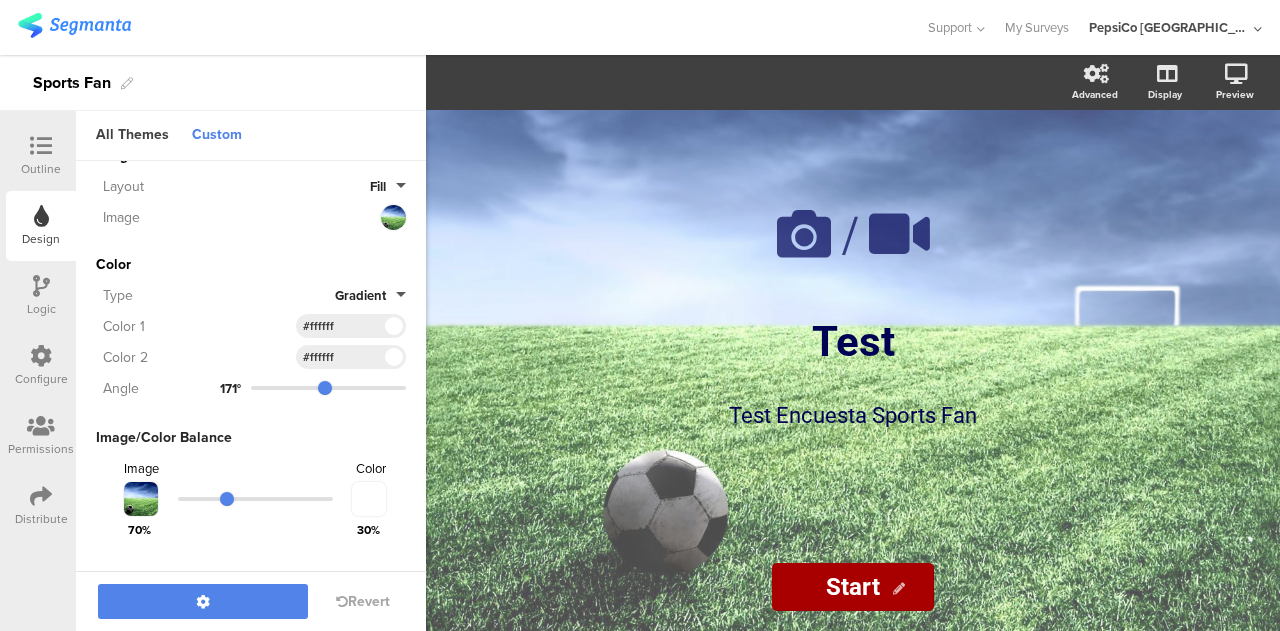 scroll, scrollTop: 26, scrollLeft: 0, axis: vertical 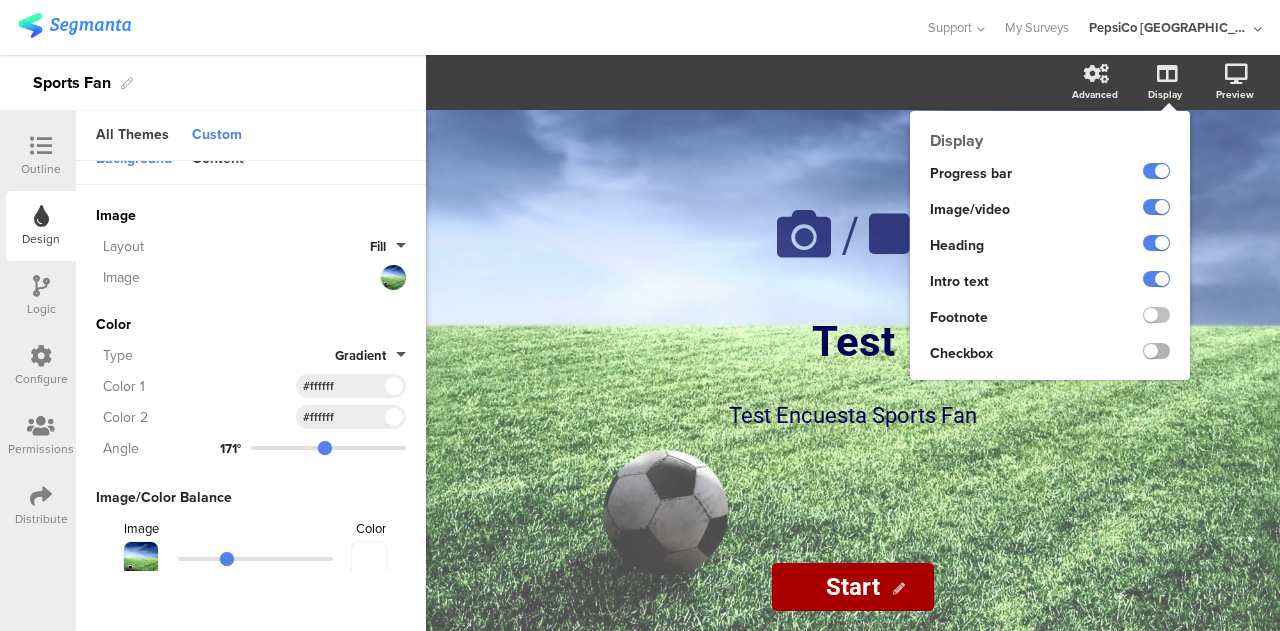 click 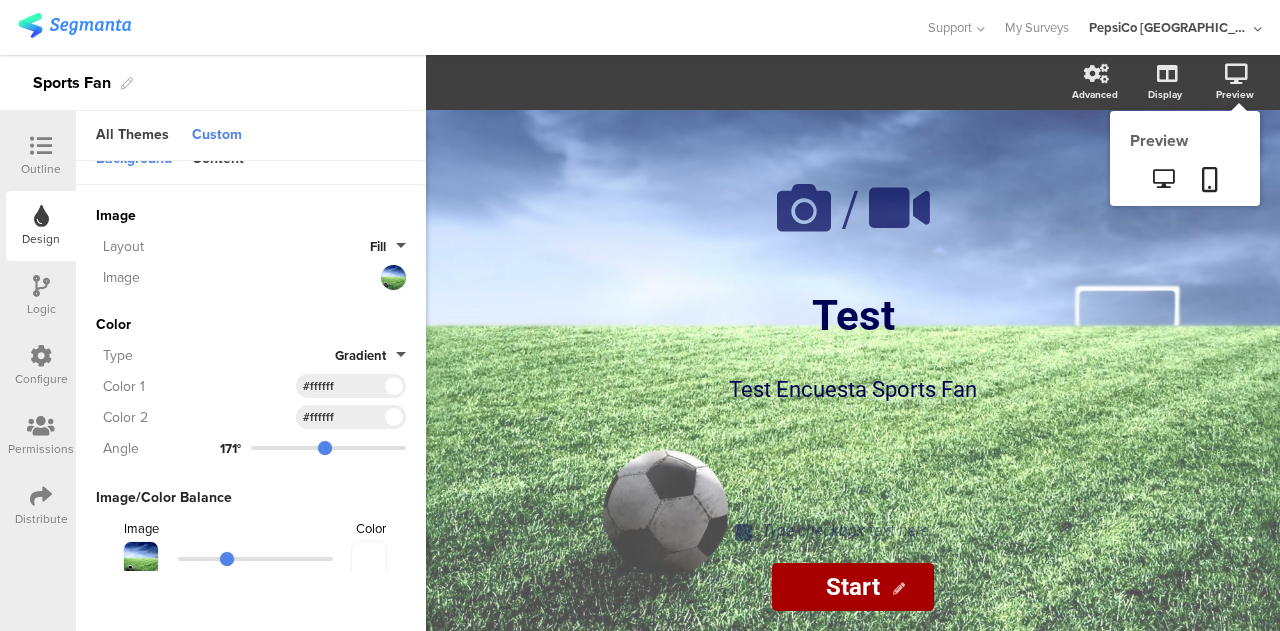 click on "Preview" 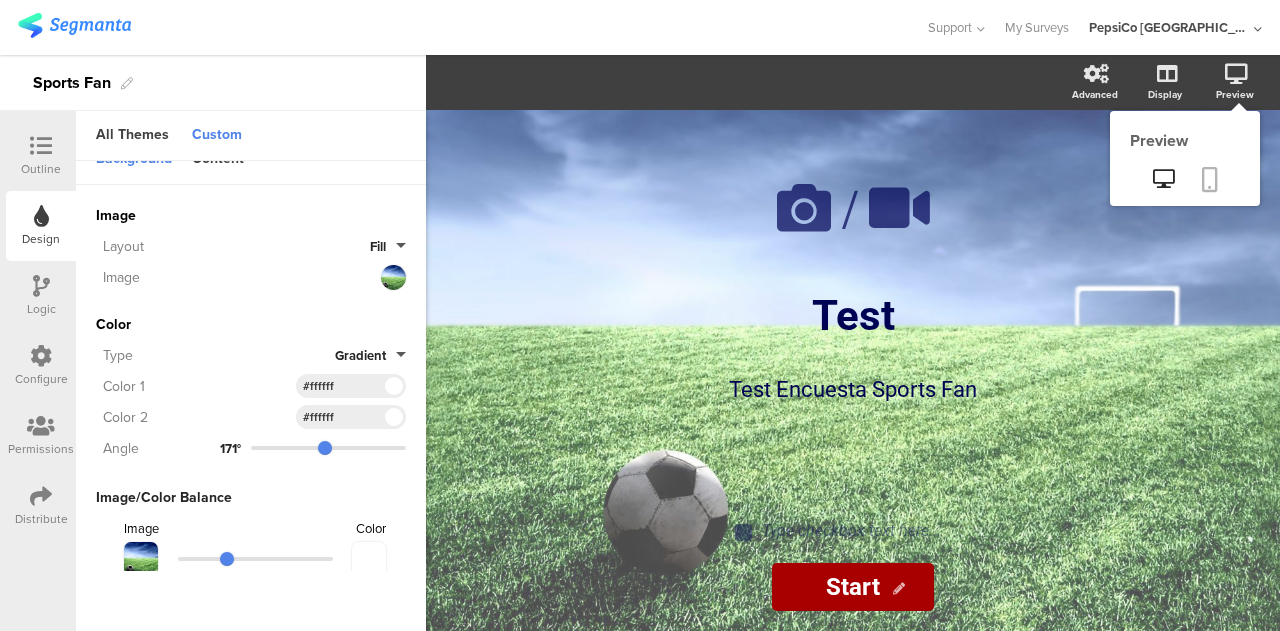 click 